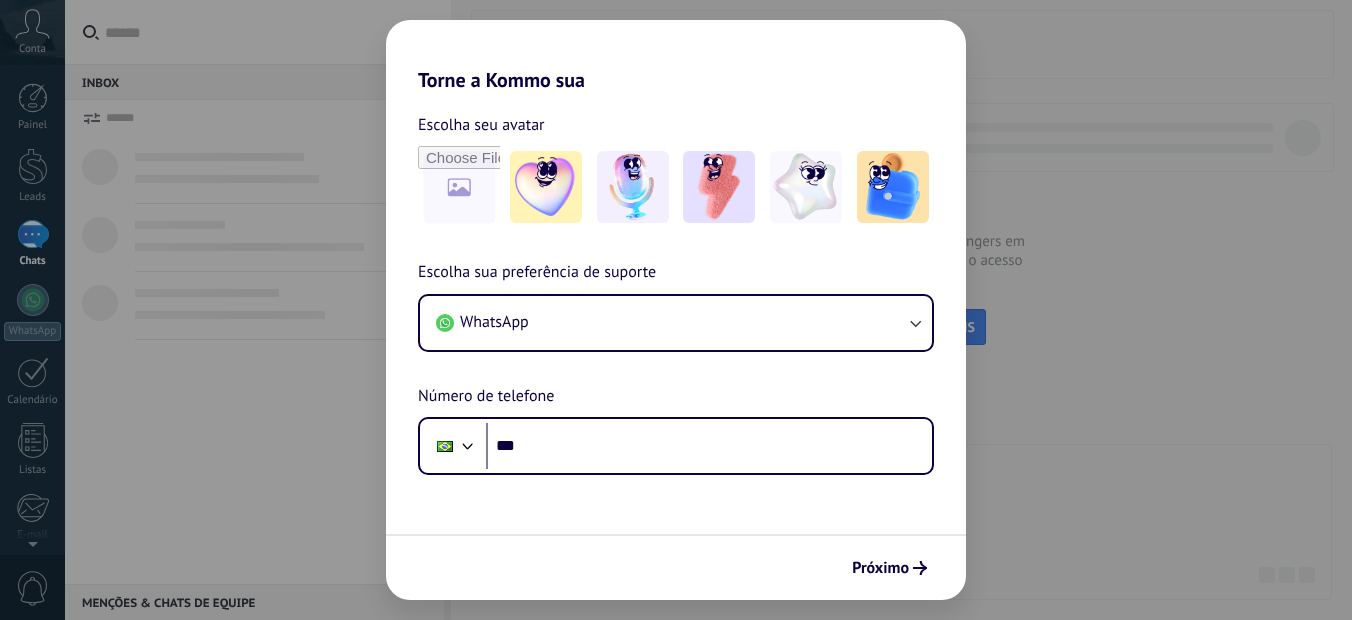 scroll, scrollTop: 0, scrollLeft: 0, axis: both 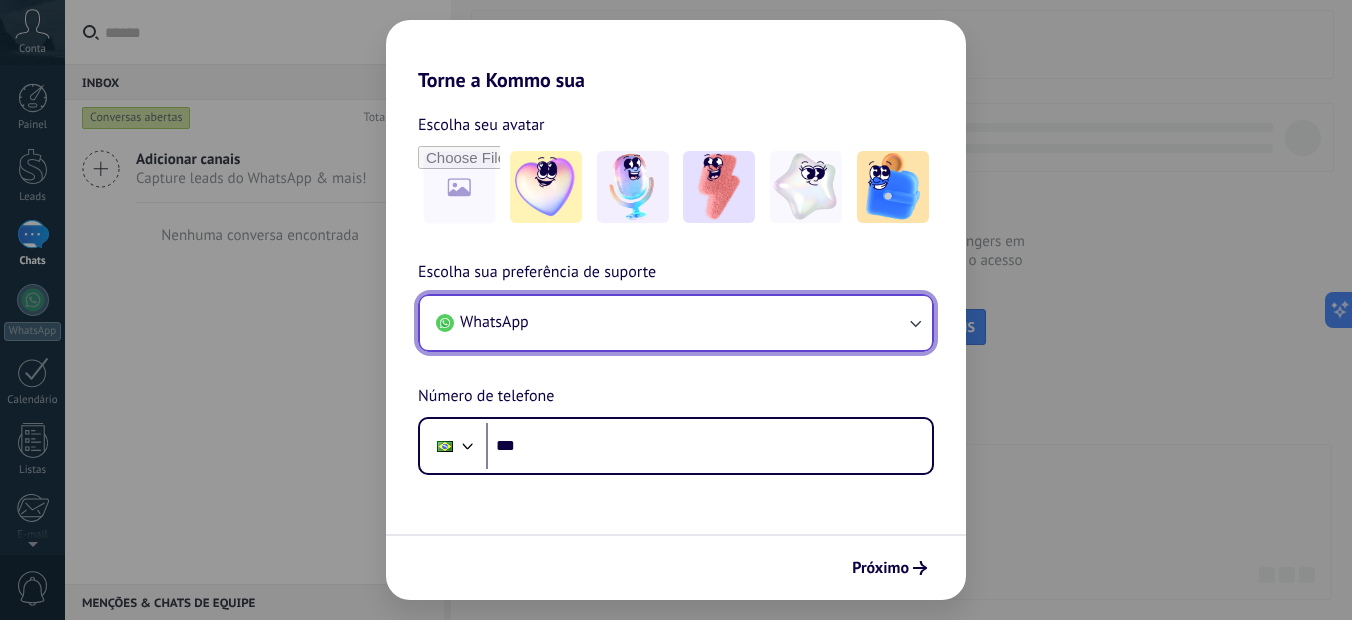 click on "WhatsApp" at bounding box center (494, 322) 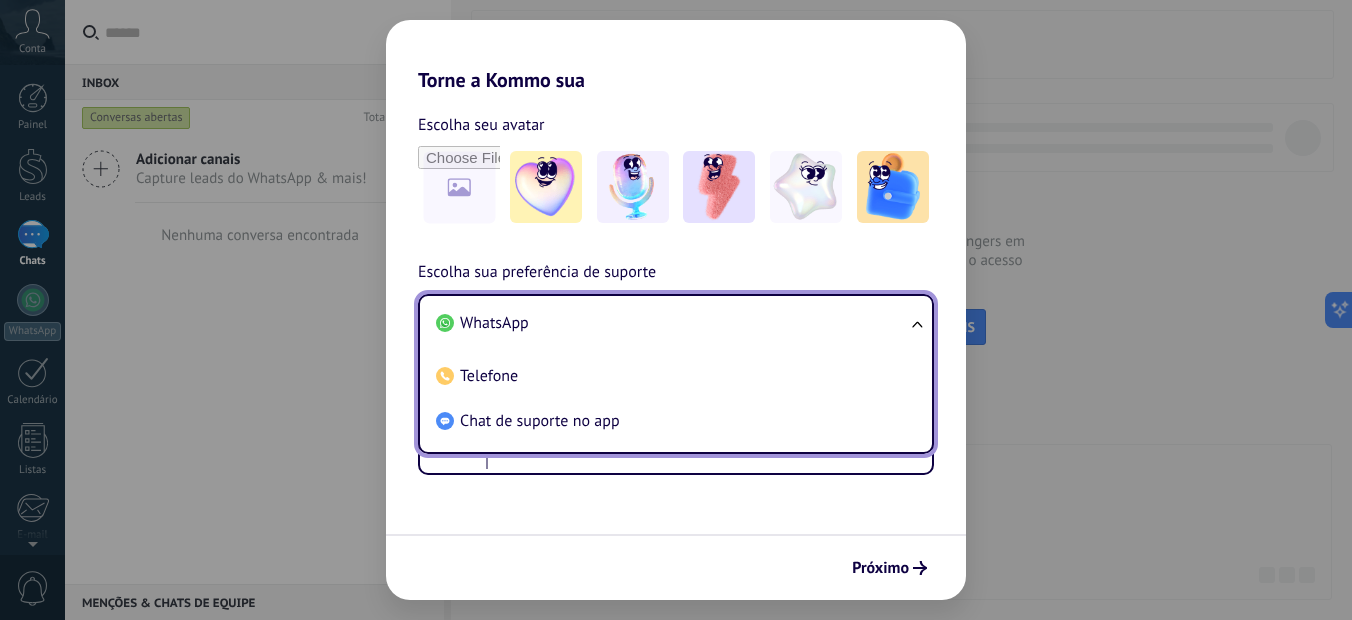 click on "WhatsApp" at bounding box center [494, 323] 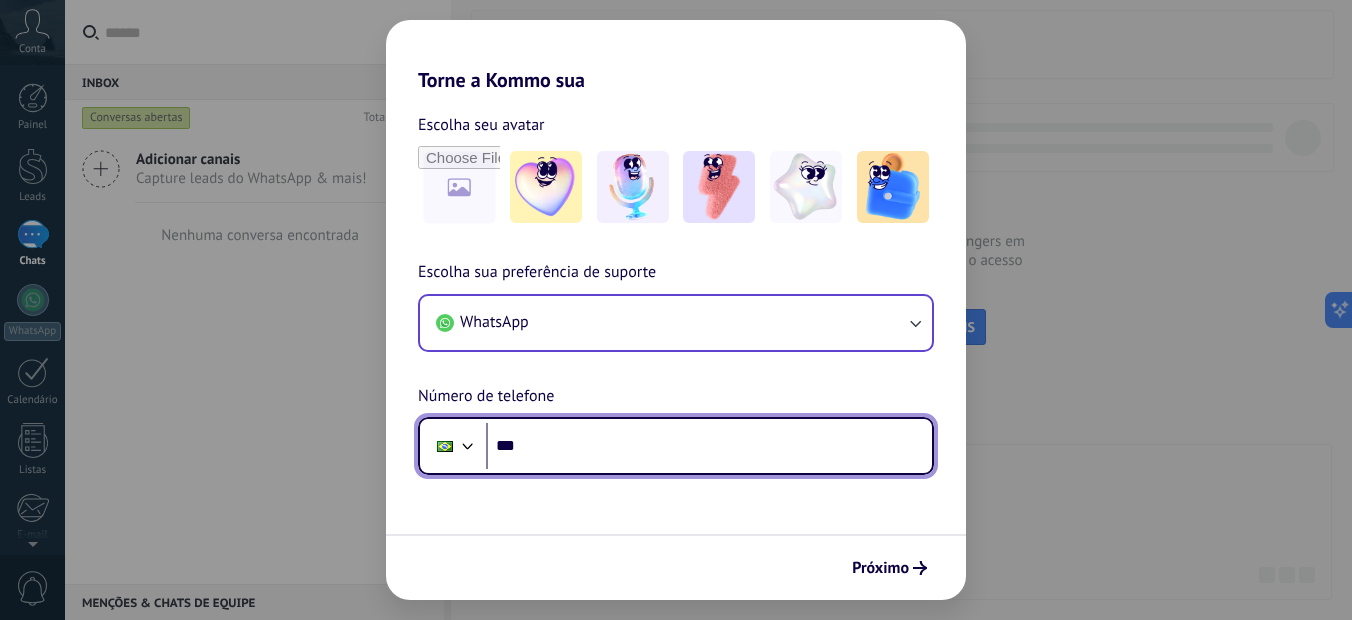 click on "***" at bounding box center [709, 446] 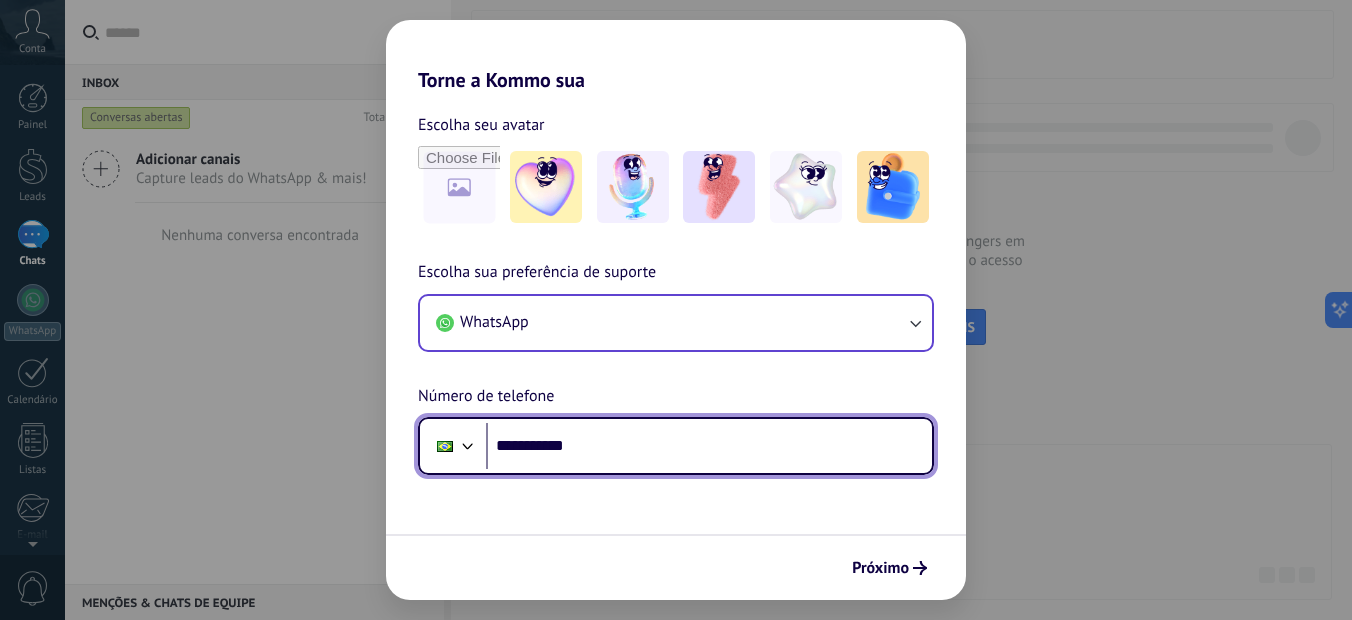 scroll, scrollTop: 0, scrollLeft: 0, axis: both 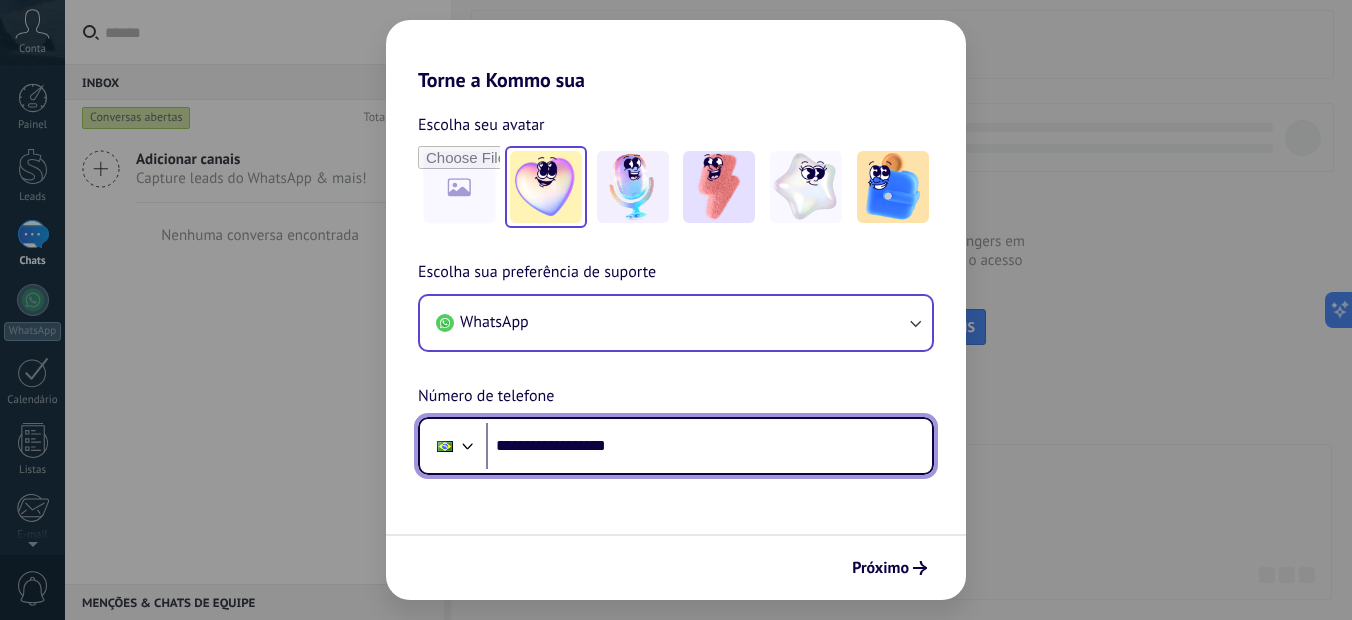 type on "**********" 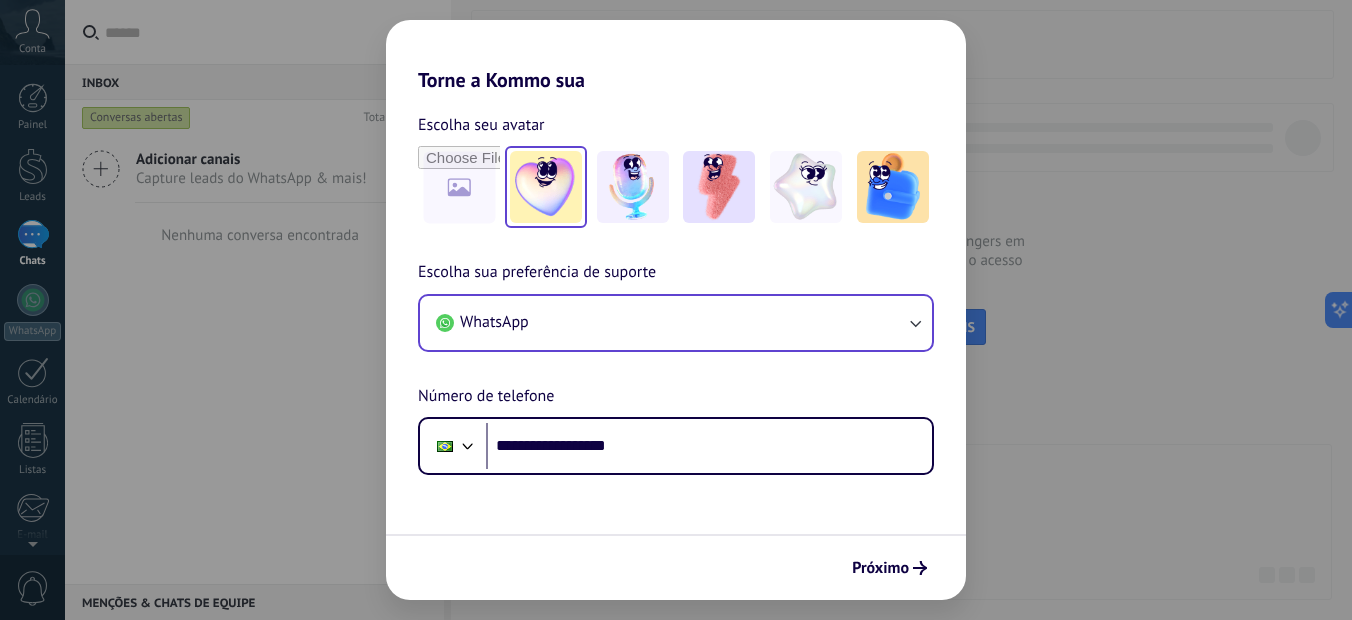 click at bounding box center [546, 187] 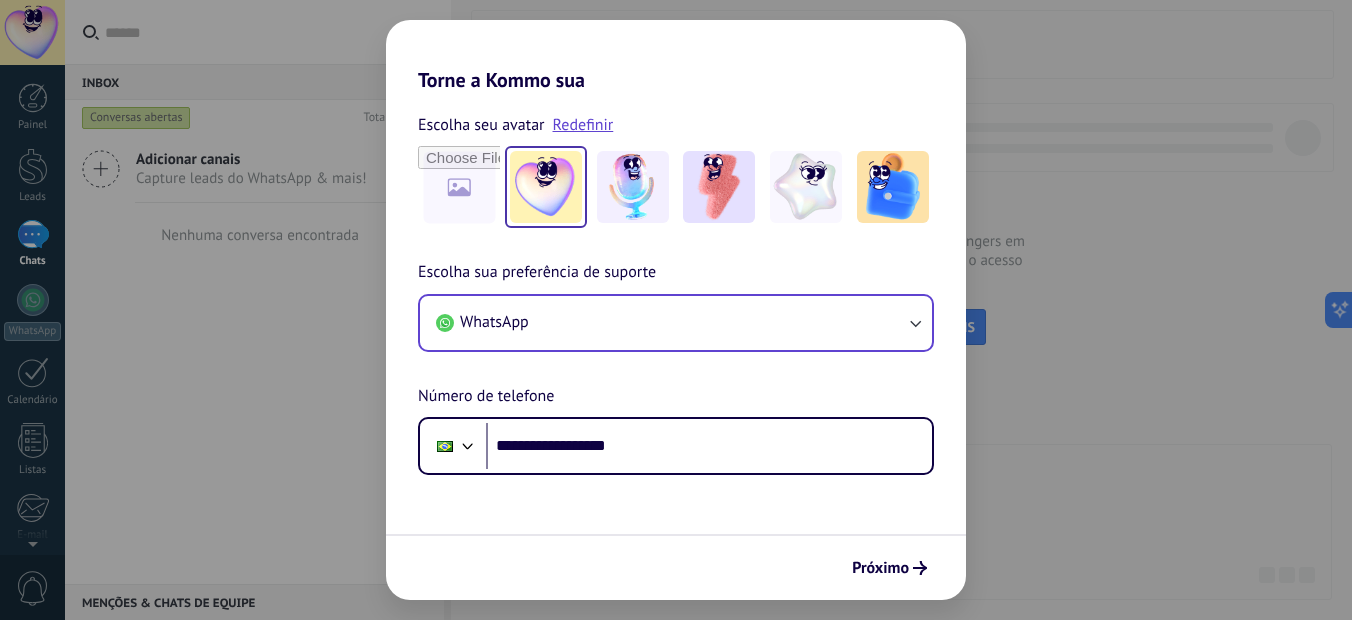 scroll, scrollTop: 0, scrollLeft: 0, axis: both 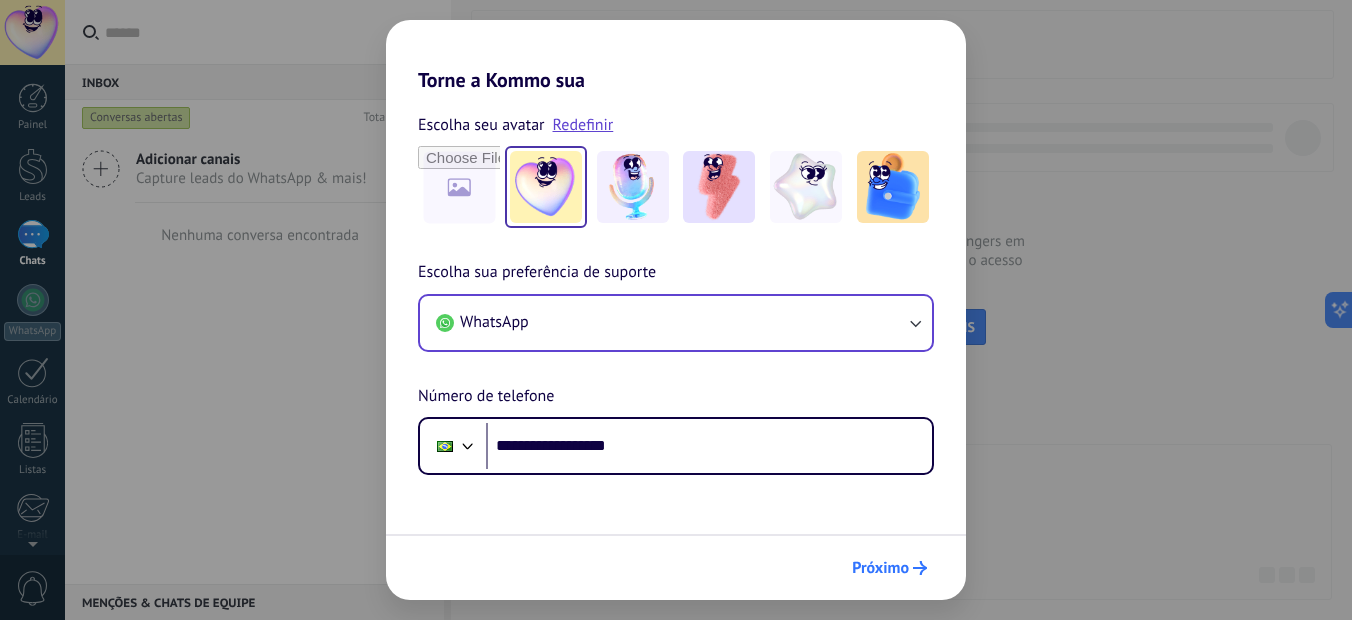click on "Próximo" at bounding box center (880, 568) 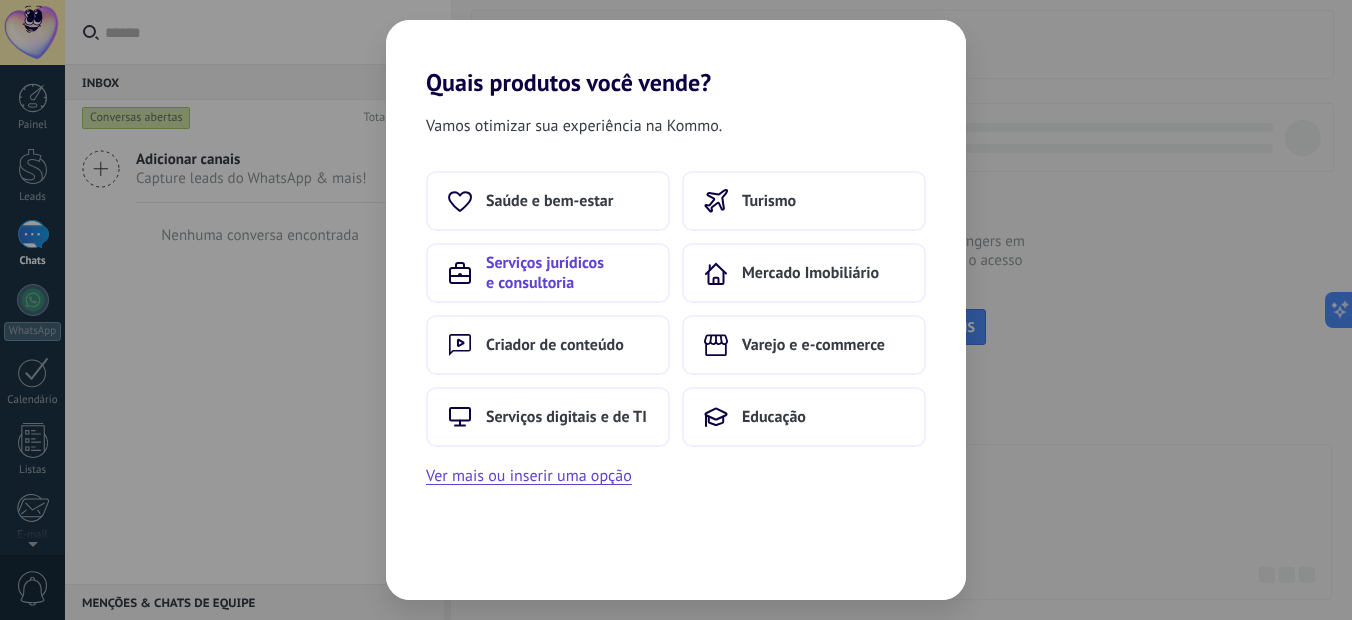 click on "Serviços jurídicos e consultoria" at bounding box center (567, 273) 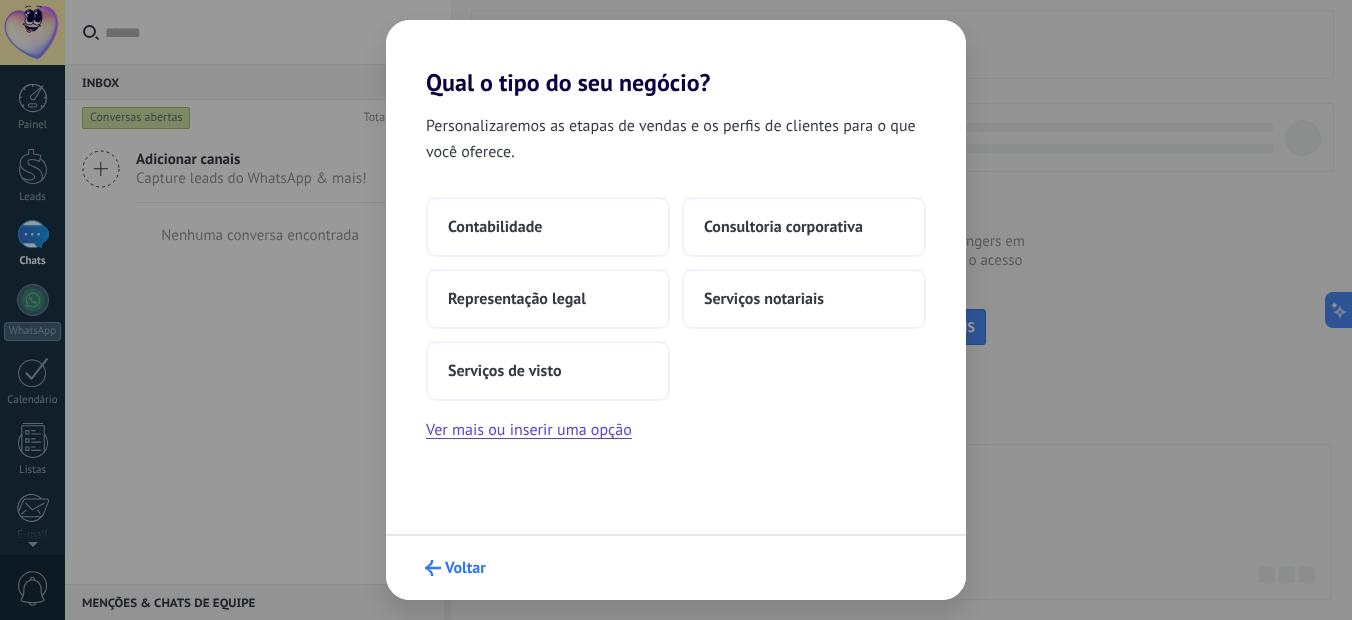 click on "Voltar" at bounding box center (455, 568) 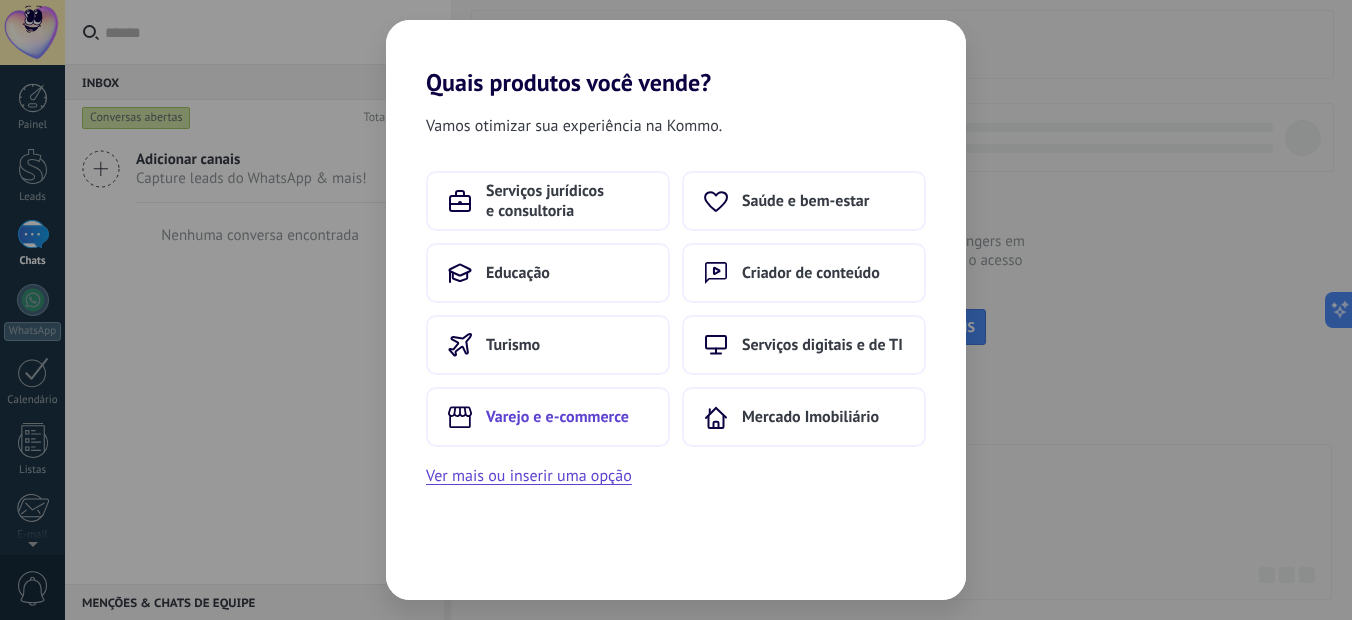 click on "Varejo e e-commerce" at bounding box center (557, 417) 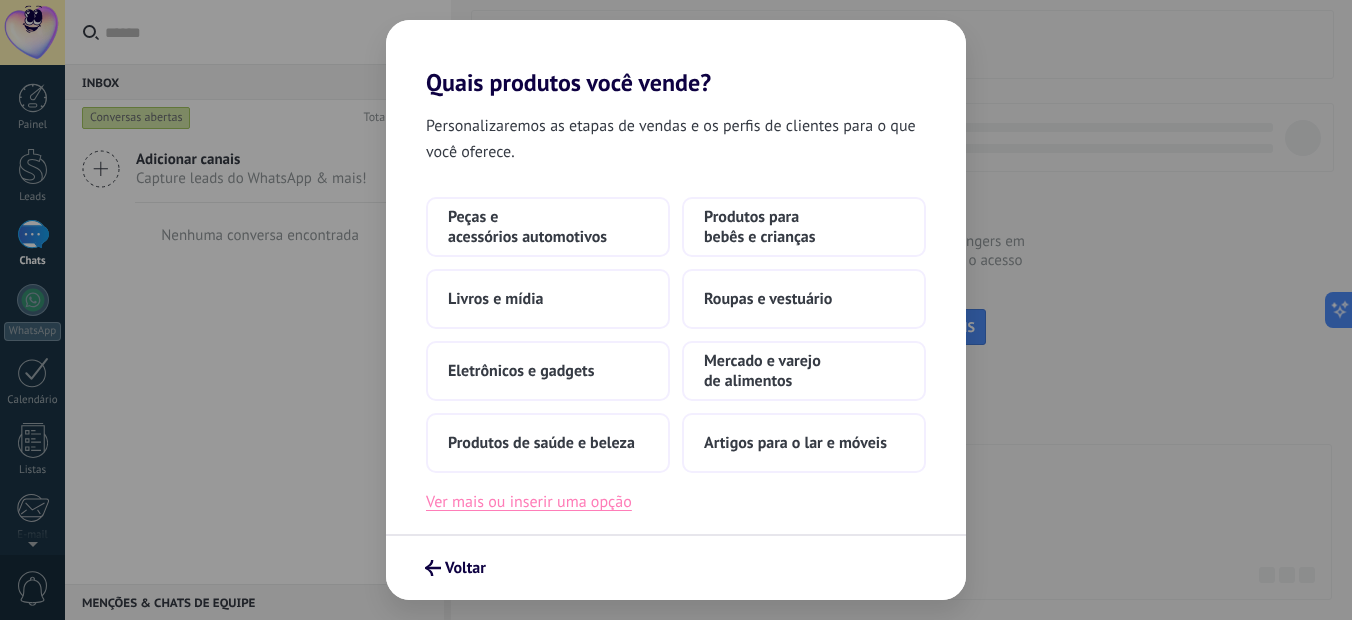 click on "Ver mais ou inserir uma opção" at bounding box center [529, 502] 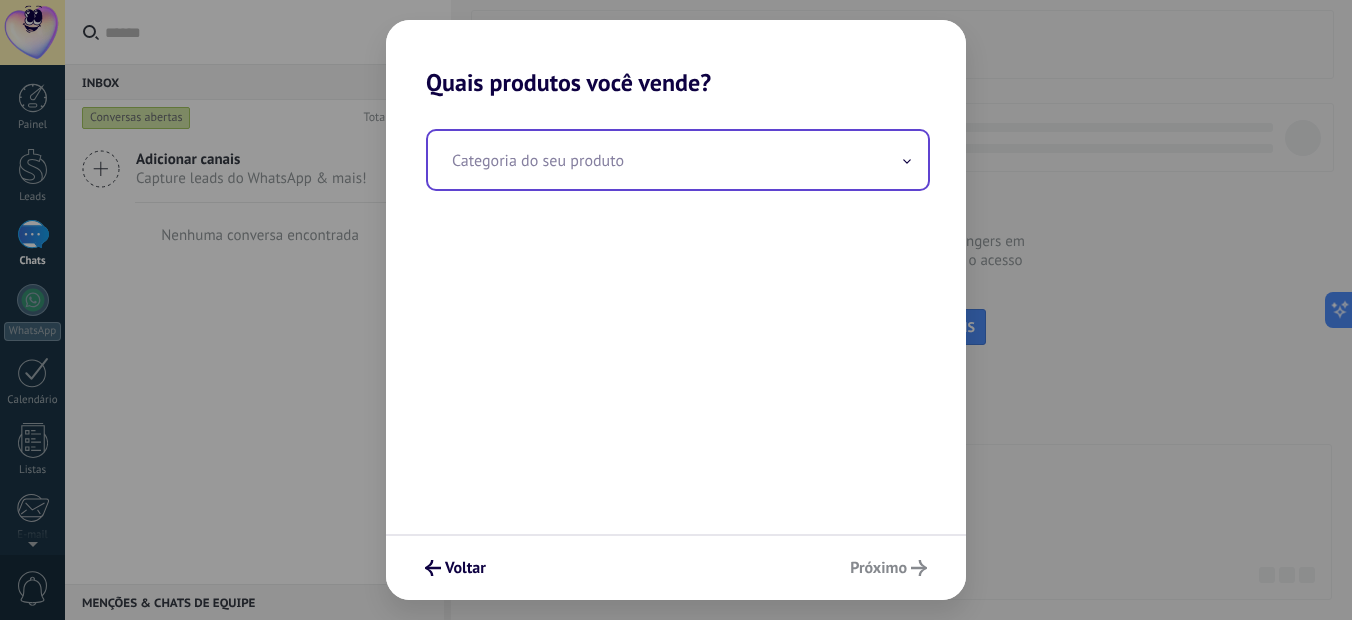 click at bounding box center [678, 160] 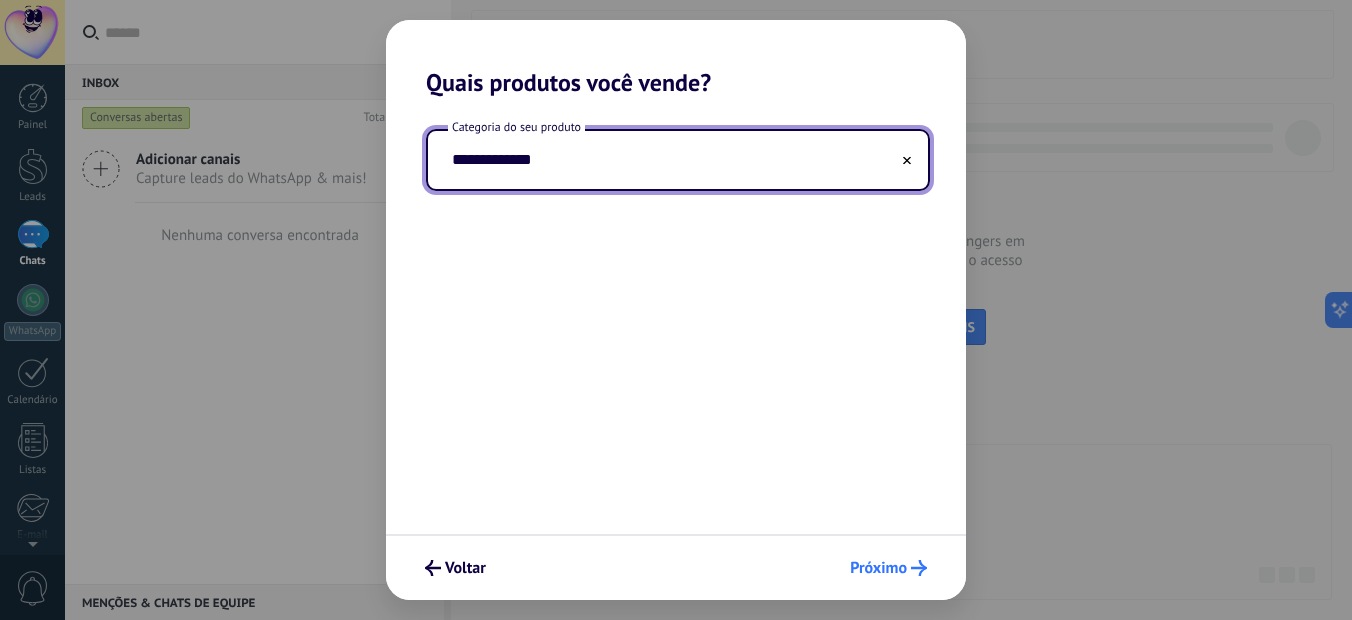 type on "**********" 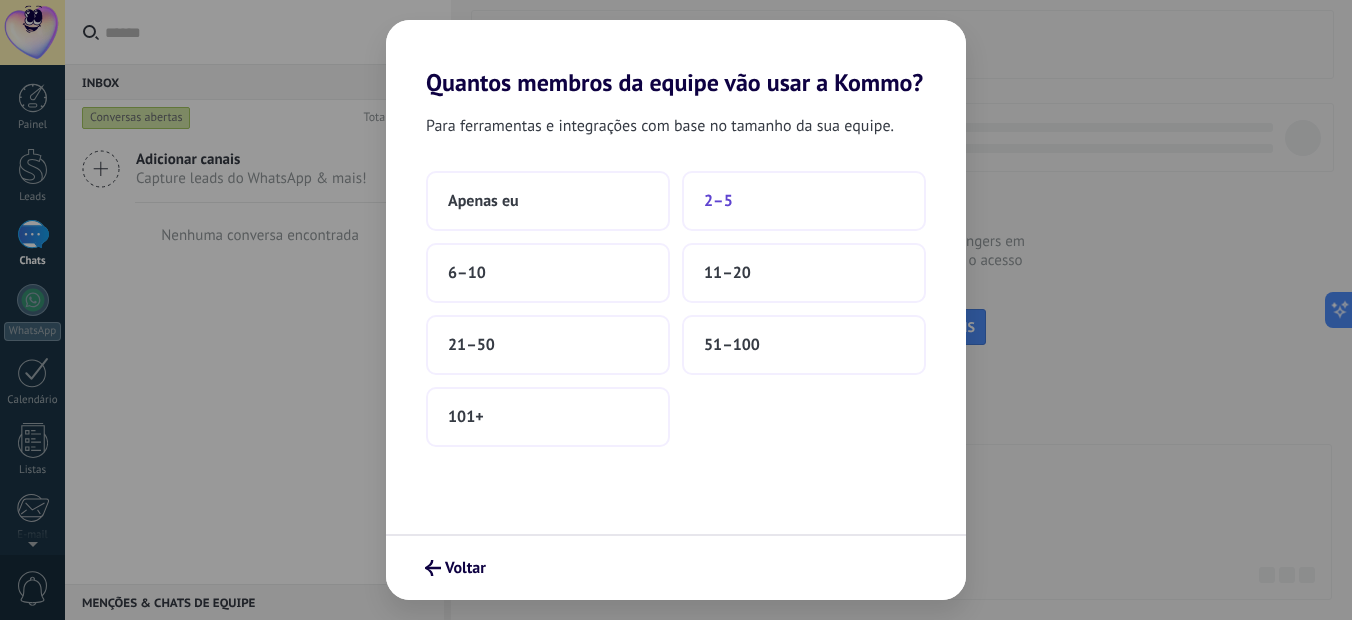 click on "2–5" at bounding box center [804, 201] 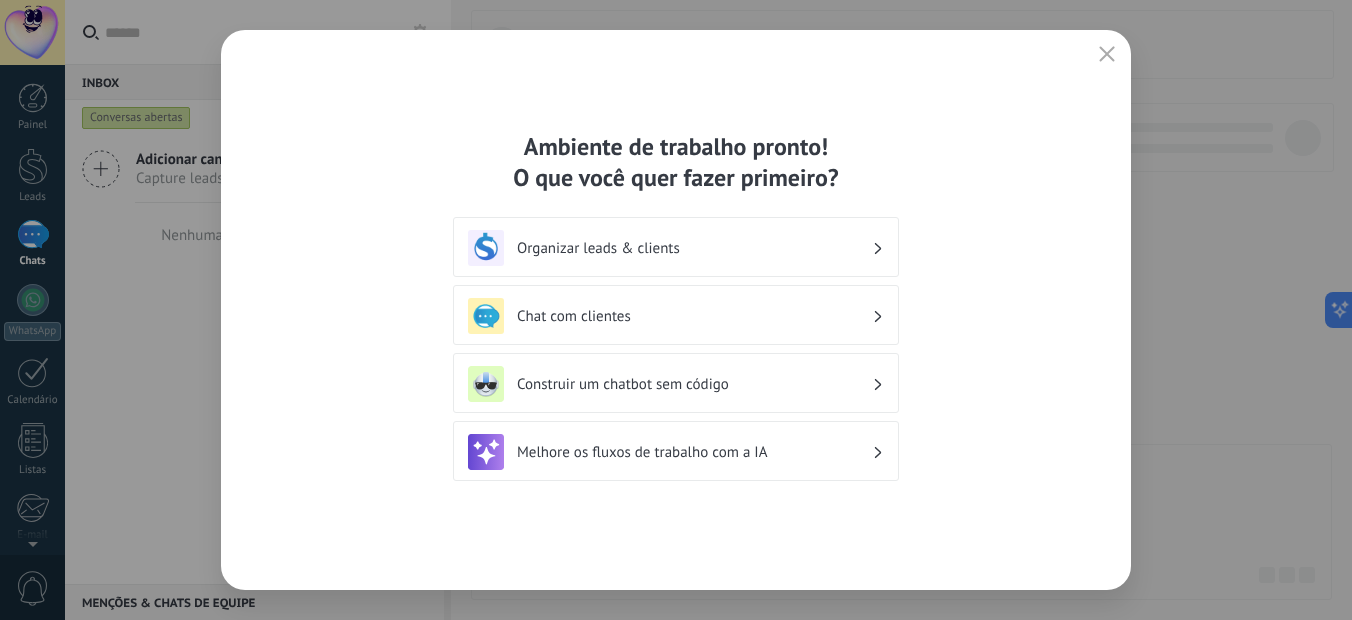 click on "Organizar leads & clients" at bounding box center (694, 248) 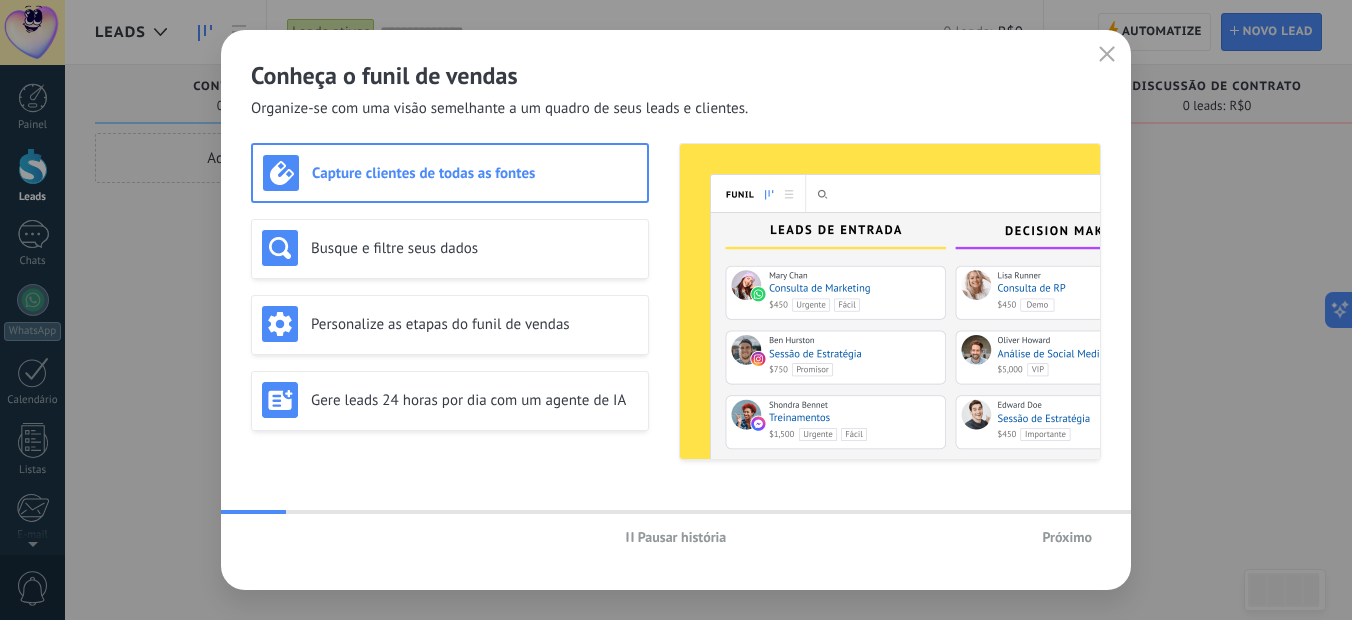 click at bounding box center [1107, 55] 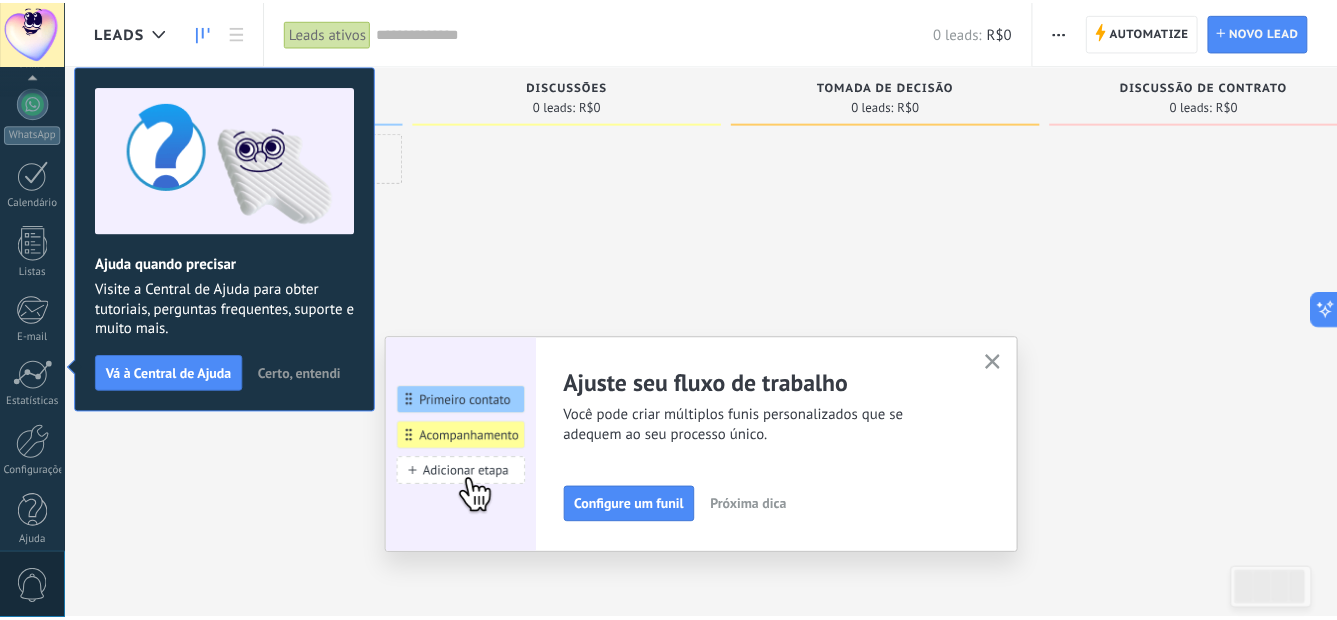 scroll, scrollTop: 212, scrollLeft: 0, axis: vertical 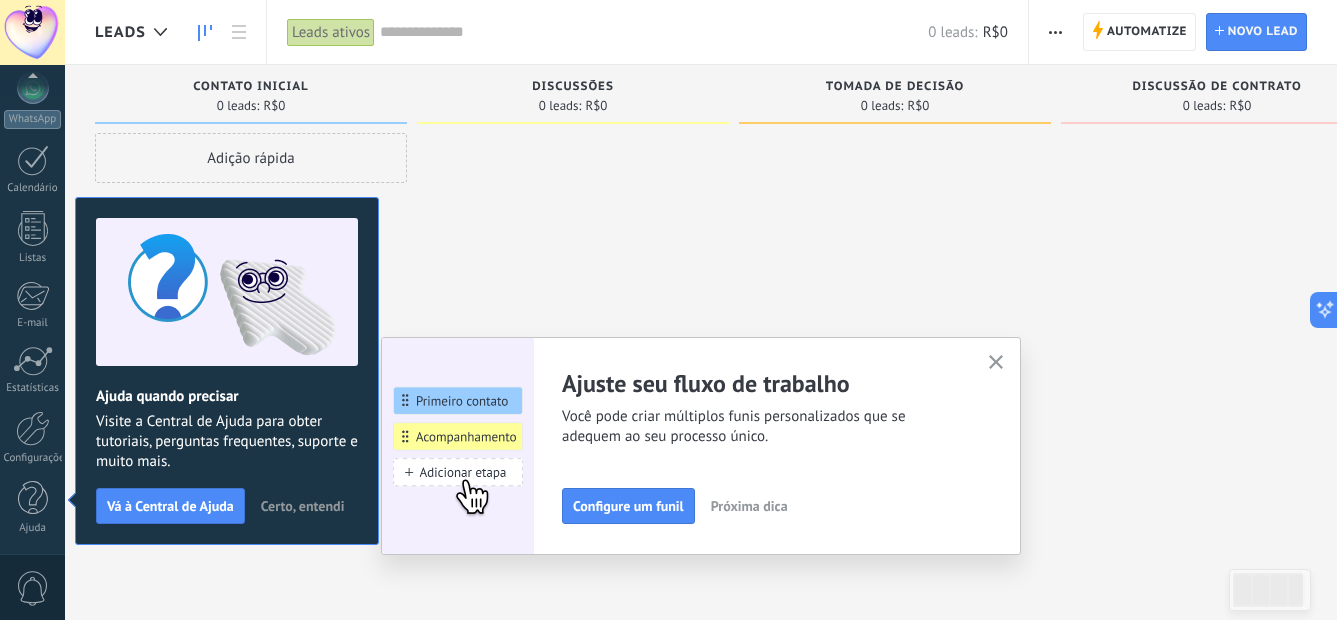 click at bounding box center [996, 363] 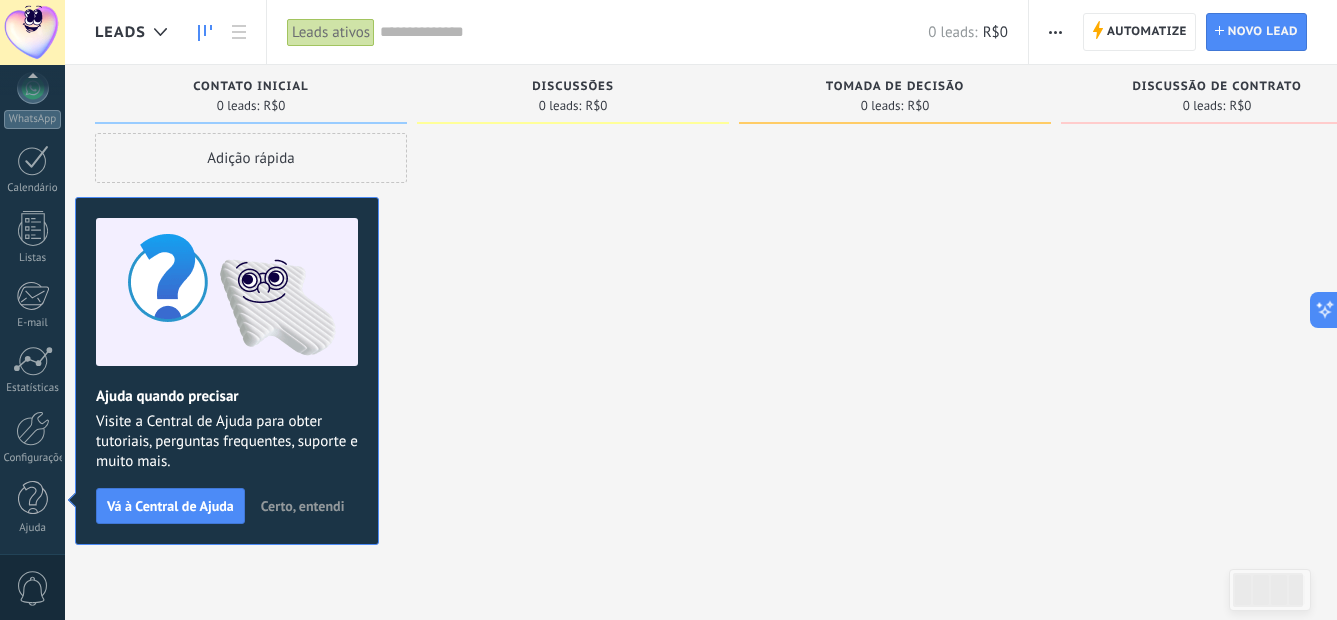 drag, startPoint x: 643, startPoint y: 261, endPoint x: 670, endPoint y: 330, distance: 74.094536 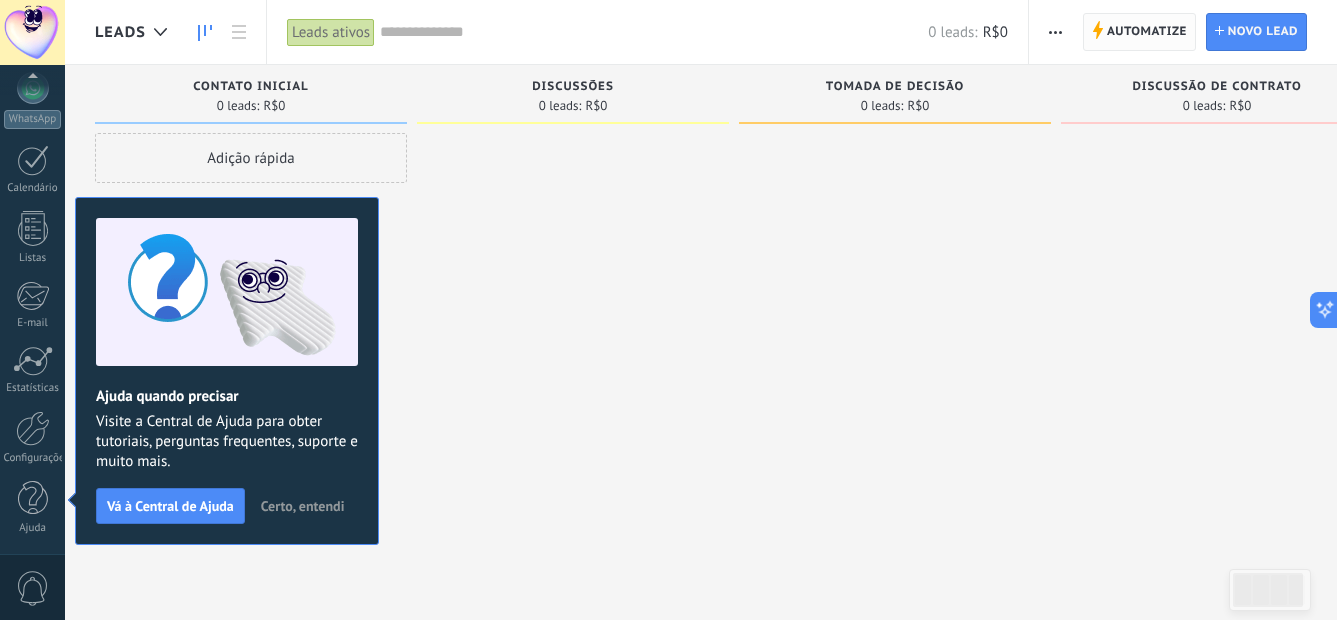 click on "Automatize" at bounding box center (1147, 32) 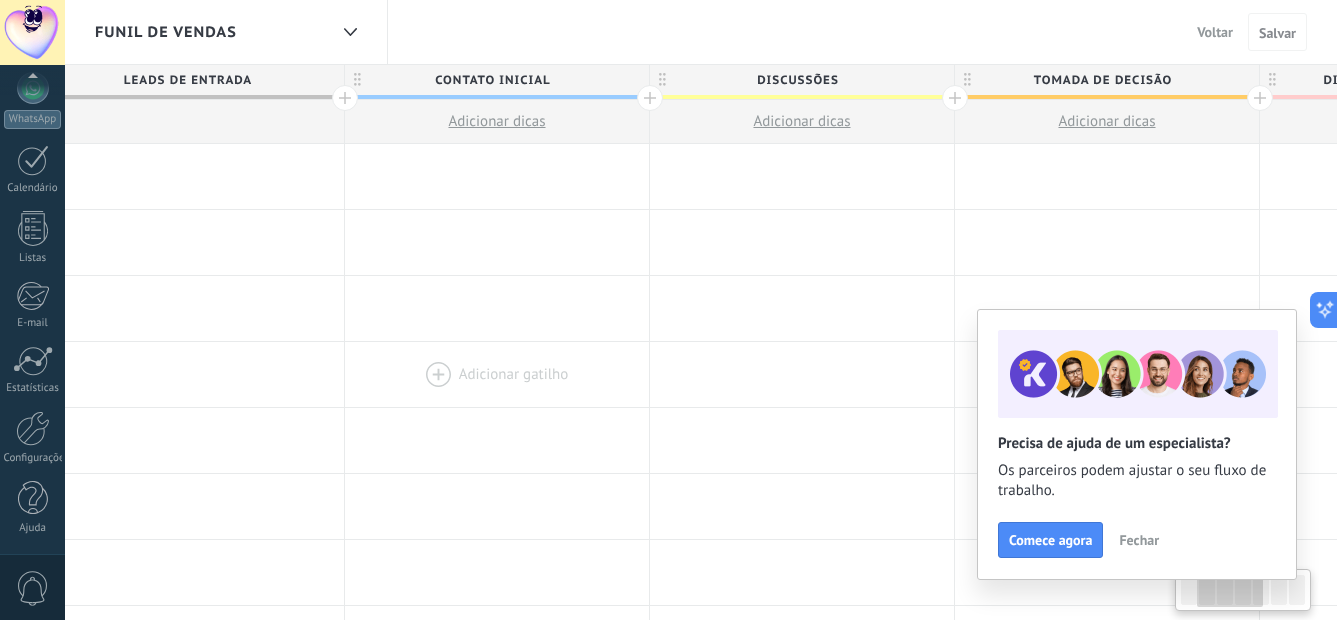 scroll, scrollTop: 0, scrollLeft: 381, axis: horizontal 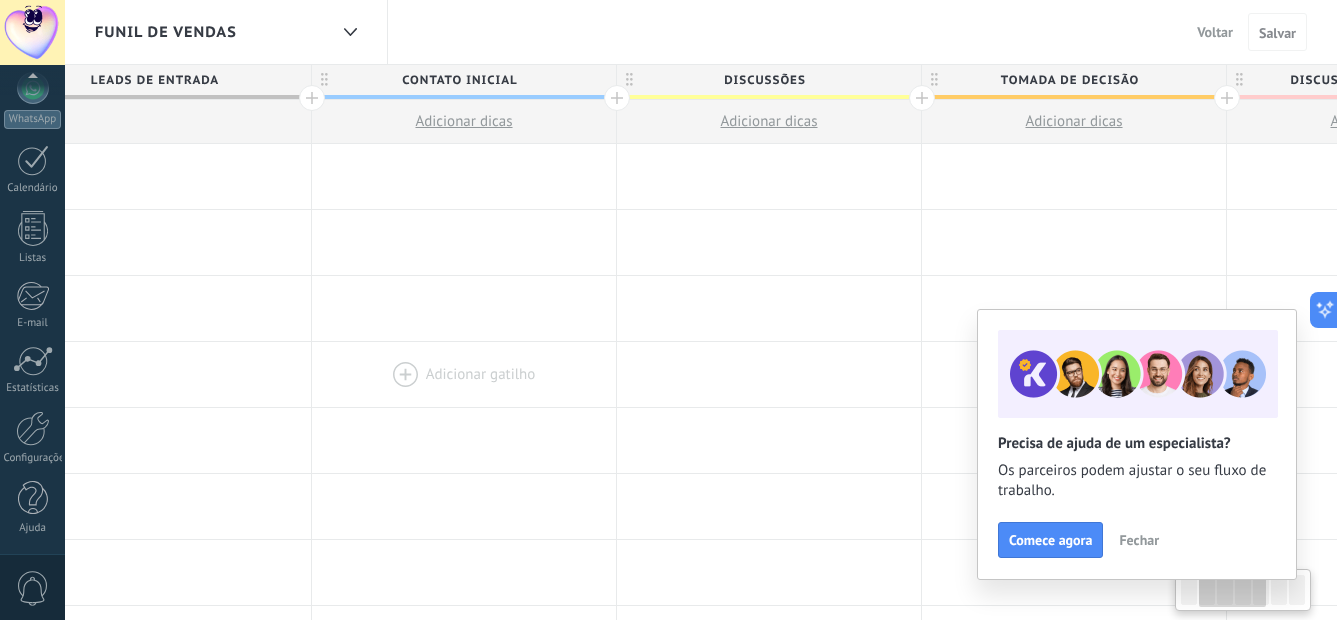 drag, startPoint x: 702, startPoint y: 296, endPoint x: 398, endPoint y: 361, distance: 310.87137 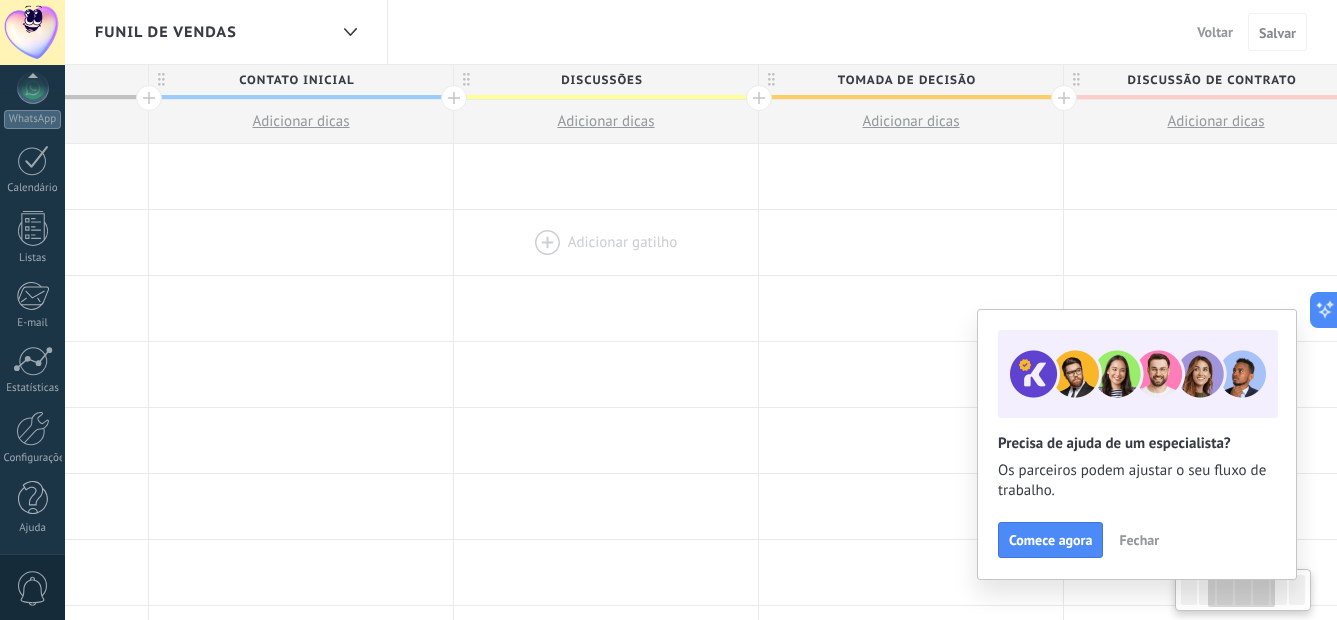 scroll, scrollTop: 0, scrollLeft: 602, axis: horizontal 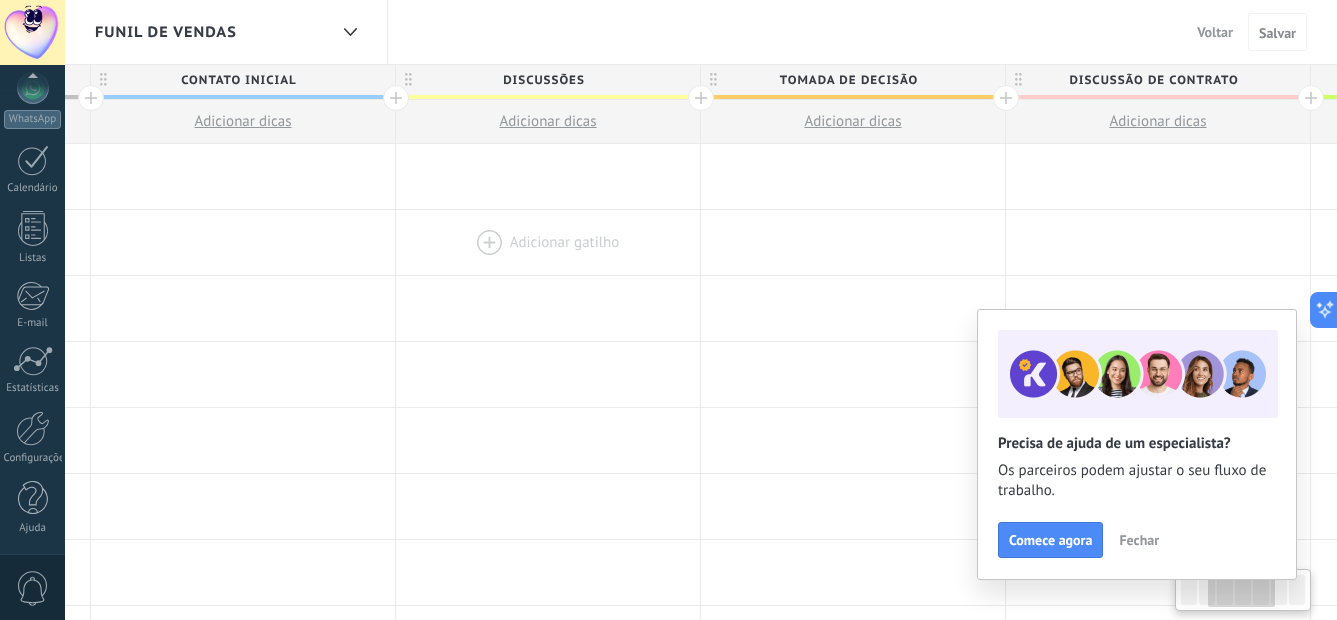drag, startPoint x: 749, startPoint y: 292, endPoint x: 612, endPoint y: 268, distance: 139.0863 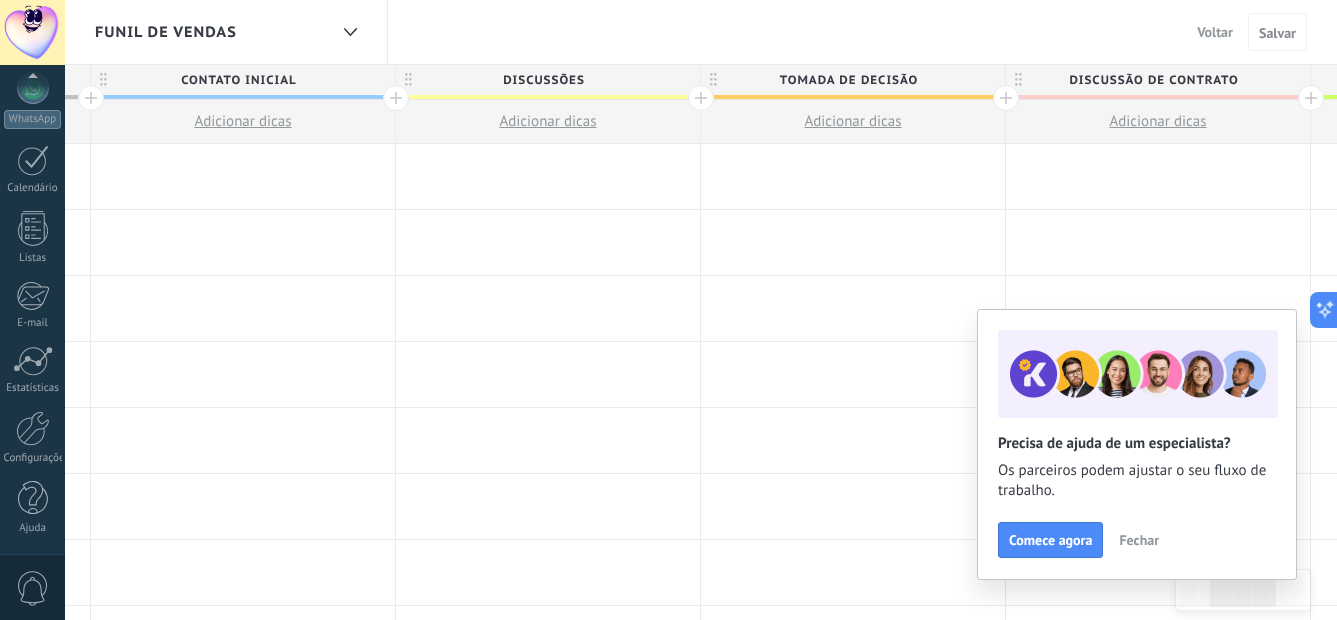 click on "Discussões" at bounding box center [543, 80] 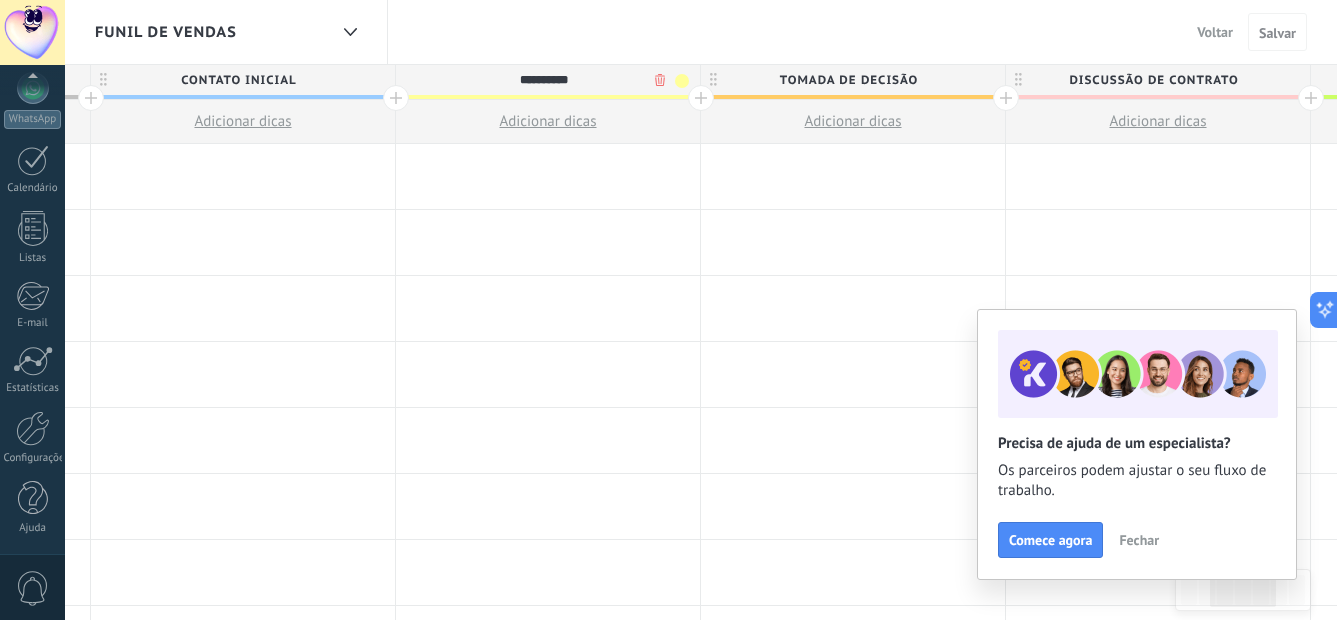 click on "**********" at bounding box center [543, 80] 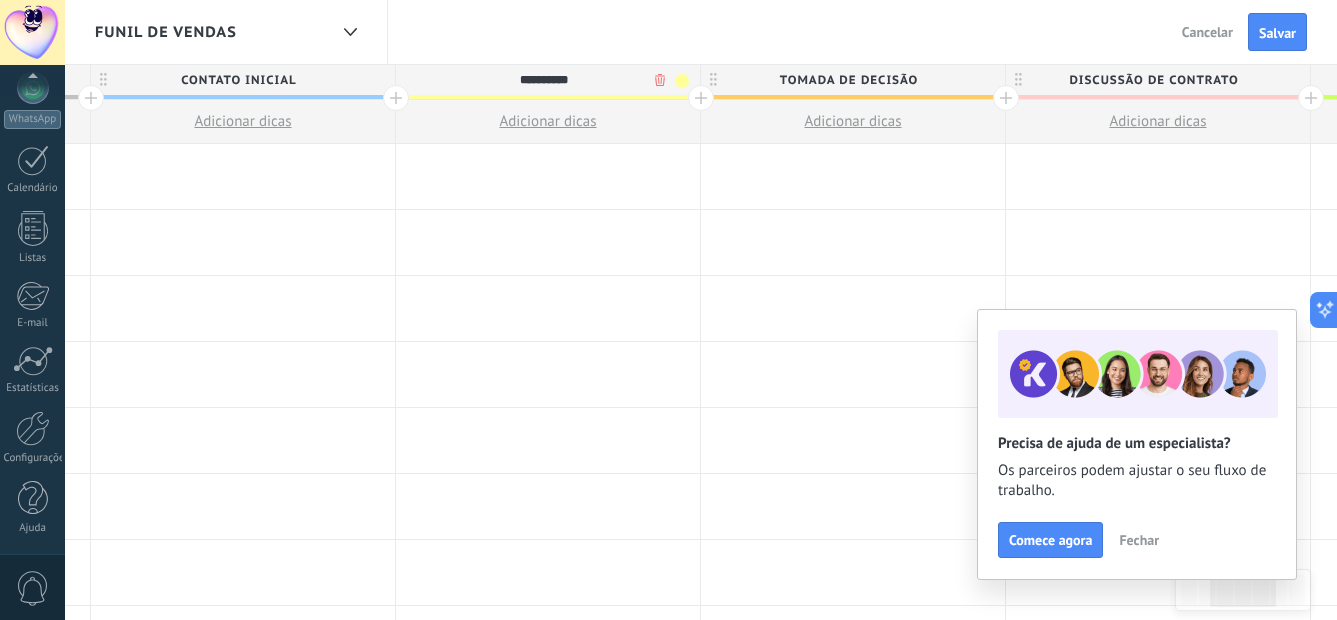 type on "**********" 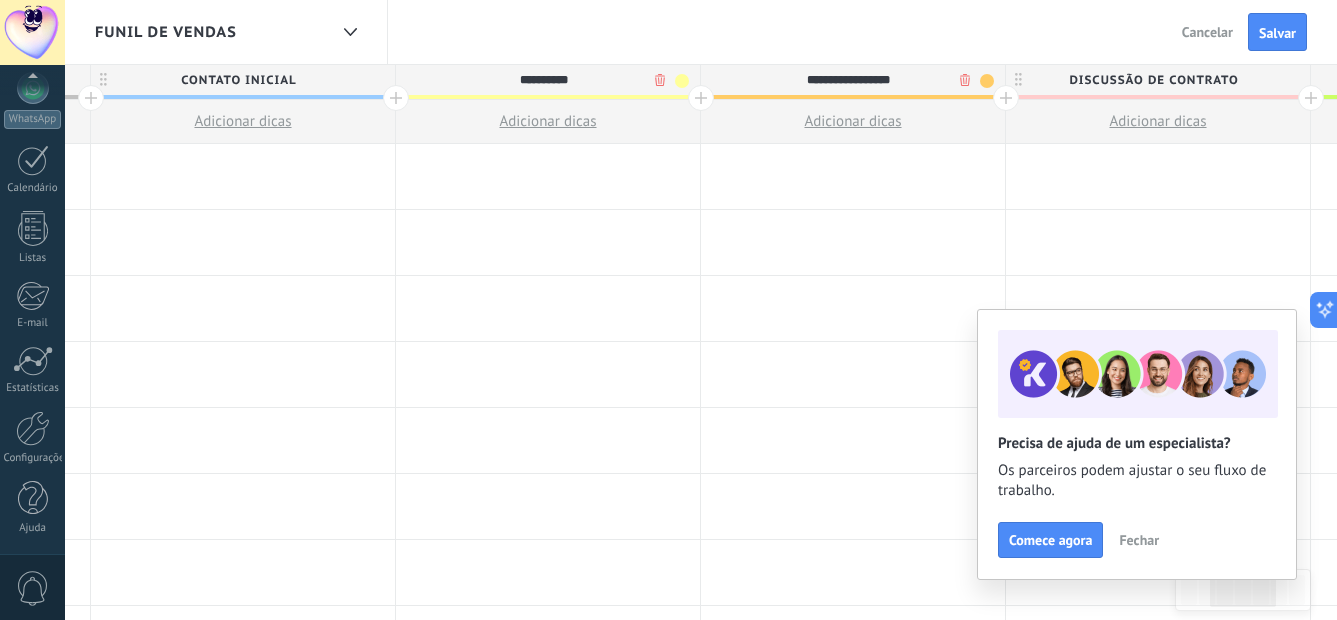 click on "**********" at bounding box center (848, 80) 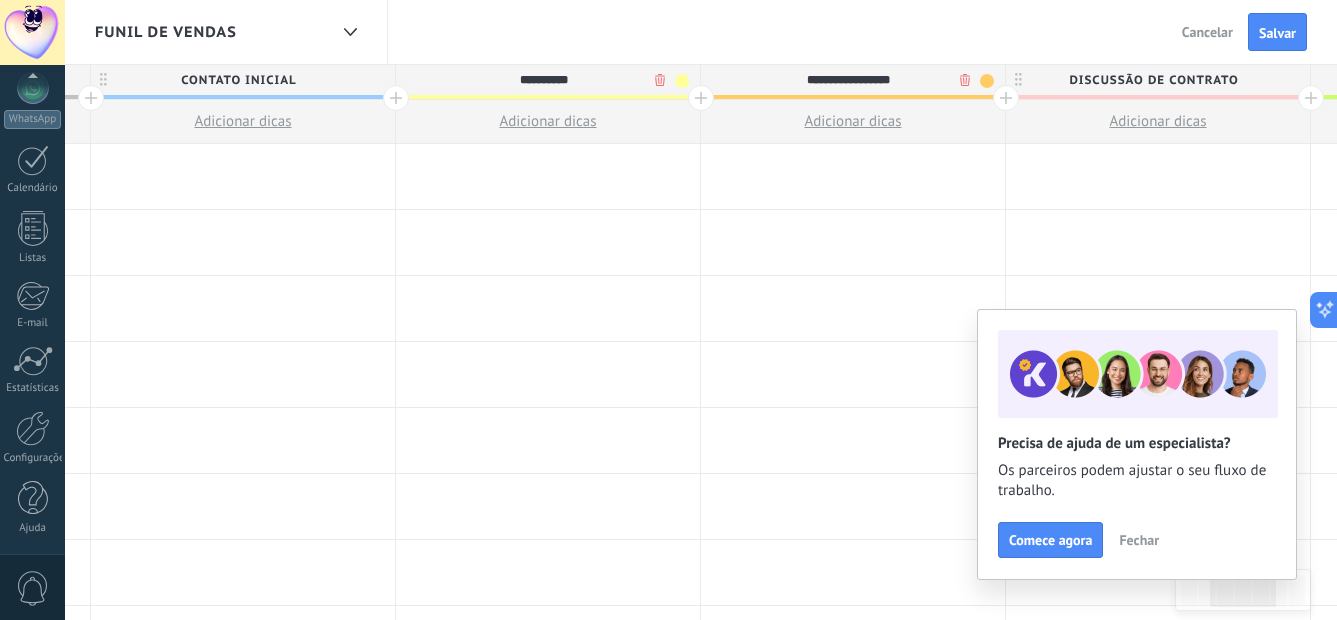 click on "**********" at bounding box center [848, 80] 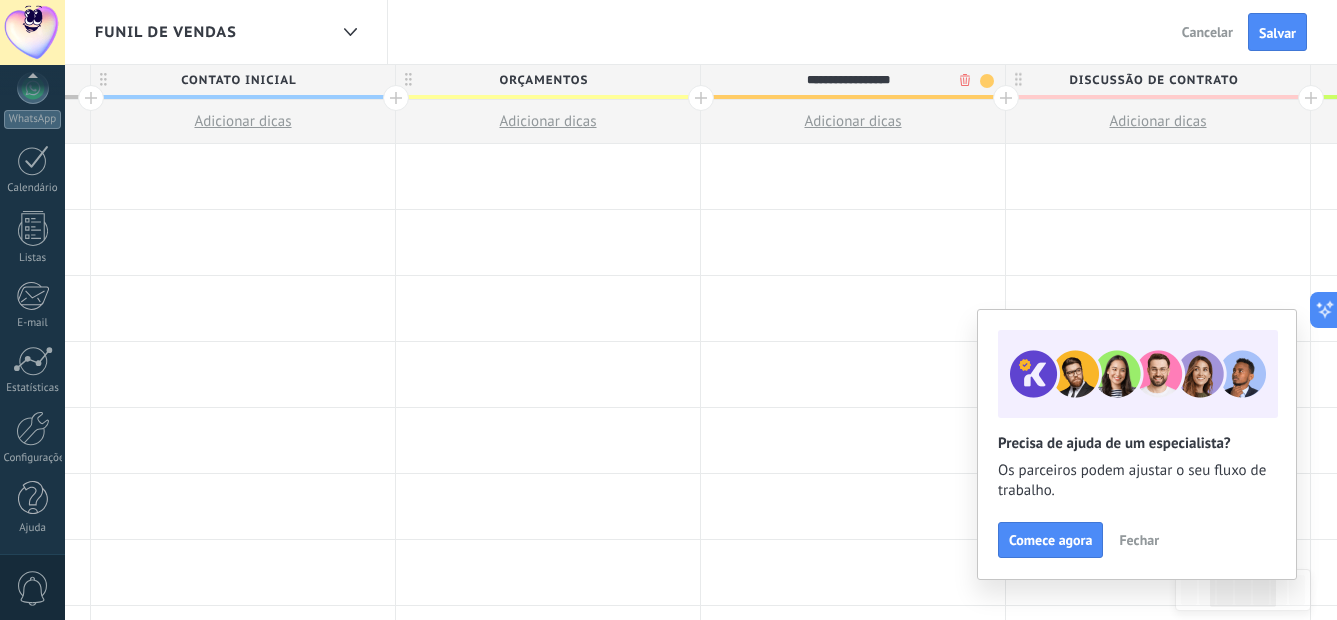 click on "**********" at bounding box center (848, 80) 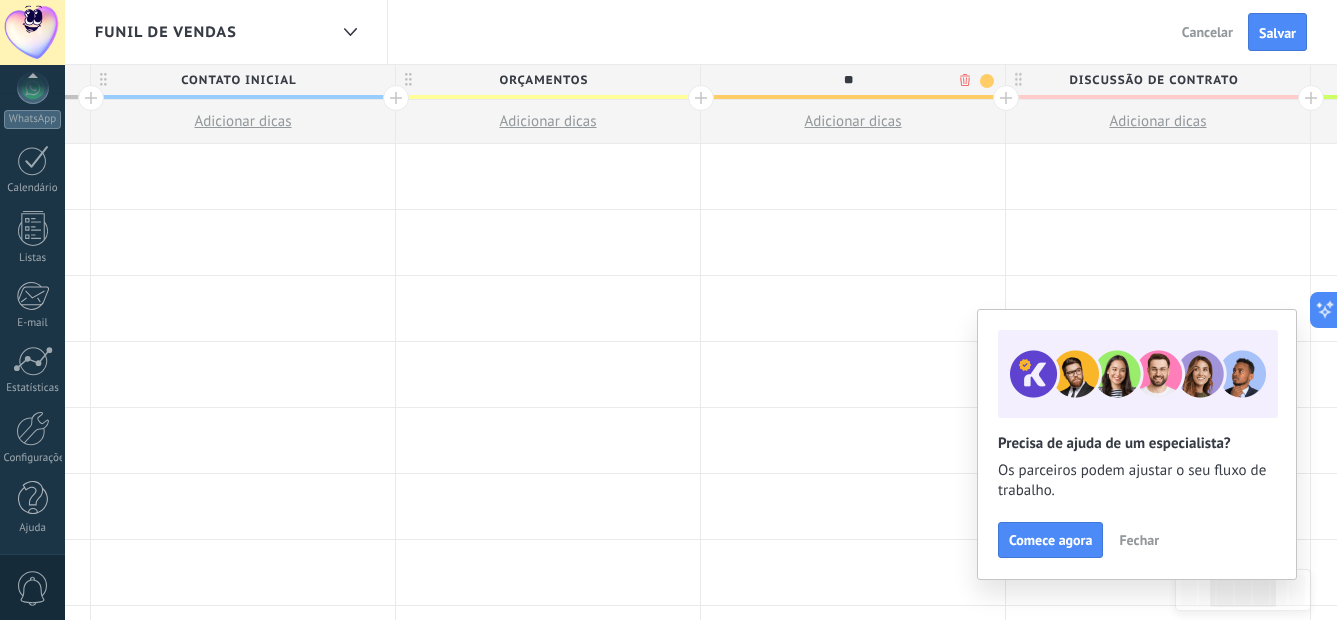 type on "*" 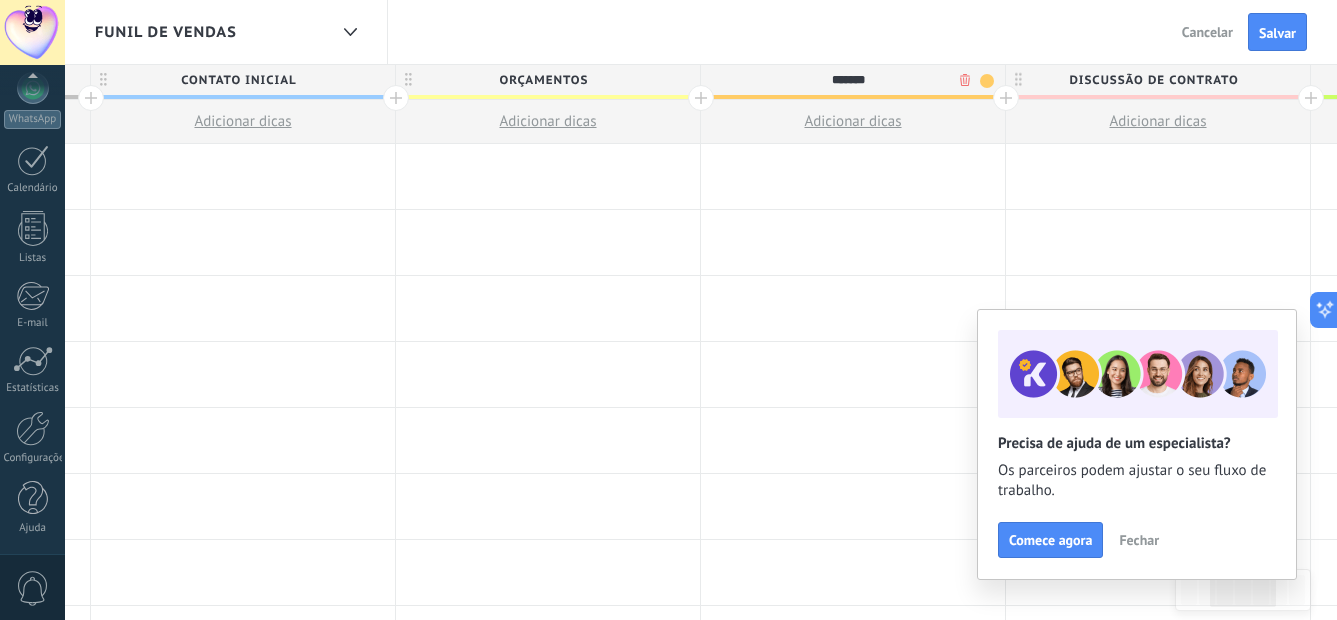 type on "*******" 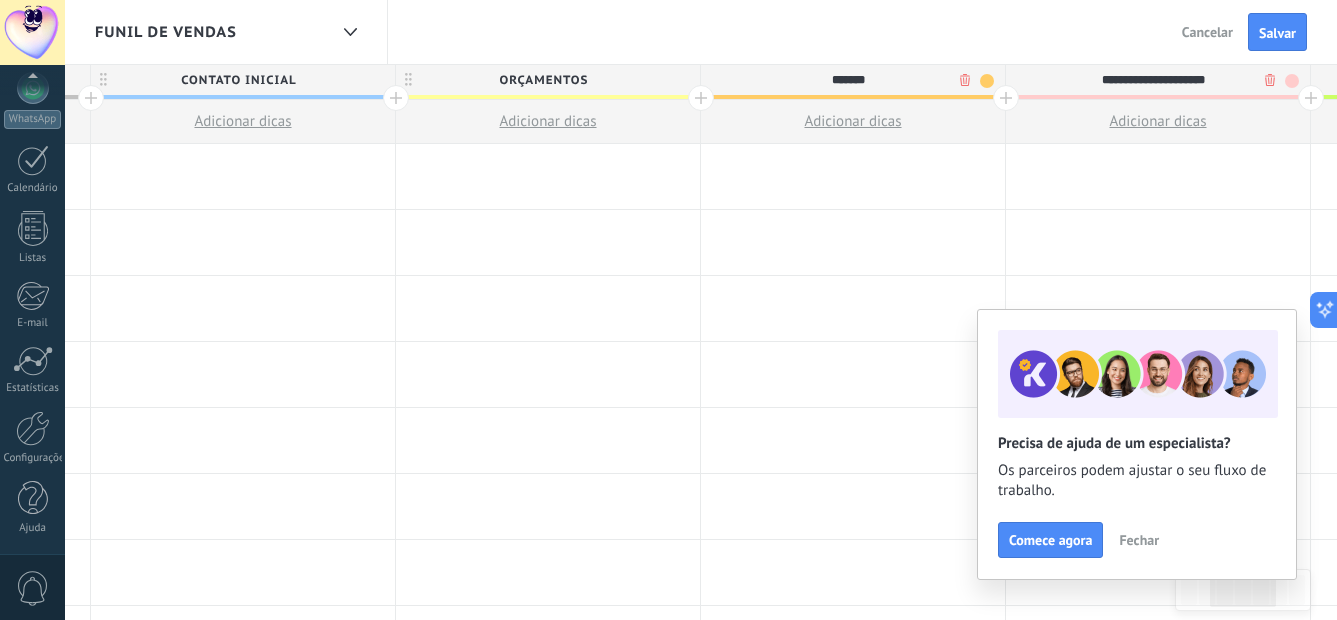 click on "**********" at bounding box center [1153, 80] 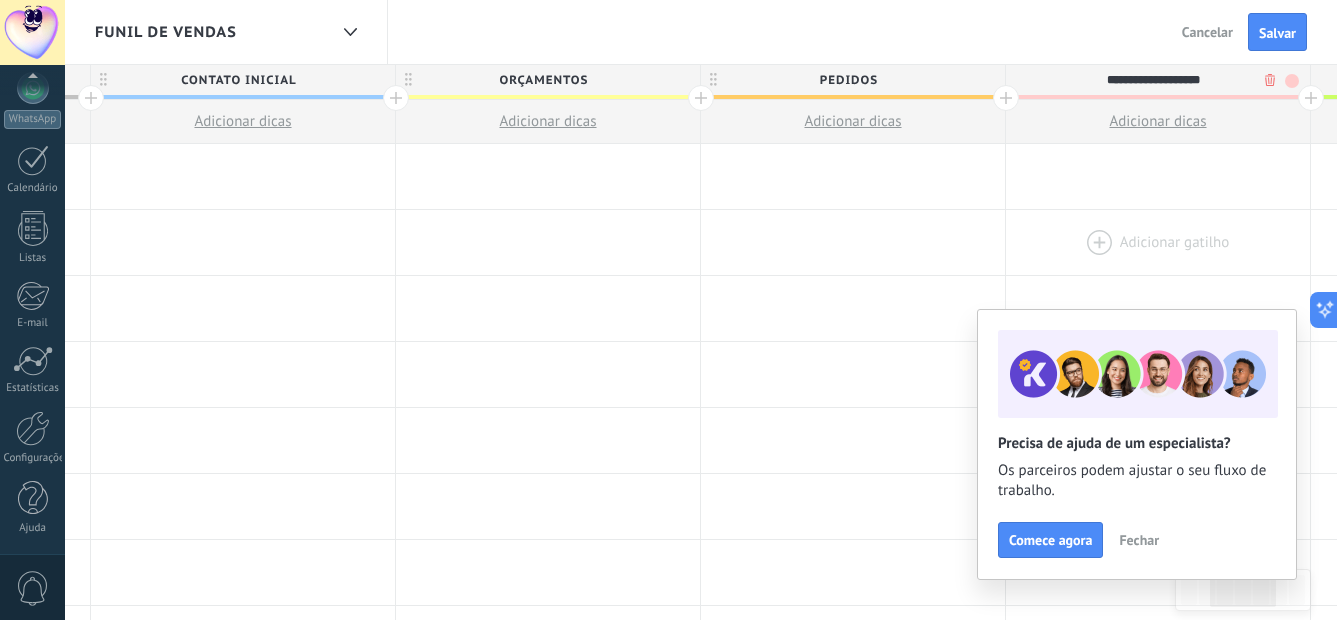 type on "**********" 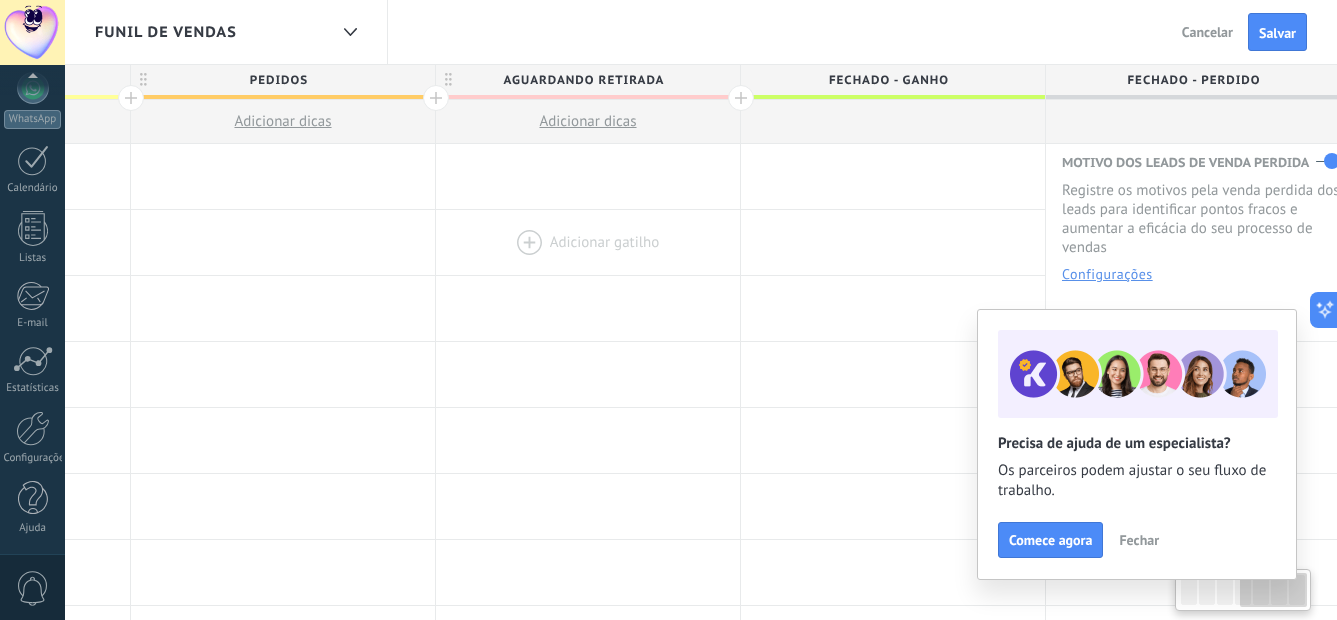 drag, startPoint x: 1200, startPoint y: 238, endPoint x: 665, endPoint y: 222, distance: 535.2392 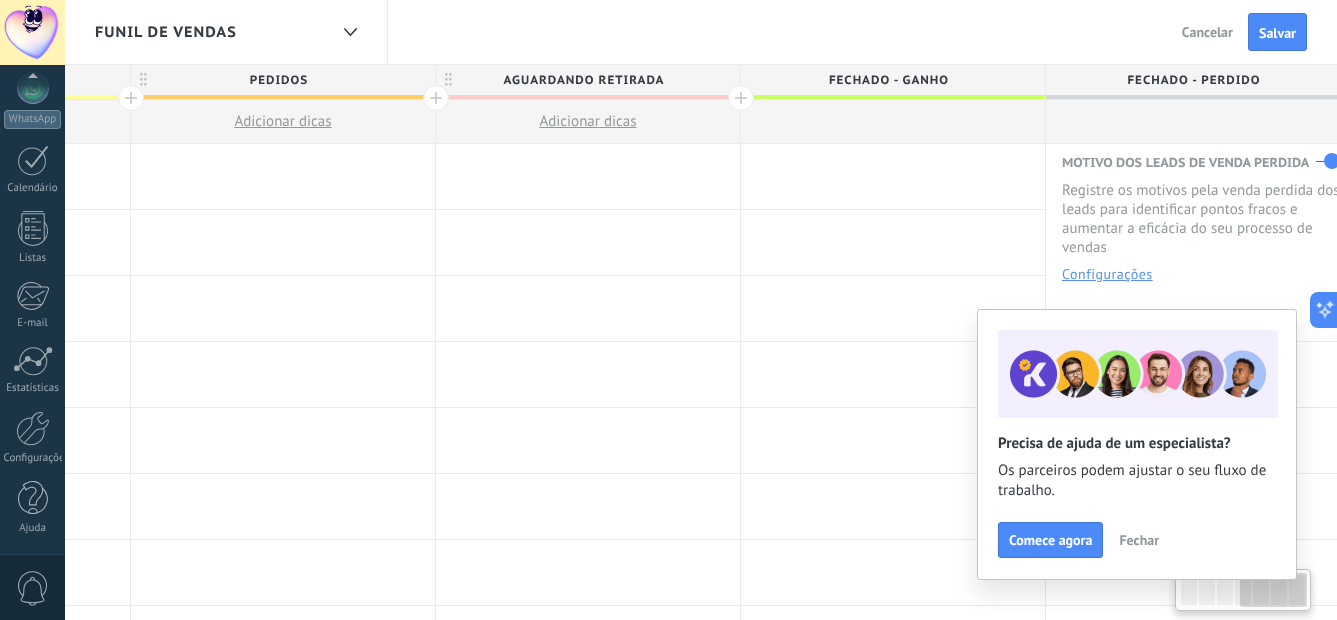 scroll, scrollTop: 0, scrollLeft: 1173, axis: horizontal 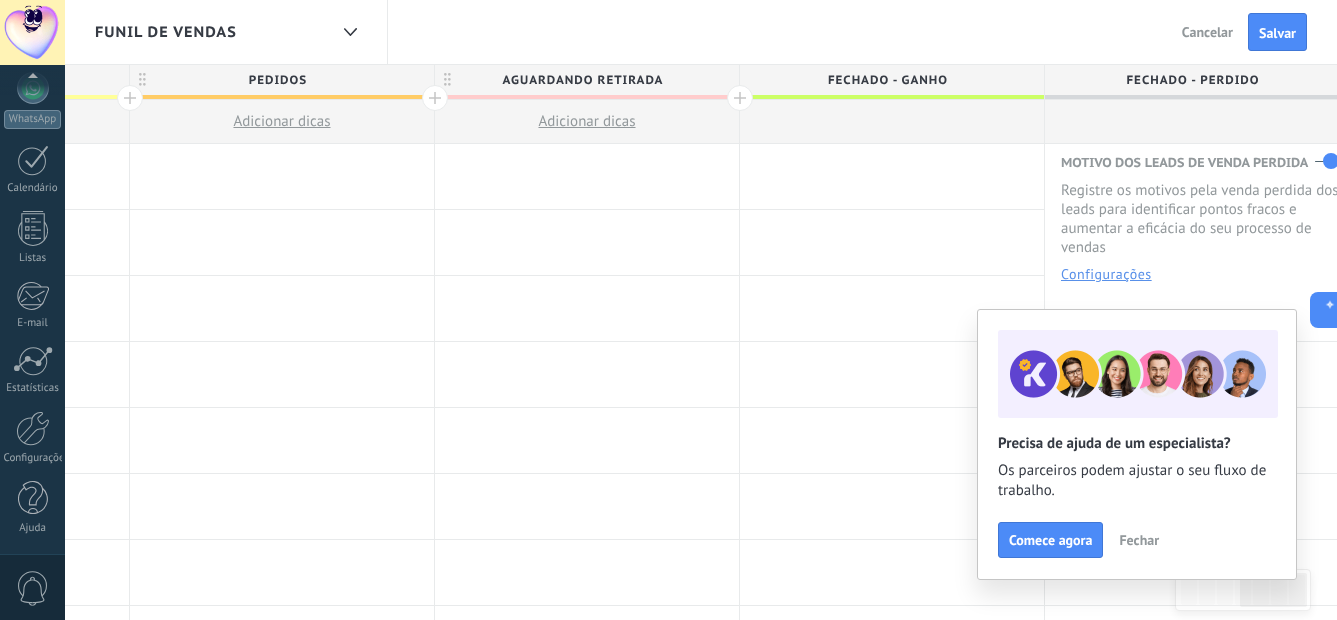 click at bounding box center (740, 98) 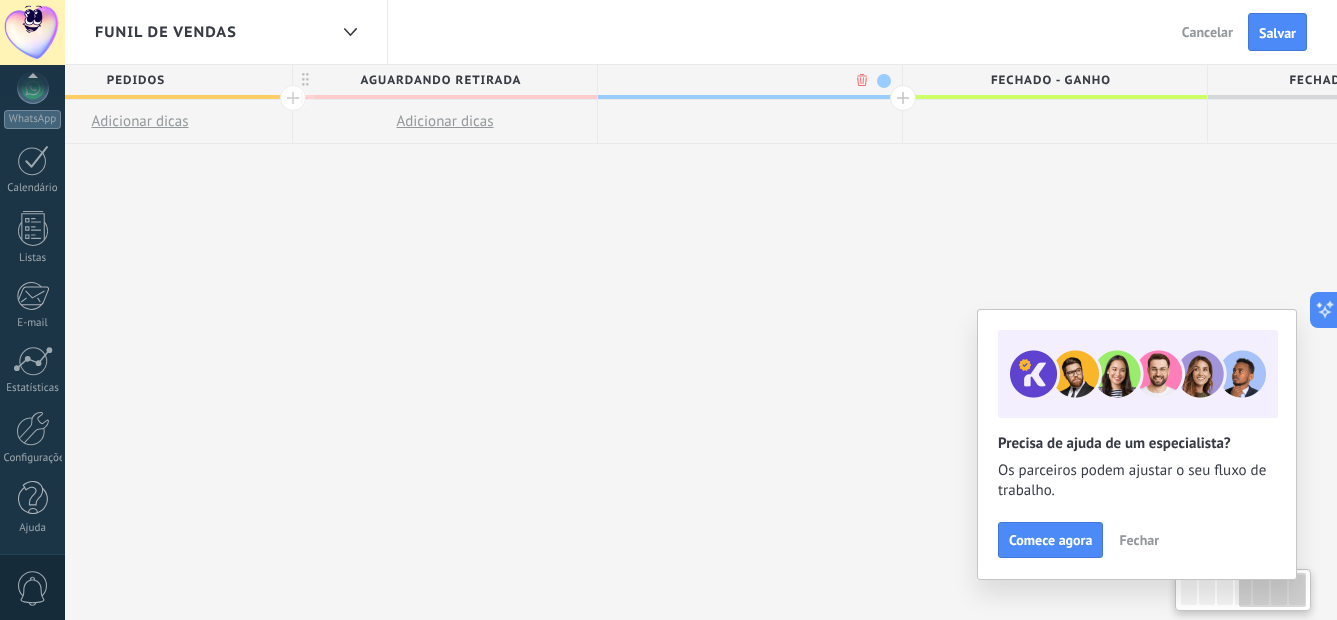 scroll, scrollTop: 0, scrollLeft: 1321, axis: horizontal 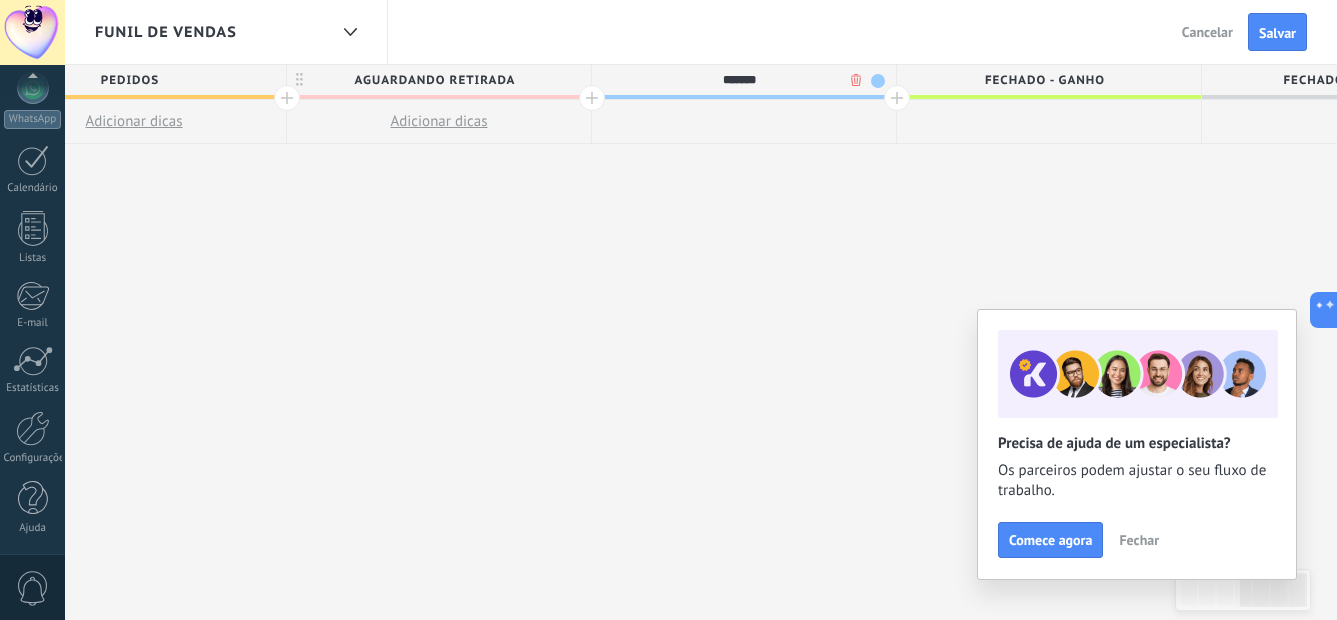 type on "*******" 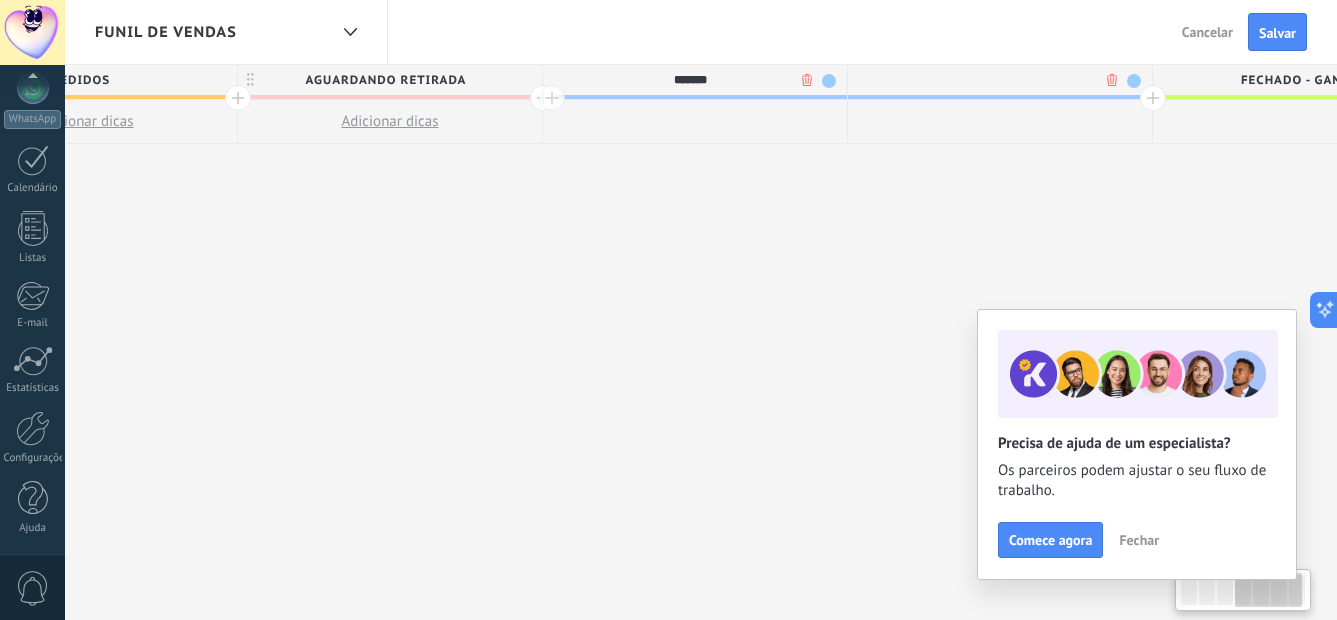 scroll, scrollTop: 0, scrollLeft: 1469, axis: horizontal 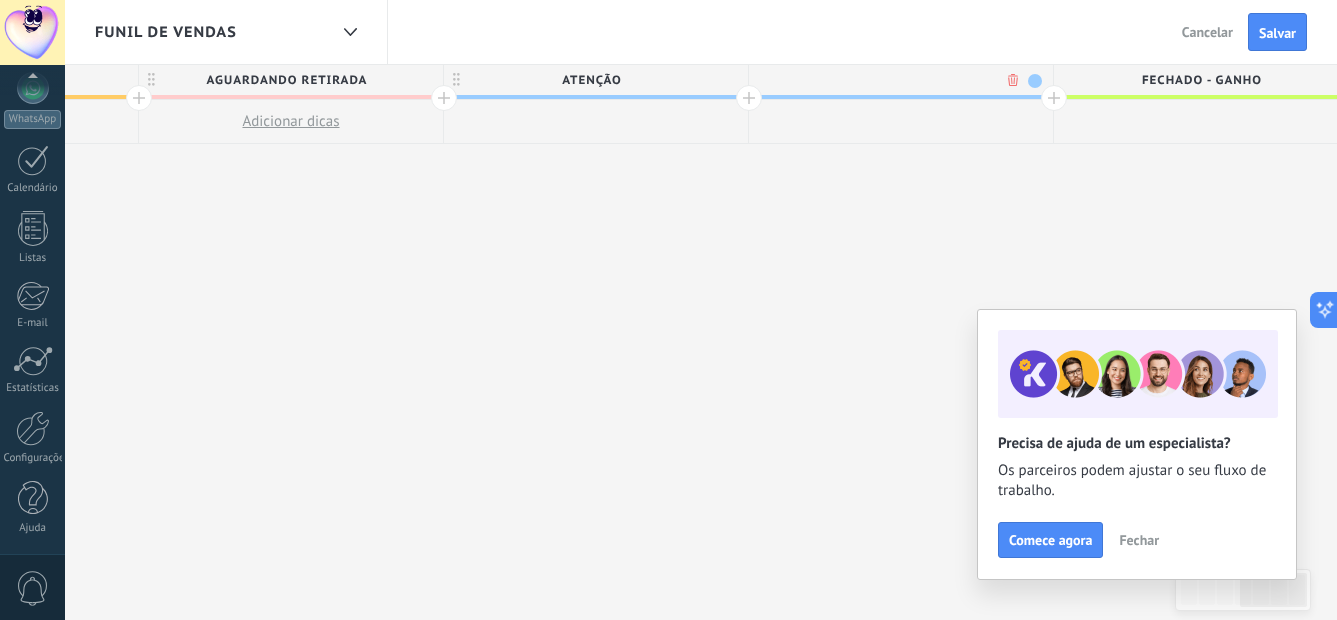 click at bounding box center (896, 80) 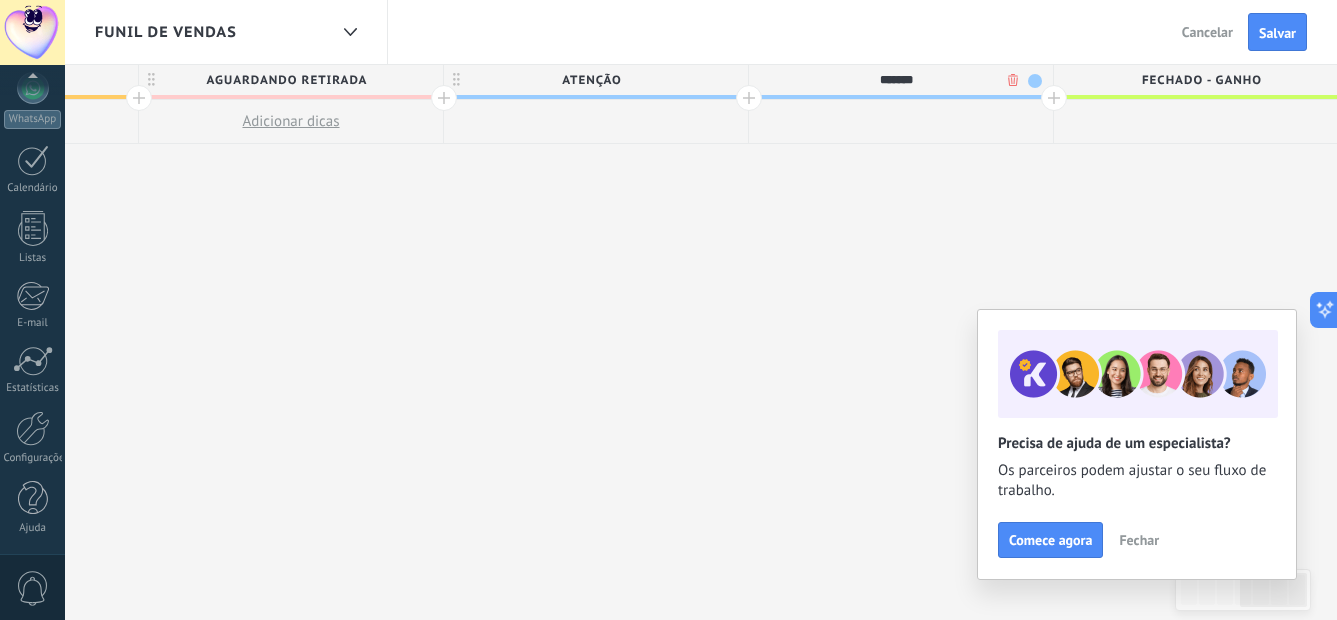 type on "*******" 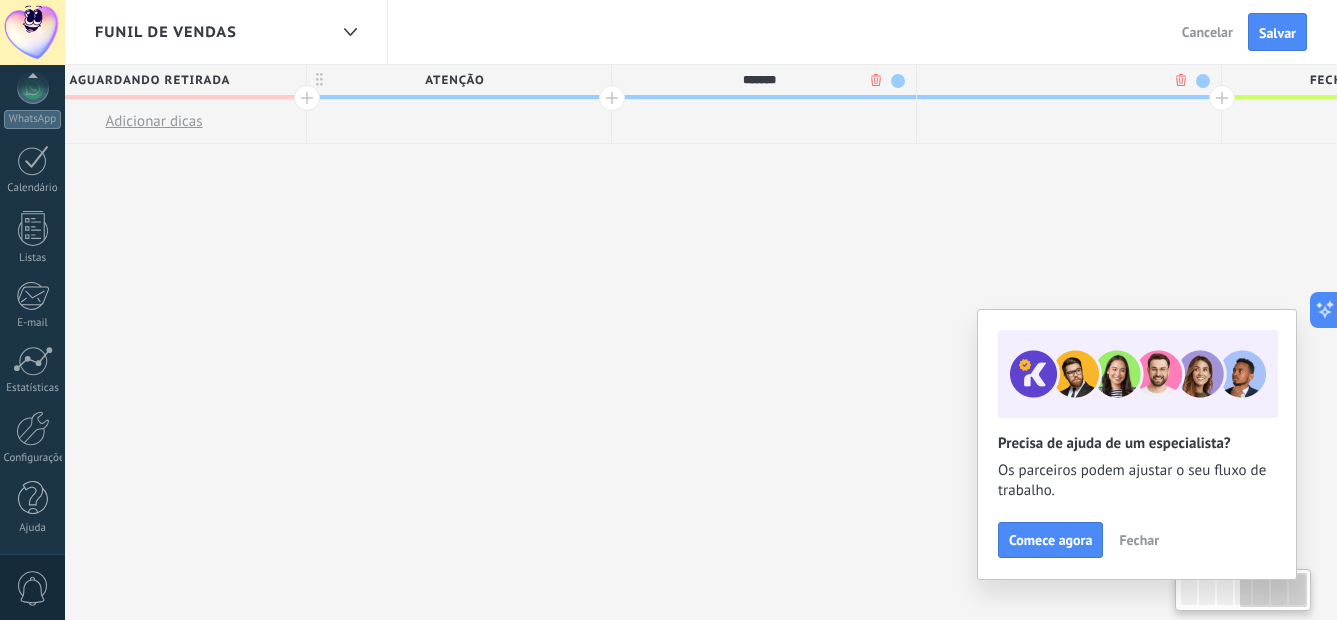 scroll, scrollTop: 0, scrollLeft: 1617, axis: horizontal 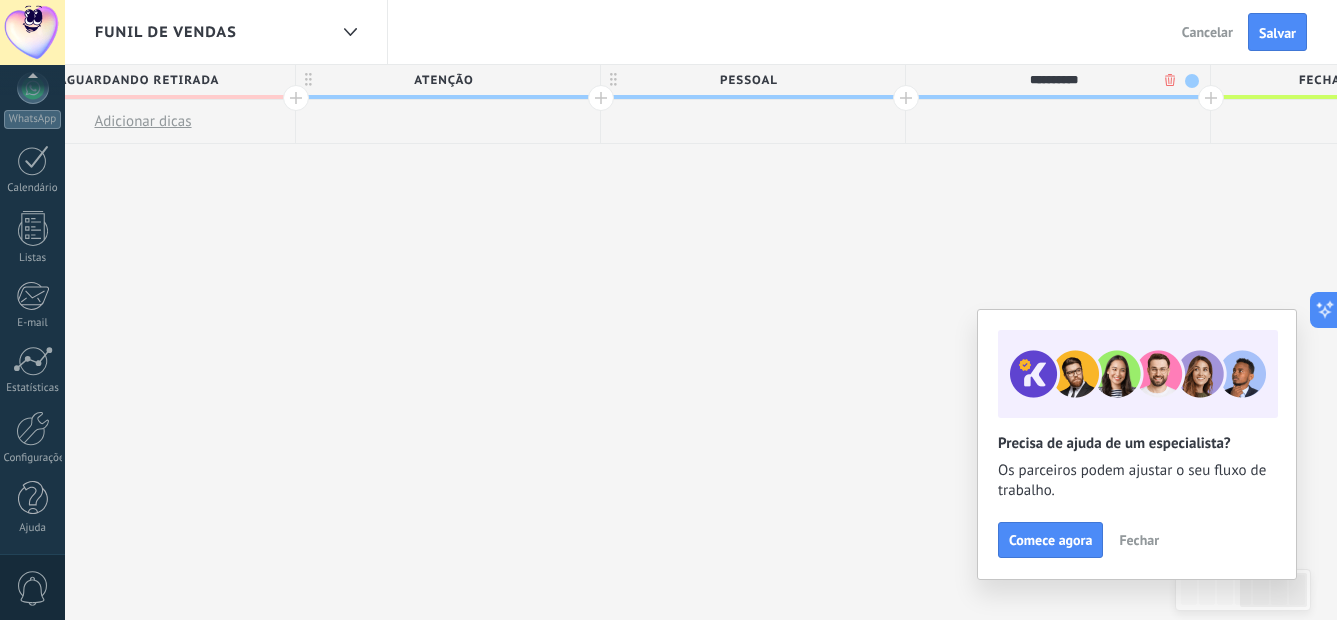 click on "PESSOAL" at bounding box center [748, 80] 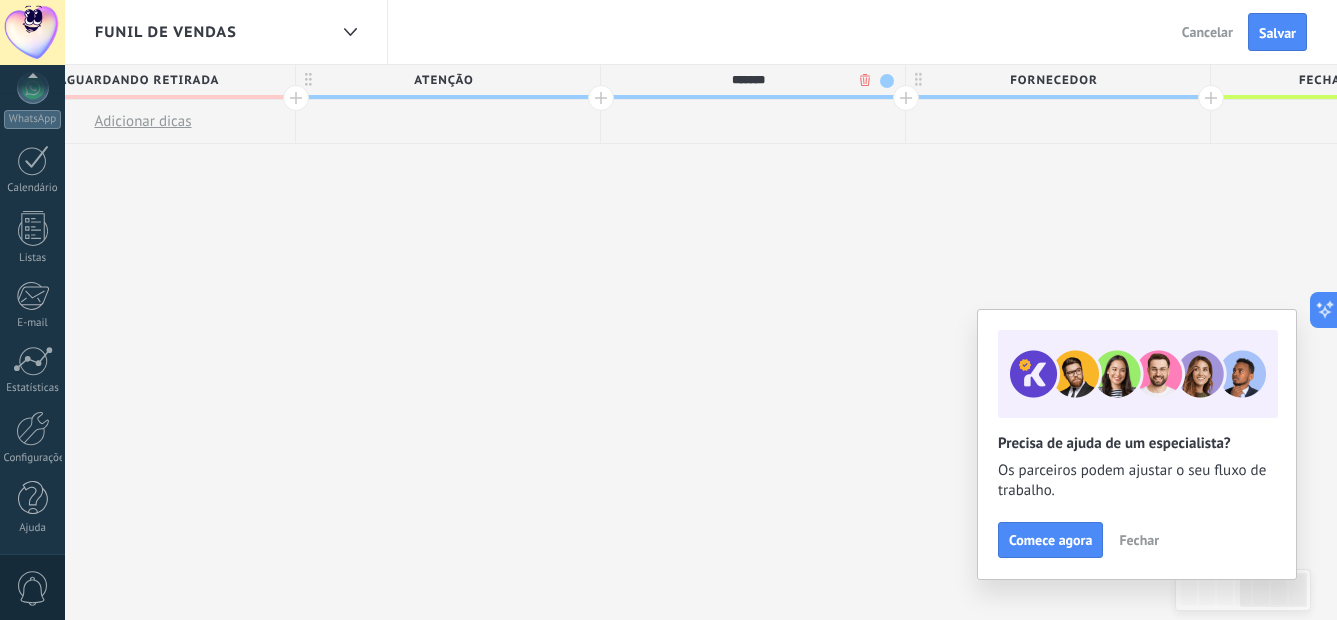 click at bounding box center (887, 81) 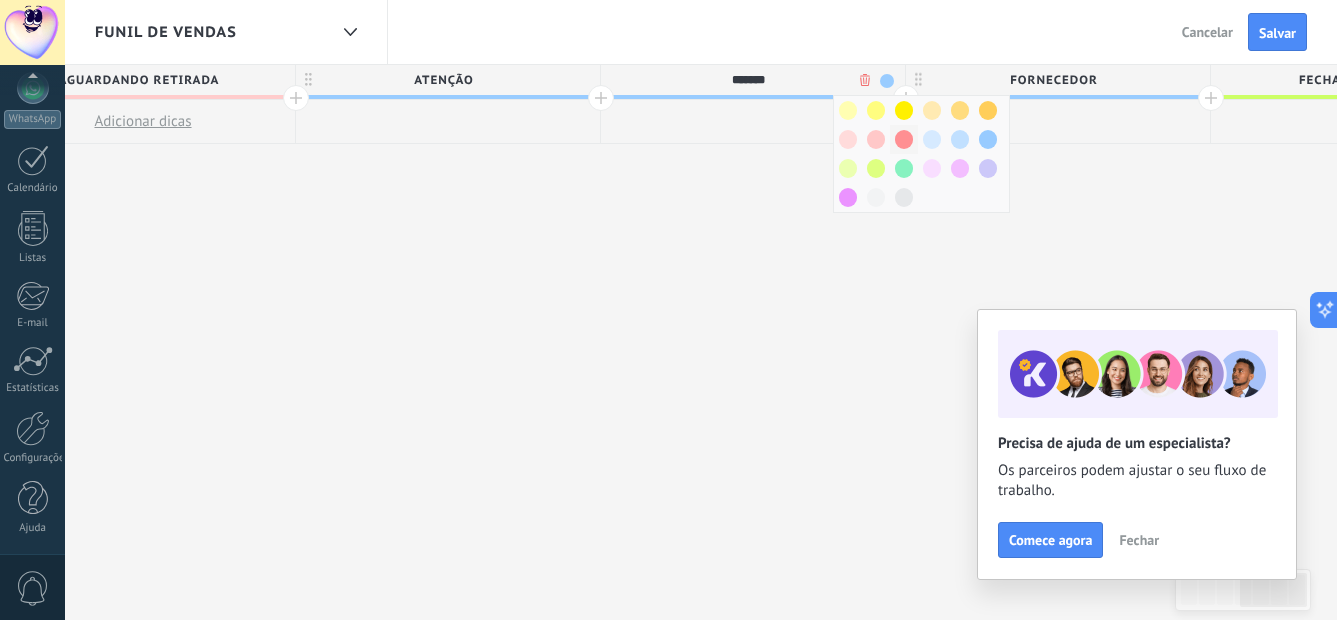 click at bounding box center [904, 139] 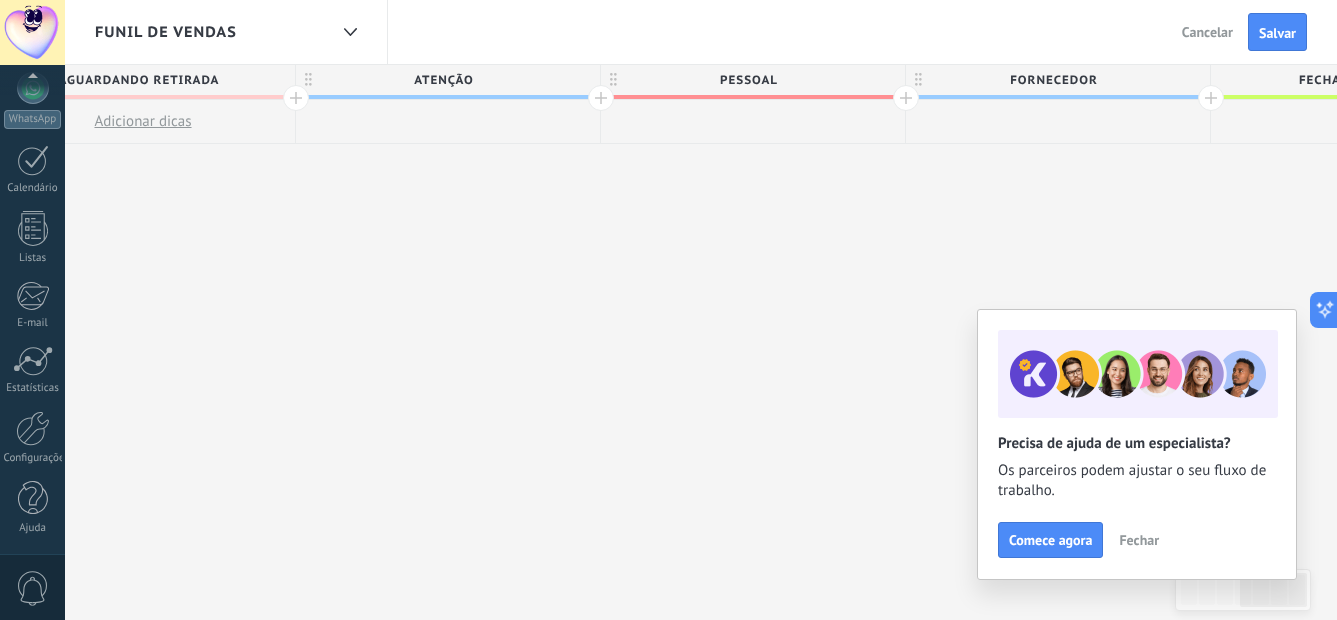 click on "PESSOAL" at bounding box center [748, 80] 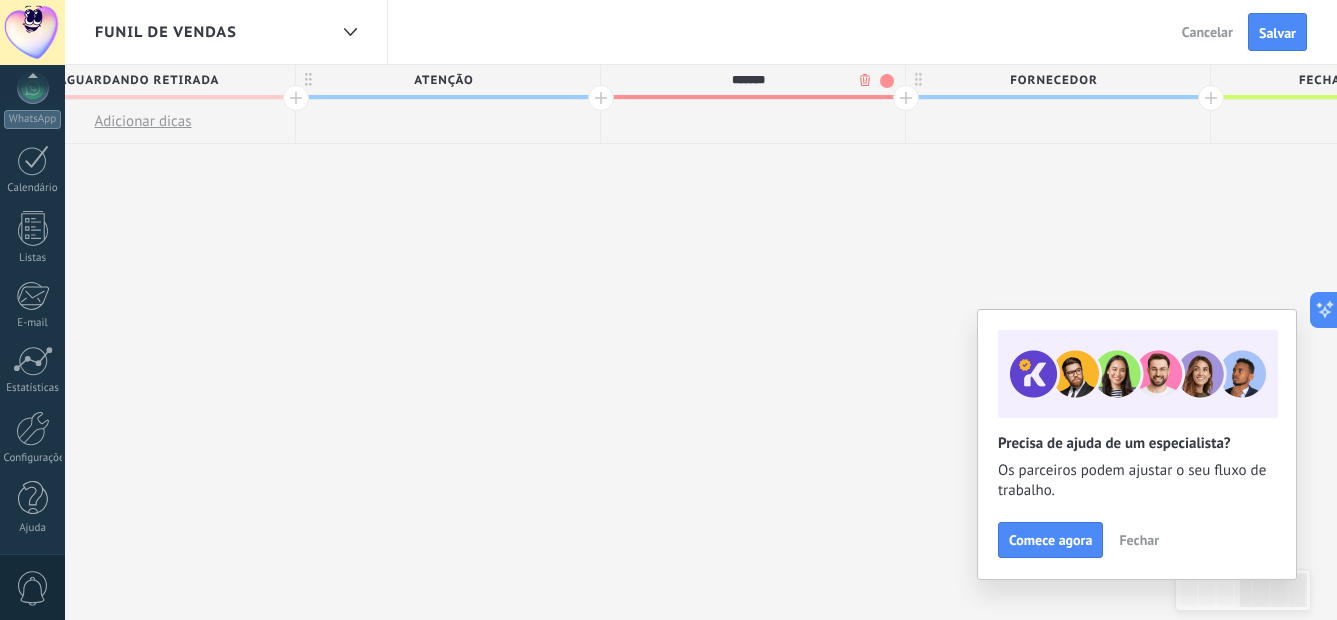 click on "*******" at bounding box center [748, 80] 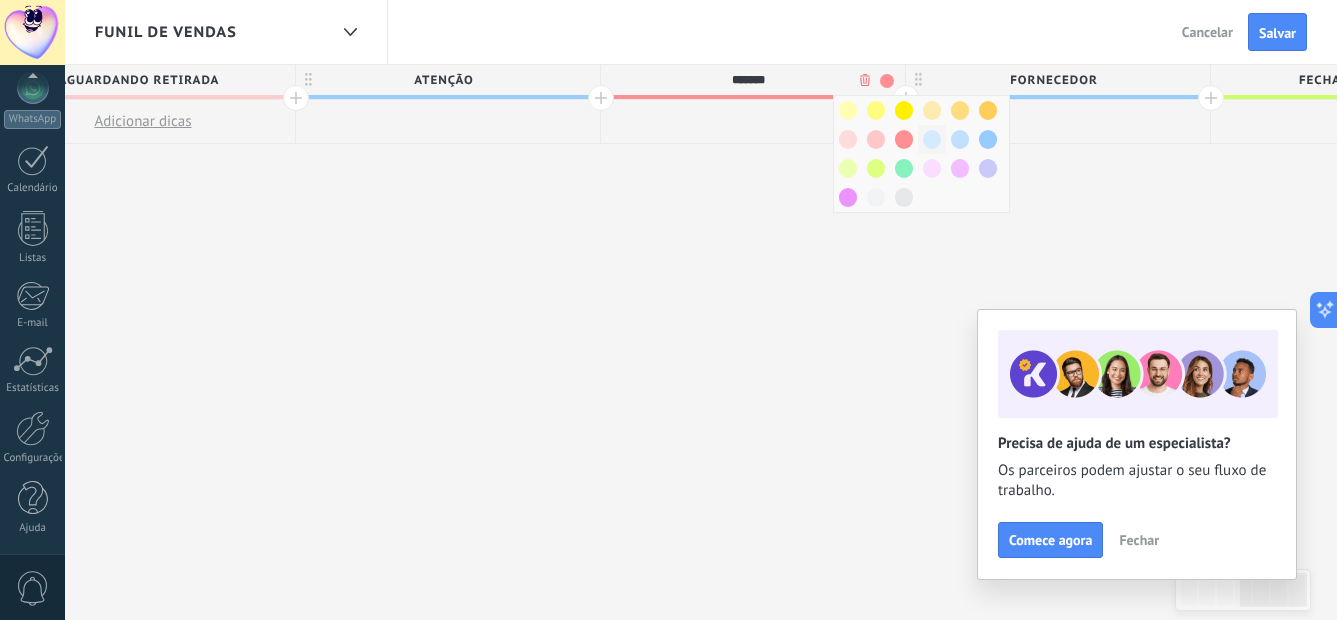 click at bounding box center [932, 139] 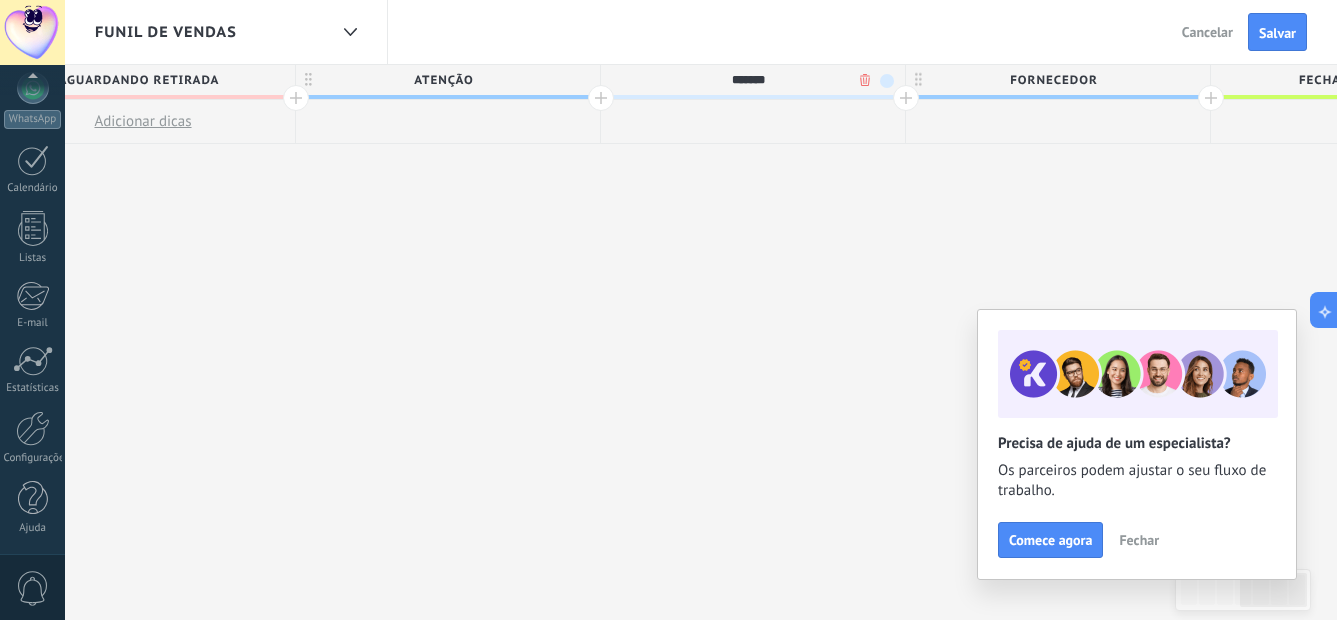 click on "ATENÇÃO" at bounding box center [443, 80] 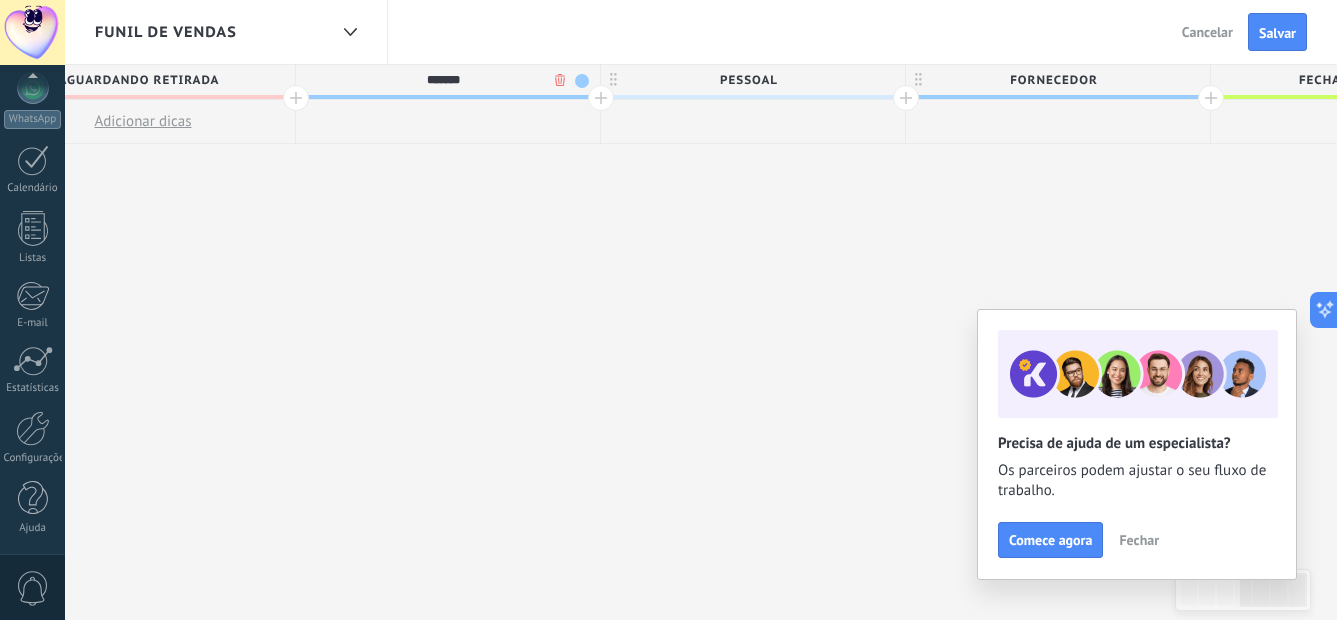 click at bounding box center [582, 81] 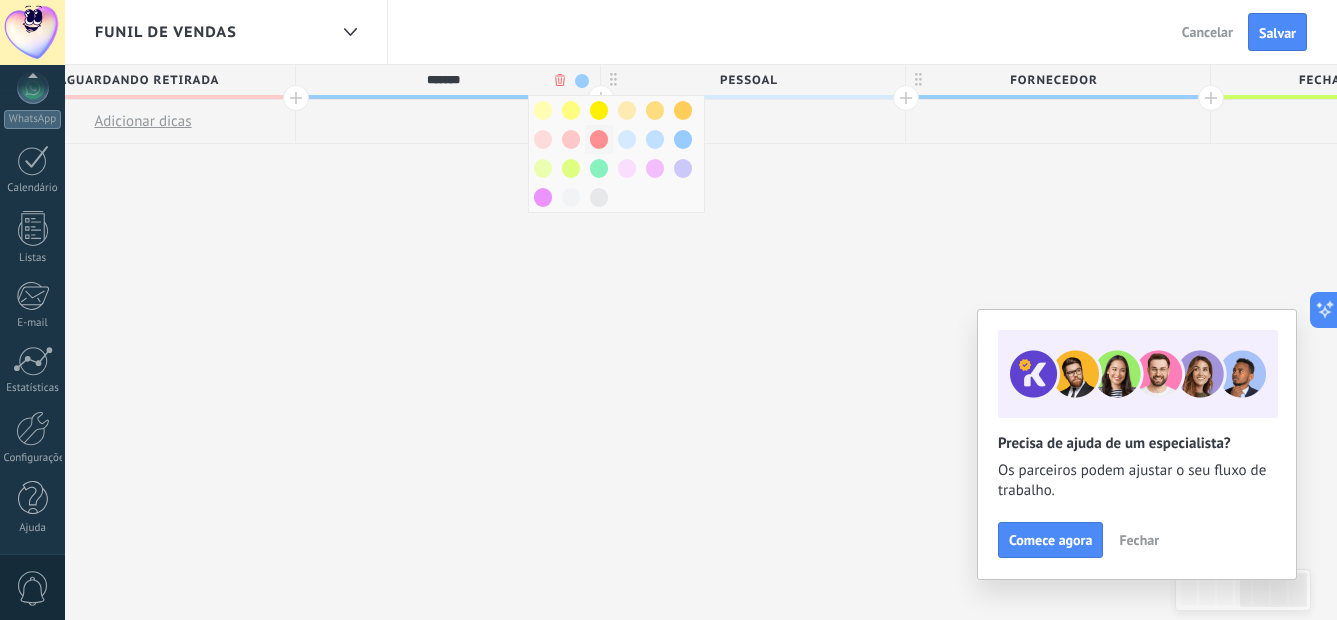 click at bounding box center [599, 139] 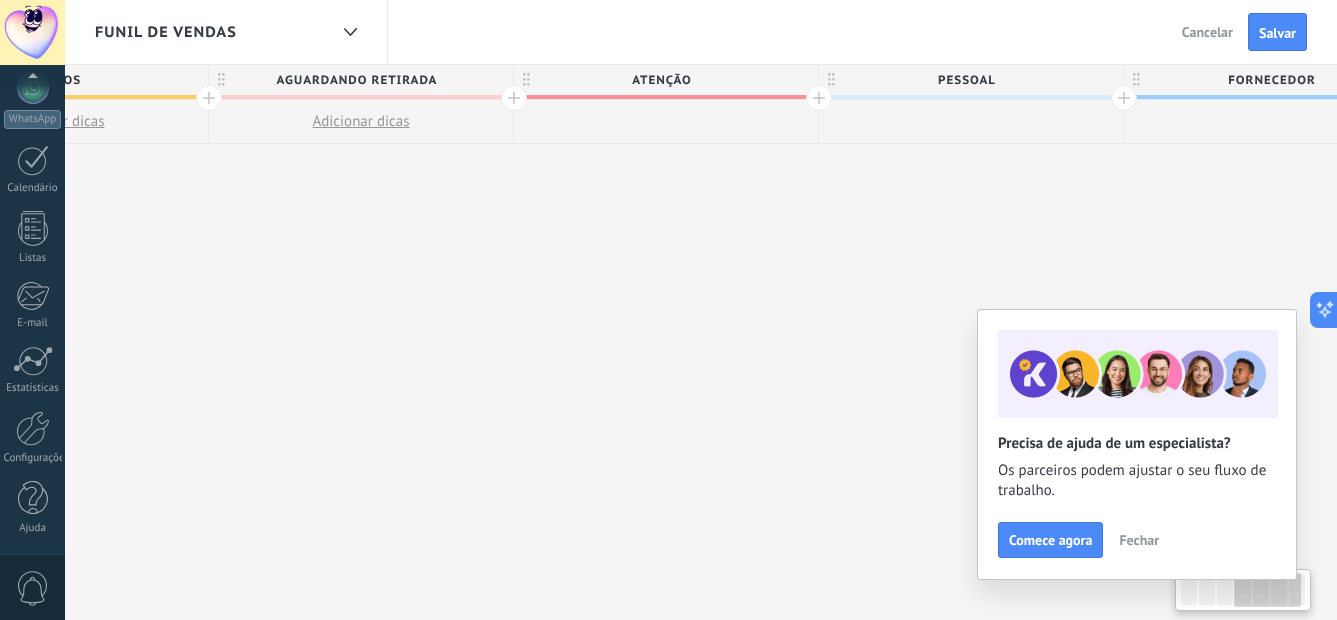 drag, startPoint x: 423, startPoint y: 179, endPoint x: 600, endPoint y: 160, distance: 178.01685 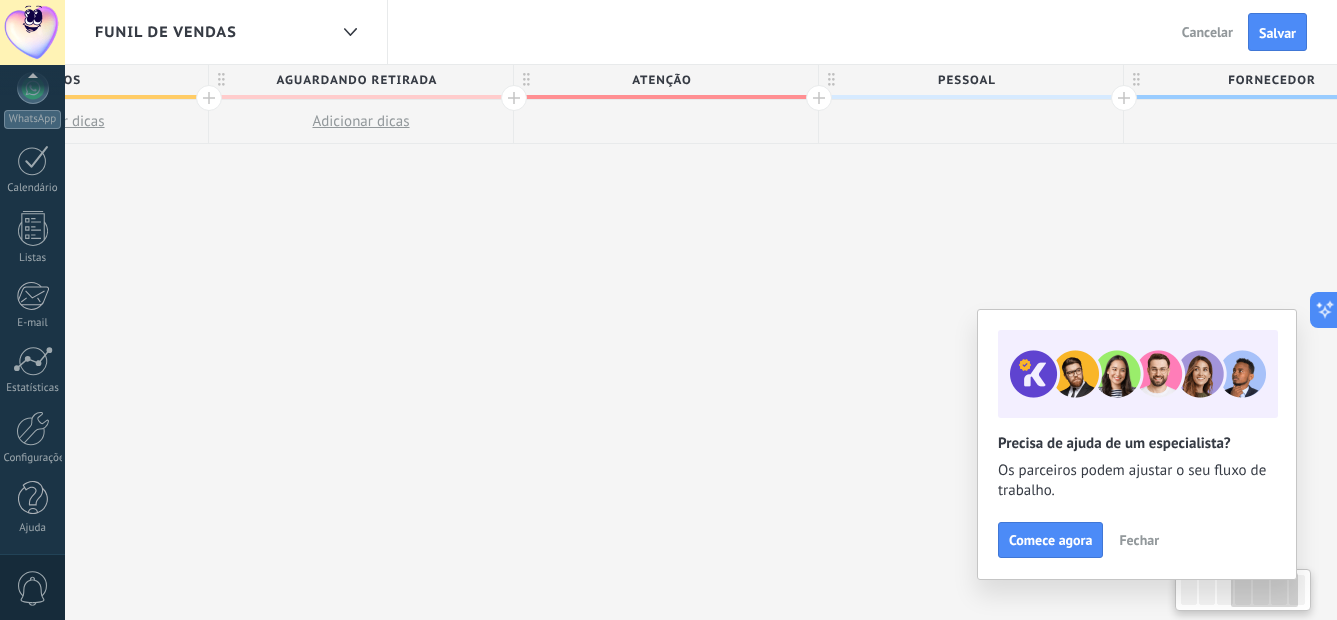 scroll, scrollTop: 0, scrollLeft: 1391, axis: horizontal 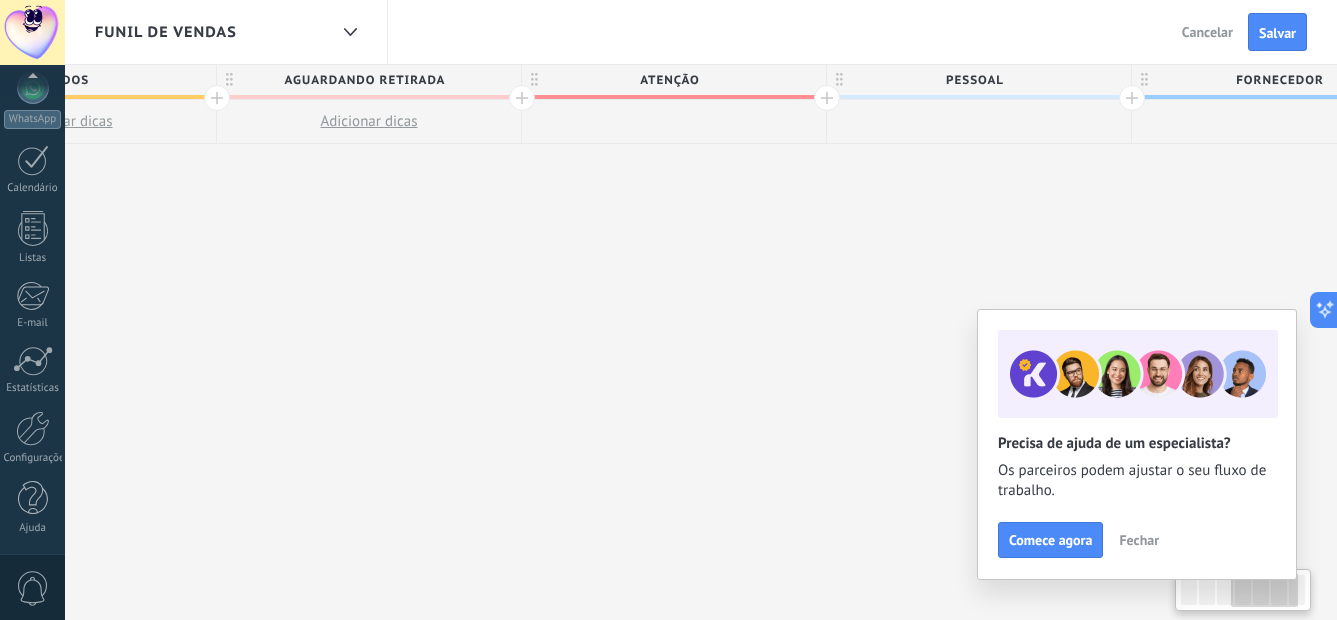 click on "AGUARDANDO RETIRADA" at bounding box center (364, 80) 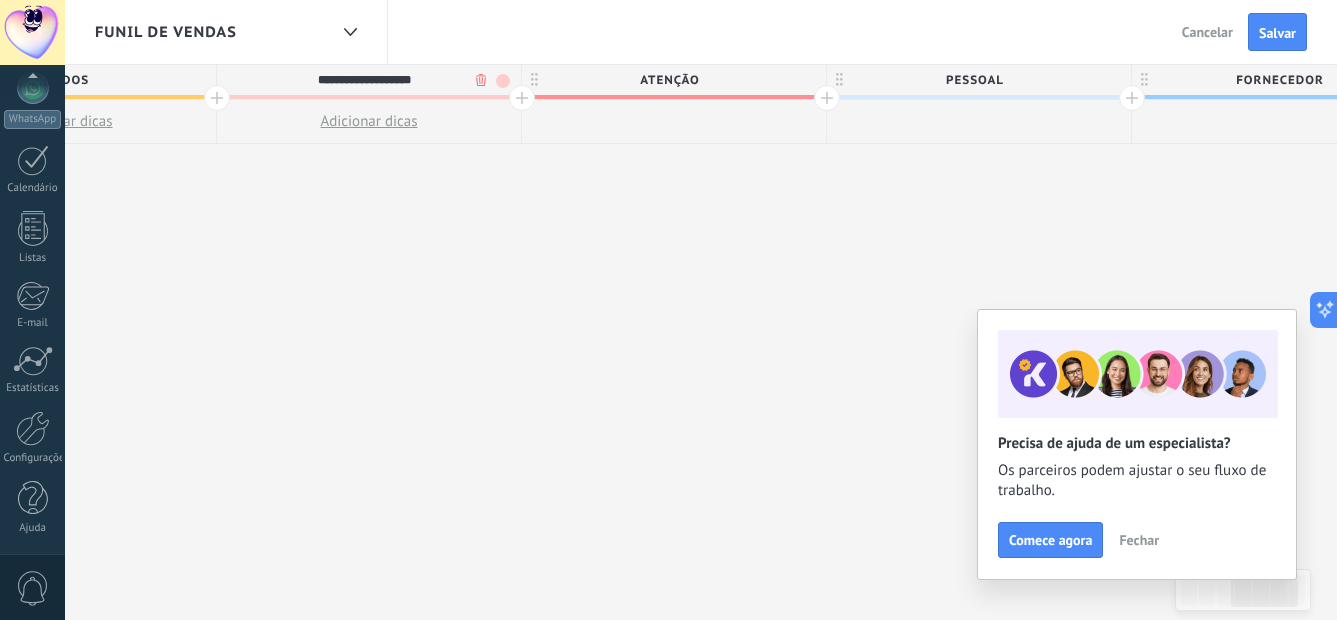 click on "**********" at bounding box center (364, 80) 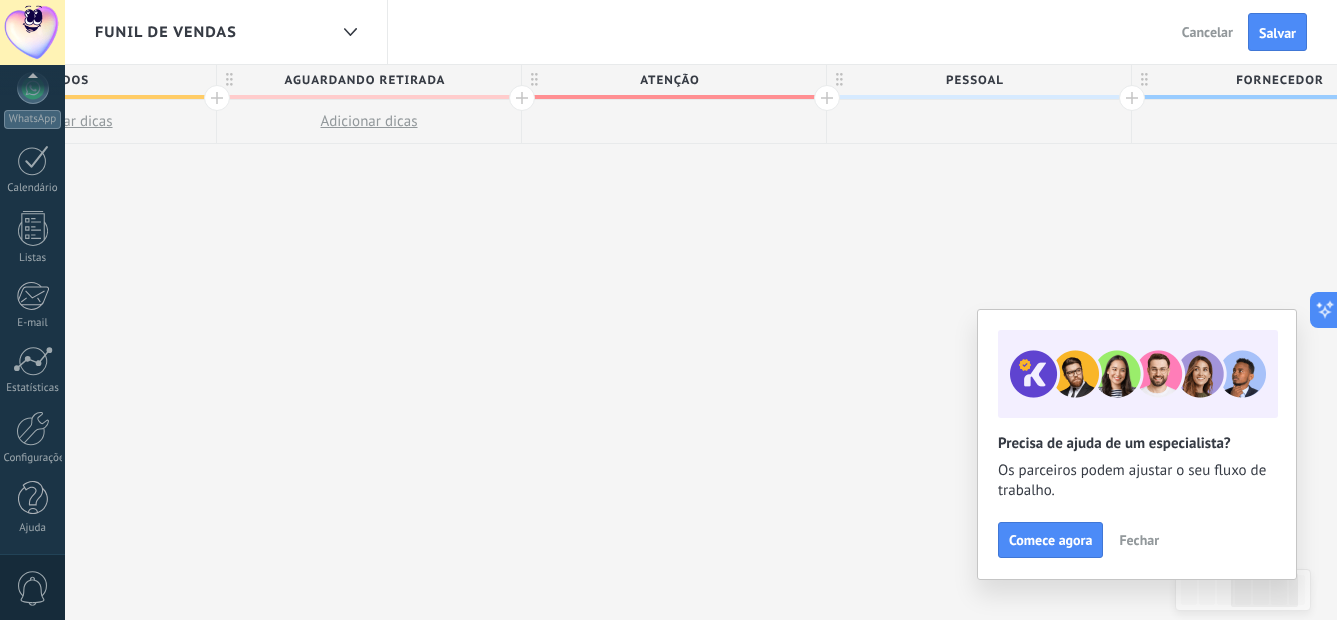 click on "AGUARDANDO RETIRADA" at bounding box center (364, 80) 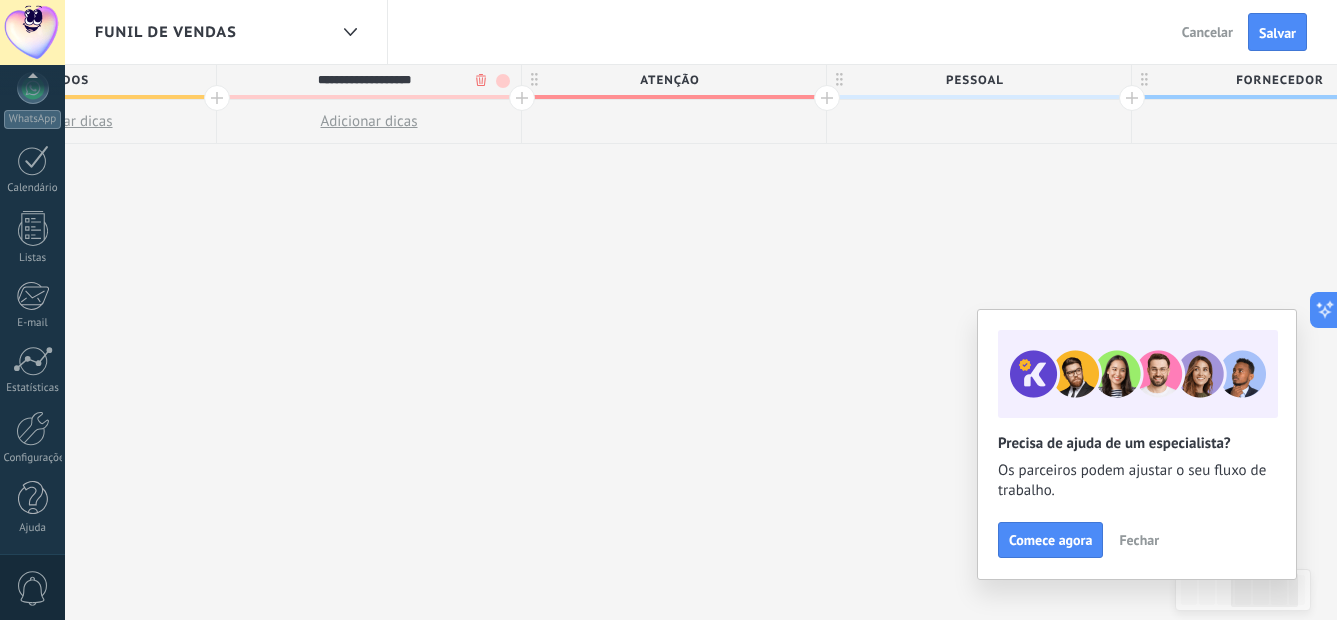click at bounding box center (503, 81) 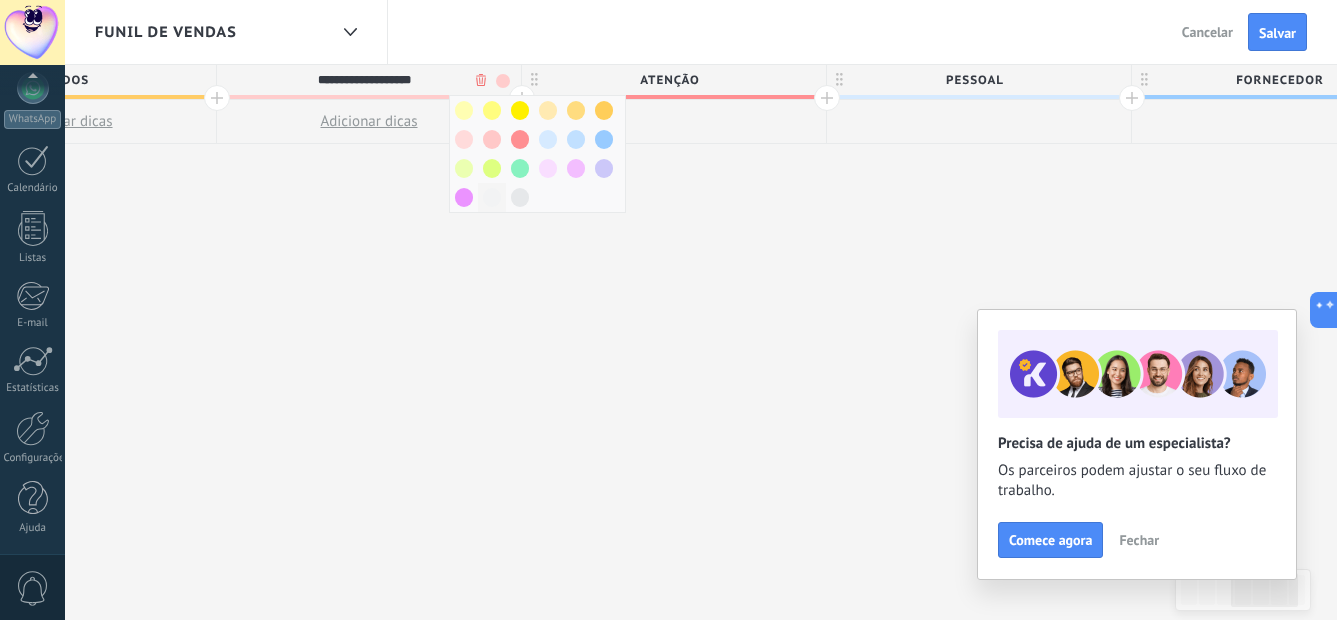 click at bounding box center (492, 197) 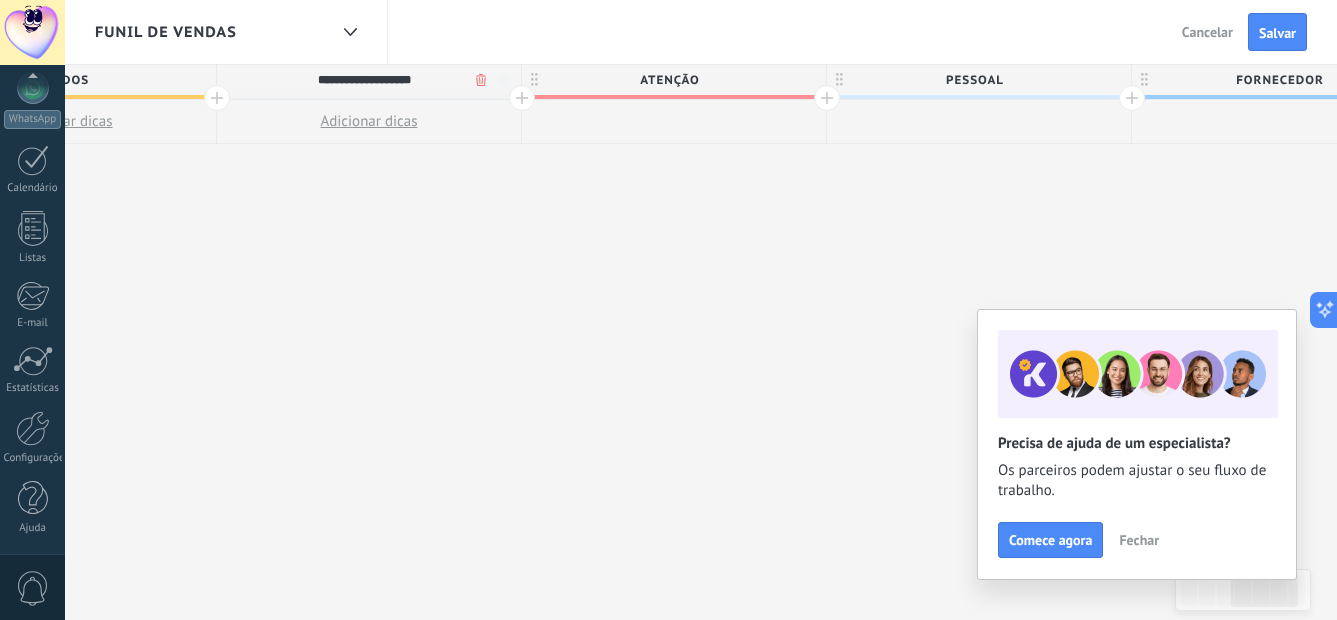 click on "Fechar" at bounding box center (1139, 540) 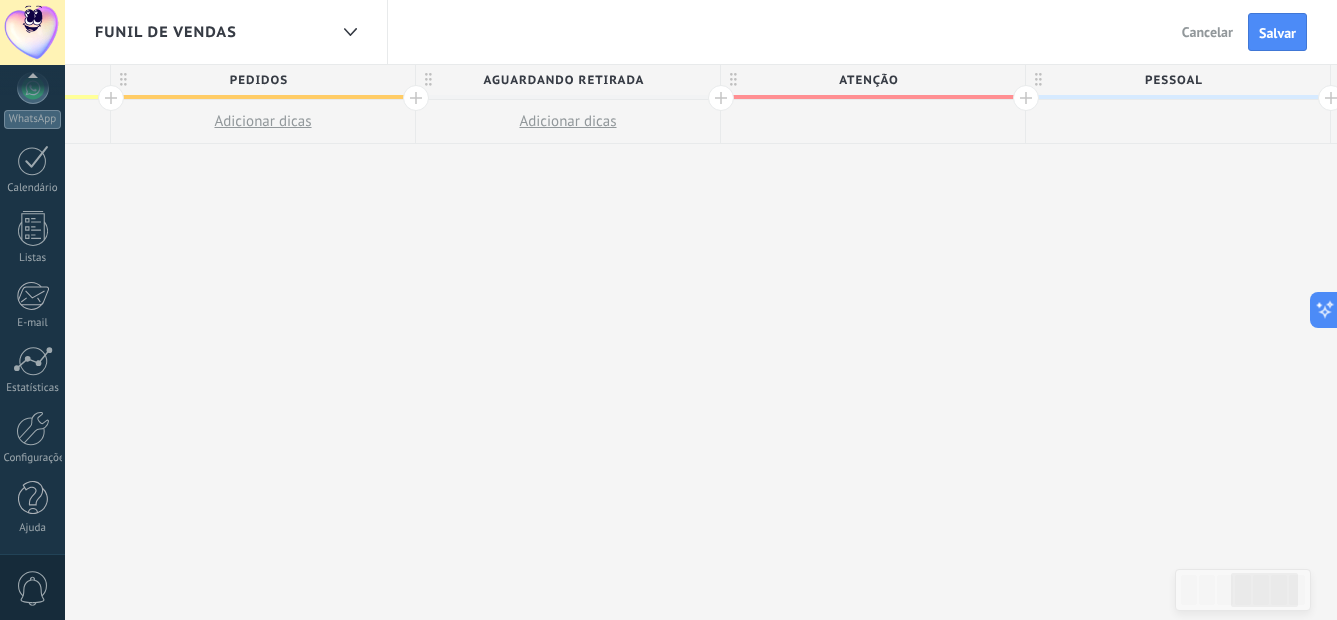 drag, startPoint x: 482, startPoint y: 292, endPoint x: 834, endPoint y: 290, distance: 352.00568 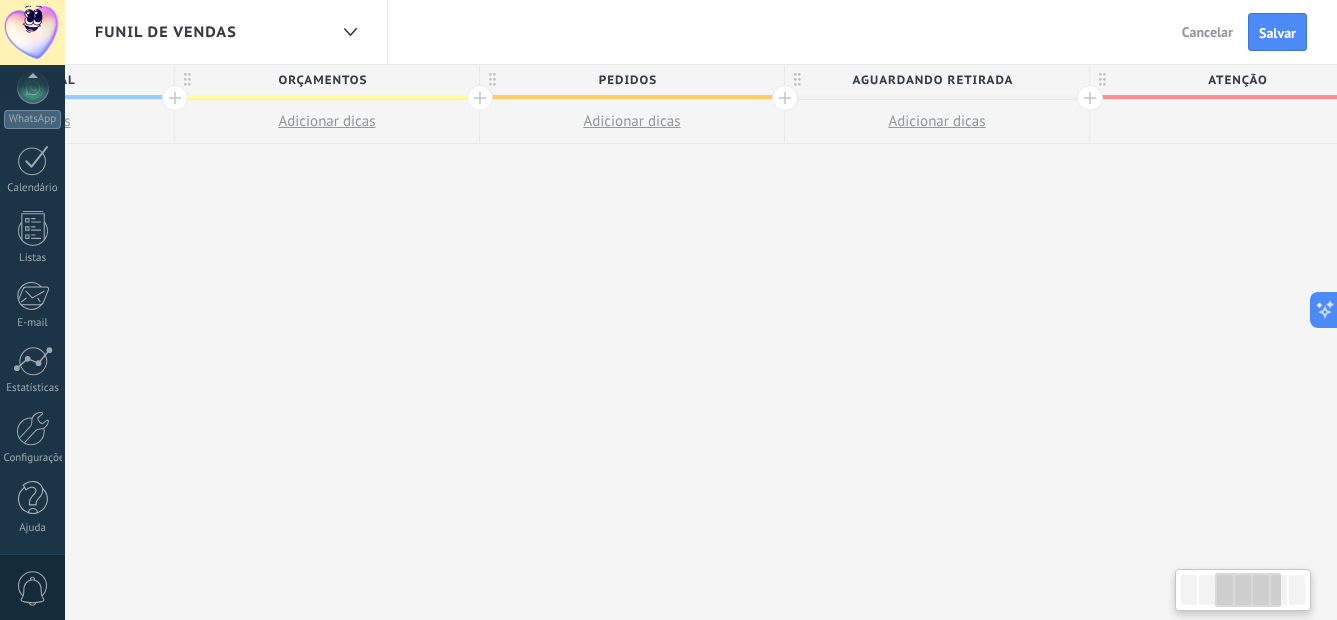 drag, startPoint x: 583, startPoint y: 352, endPoint x: 774, endPoint y: 349, distance: 191.02356 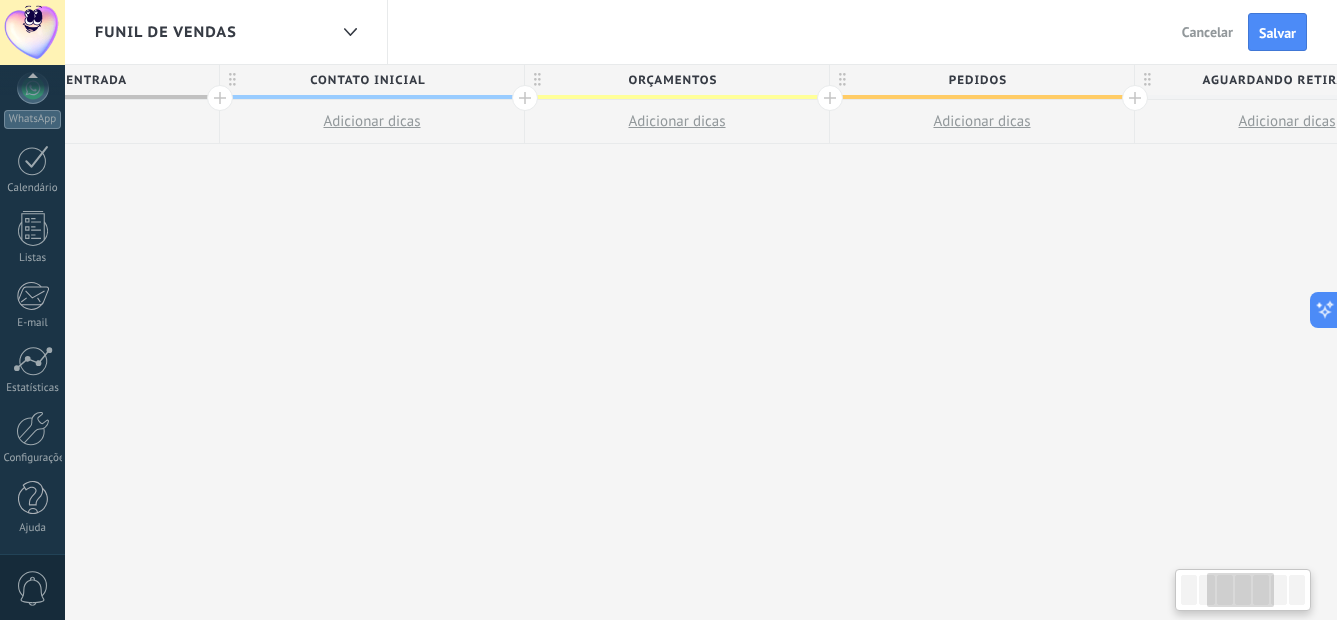 drag, startPoint x: 665, startPoint y: 365, endPoint x: 851, endPoint y: 370, distance: 186.0672 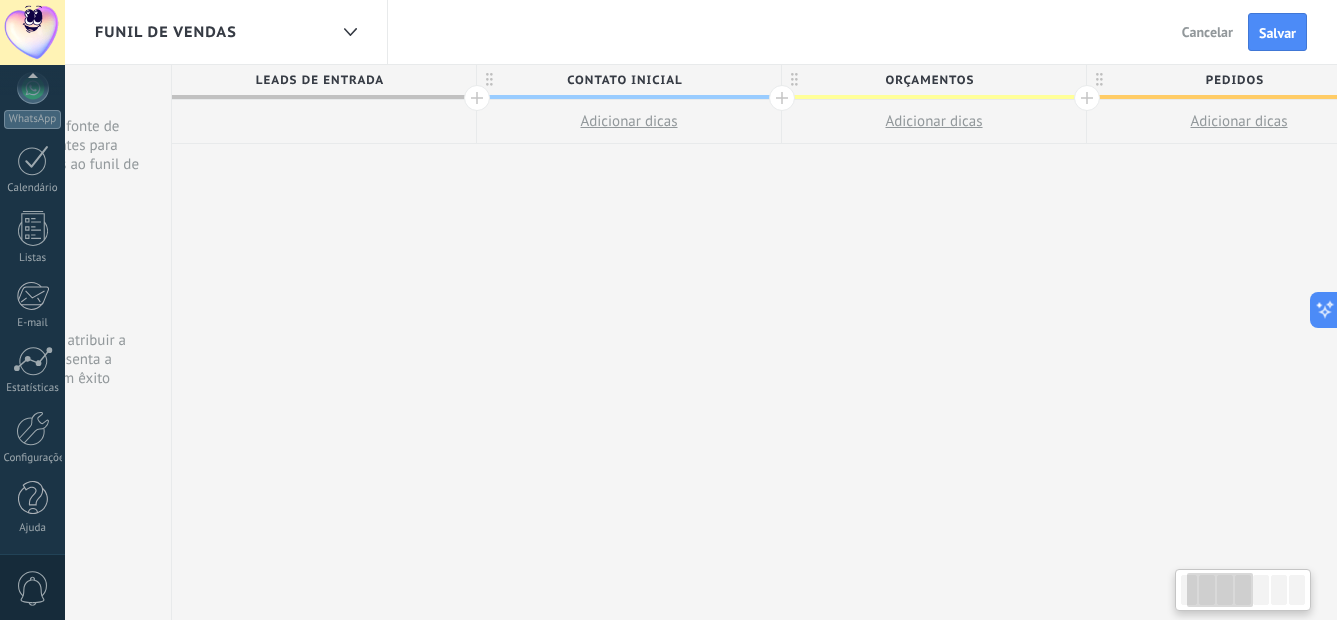drag, startPoint x: 670, startPoint y: 379, endPoint x: 863, endPoint y: 386, distance: 193.1269 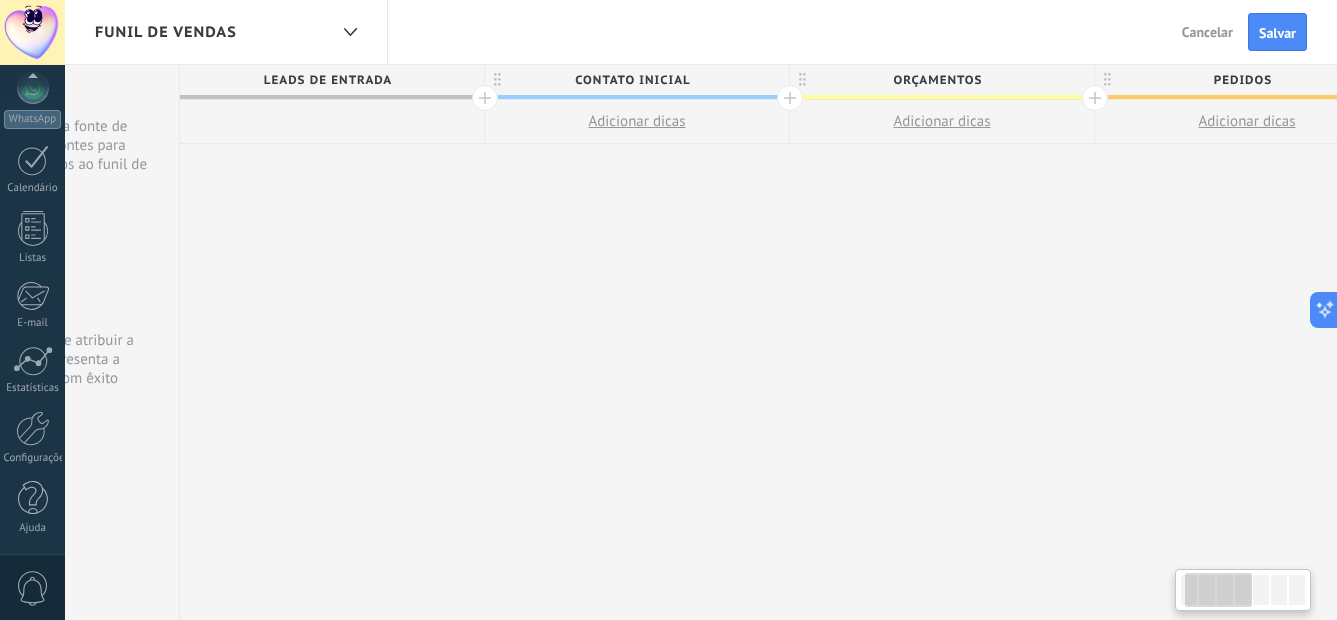 scroll, scrollTop: 0, scrollLeft: 0, axis: both 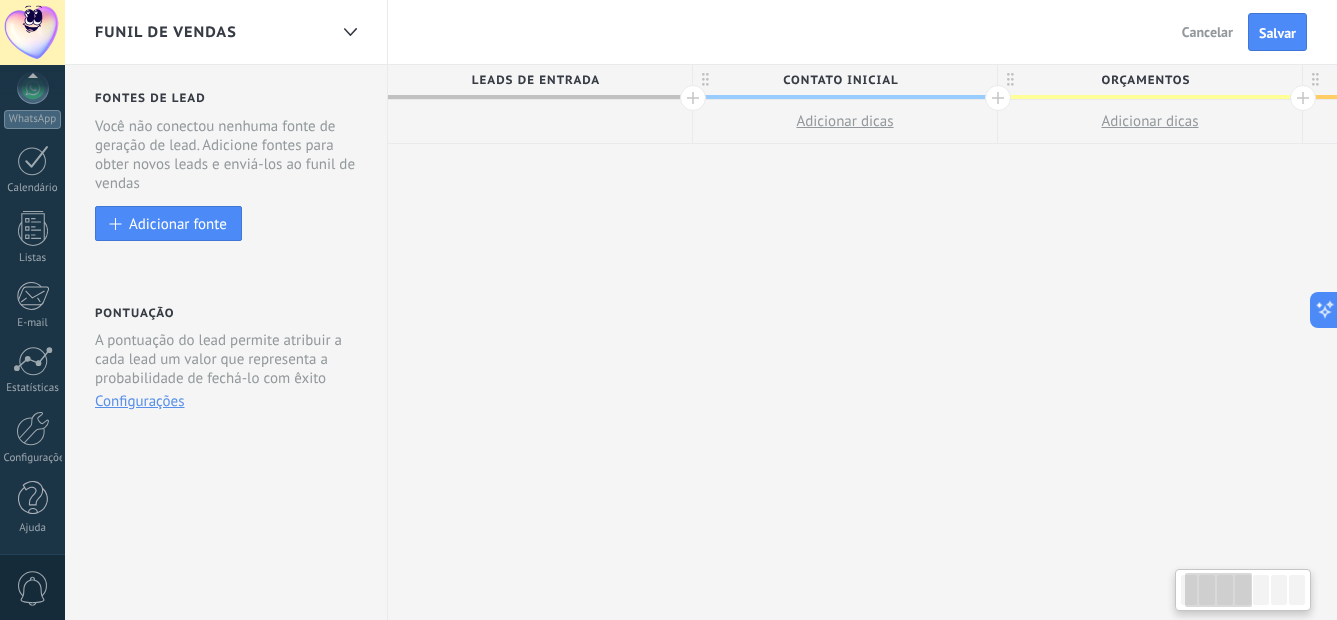 drag, startPoint x: 646, startPoint y: 343, endPoint x: 811, endPoint y: 350, distance: 165.14842 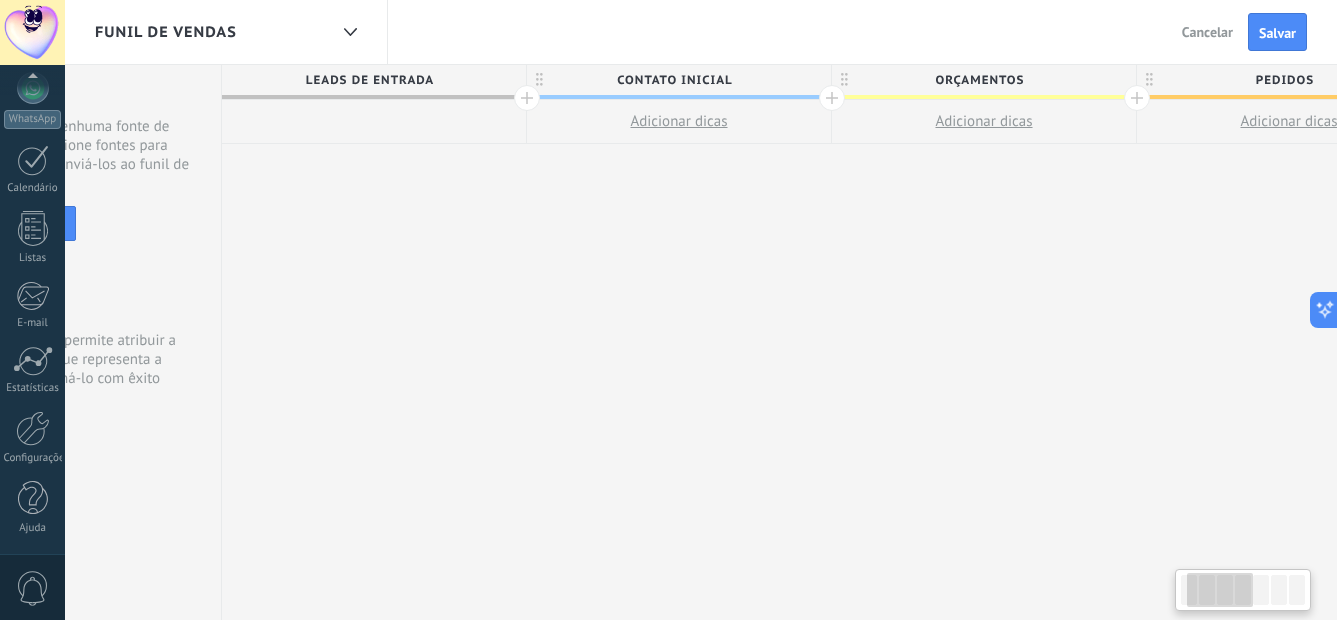 drag, startPoint x: 844, startPoint y: 367, endPoint x: 685, endPoint y: 369, distance: 159.01257 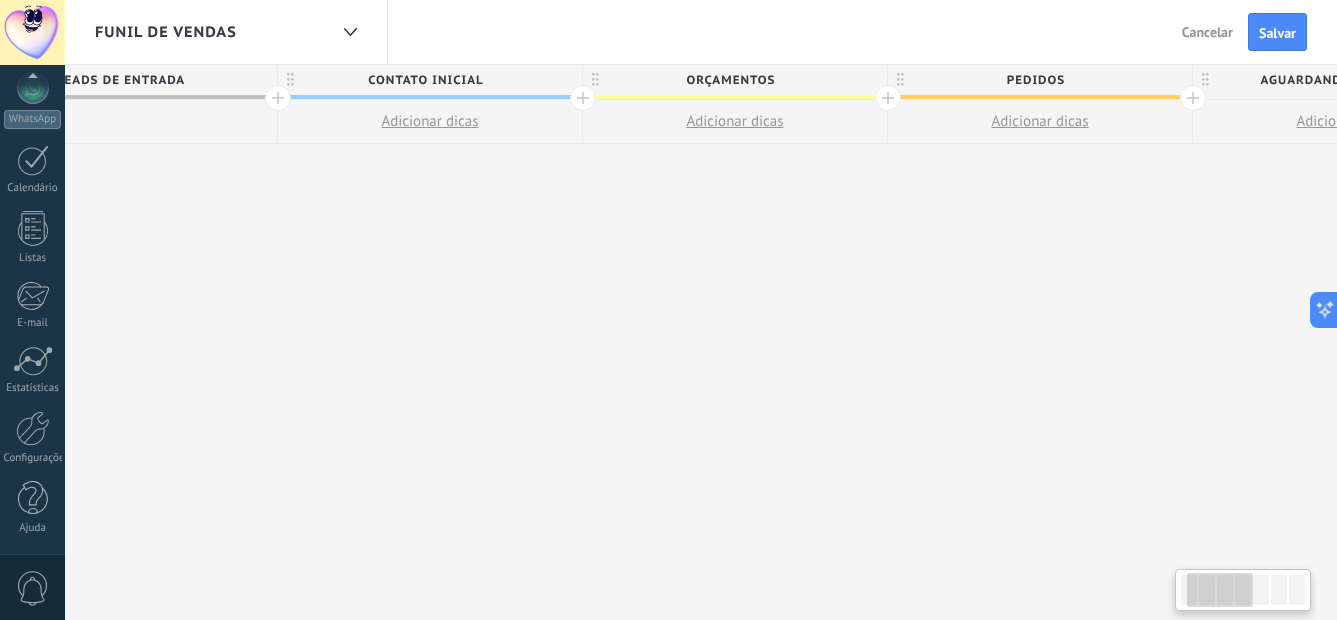 drag, startPoint x: 667, startPoint y: 342, endPoint x: 638, endPoint y: 345, distance: 29.15476 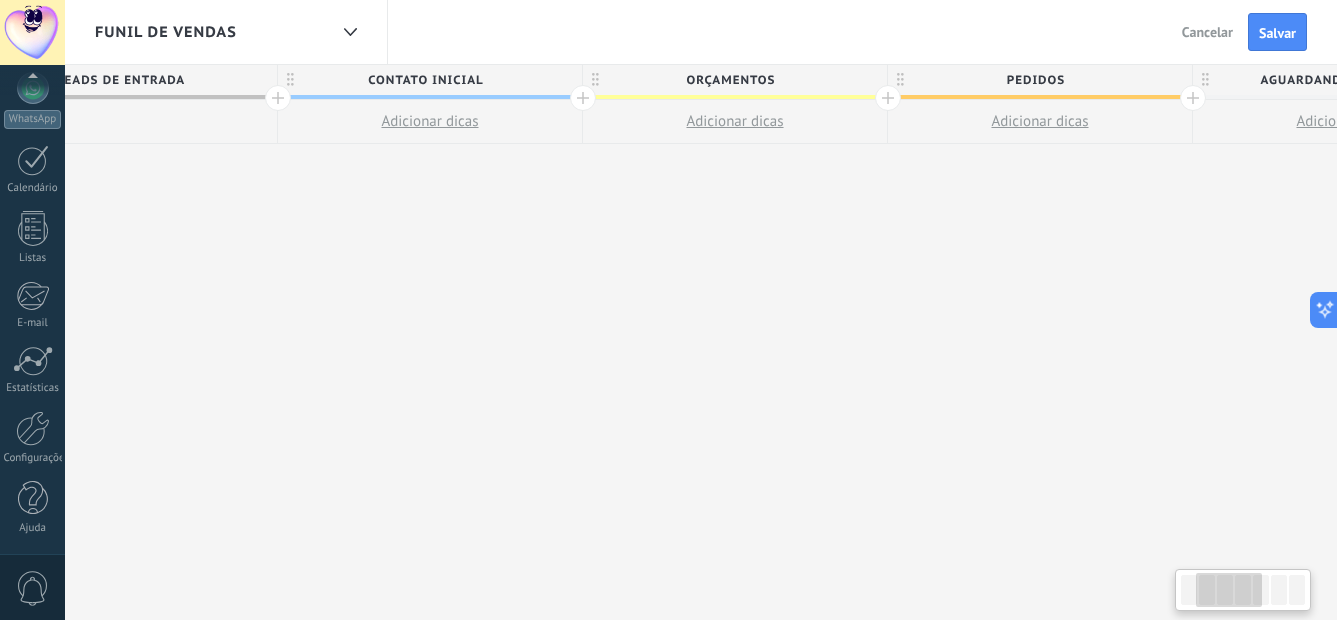 scroll, scrollTop: 0, scrollLeft: 434, axis: horizontal 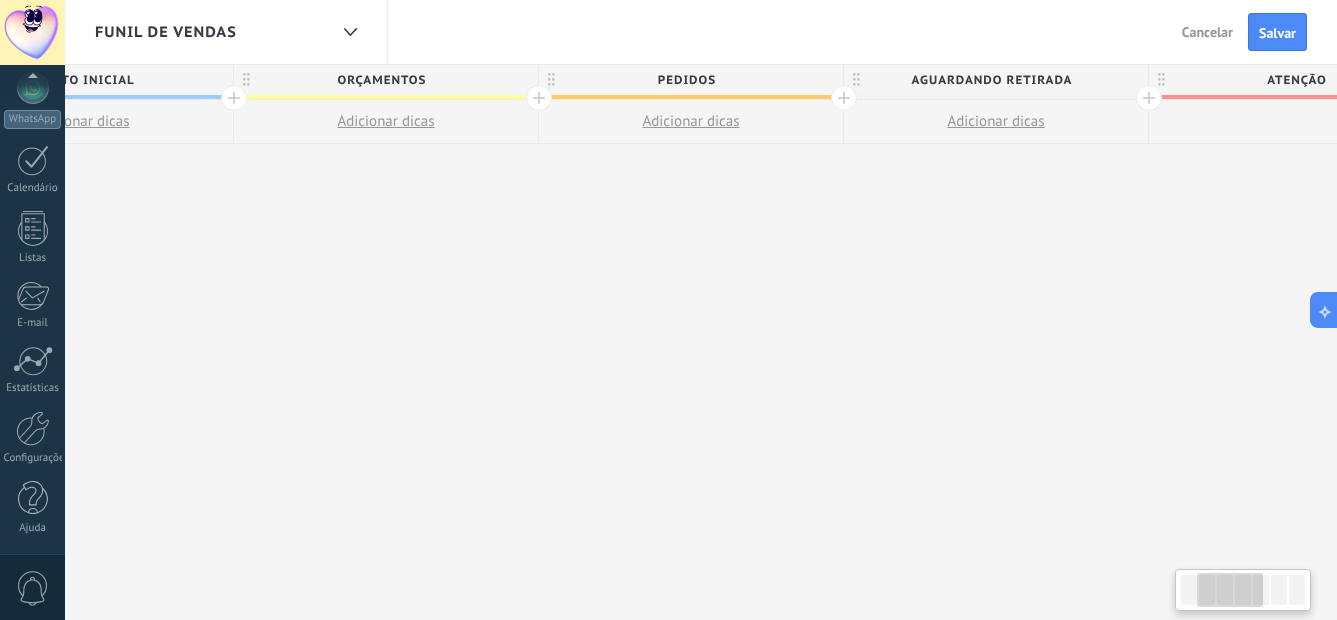 drag, startPoint x: 902, startPoint y: 339, endPoint x: 643, endPoint y: 345, distance: 259.0695 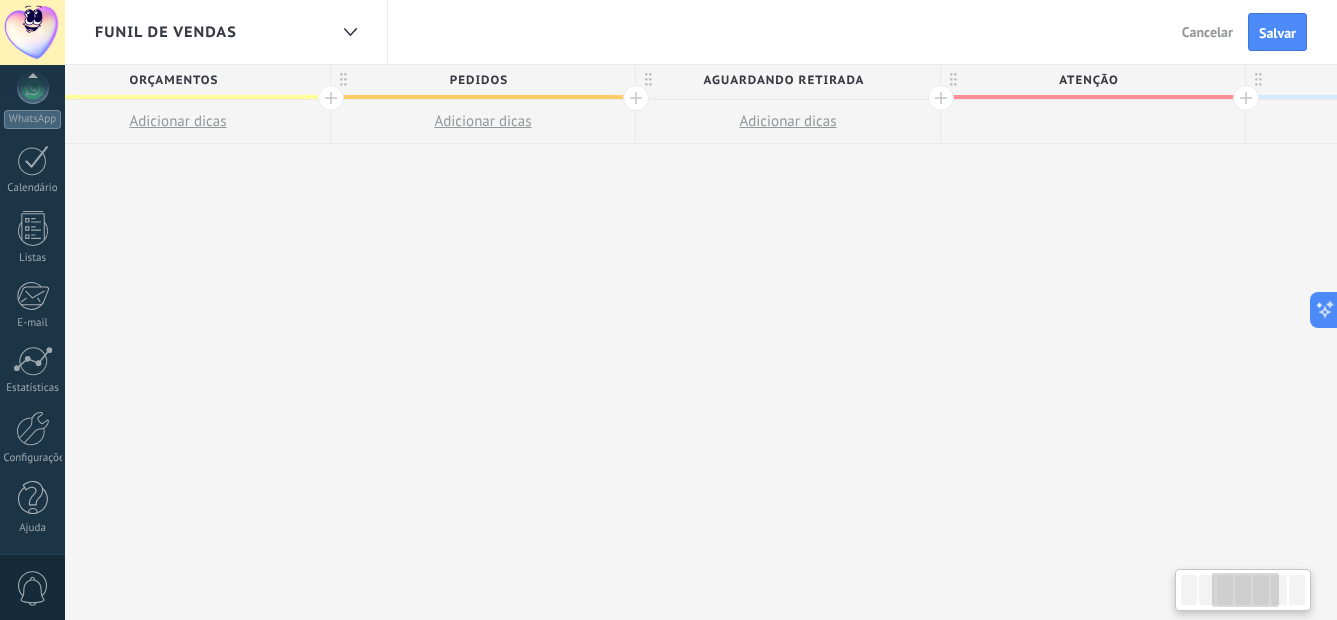 drag, startPoint x: 726, startPoint y: 322, endPoint x: 622, endPoint y: 326, distance: 104.0769 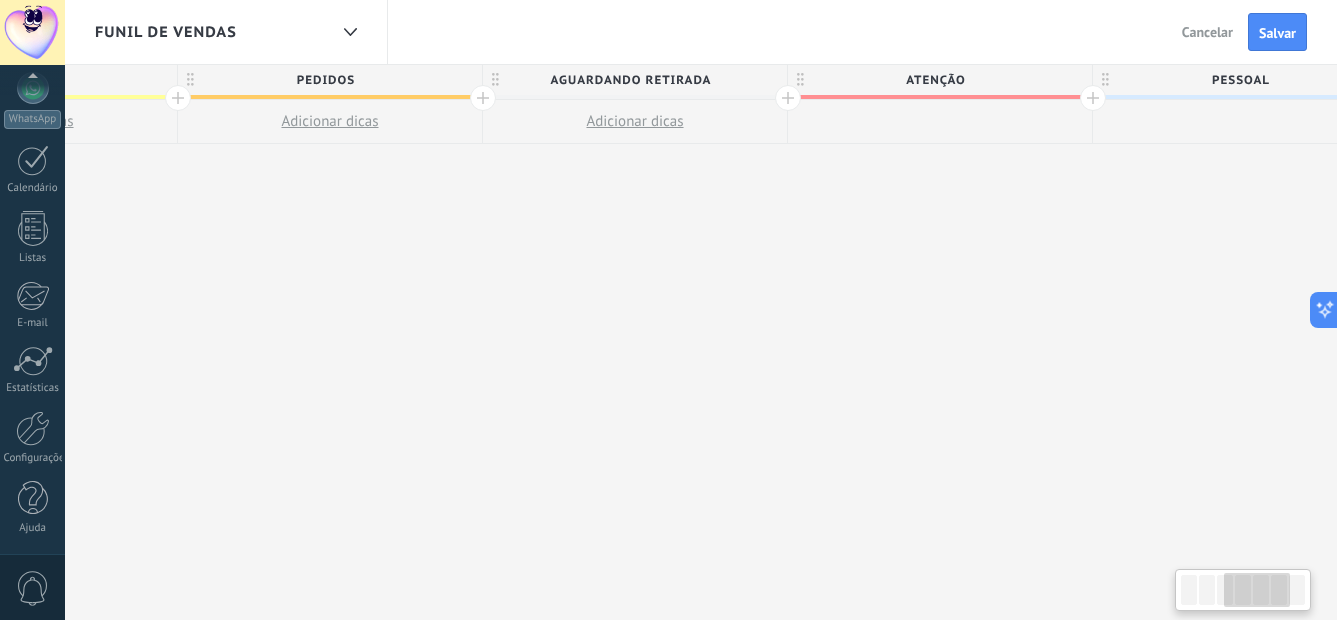 drag, startPoint x: 953, startPoint y: 320, endPoint x: 783, endPoint y: 290, distance: 172.62677 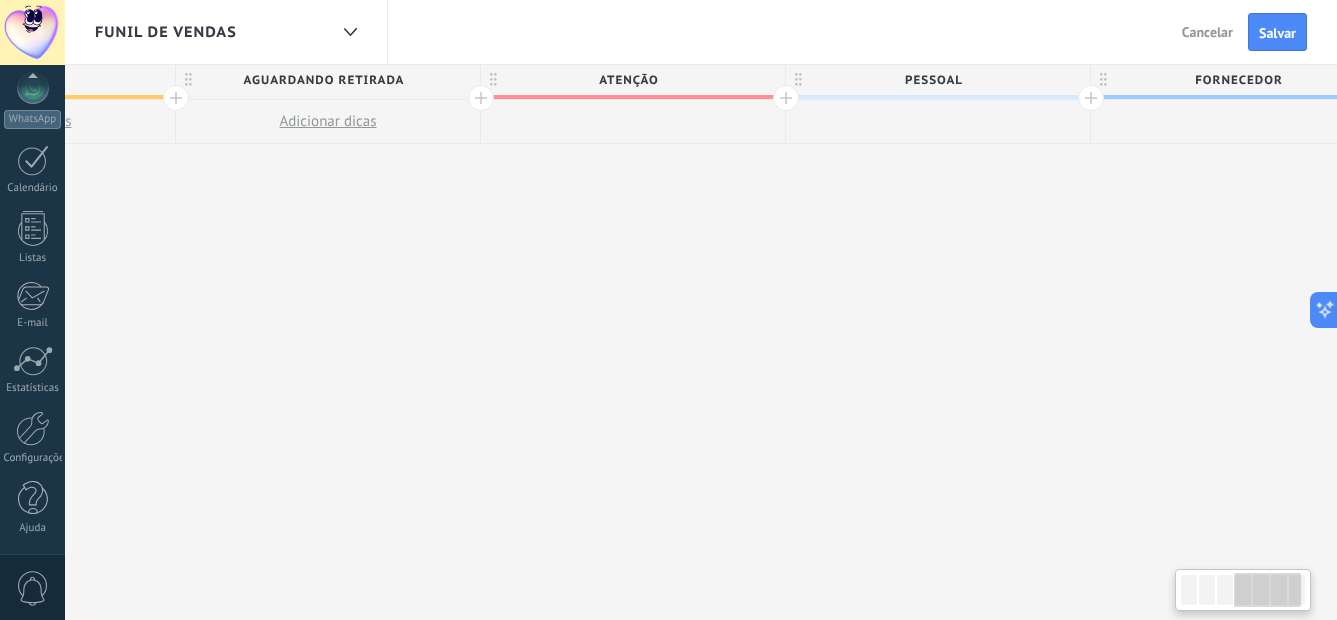 drag, startPoint x: 1045, startPoint y: 287, endPoint x: 835, endPoint y: 307, distance: 210.95023 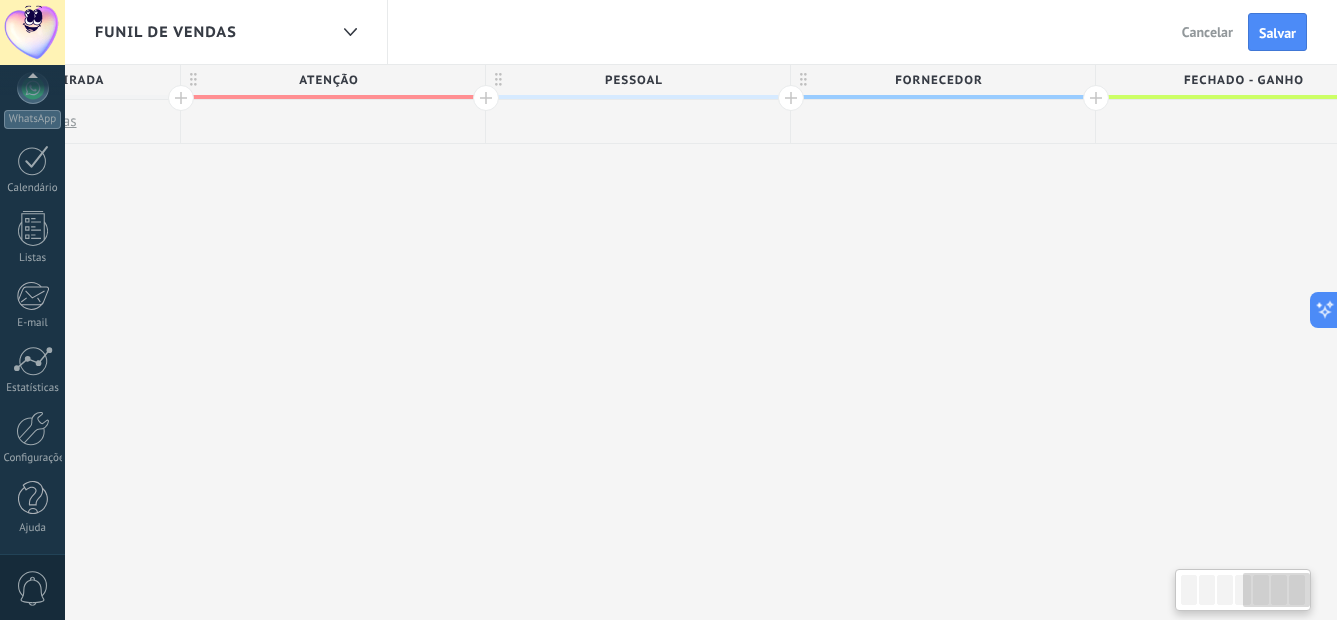 drag, startPoint x: 991, startPoint y: 319, endPoint x: 832, endPoint y: 326, distance: 159.154 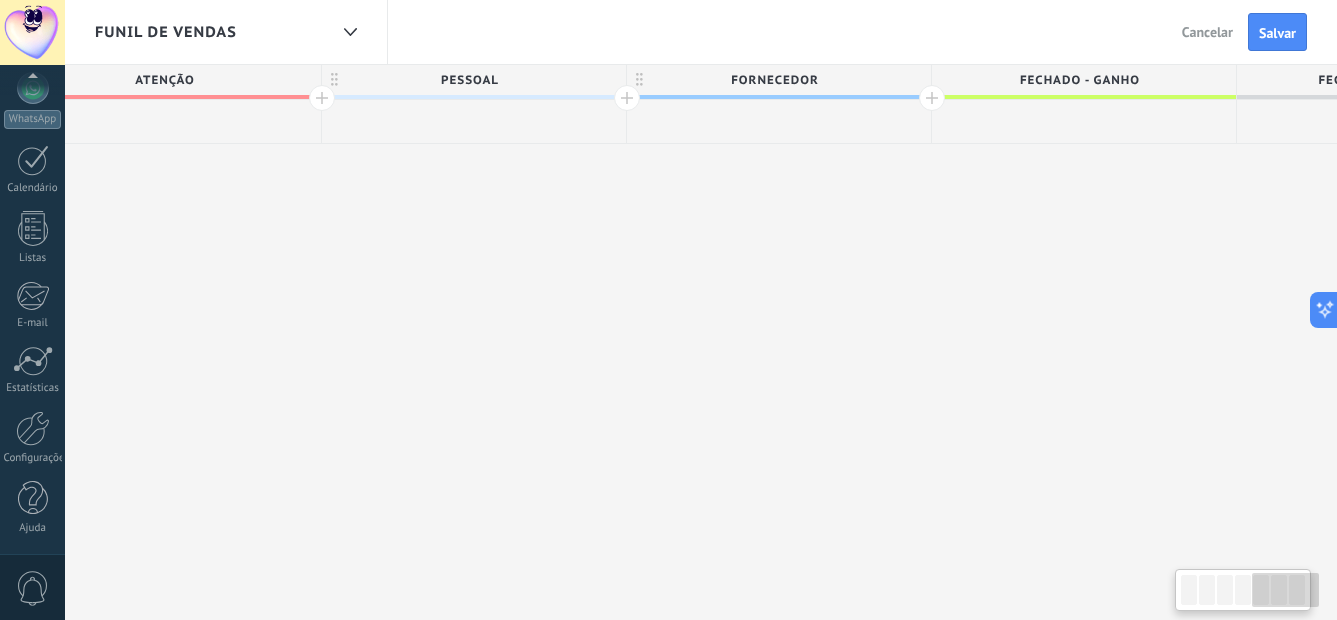 scroll, scrollTop: 0, scrollLeft: 1949, axis: horizontal 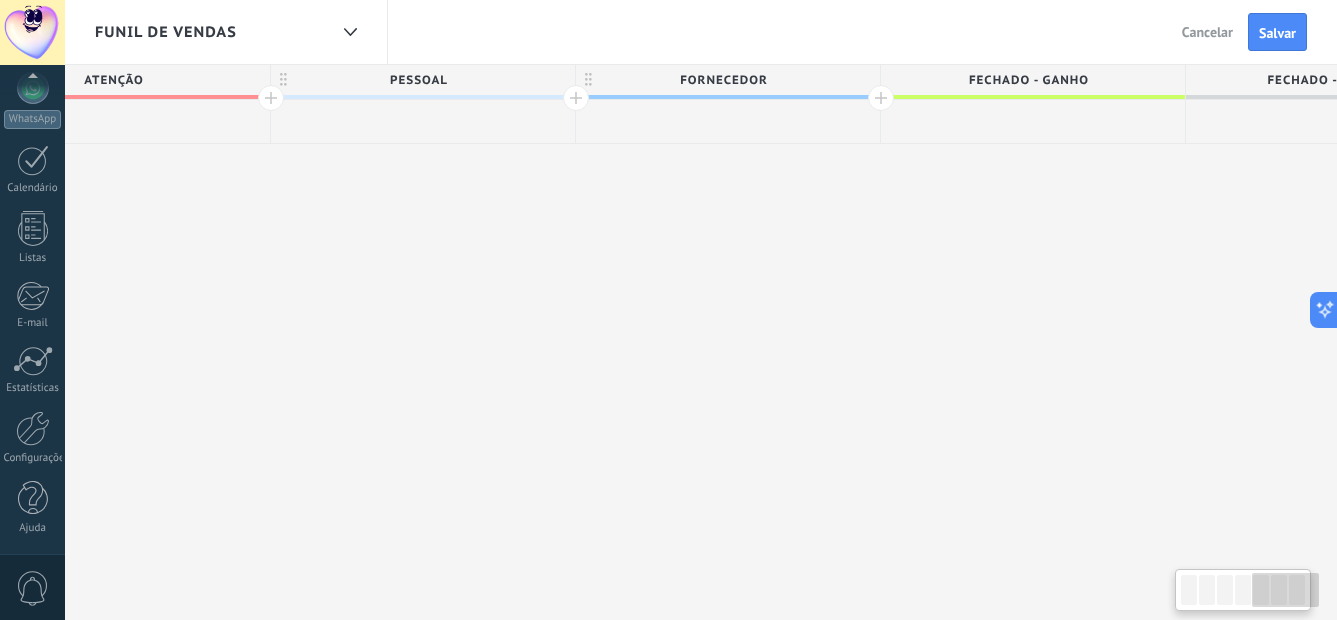drag, startPoint x: 1011, startPoint y: 295, endPoint x: 772, endPoint y: 279, distance: 239.53497 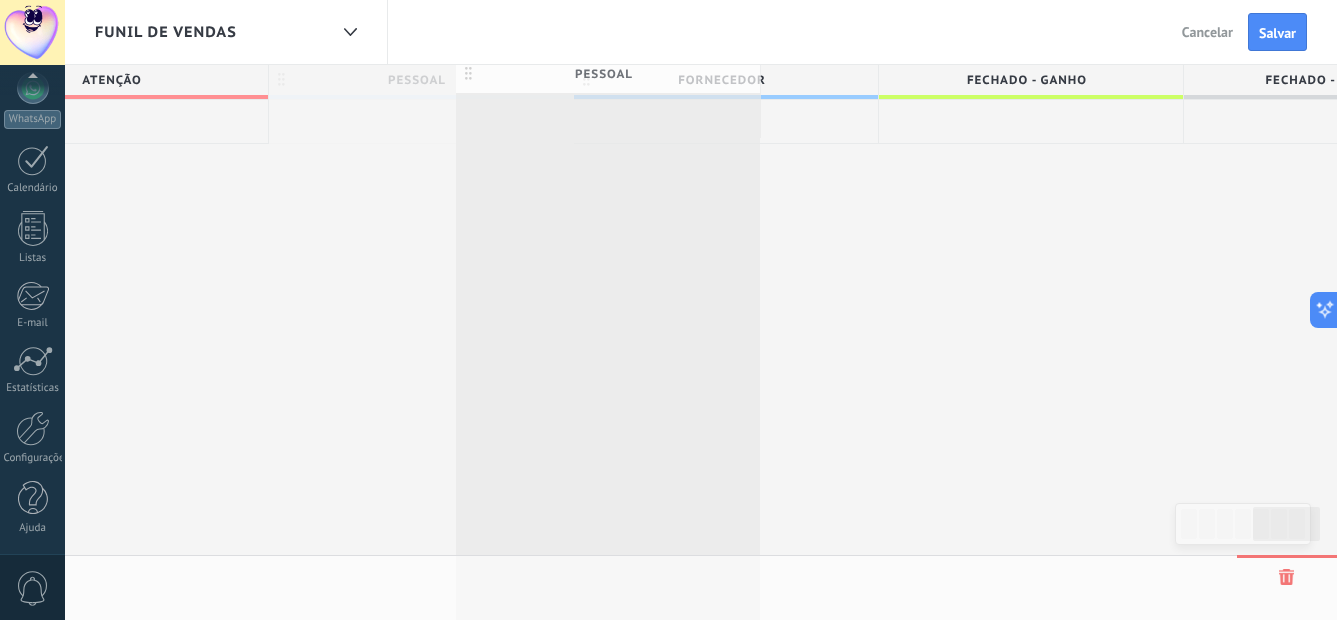 scroll, scrollTop: 0, scrollLeft: 1946, axis: horizontal 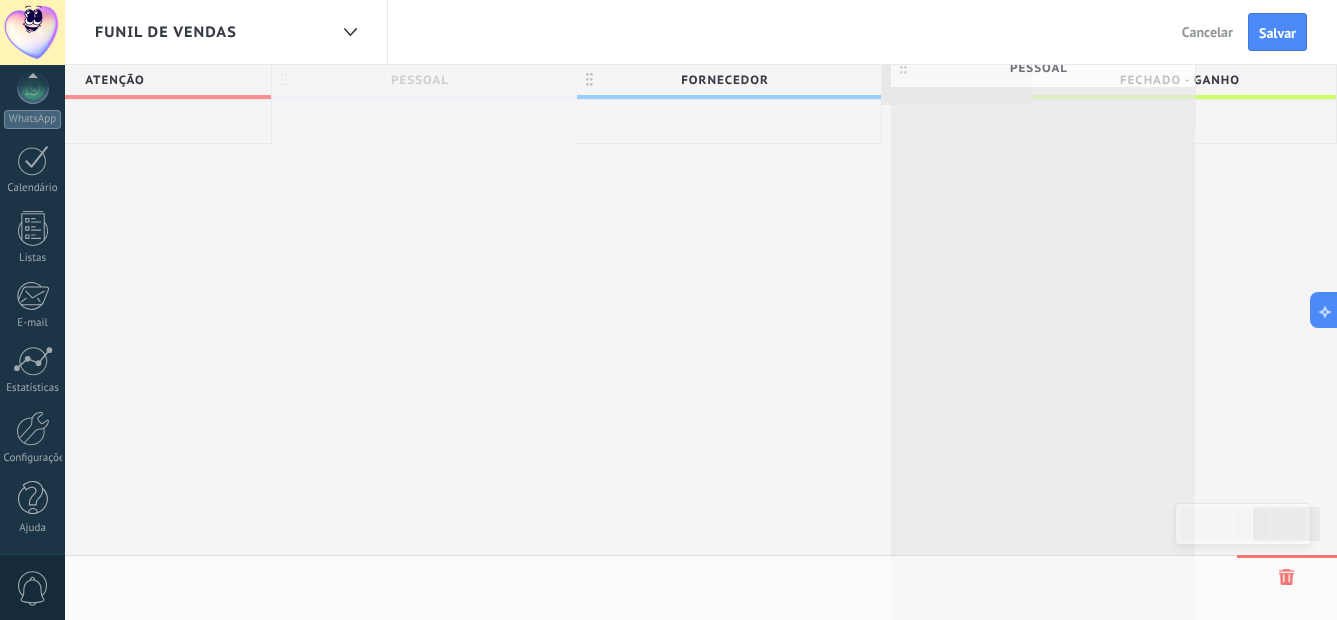 drag, startPoint x: 281, startPoint y: 81, endPoint x: 900, endPoint y: 69, distance: 619.11633 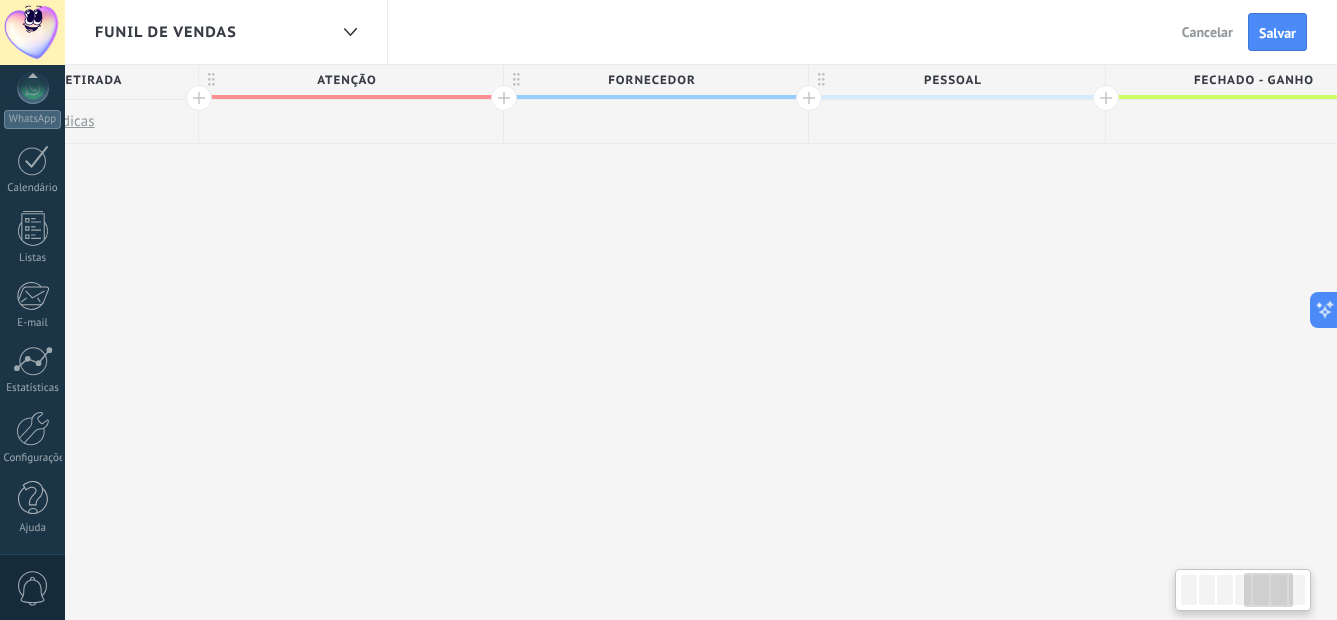 drag, startPoint x: 423, startPoint y: 223, endPoint x: 549, endPoint y: 212, distance: 126.47925 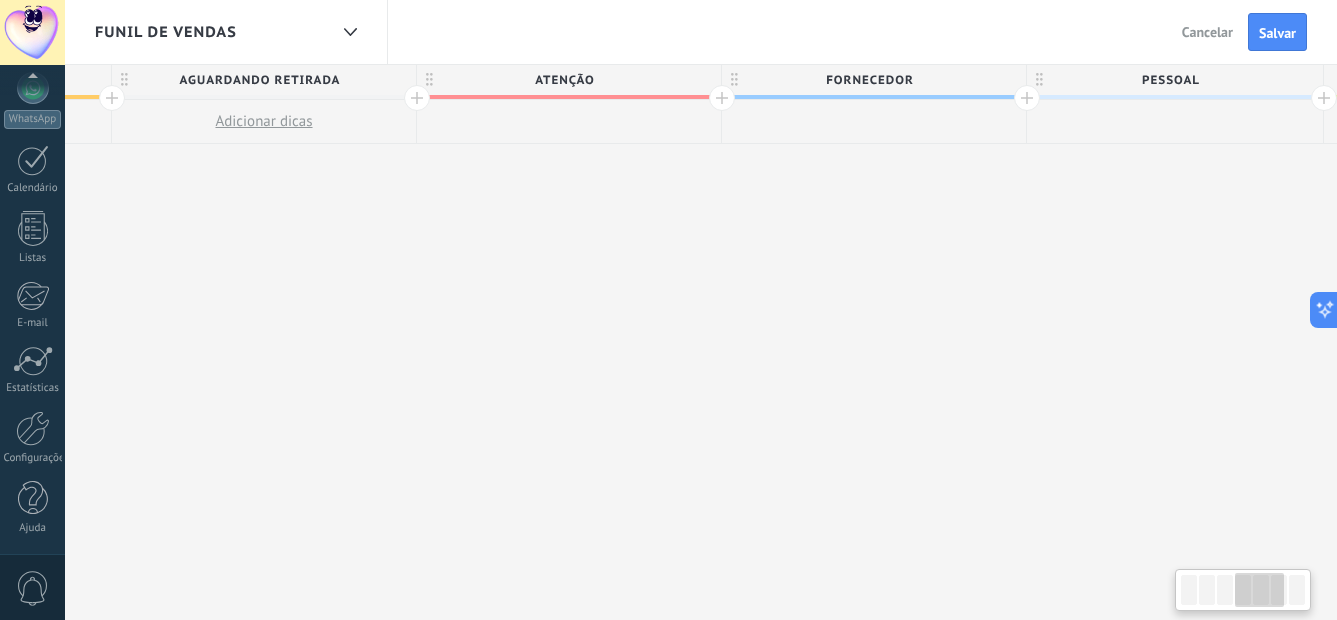 drag, startPoint x: 501, startPoint y: 214, endPoint x: 641, endPoint y: 217, distance: 140.03214 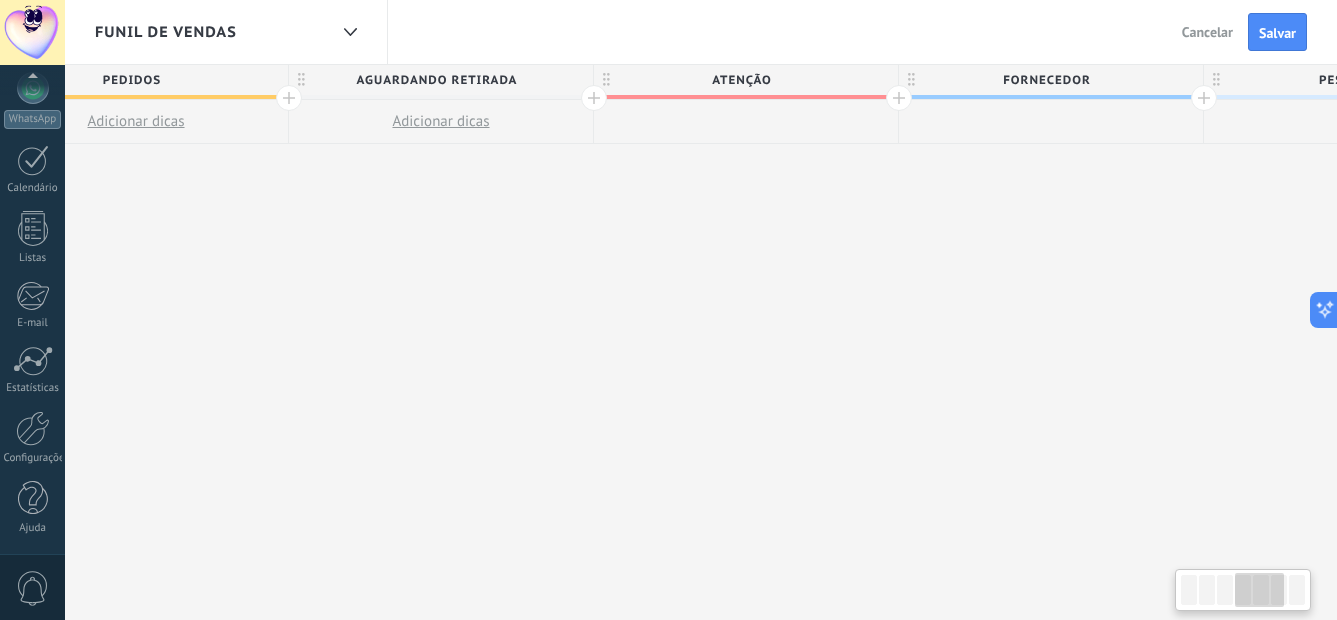 drag, startPoint x: 635, startPoint y: 229, endPoint x: 702, endPoint y: 226, distance: 67.06713 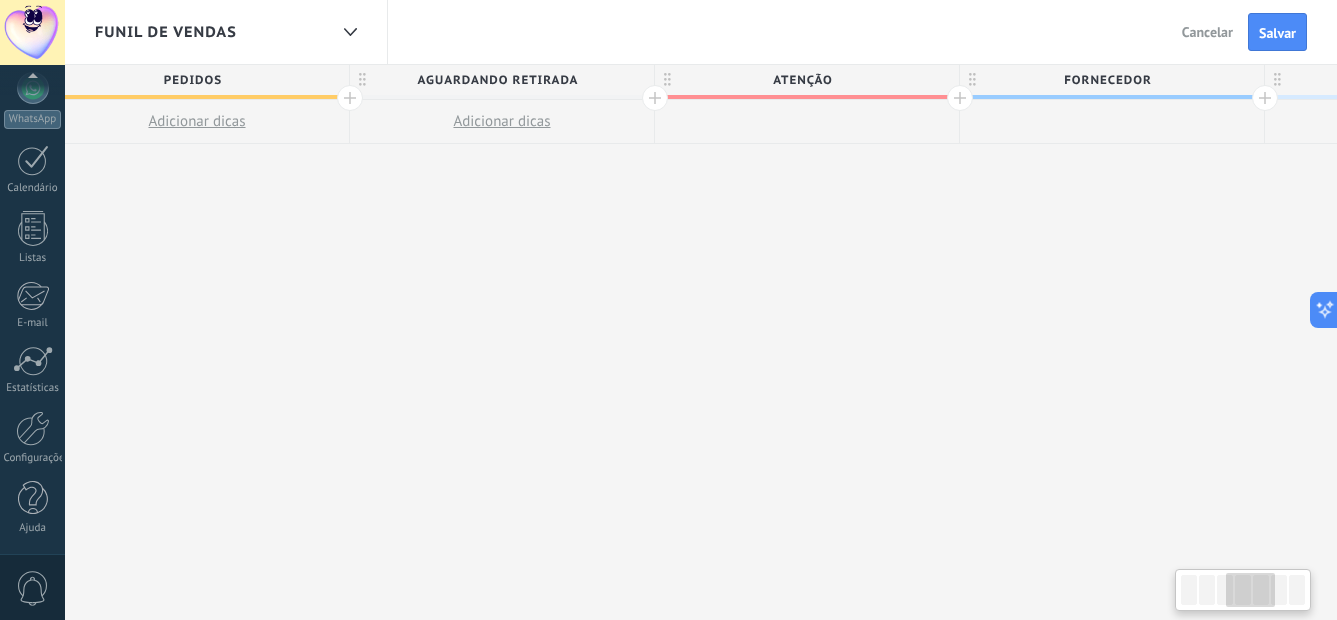 drag, startPoint x: 454, startPoint y: 158, endPoint x: 545, endPoint y: 152, distance: 91.197586 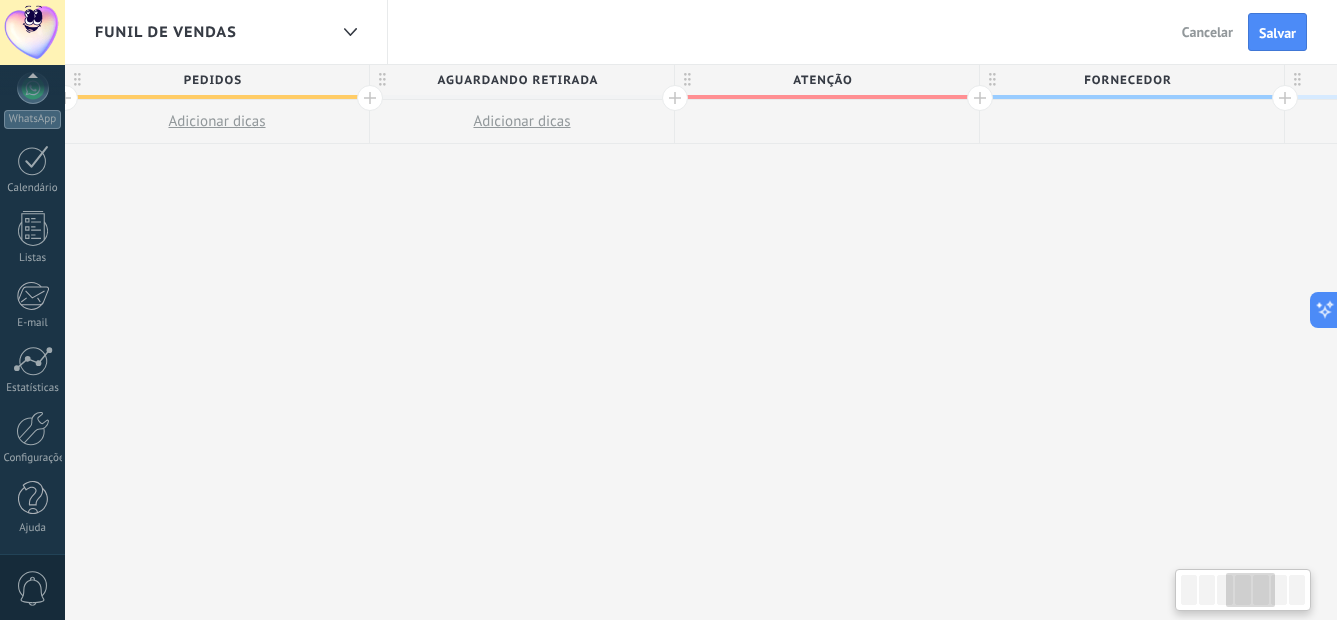 click on "AGUARDANDO RETIRADA" at bounding box center [517, 80] 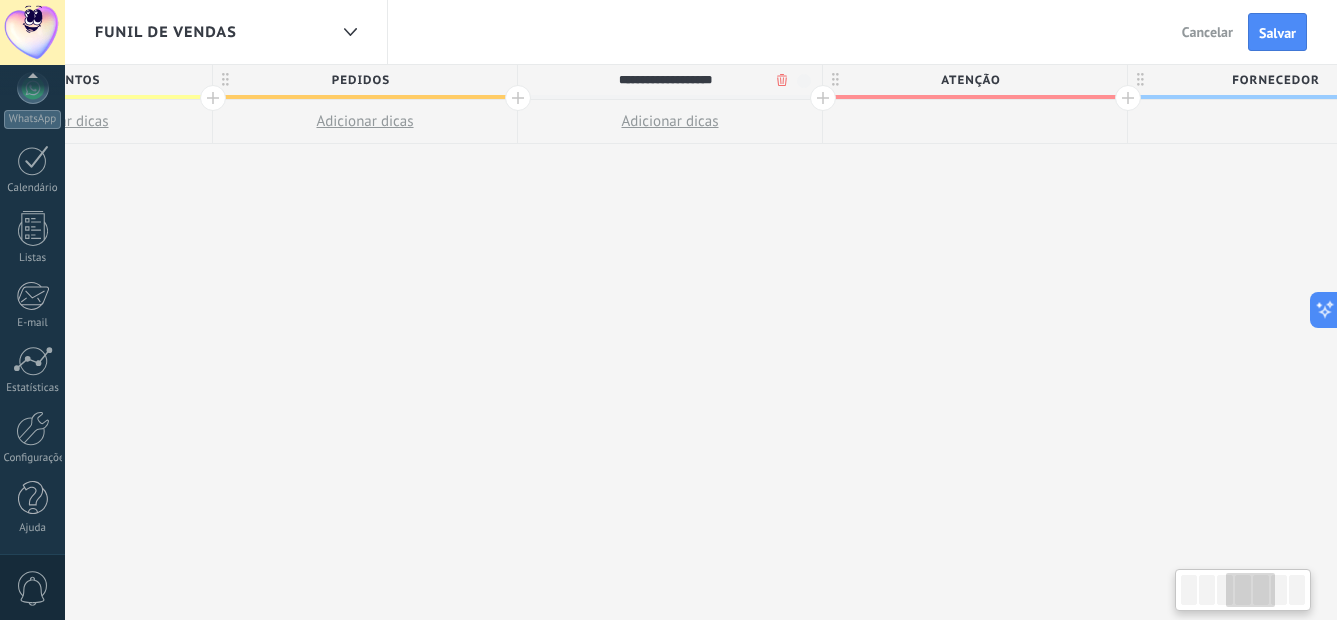 drag, startPoint x: 563, startPoint y: 198, endPoint x: 733, endPoint y: 227, distance: 172.4558 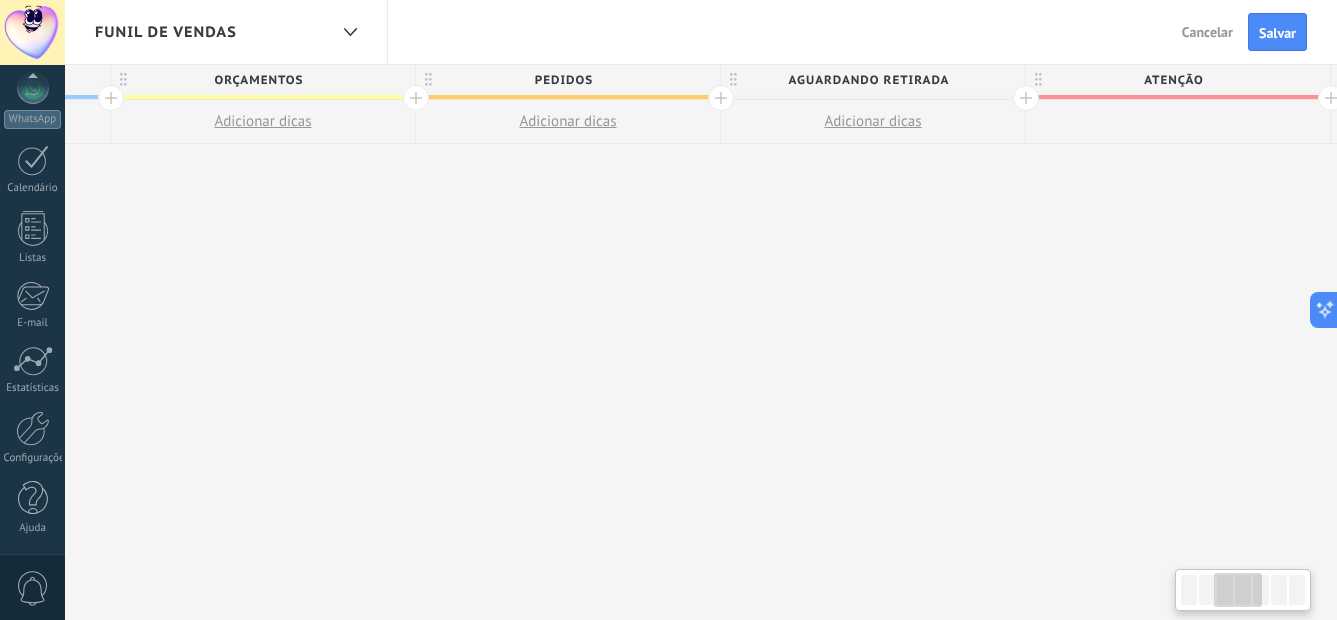 drag, startPoint x: 542, startPoint y: 238, endPoint x: 708, endPoint y: 248, distance: 166.30093 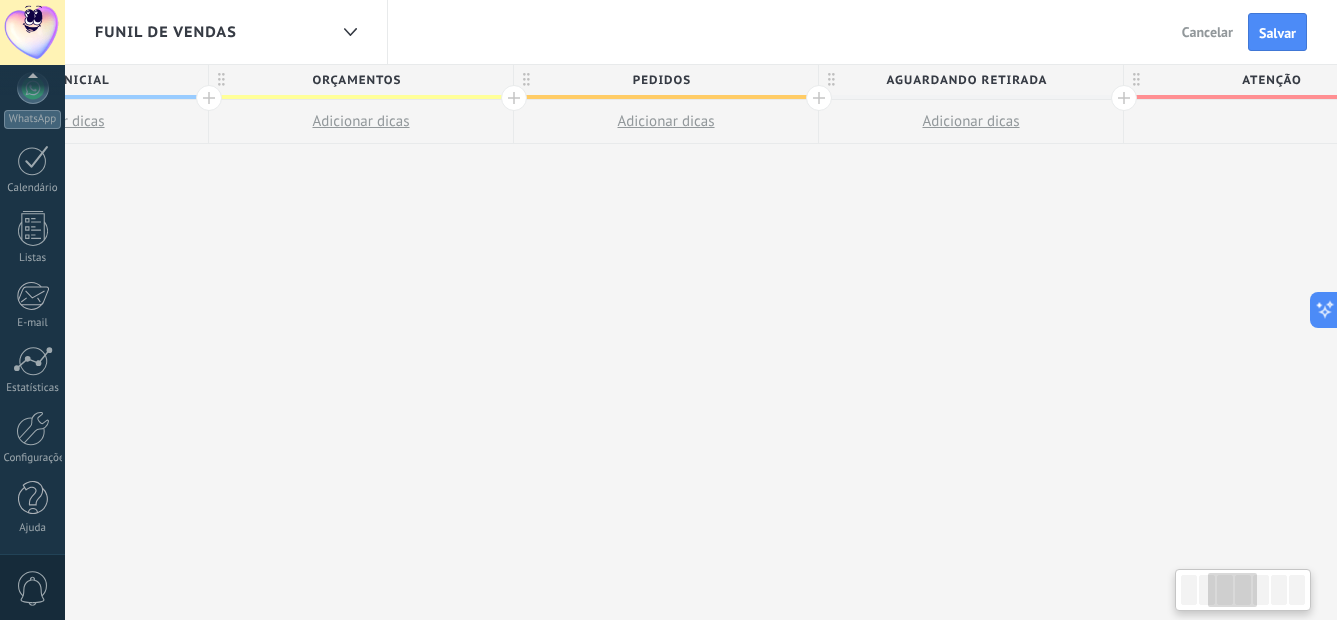 drag, startPoint x: 519, startPoint y: 235, endPoint x: 641, endPoint y: 242, distance: 122.20065 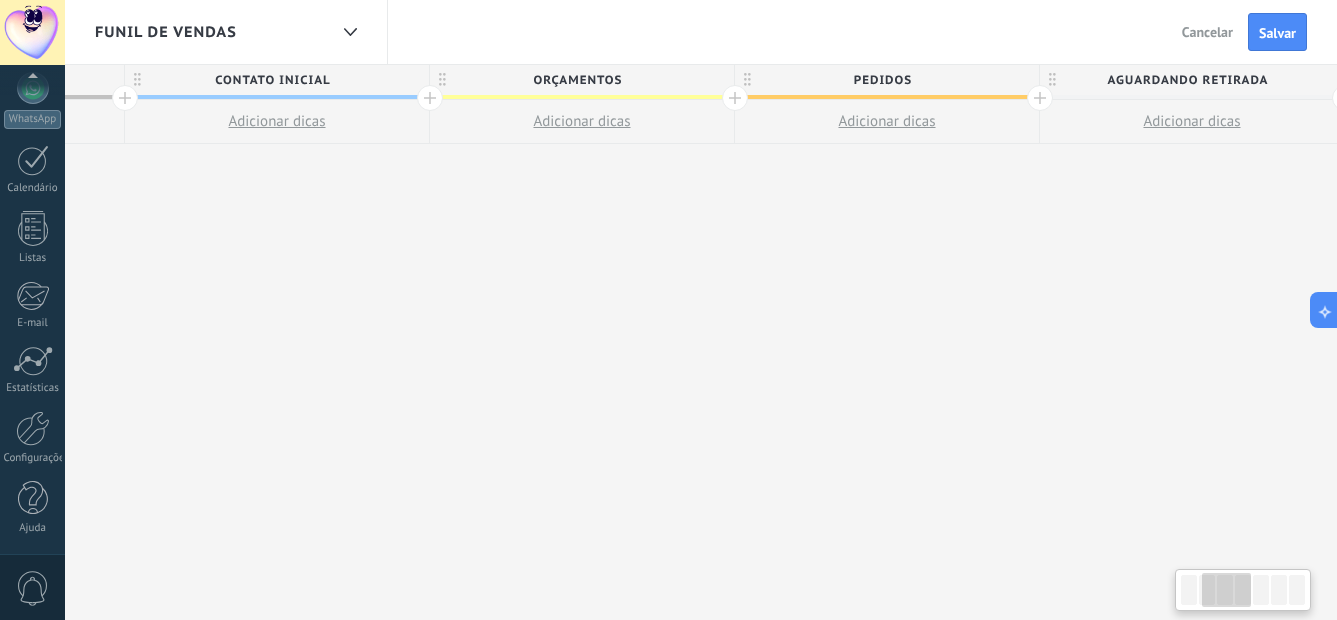 drag, startPoint x: 642, startPoint y: 235, endPoint x: 635, endPoint y: 249, distance: 15.652476 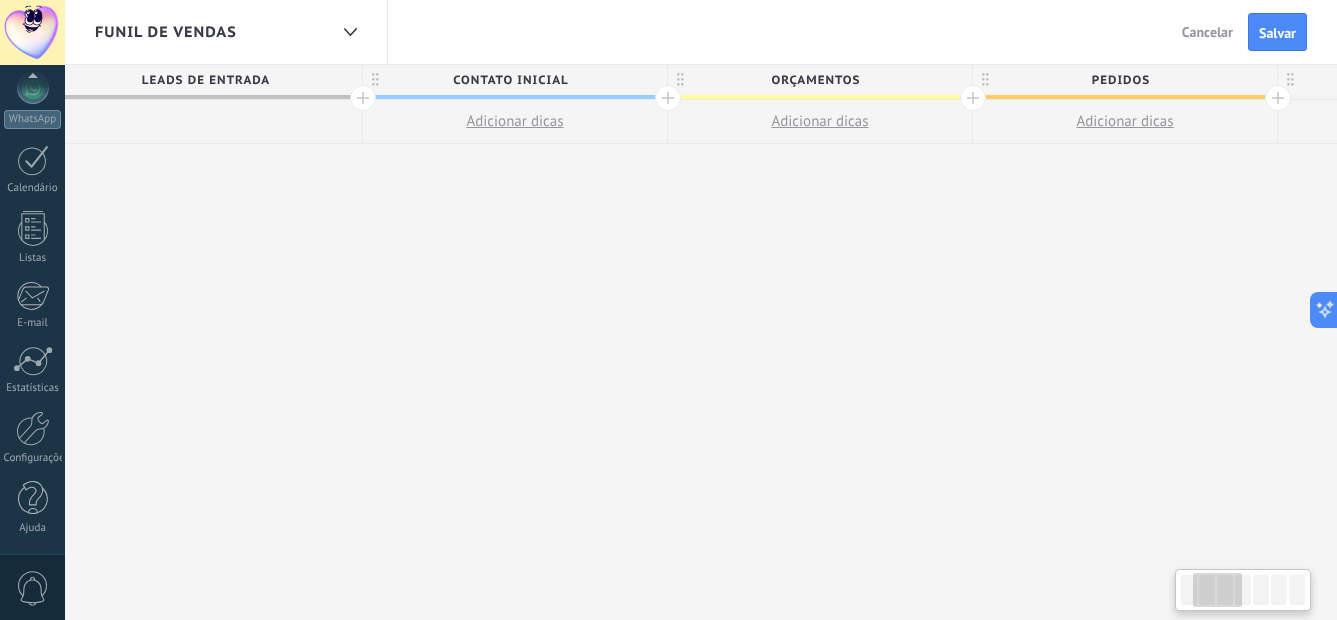 drag, startPoint x: 660, startPoint y: 246, endPoint x: 723, endPoint y: 225, distance: 66.40783 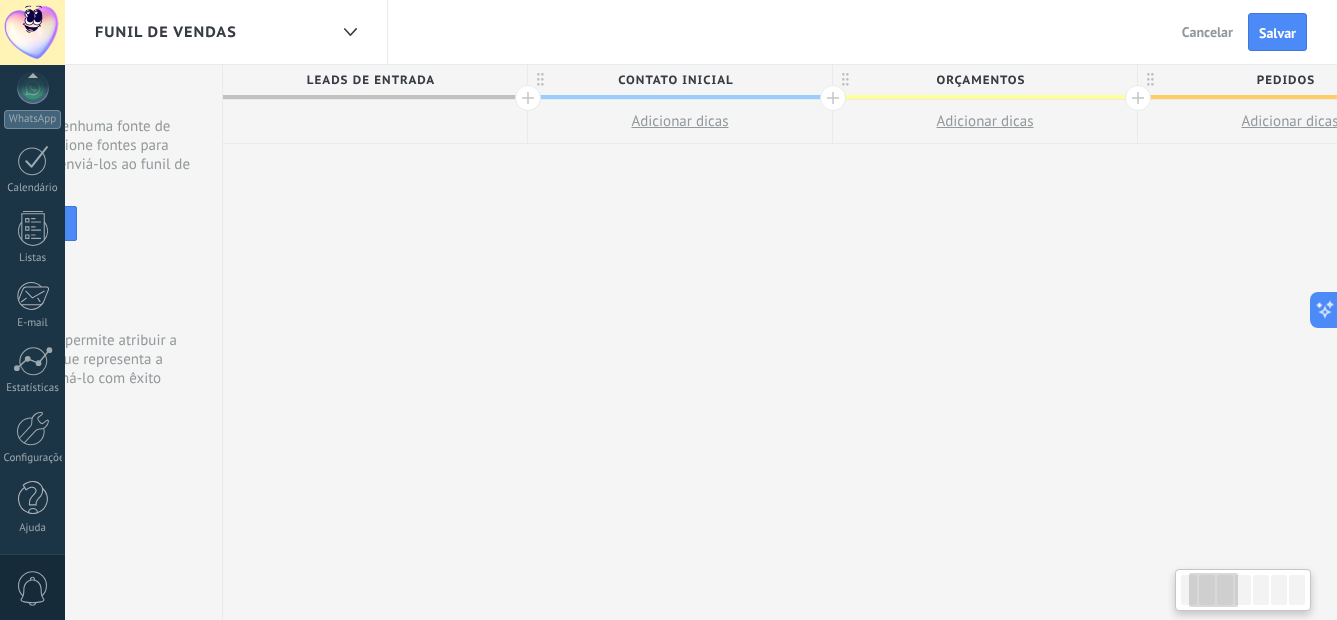 drag, startPoint x: 489, startPoint y: 223, endPoint x: 614, endPoint y: 218, distance: 125.09996 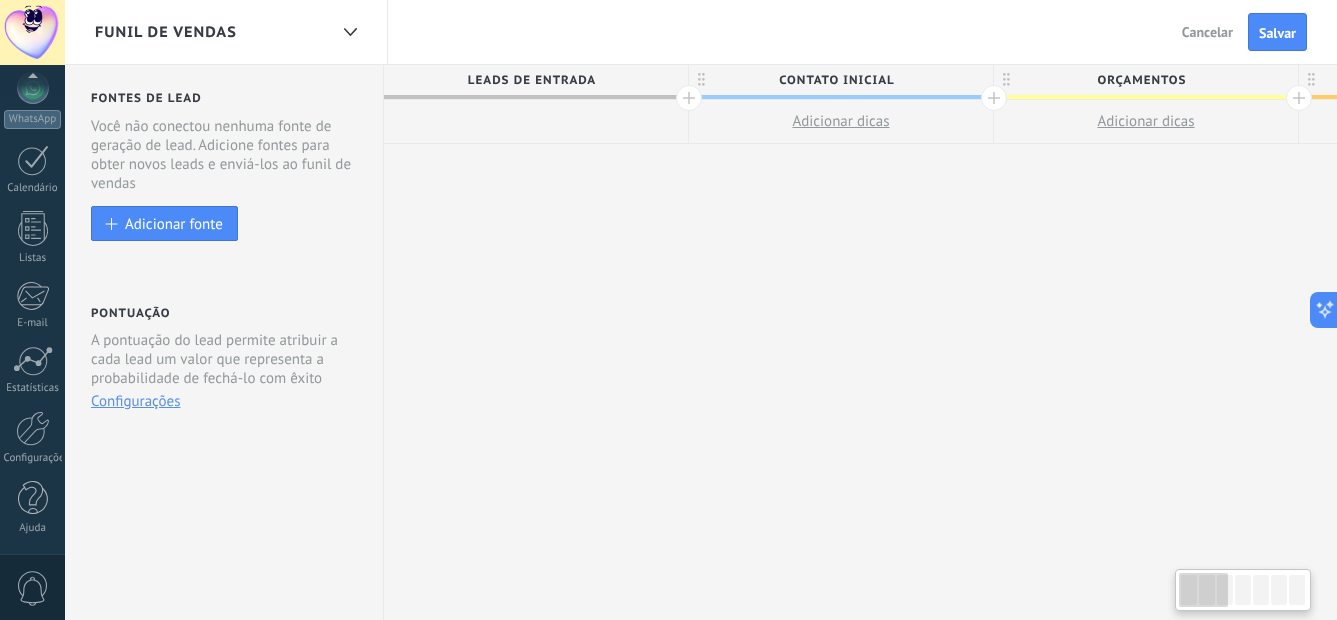 scroll, scrollTop: 0, scrollLeft: 0, axis: both 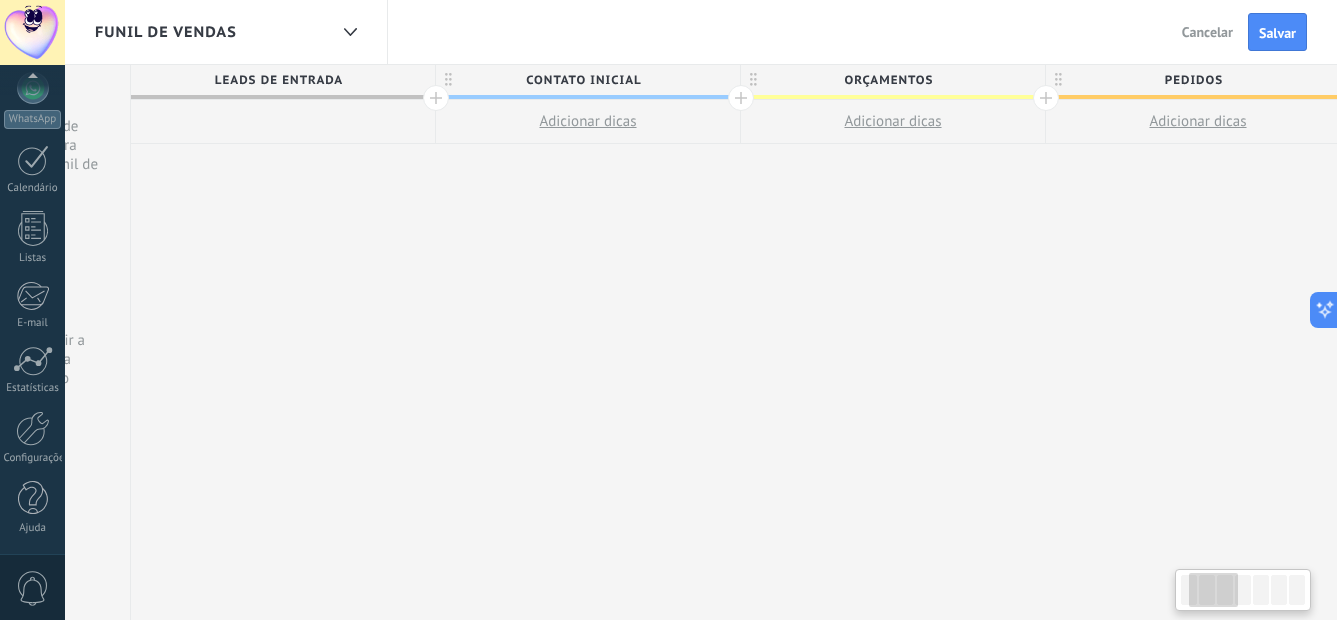 drag, startPoint x: 361, startPoint y: 212, endPoint x: 394, endPoint y: 229, distance: 37.12142 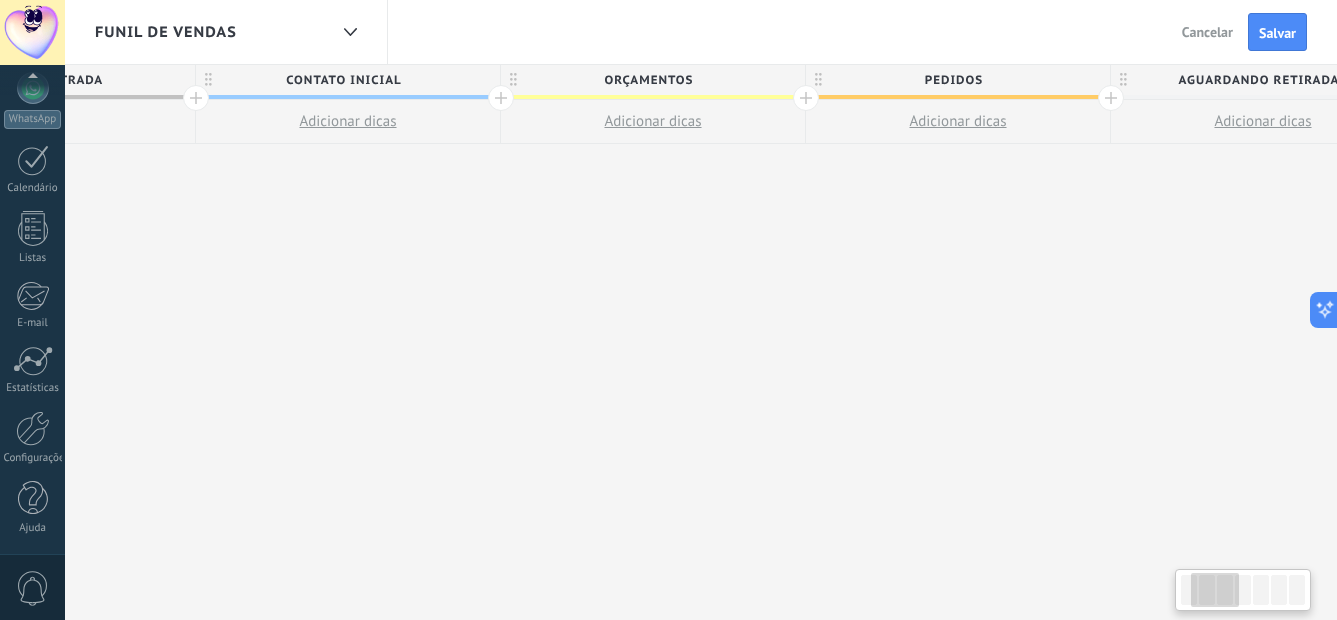 drag, startPoint x: 655, startPoint y: 251, endPoint x: 459, endPoint y: 231, distance: 197.01776 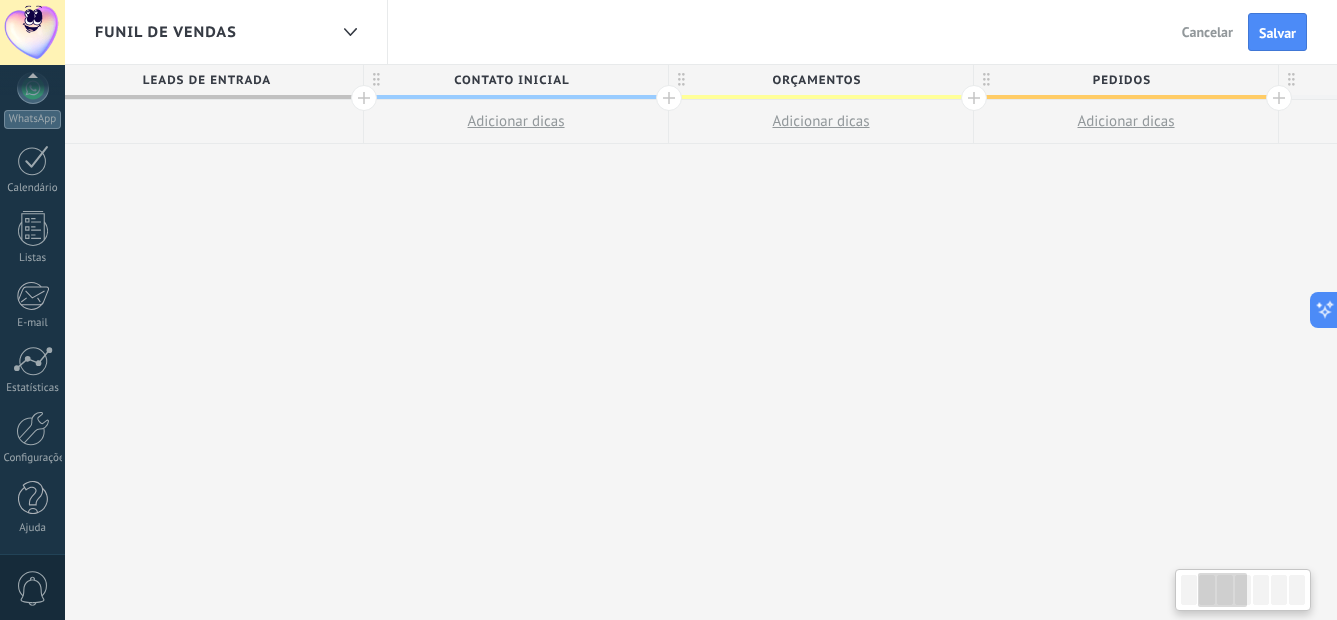 drag, startPoint x: 503, startPoint y: 244, endPoint x: 834, endPoint y: 224, distance: 331.60367 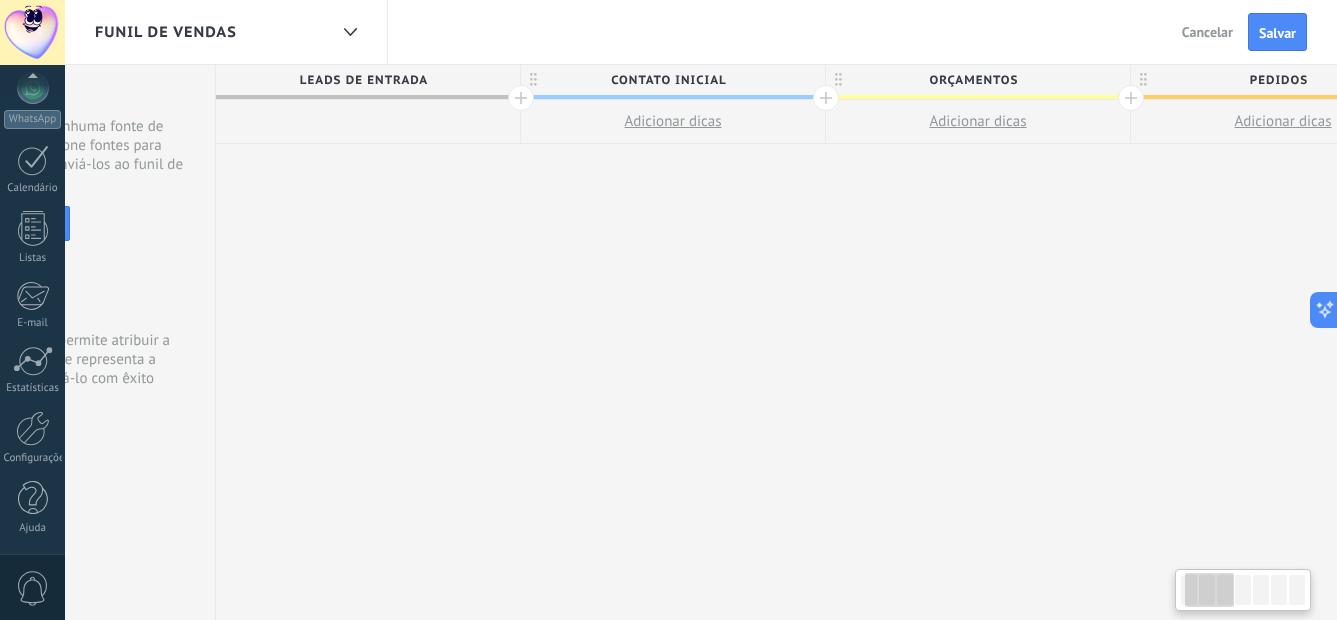 scroll, scrollTop: 0, scrollLeft: 98, axis: horizontal 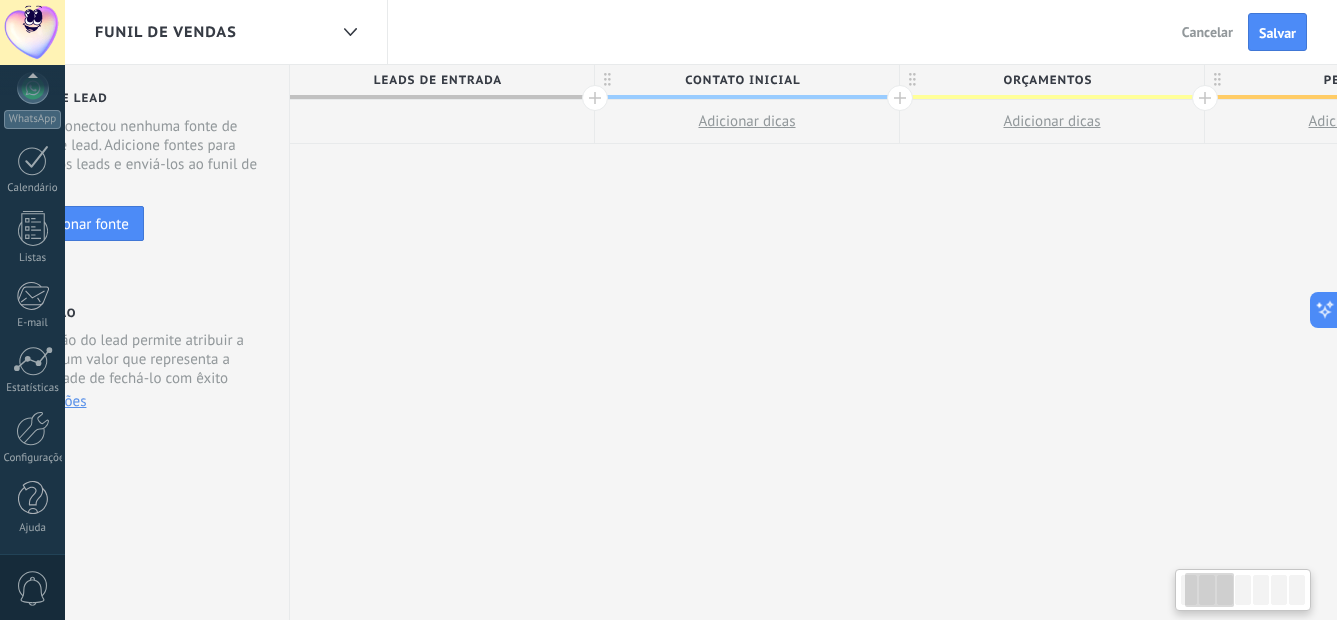 drag, startPoint x: 671, startPoint y: 216, endPoint x: 749, endPoint y: 217, distance: 78.00641 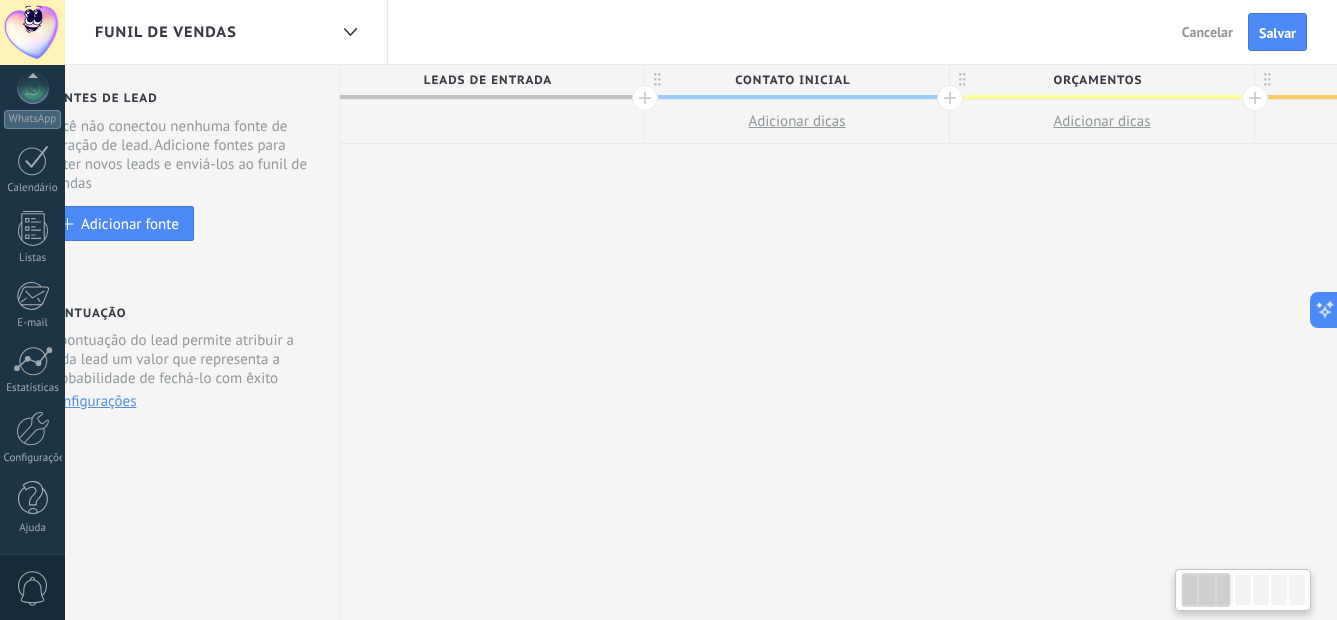 drag, startPoint x: 480, startPoint y: 311, endPoint x: 418, endPoint y: 300, distance: 62.968246 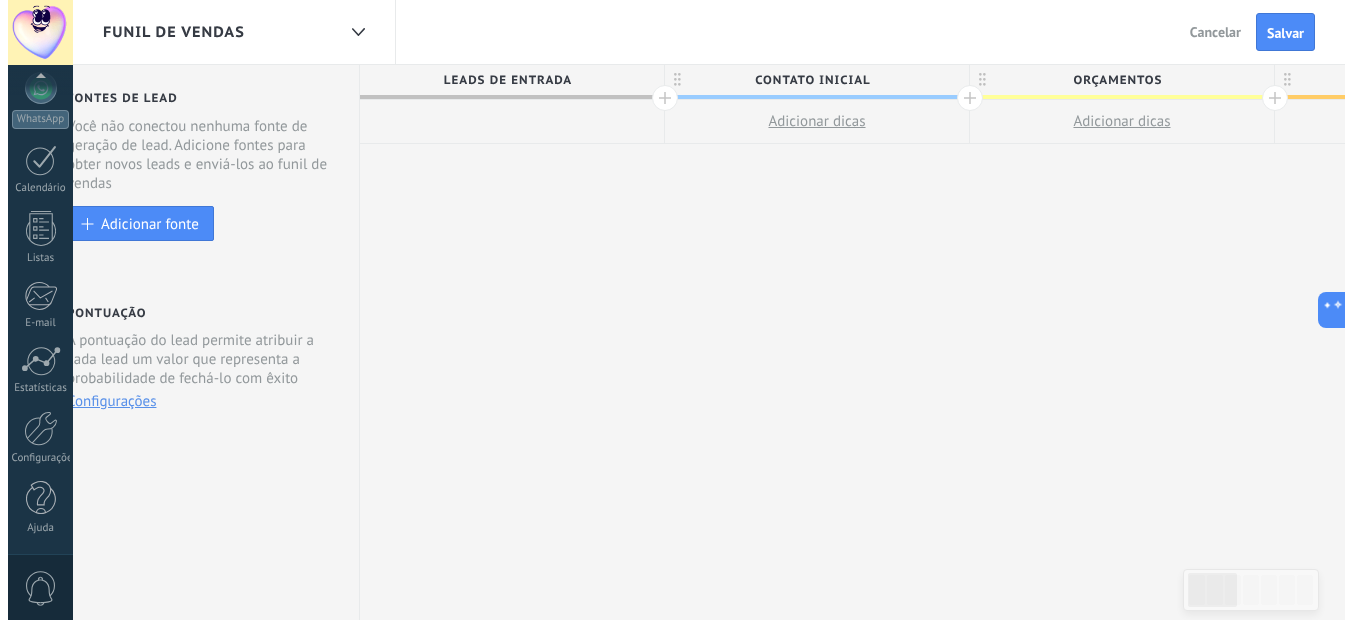 scroll, scrollTop: 0, scrollLeft: 0, axis: both 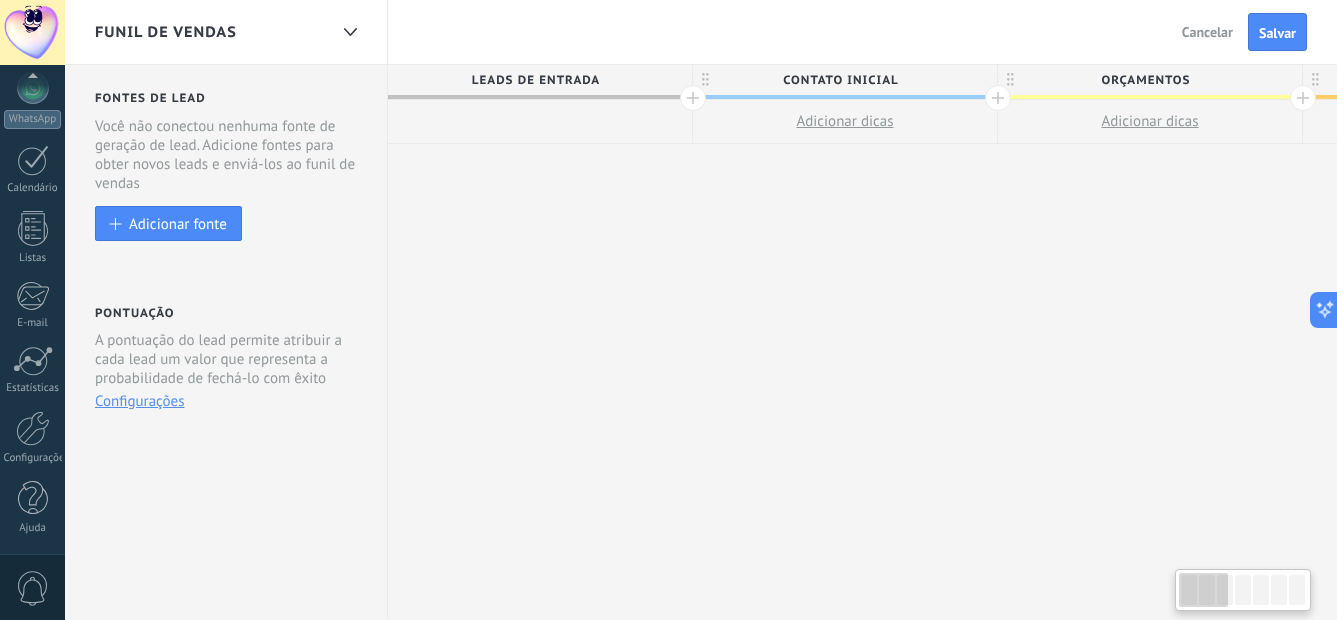 click on "**********" at bounding box center [1909, 343] 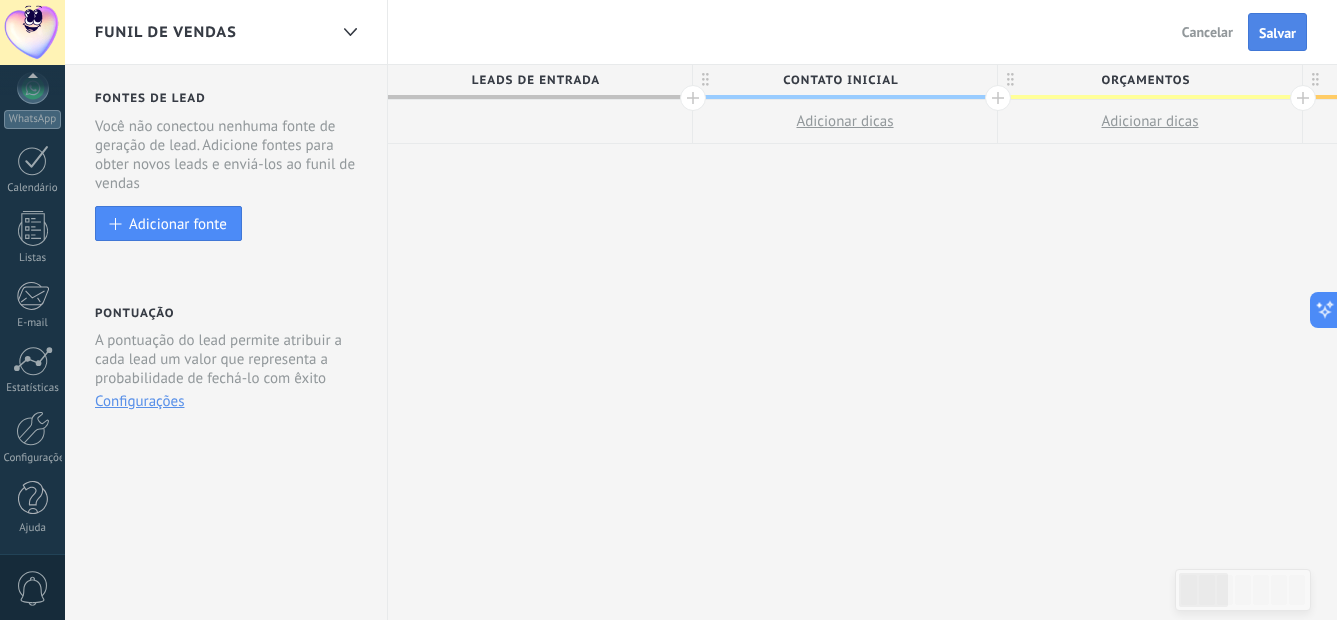 click on "Salvar" at bounding box center (1277, 33) 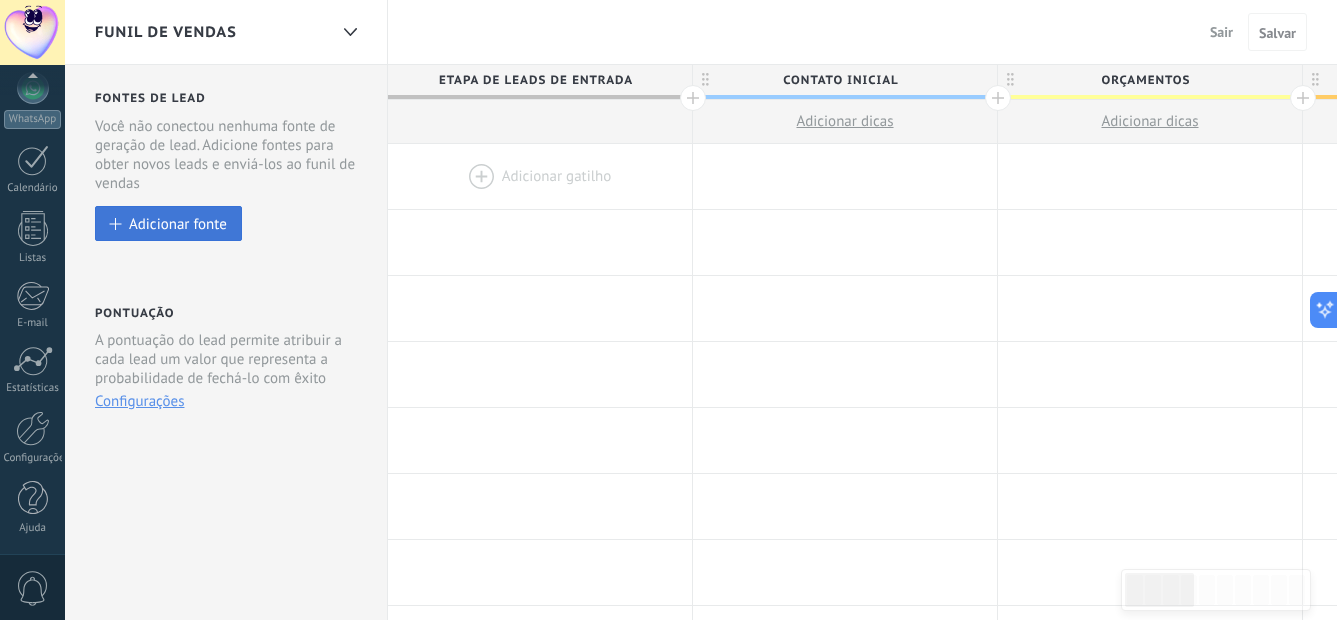click on "Adicionar fonte" at bounding box center (168, 223) 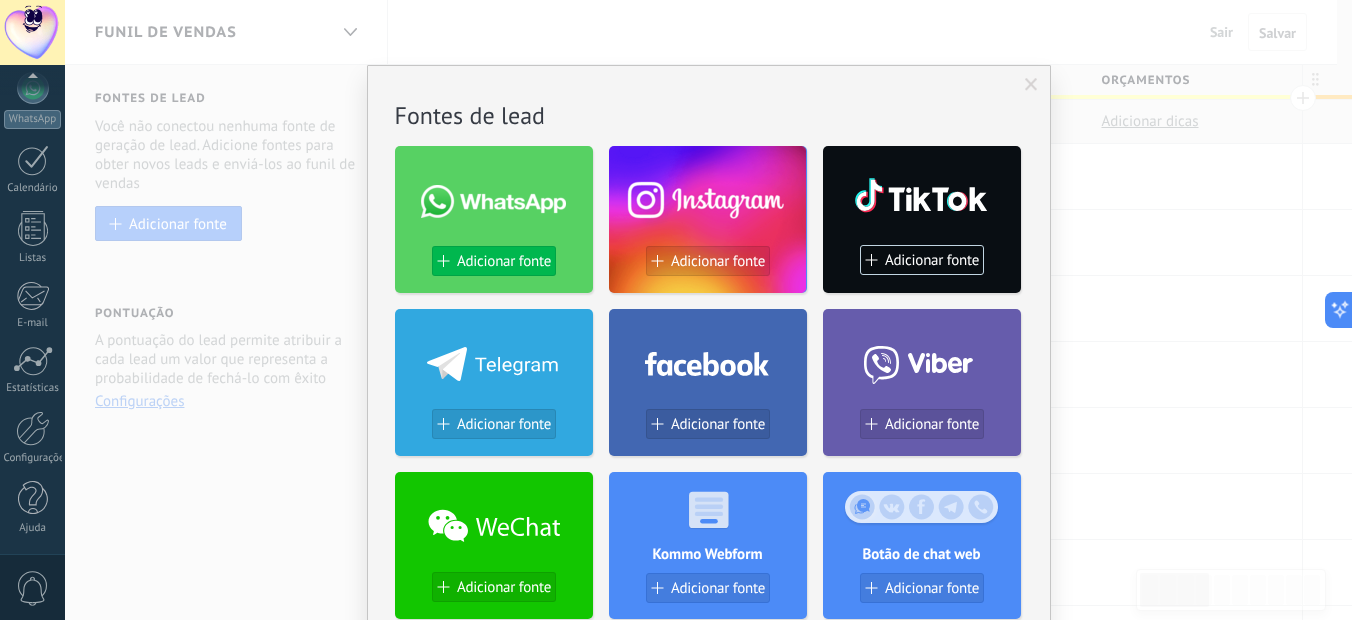 click on "Adicionar fonte" at bounding box center (504, 261) 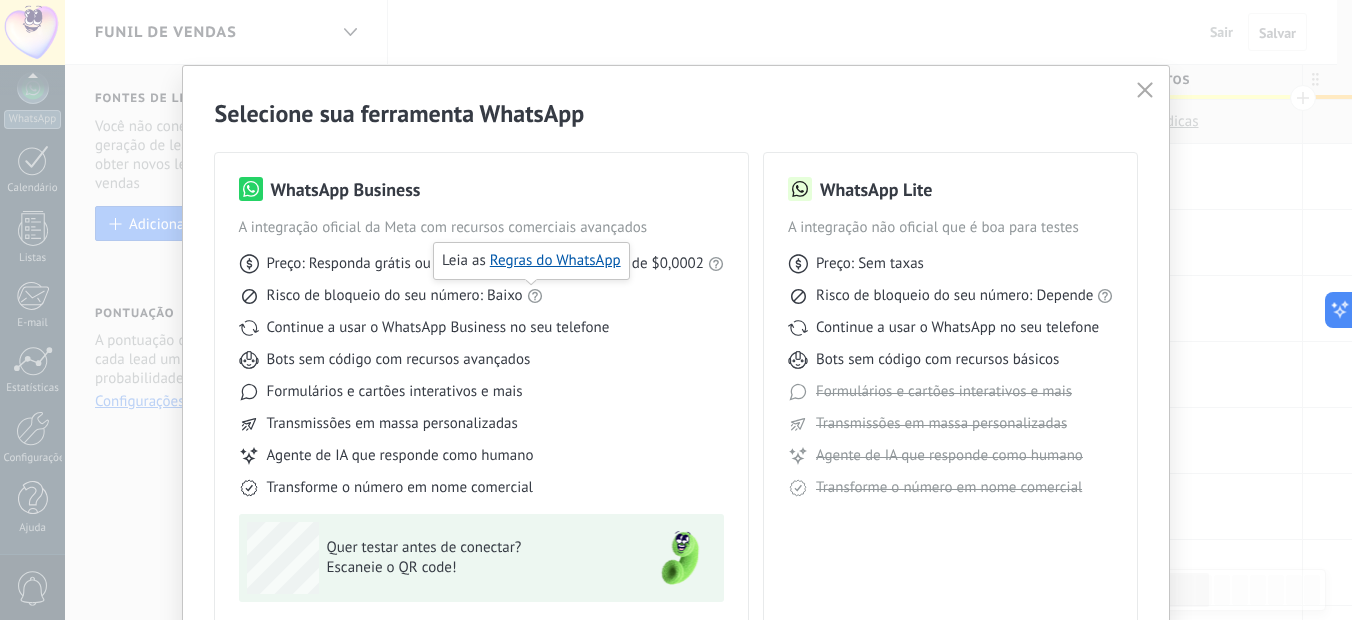 scroll, scrollTop: 100, scrollLeft: 0, axis: vertical 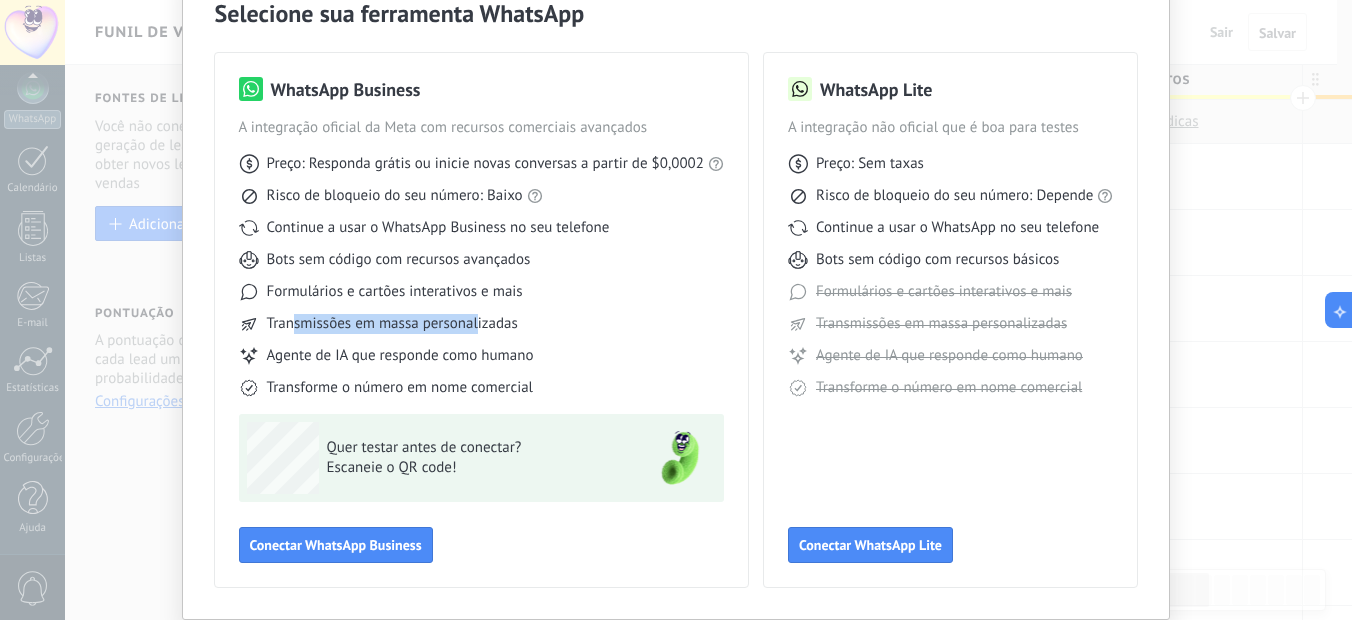 drag, startPoint x: 292, startPoint y: 323, endPoint x: 474, endPoint y: 334, distance: 182.3321 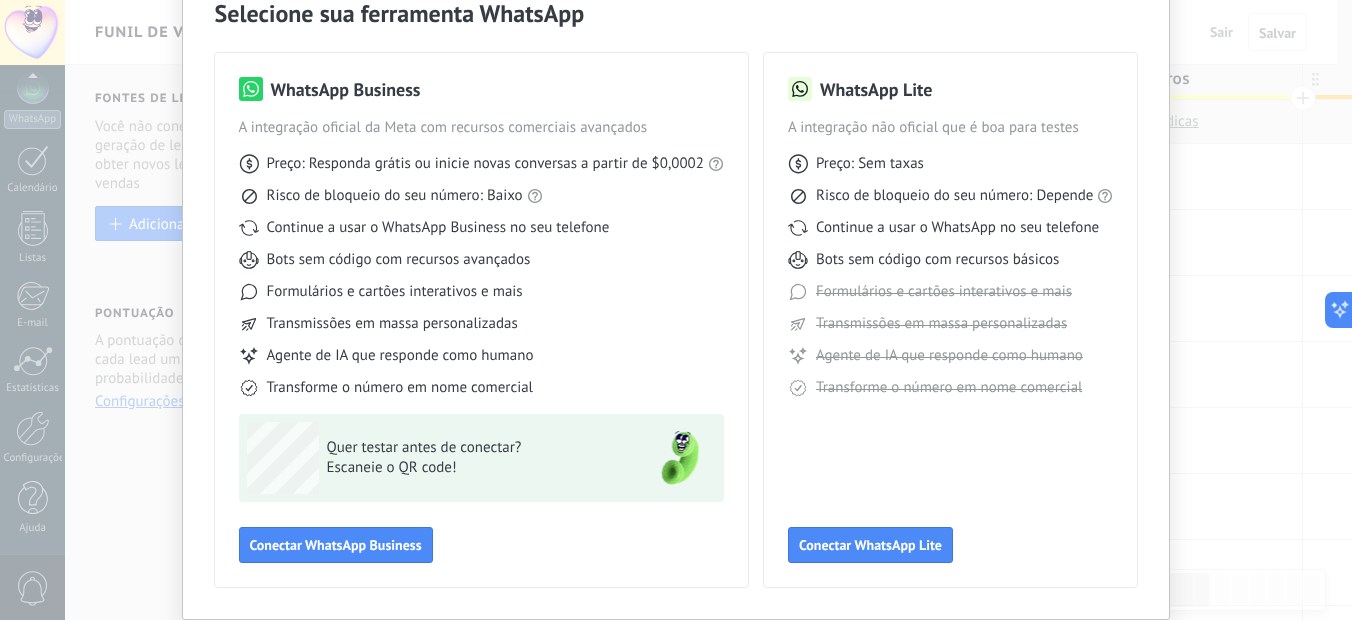 drag, startPoint x: 475, startPoint y: 334, endPoint x: 490, endPoint y: 362, distance: 31.764761 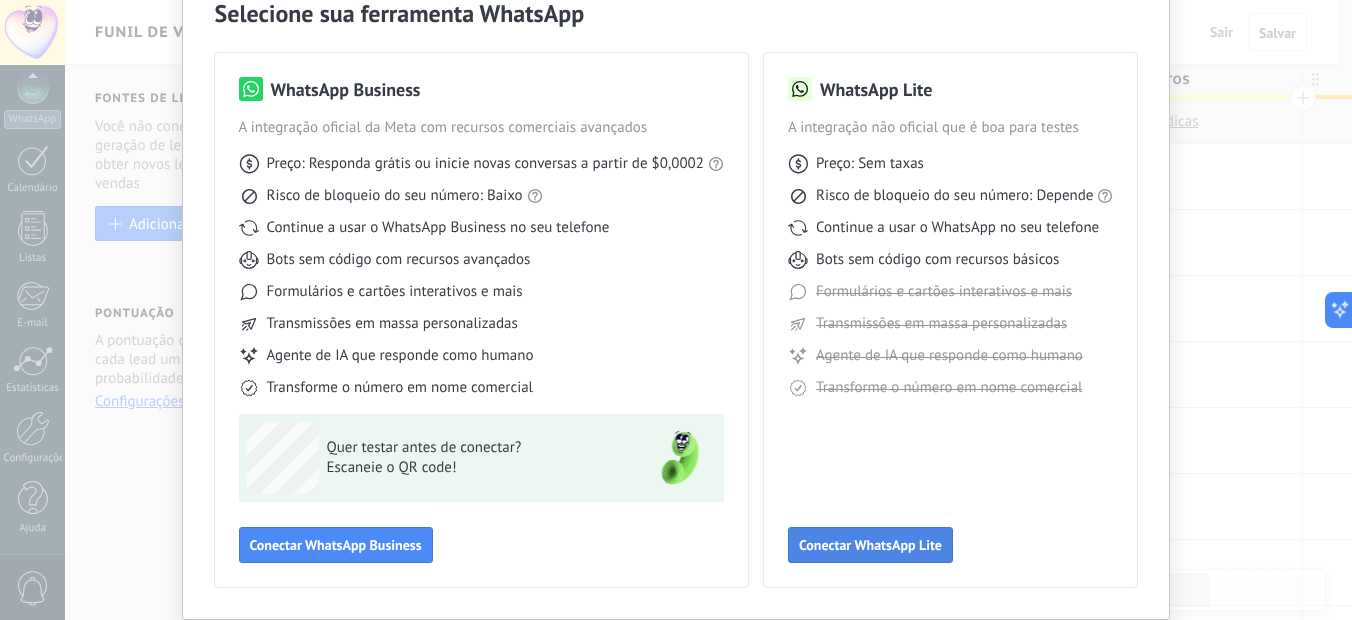 click on "Conectar WhatsApp Lite" at bounding box center (870, 545) 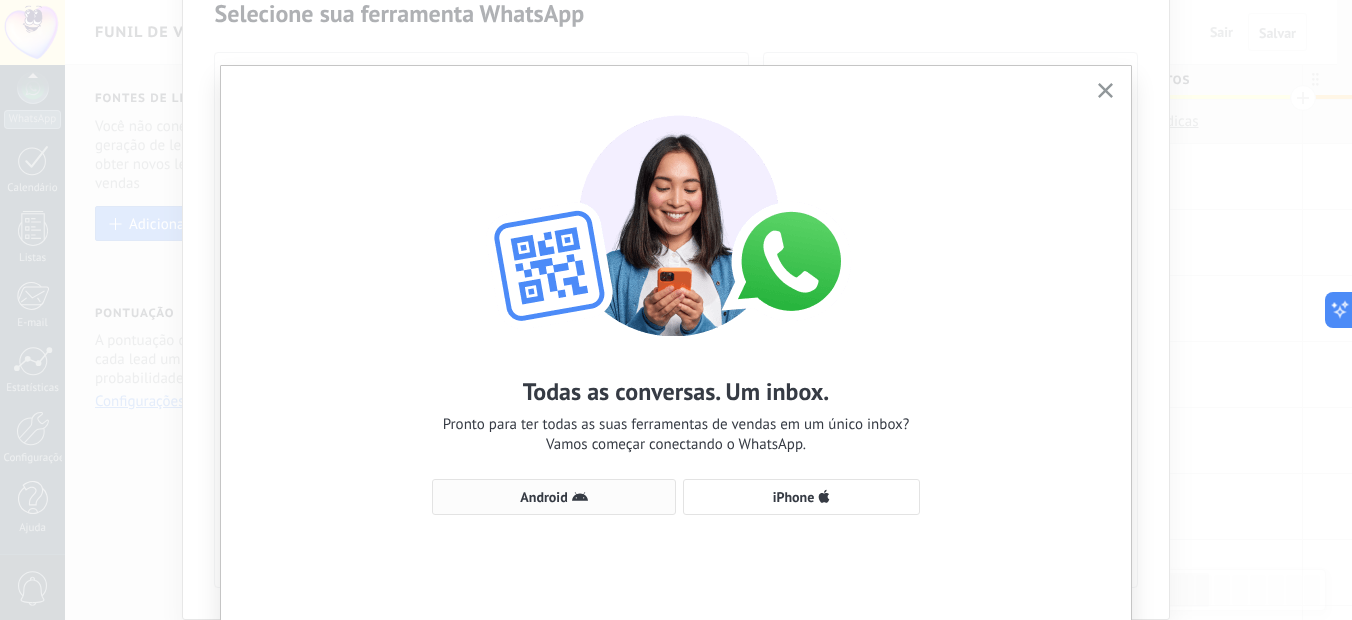 click on "Android" at bounding box center [554, 497] 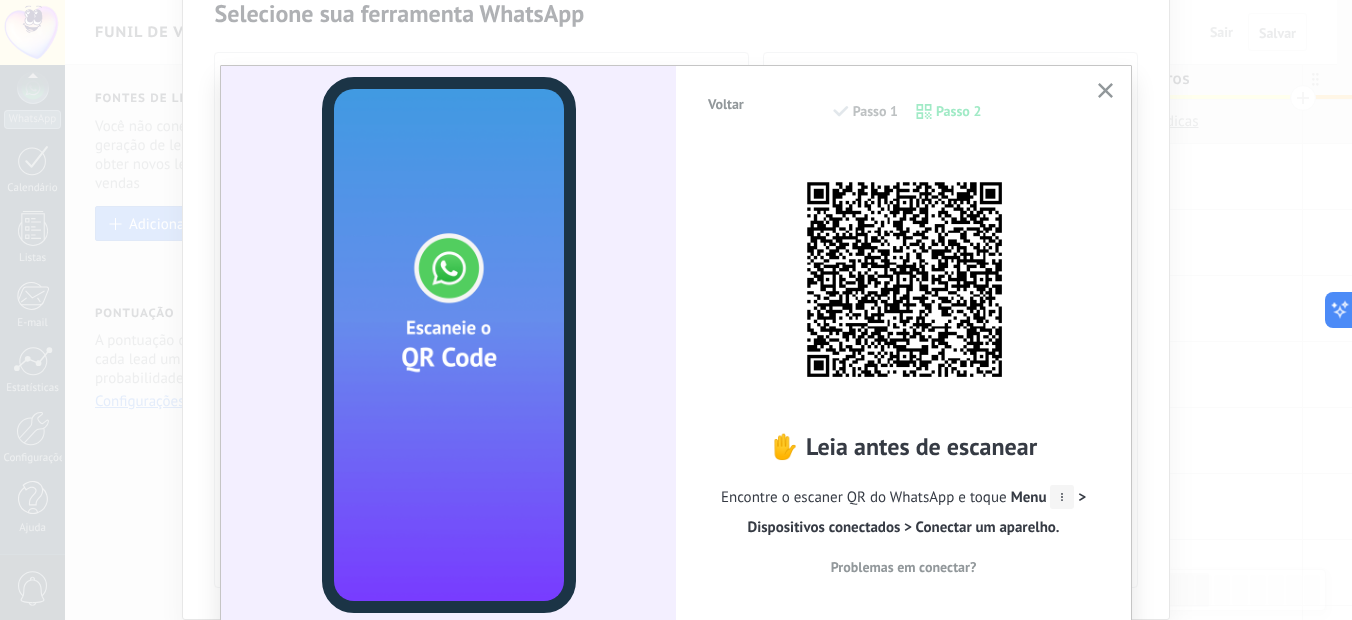 click 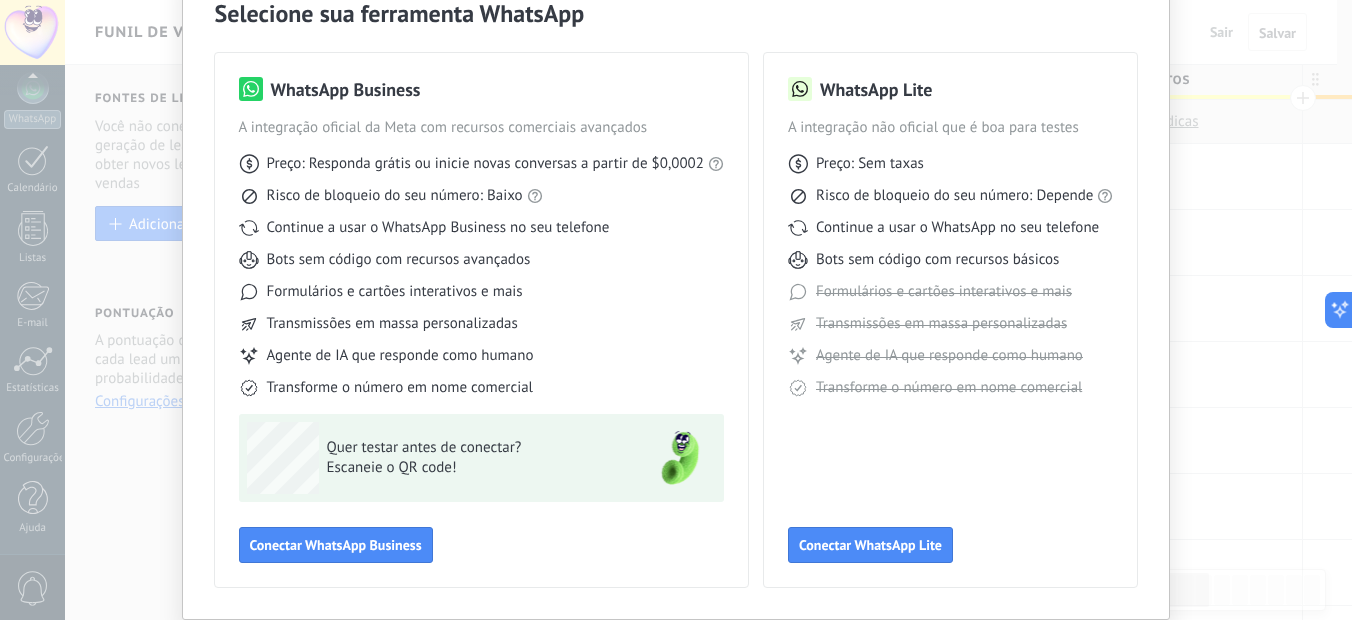 scroll, scrollTop: 0, scrollLeft: 0, axis: both 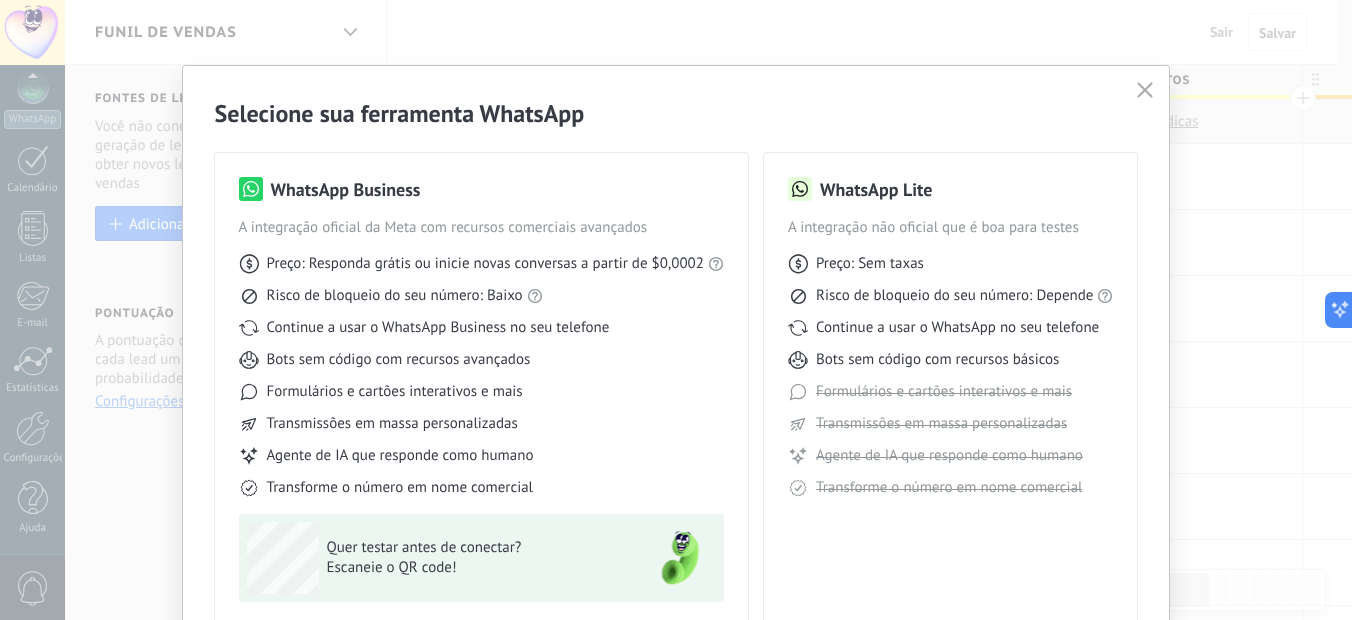 click 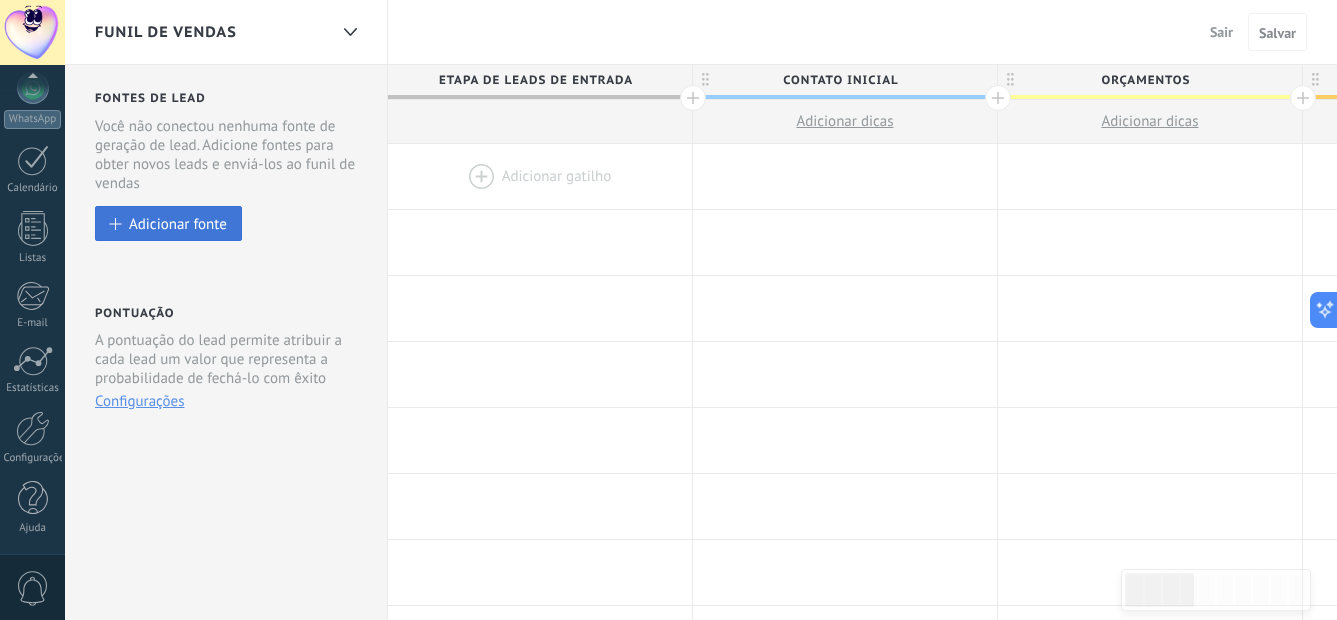 click on "Adicionar fonte" at bounding box center (168, 223) 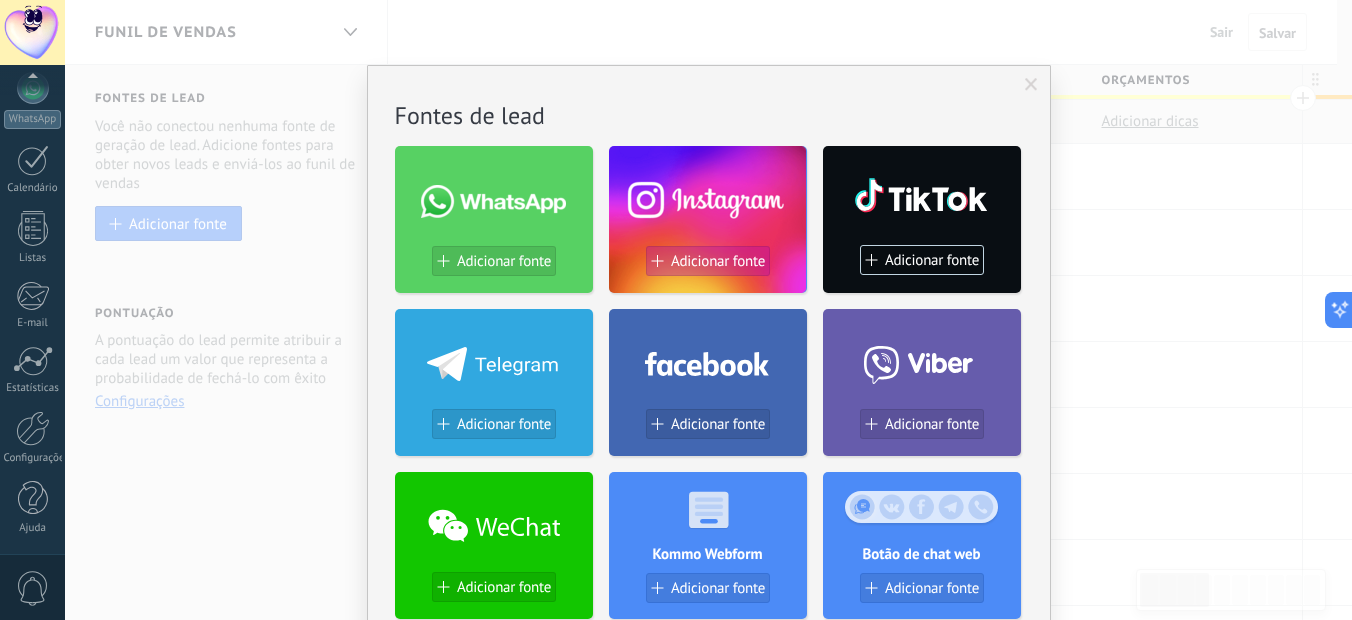 click on "Adicionar fonte" at bounding box center [718, 261] 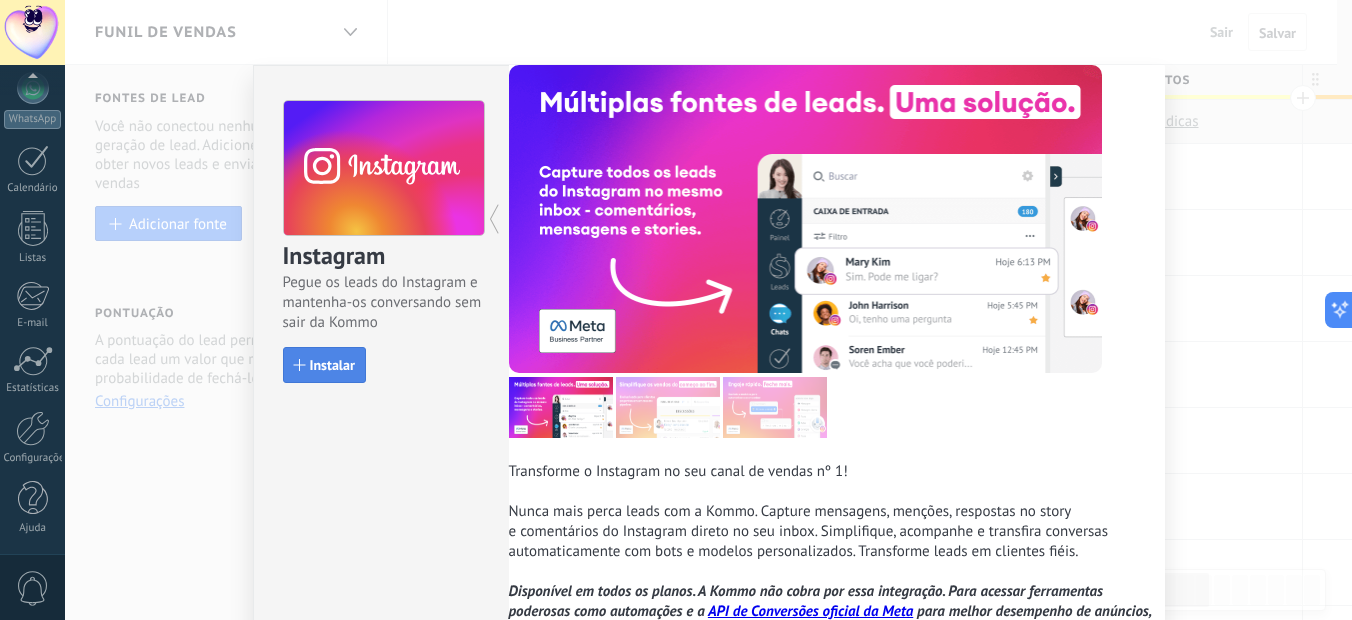 click on "Instalar" at bounding box center [332, 365] 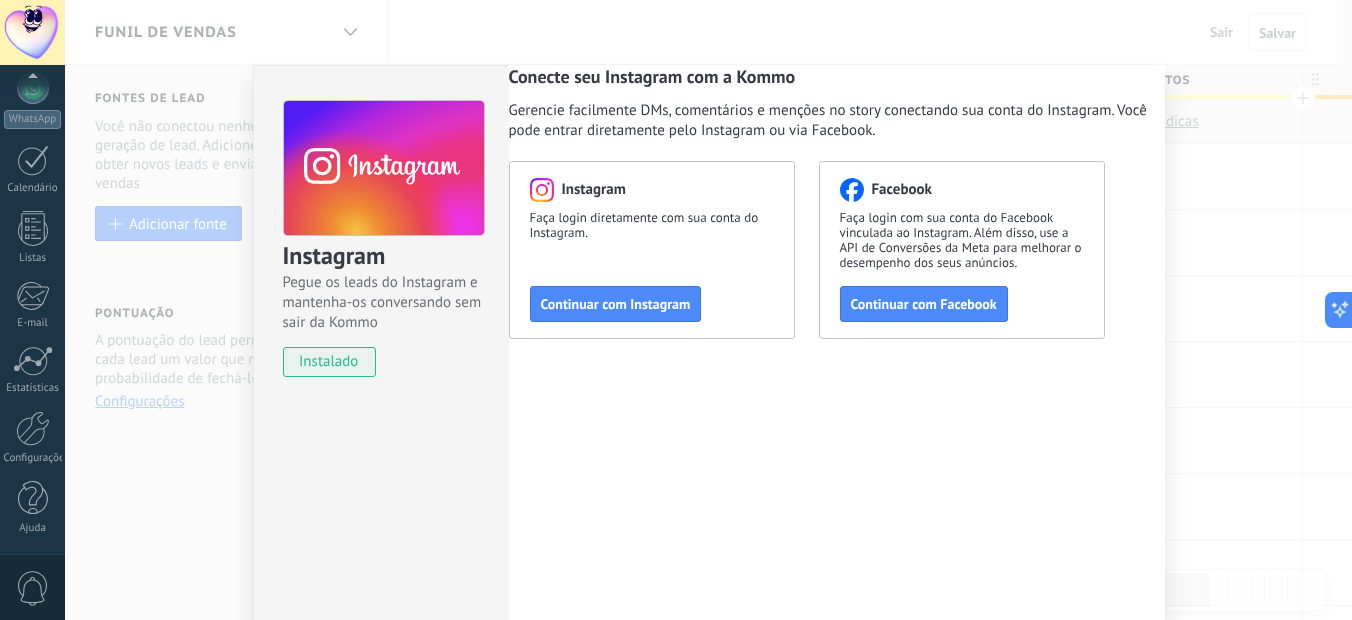 click on "Instagram Pegue os leads do Instagram e mantenha-os conversando sem sair da Kommo instalado Conecte seu Instagram com a Kommo Gerencie facilmente DMs, comentários e menções no story conectando sua conta do Instagram. Você pode entrar diretamente pelo Instagram ou via Facebook. Instagram Faça login diretamente com sua conta do Instagram. Continuar com Instagram Facebook Faça login com sua conta do Facebook vinculada ao Instagram. Além disso, use a API de Conversões da Meta para melhorar o desempenho dos seus anúncios. Continuar com Facebook" at bounding box center (708, 310) 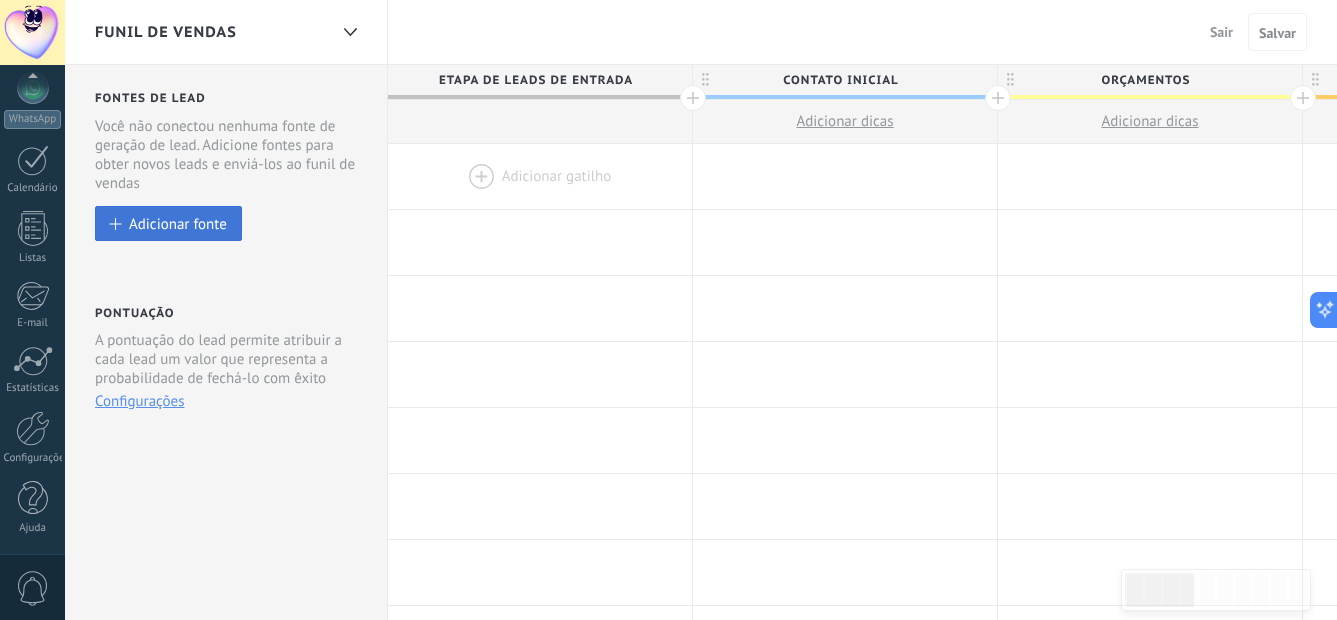 click on "Adicionar fonte" at bounding box center [178, 223] 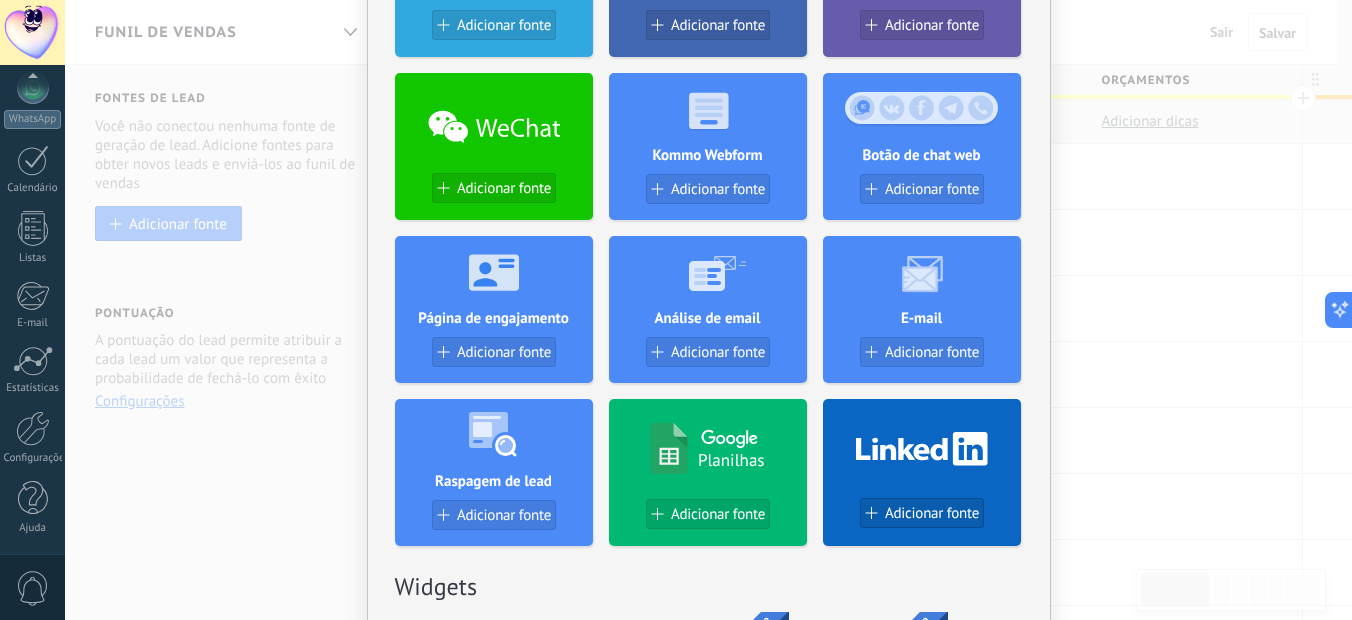 scroll, scrollTop: 299, scrollLeft: 0, axis: vertical 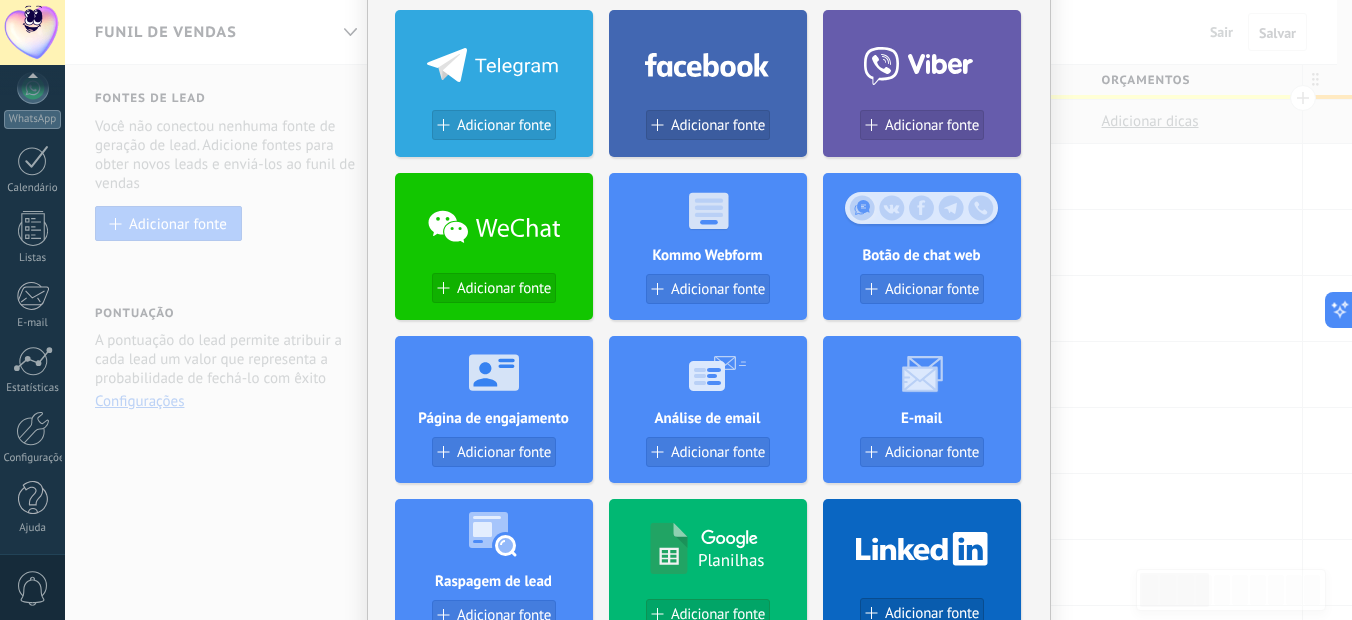 click on "Sem resultados. Fontes de lead Adicionar fonte Adicionar fonte Adicionar fonte Adicionar fonte Adicionar fonte Adicionar fonte Adicionar fonte Kommo Webform Adicionar fonte Botão de chat web Adicionar fonte Página de engajamento Adicionar fonte Análise de email Adicionar fonte E-mail Adicionar fonte Raspagem de lead Adicionar fonte Planilhas Adicionar fonte Adicionar fonte Widgets WebConnect por KWID Receba dados de quaisquer fontes Instalar Avito por Whatcrm Conecte a integração com o Avito em um minuto Instalar Chatter - WA+ChatGPT via Komanda F5 Integração do WhatsApp, Telegram, Avito & VK Instalar  Whatsapp por YouMessages Integração Whatsapp e construtor de bot Instalar WPForms Wordpress via CRMapp Conecte formulários em minutos Instalar Woocommerce Wordpress via CRMapp Conecte a Loja em minutos Instalar Contact Form 7 Wordpress by Devamo Conecte formulários em minutos Instalar Opencart/OcStore by Devamo Configuração da loja em apenas alguns minutos Instalar Chatbots no WhatsApp Instalar" at bounding box center (708, 310) 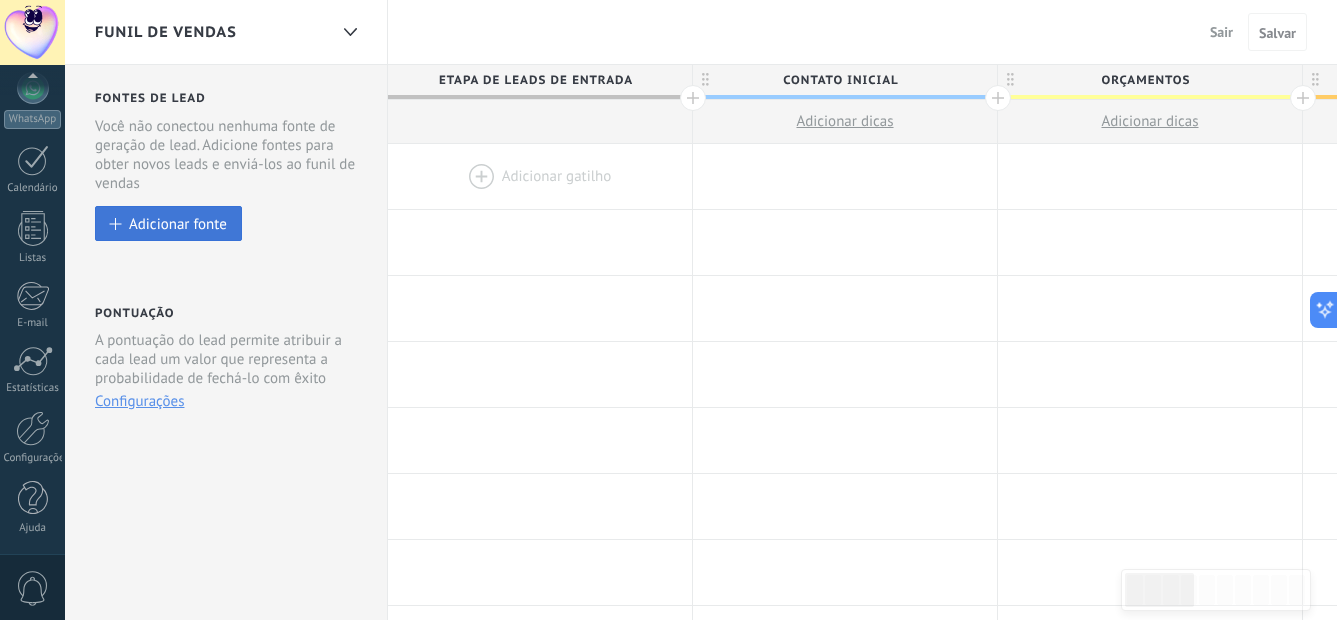 click on "Adicionar fonte" at bounding box center [178, 223] 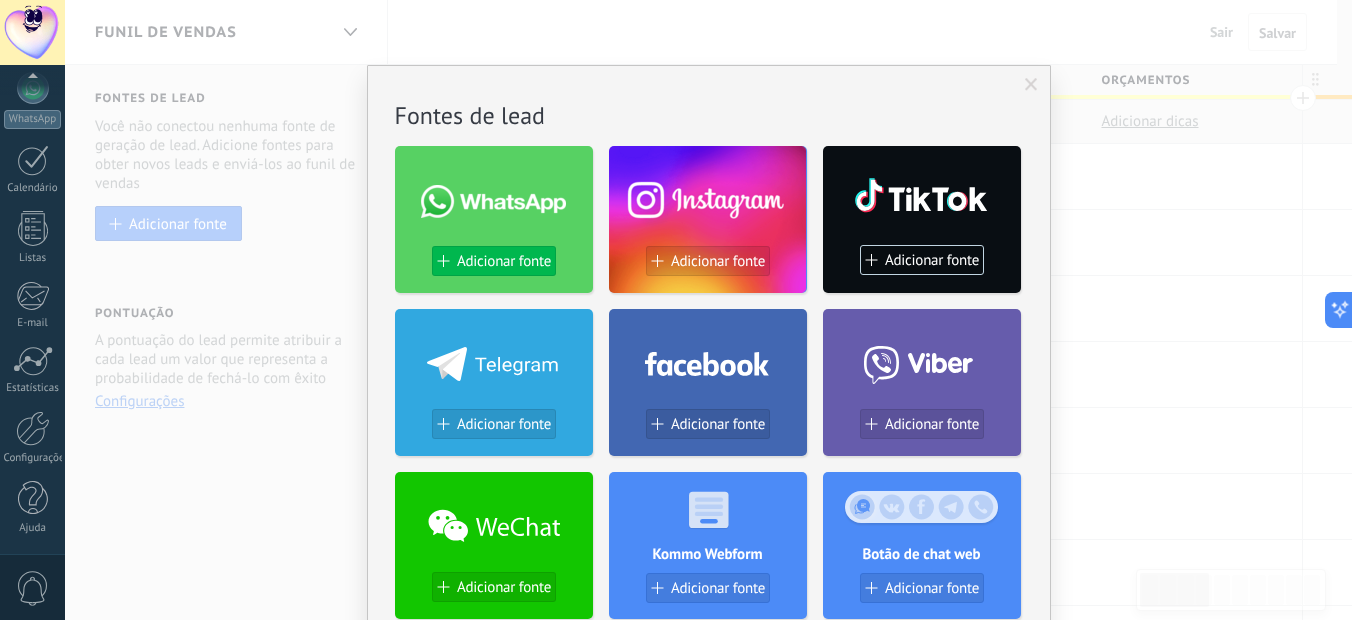 click on "Adicionar fonte" at bounding box center [504, 261] 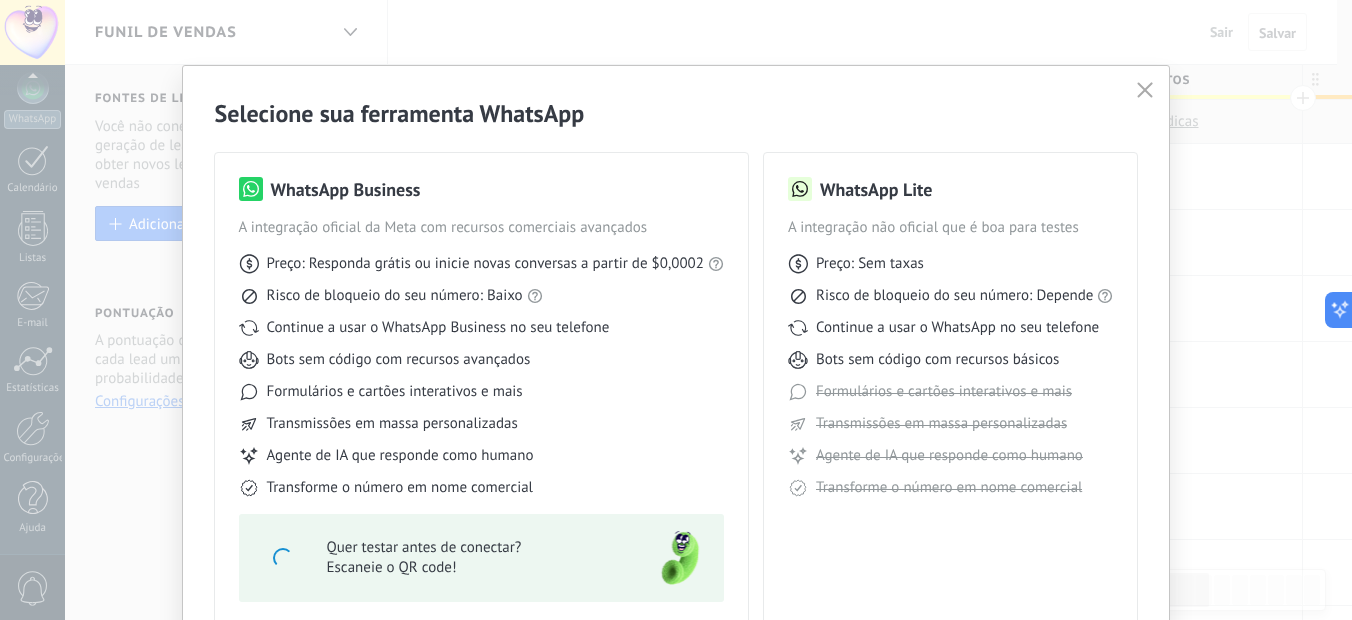 scroll, scrollTop: 165, scrollLeft: 0, axis: vertical 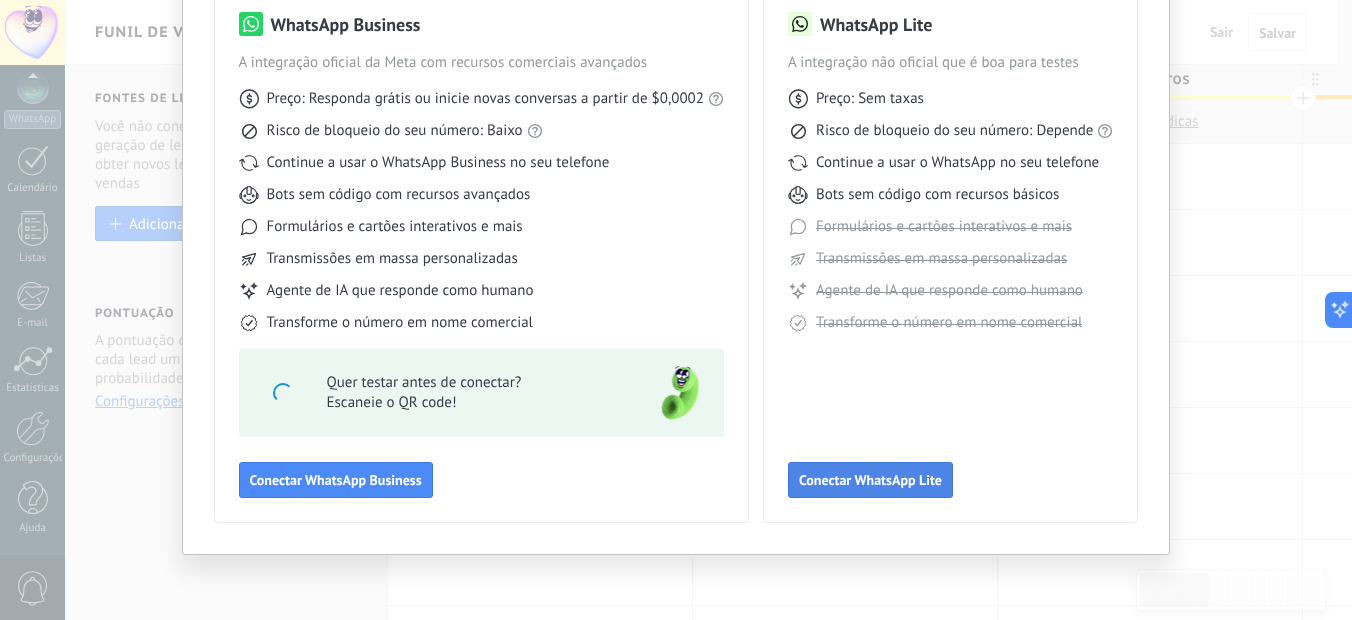 click on "Conectar WhatsApp Lite" at bounding box center (870, 480) 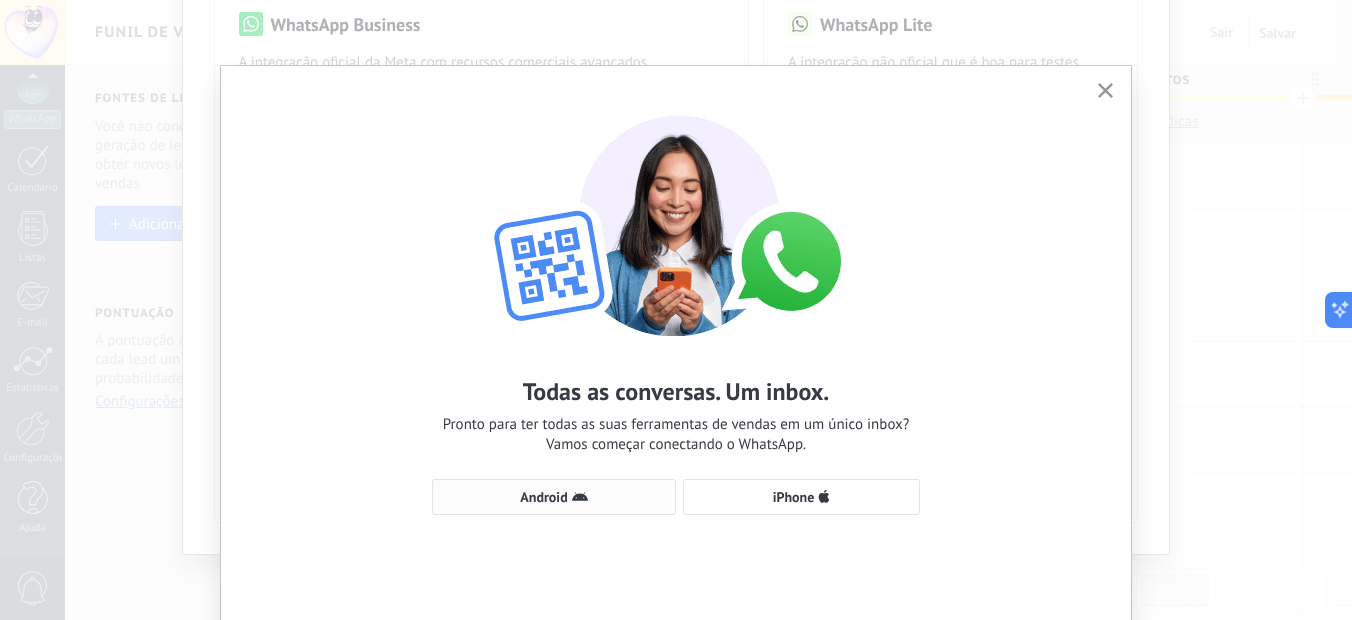 click on "Android" at bounding box center [554, 497] 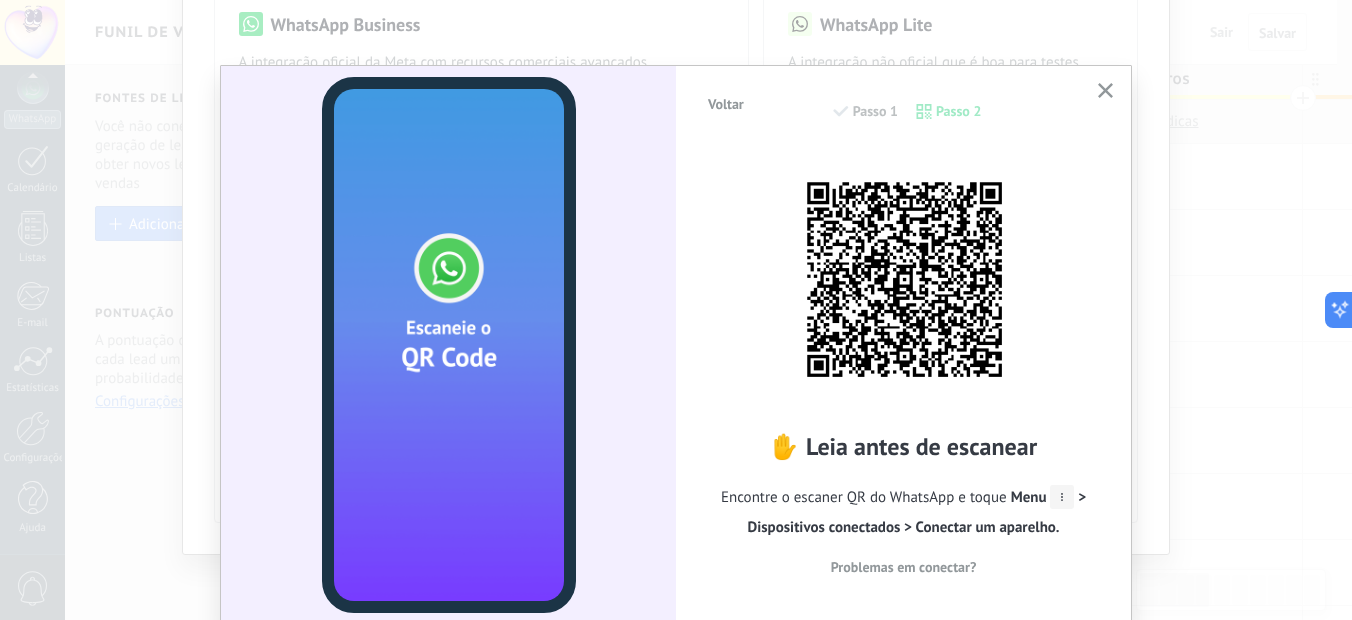 scroll, scrollTop: 70, scrollLeft: 0, axis: vertical 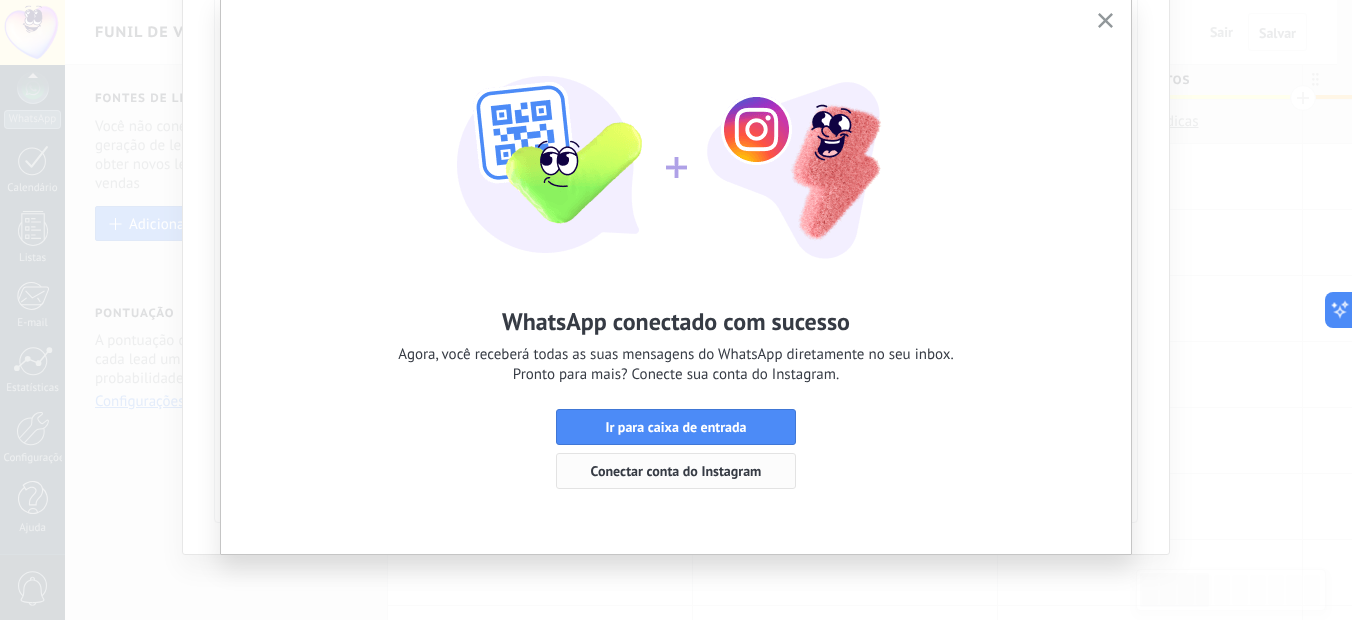 click on "Conectar conta do Instagram" at bounding box center [676, 471] 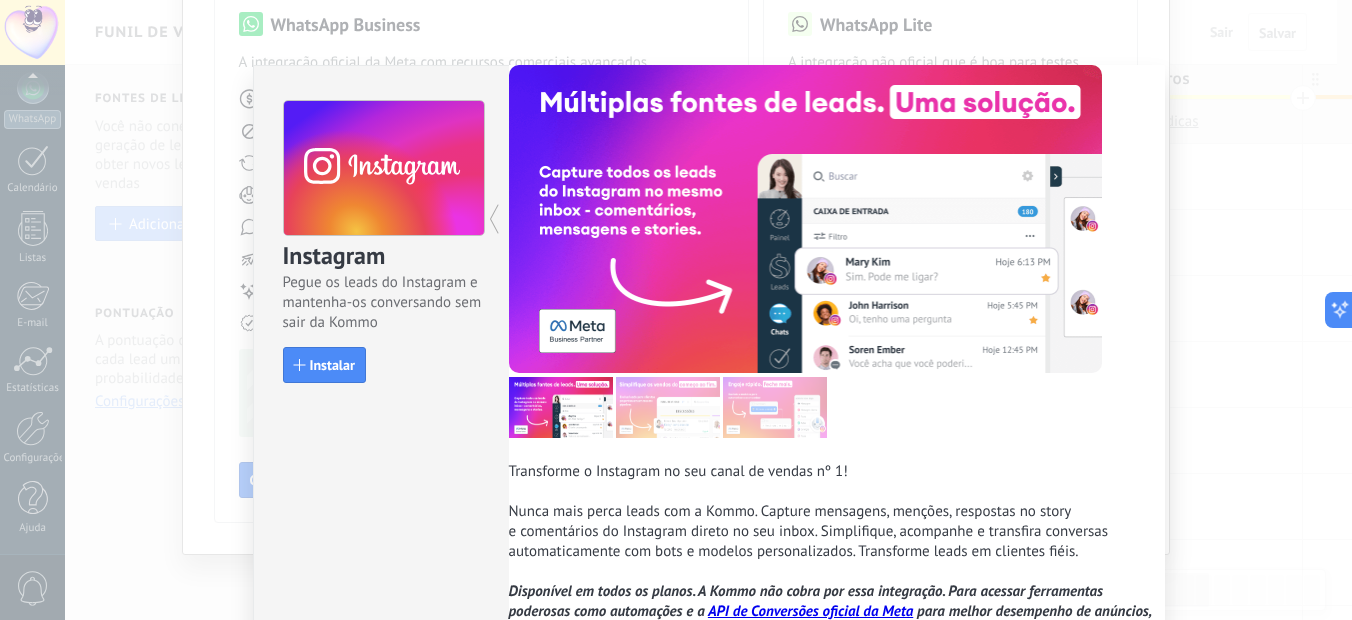 scroll, scrollTop: 115, scrollLeft: 0, axis: vertical 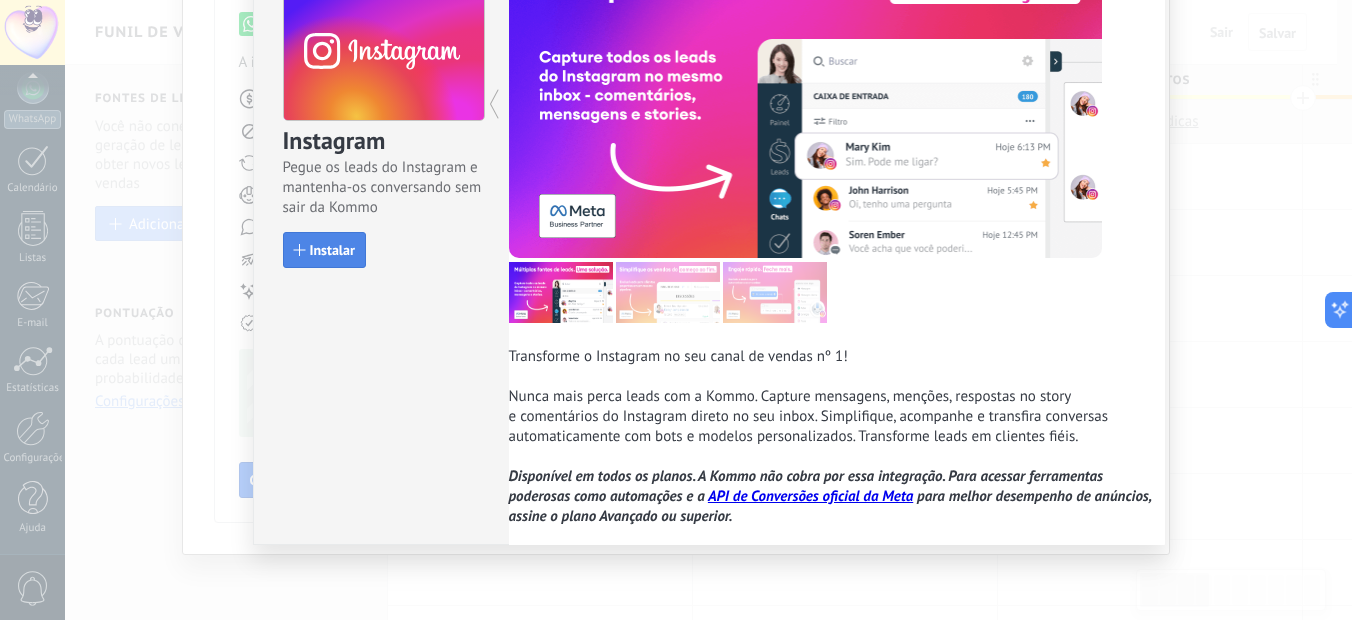 click on "Instalar" at bounding box center [324, 250] 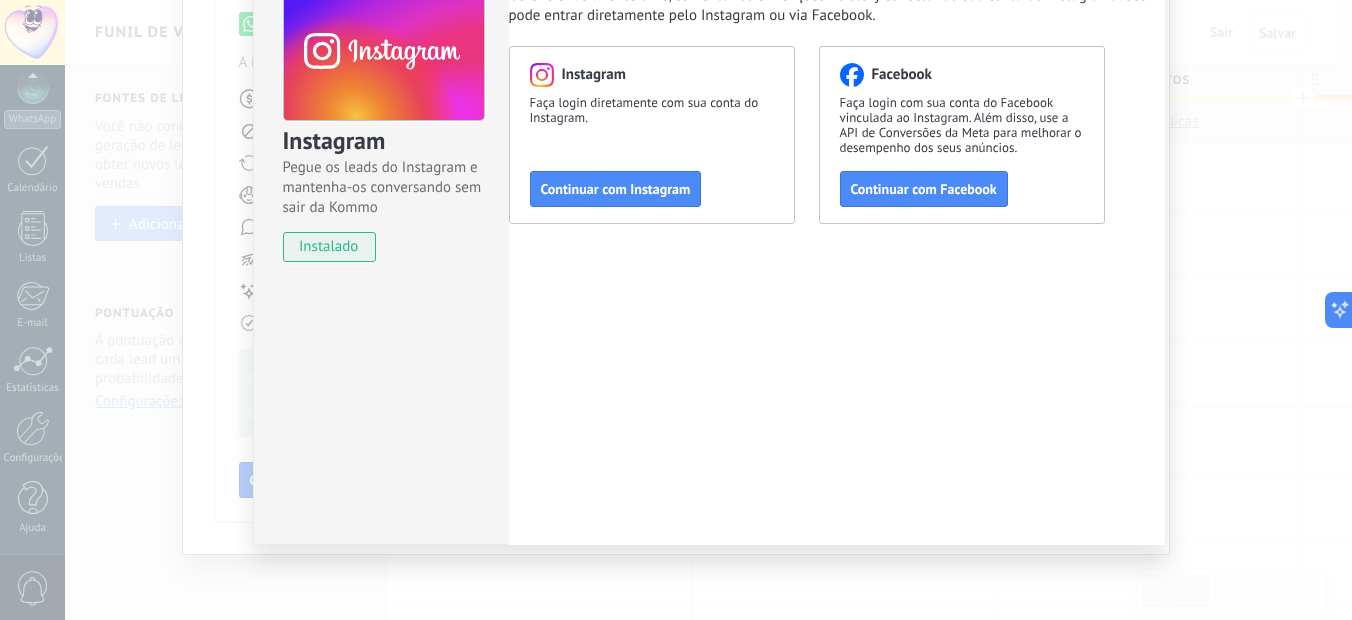 scroll, scrollTop: 15, scrollLeft: 0, axis: vertical 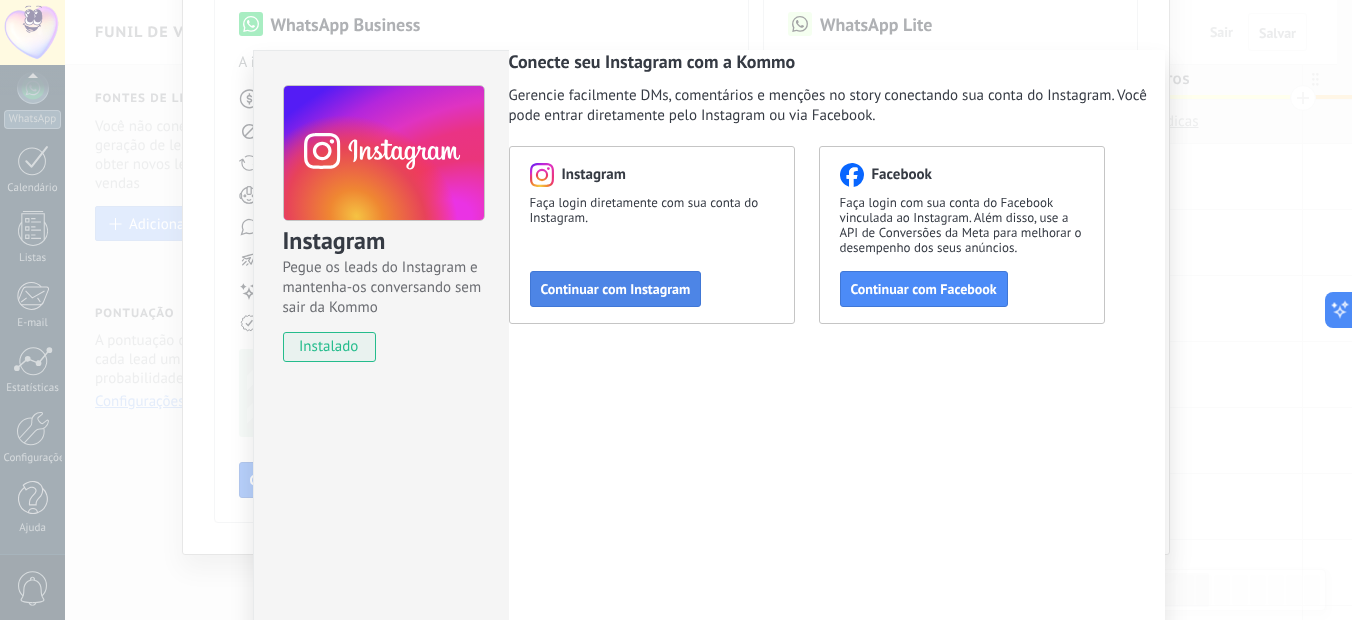 click on "Continuar com Instagram" at bounding box center (616, 289) 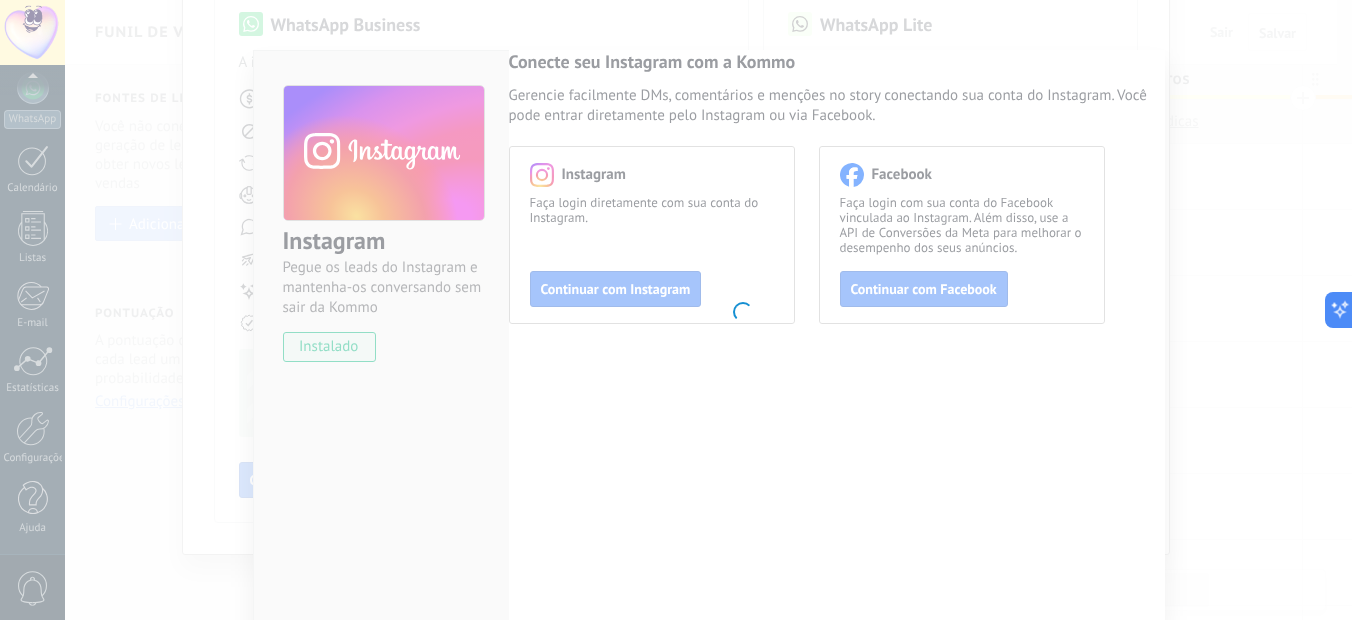 click on ".abccls-1,.abccls-2{fill-rule:evenodd}.abccls-2{fill:#fff} .abfcls-1{fill:none}.abfcls-2{fill:#fff} .abncls-1{isolation:isolate}.abncls-2{opacity:.06}.abncls-2,.abncls-3,.abncls-6{mix-blend-mode:multiply}.abncls-3{opacity:.15}.abncls-4,.abncls-8{fill:#fff}.abncls-5{fill:url(#abnlinear-gradient)}.abncls-6{opacity:.04}.abncls-7{fill:url(#abnlinear-gradient-2)}.abncls-8{fill-rule:evenodd} .abqst0{fill:#ffa200} .abwcls-1{fill:#252525} .cls-1{isolation:isolate} .acicls-1{fill:none} .aclcls-1{fill:#232323} .acnst0{display:none} .addcls-1,.addcls-2{fill:none;stroke-miterlimit:10}.addcls-1{stroke:#dfe0e5}.addcls-2{stroke:#a1a7ab} .adecls-1,.adecls-2{fill:none;stroke-miterlimit:10}.adecls-1{stroke:#dfe0e5}.adecls-2{stroke:#a1a7ab} .adqcls-1{fill:#8591a5;fill-rule:evenodd} .aeccls-1{fill:#5c9f37} .aeecls-1{fill:#f86161} .aejcls-1{fill:#8591a5;fill-rule:evenodd} .aekcls-1{fill-rule:evenodd} .aelcls-1{fill-rule:evenodd;fill:currentColor} .aemcls-1{fill-rule:evenodd;fill:currentColor} .aencls-2{fill:#f86161;opacity:.3}" at bounding box center [676, 310] 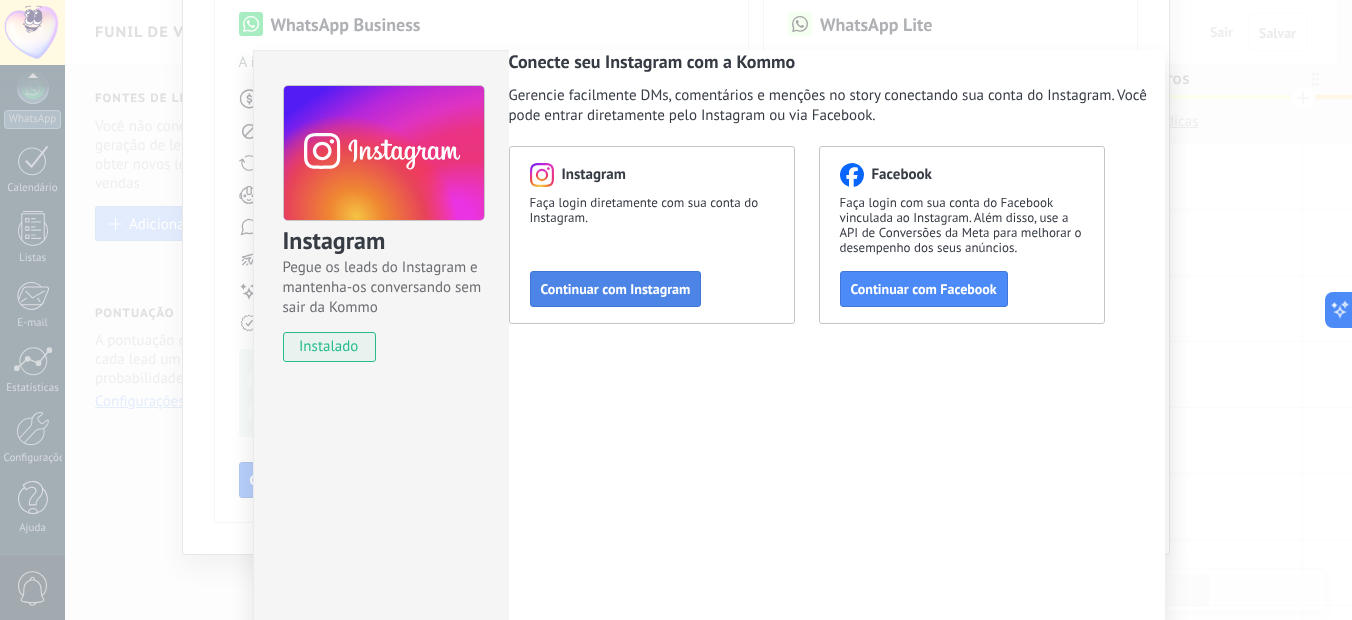 click on "Continuar com Instagram" at bounding box center (616, 289) 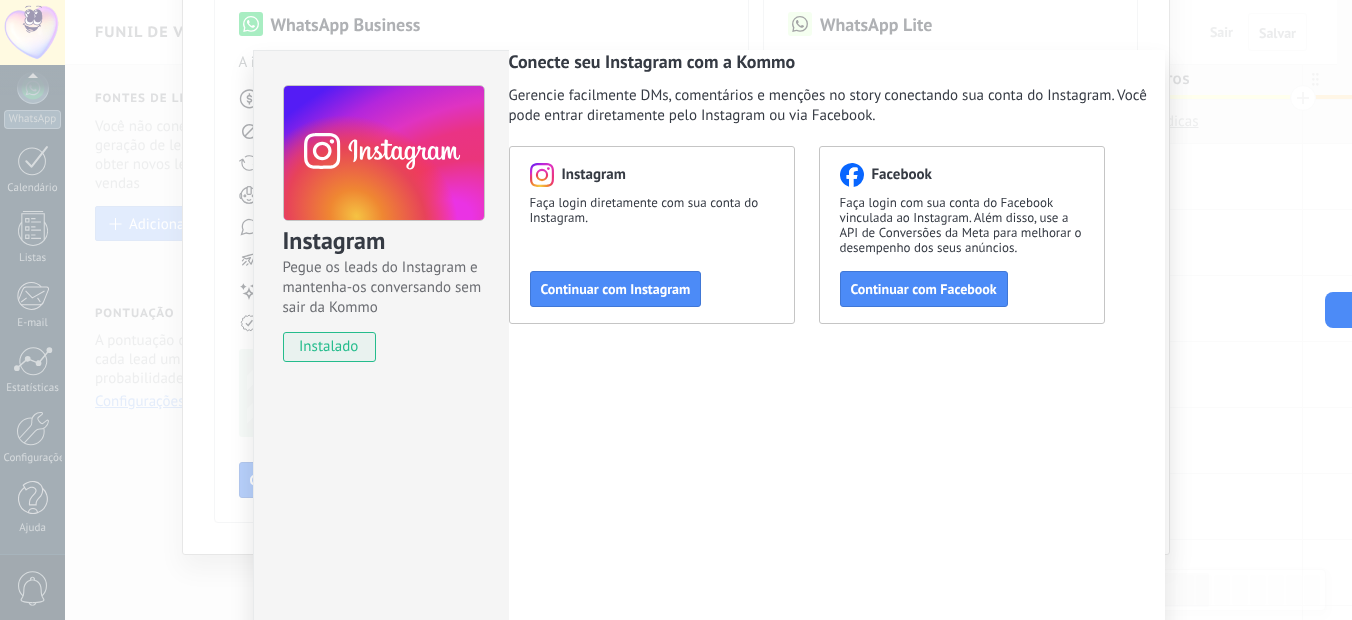 click on "Instagram Pegue os leads do Instagram e mantenha-os conversando sem sair da Kommo instalado Conecte seu Instagram com a Kommo Gerencie facilmente DMs, comentários e menções no story conectando sua conta do Instagram. Você pode entrar diretamente pelo Instagram ou via Facebook. Instagram Faça login diretamente com sua conta do Instagram. Continuar com Instagram Facebook Faça login com sua conta do Facebook vinculada ao Instagram. Além disso, use a API de Conversões da Meta para melhorar o desempenho dos seus anúncios. Continuar com Facebook" at bounding box center (708, 310) 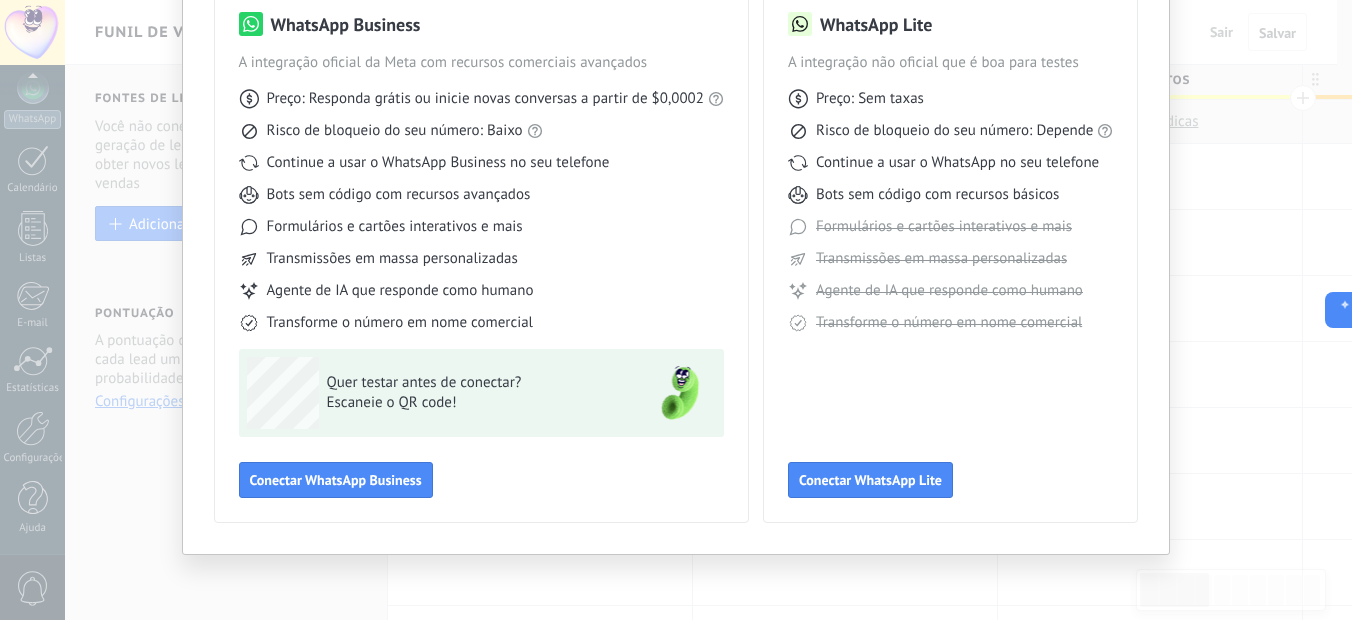 scroll, scrollTop: 0, scrollLeft: 0, axis: both 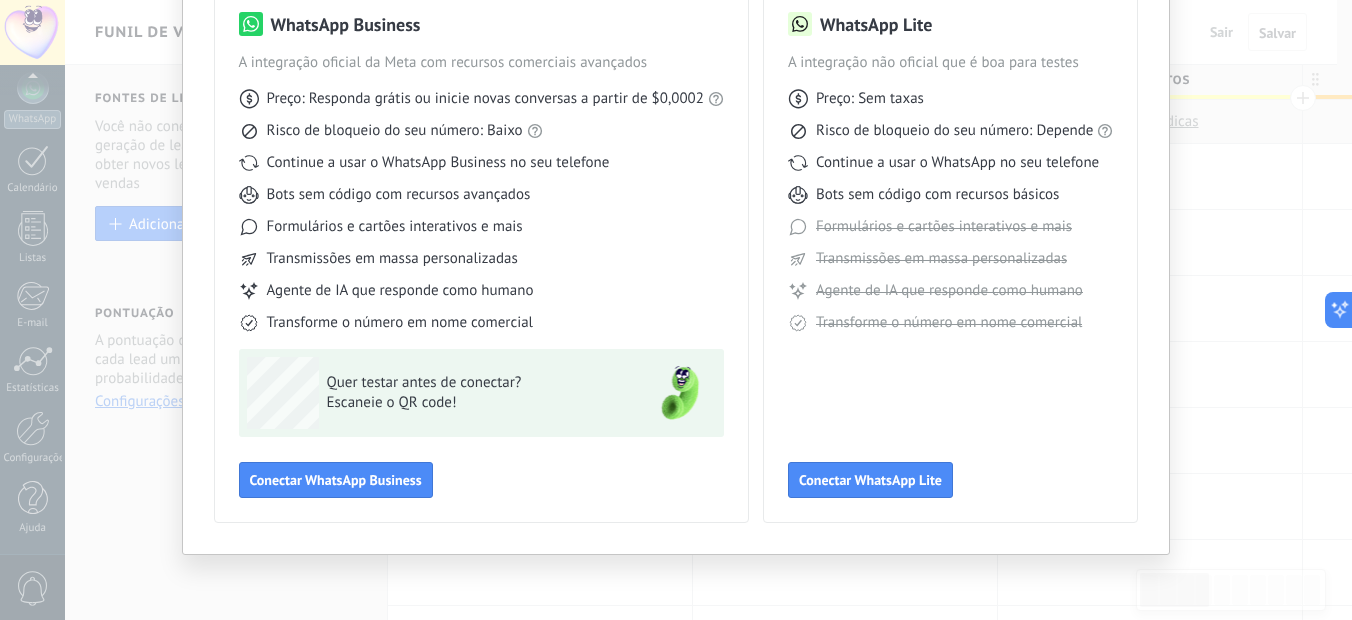 click on "Selecione sua ferramenta WhatsApp WhatsApp Business A integração oficial da Meta com recursos comerciais avançados Preço: Responda grátis ou inicie novas conversas a partir de $0,0002 Risco de bloqueio do seu número: Baixo Continue a usar o WhatsApp Business no seu telefone Bots sem código com recursos avançados Formulários e cartões interativos e mais Transmissões em massa personalizadas Agente de IA que responde como humano Transforme o número em nome comercial Quer testar antes de conectar? Escaneie o QR code! Conectar WhatsApp Business WhatsApp Lite A integração não oficial que é boa para testes Preço: Sem taxas Risco de bloqueio do seu número: Depende Continue a usar o WhatsApp no seu telefone Bots sem código com recursos básicos Formulários e cartões interativos e mais Transmissões em massa personalizadas Agente de IA que responde como humano Transforme o número em nome comercial Conectar WhatsApp Lite" at bounding box center [676, 310] 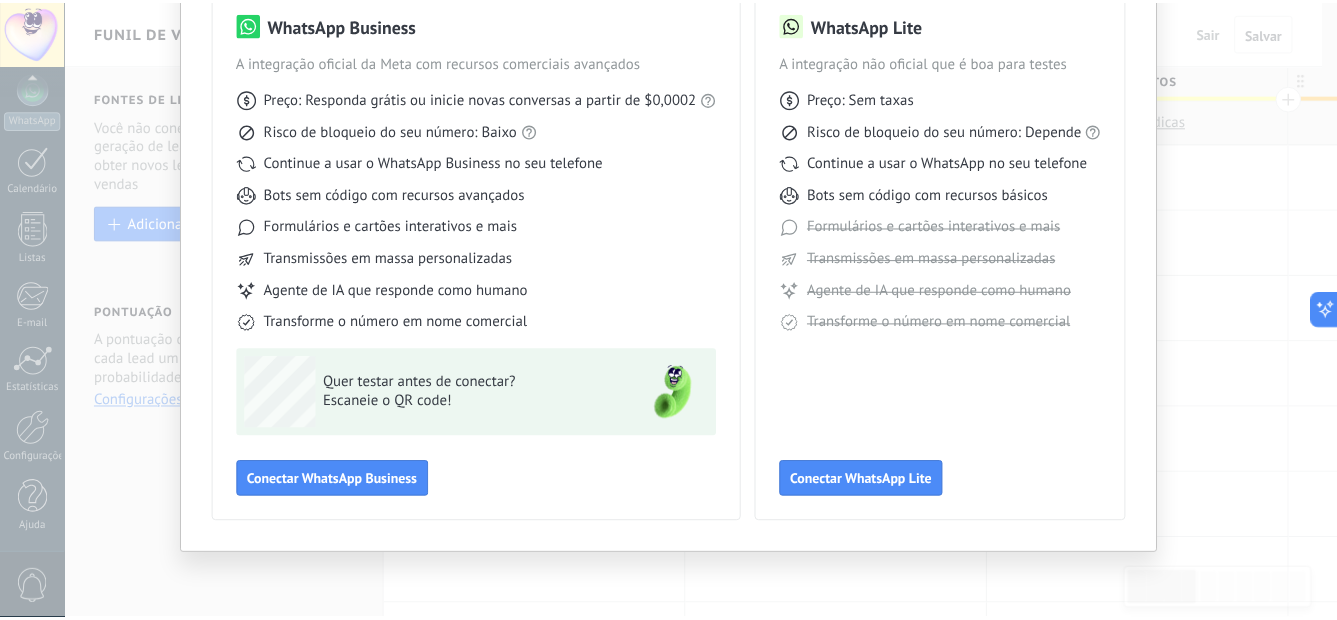 scroll, scrollTop: 0, scrollLeft: 0, axis: both 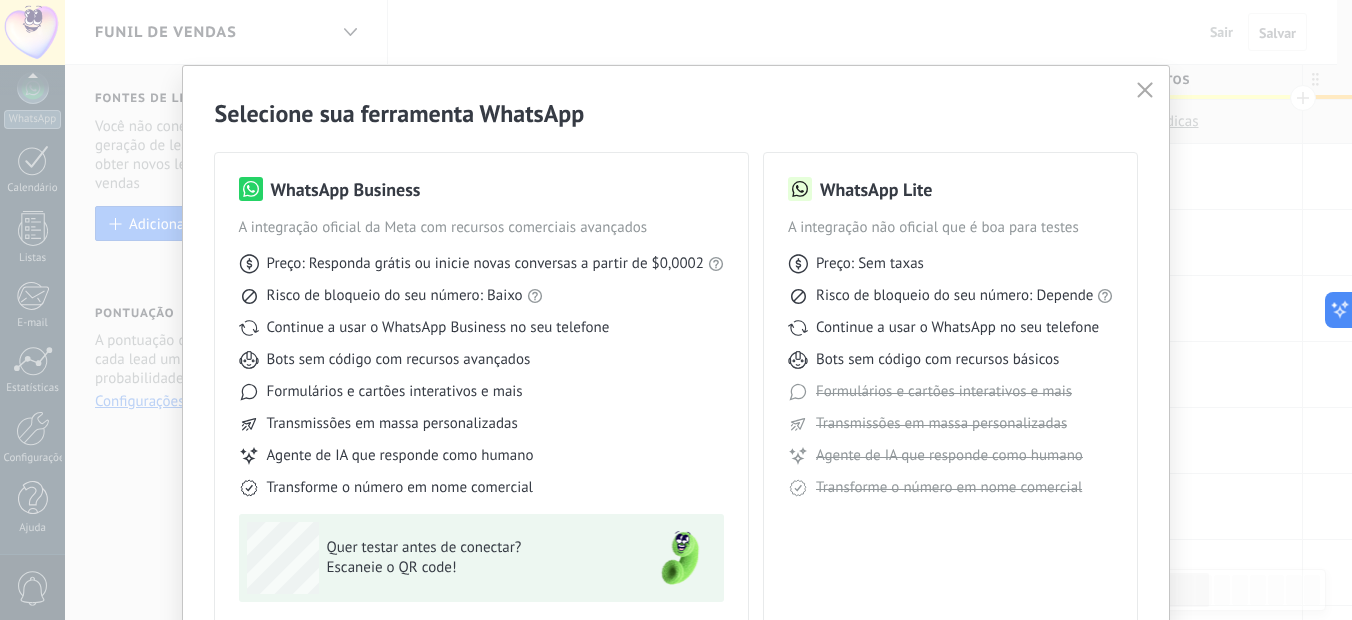 click 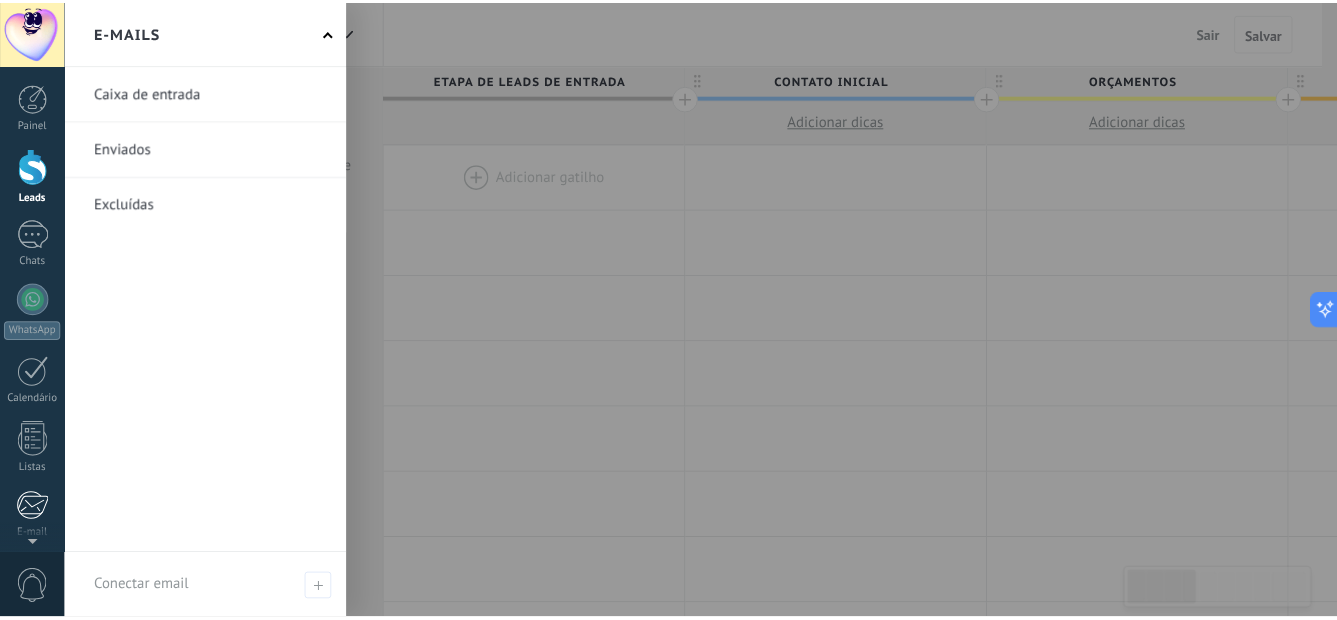 scroll, scrollTop: 200, scrollLeft: 0, axis: vertical 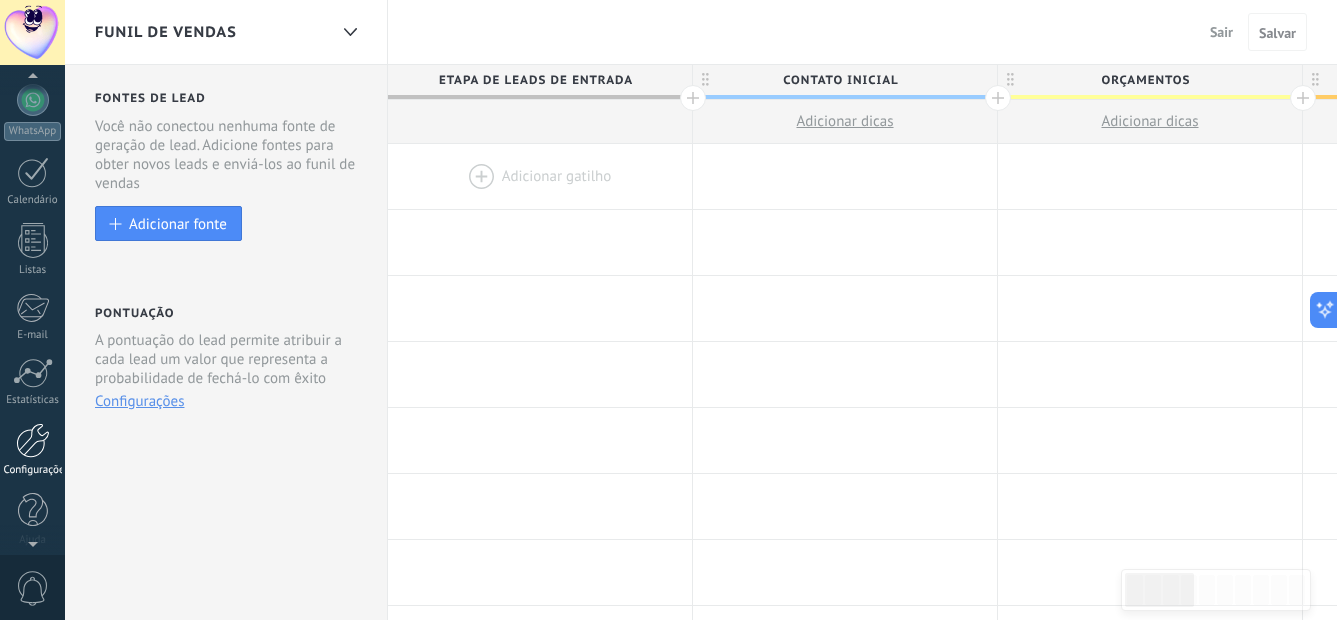 click at bounding box center (33, 440) 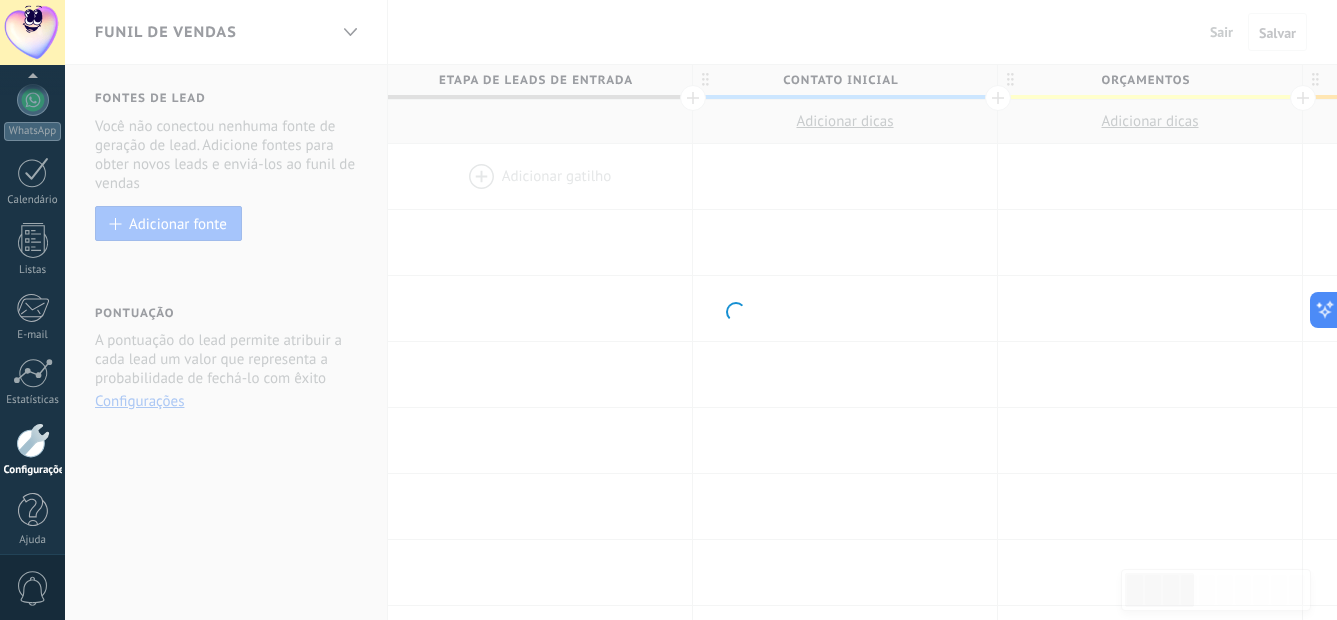 scroll, scrollTop: 212, scrollLeft: 0, axis: vertical 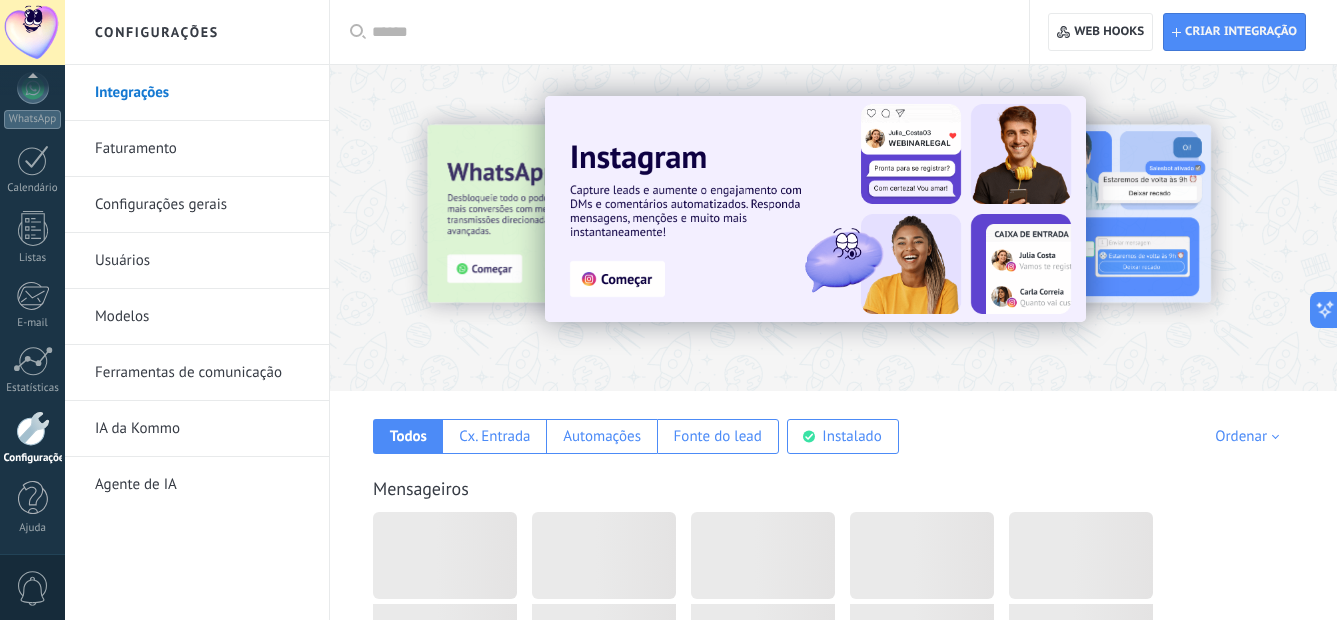 click on "Ferramentas de comunicação" at bounding box center [202, 373] 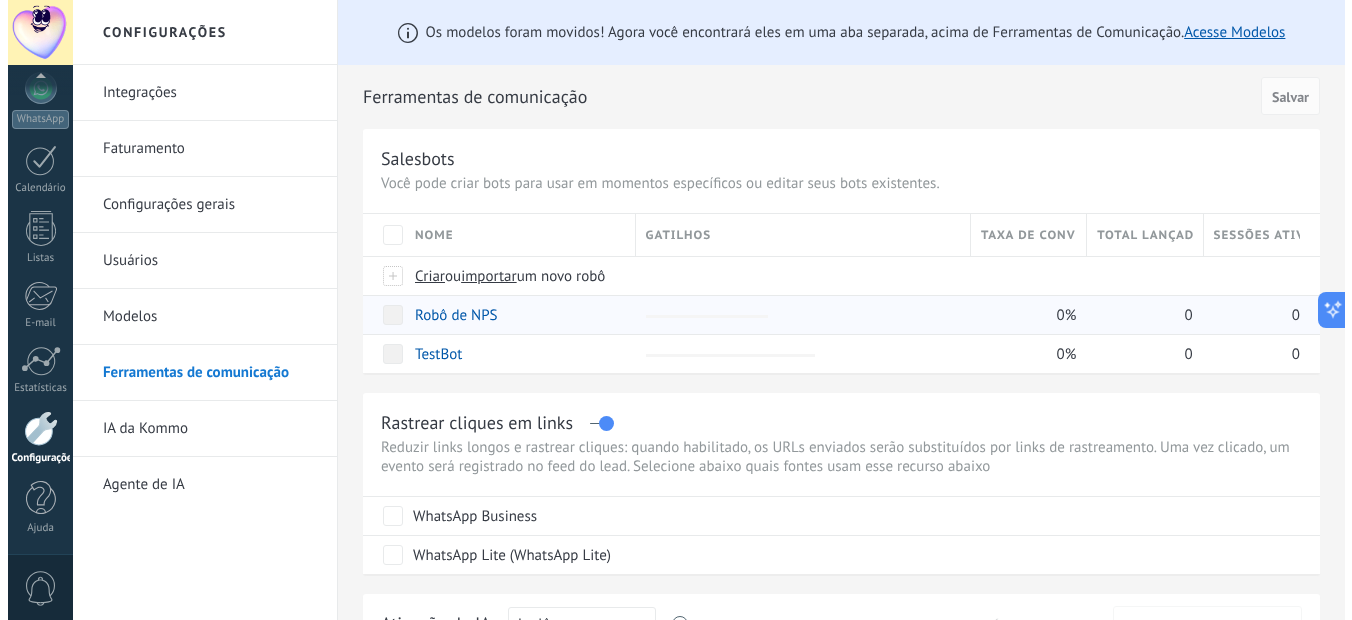 scroll, scrollTop: 100, scrollLeft: 0, axis: vertical 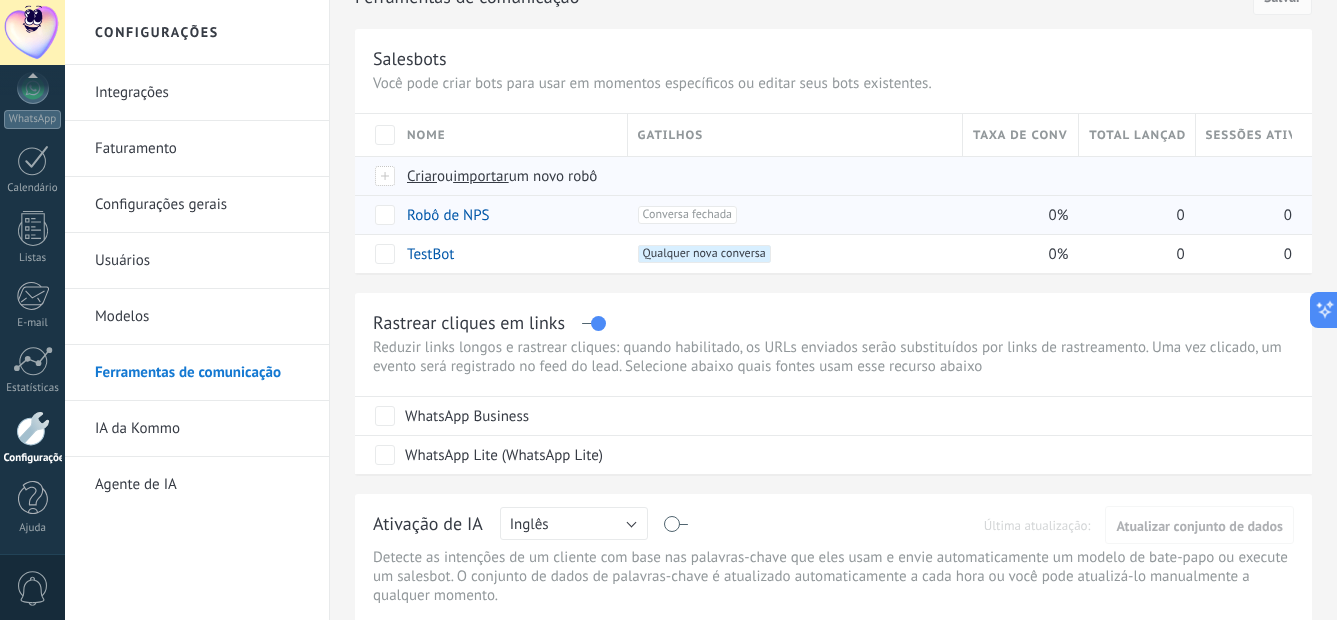 click on "Criar" at bounding box center (422, 176) 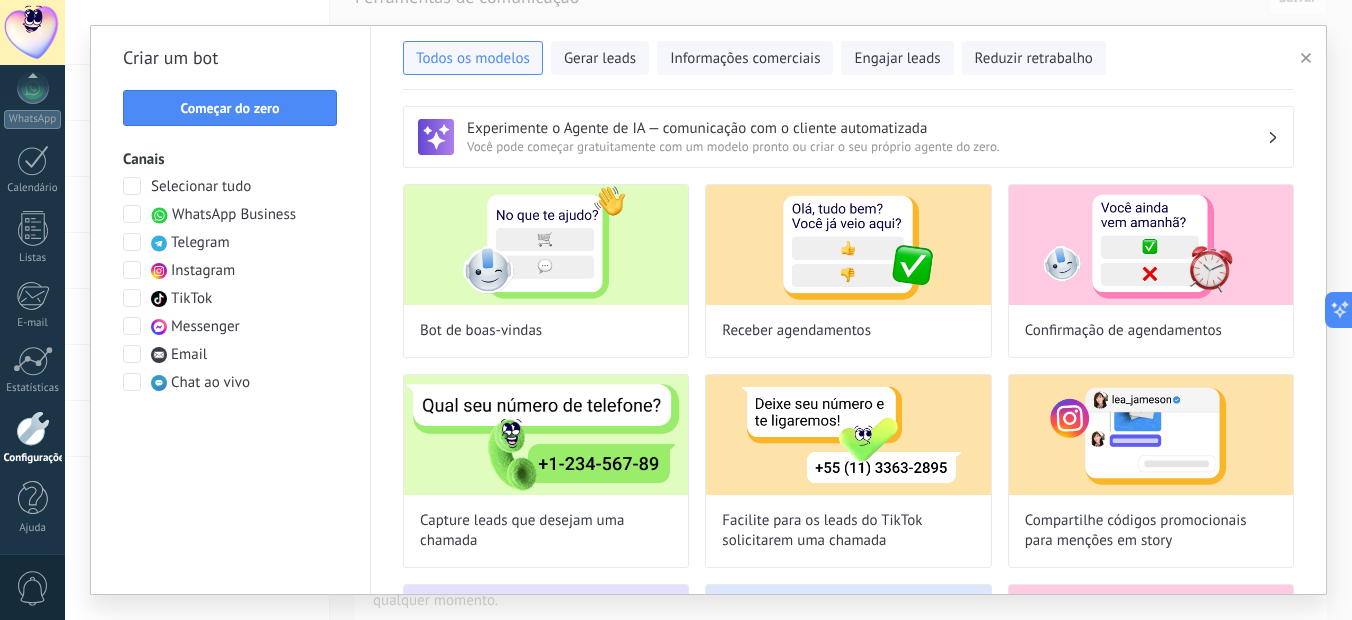 click on "WhatsApp Business" at bounding box center [234, 215] 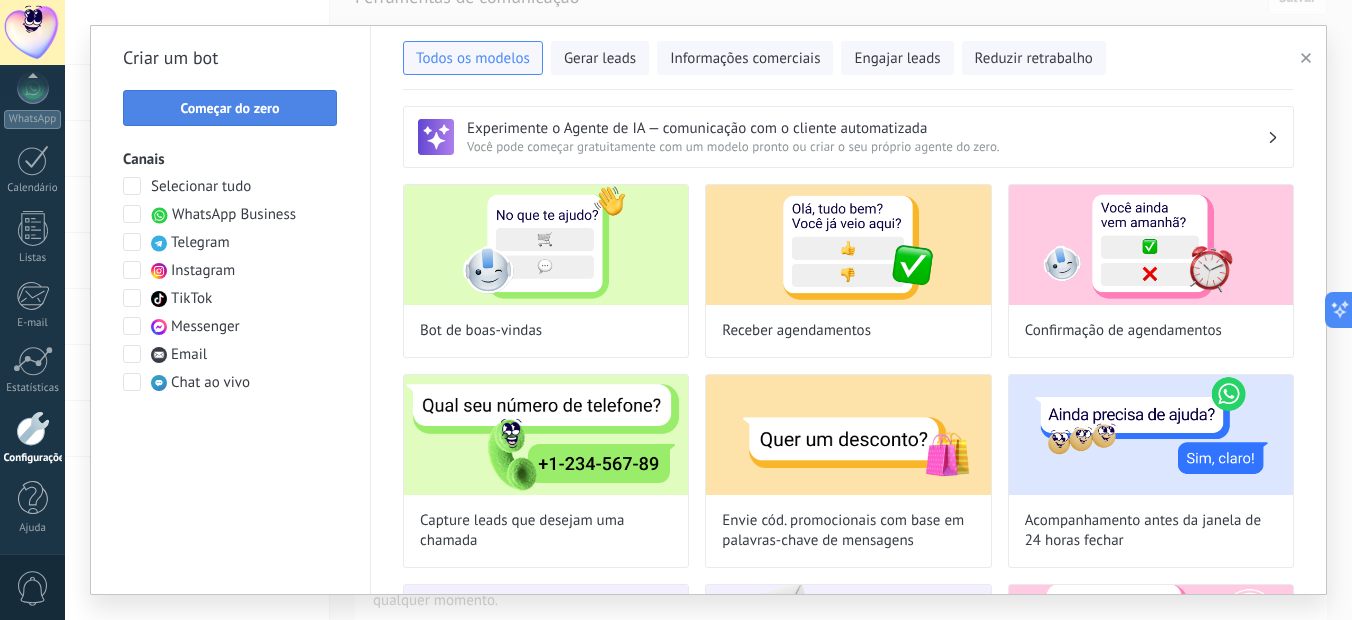 click on "Começar do zero" at bounding box center (230, 108) 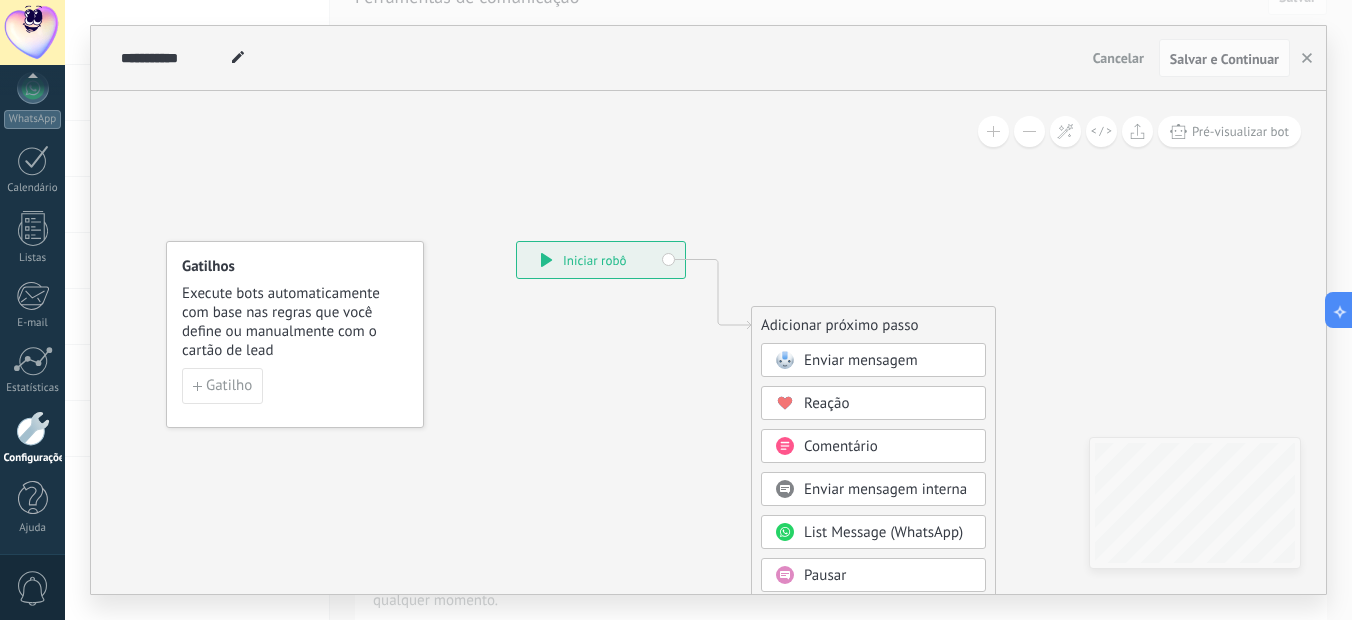 click at bounding box center (784, 360) 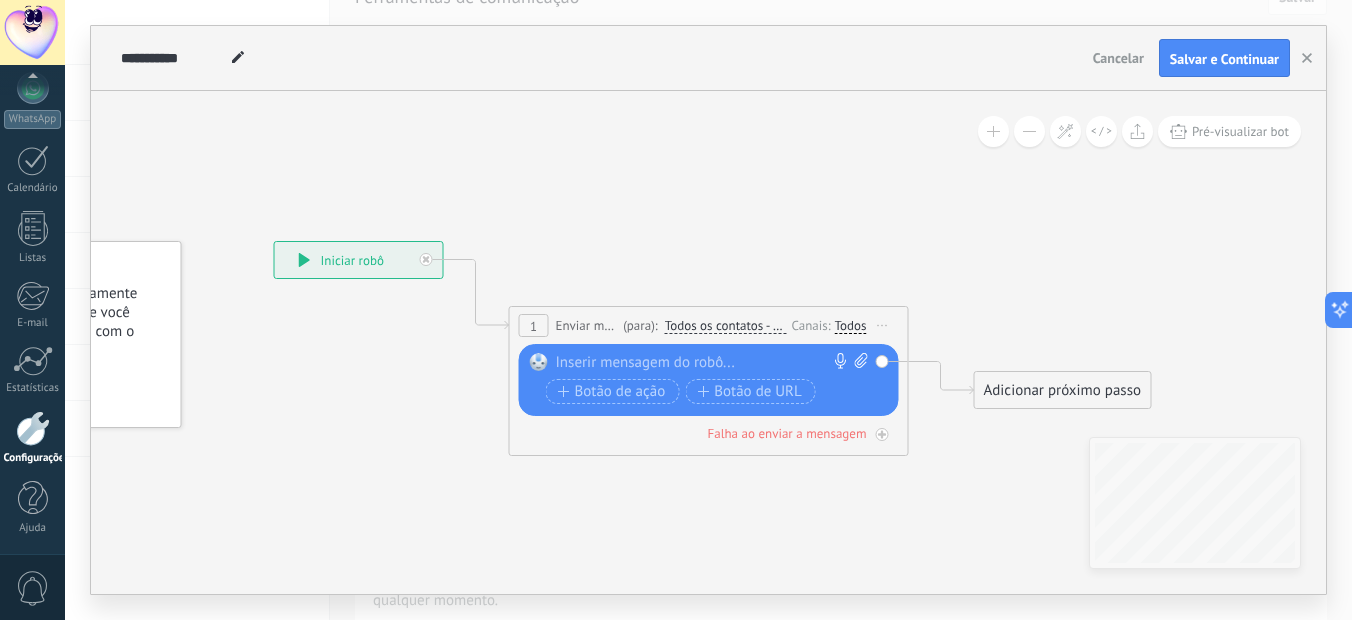 click at bounding box center [704, 363] 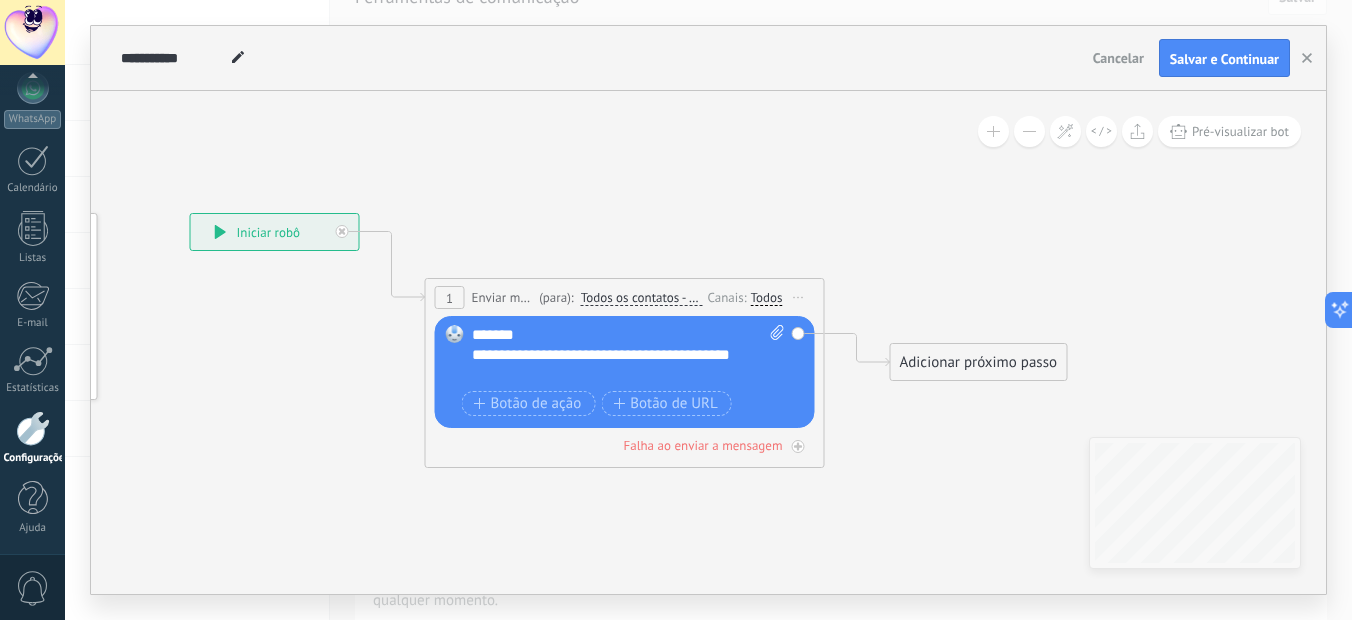 drag, startPoint x: 754, startPoint y: 259, endPoint x: 612, endPoint y: 198, distance: 154.54773 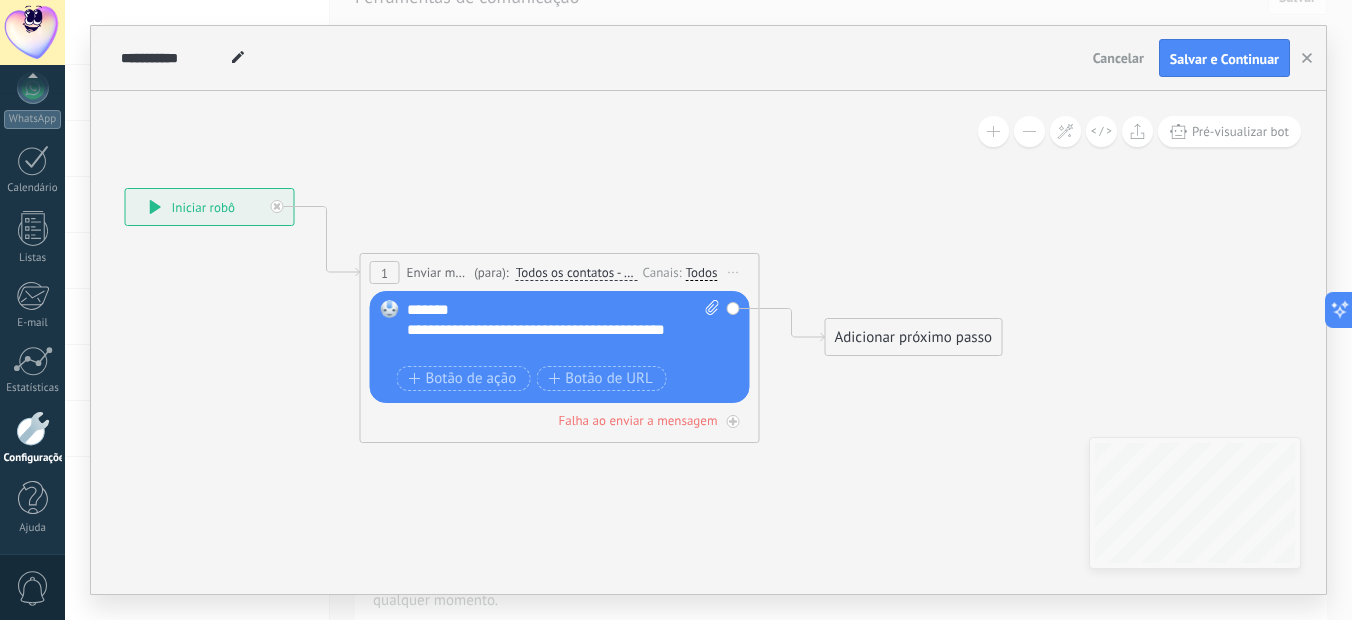 click on "Todos" at bounding box center [702, 273] 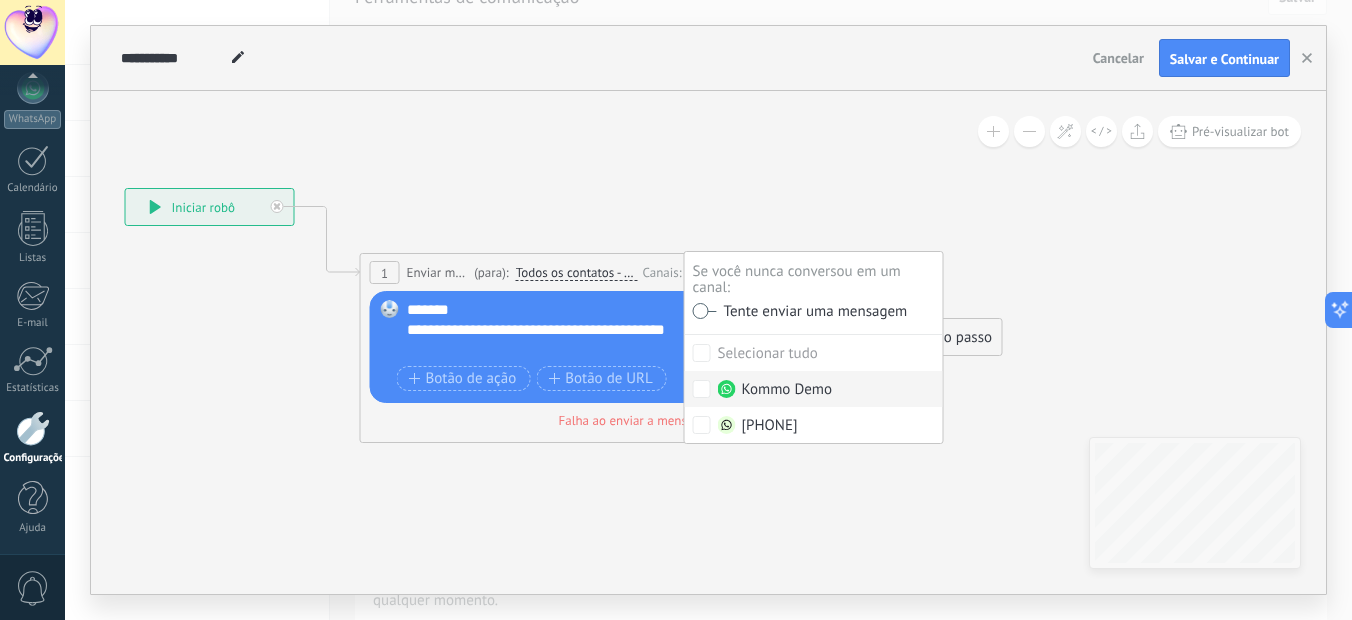 click on "Kommo Demo" at bounding box center (775, 390) 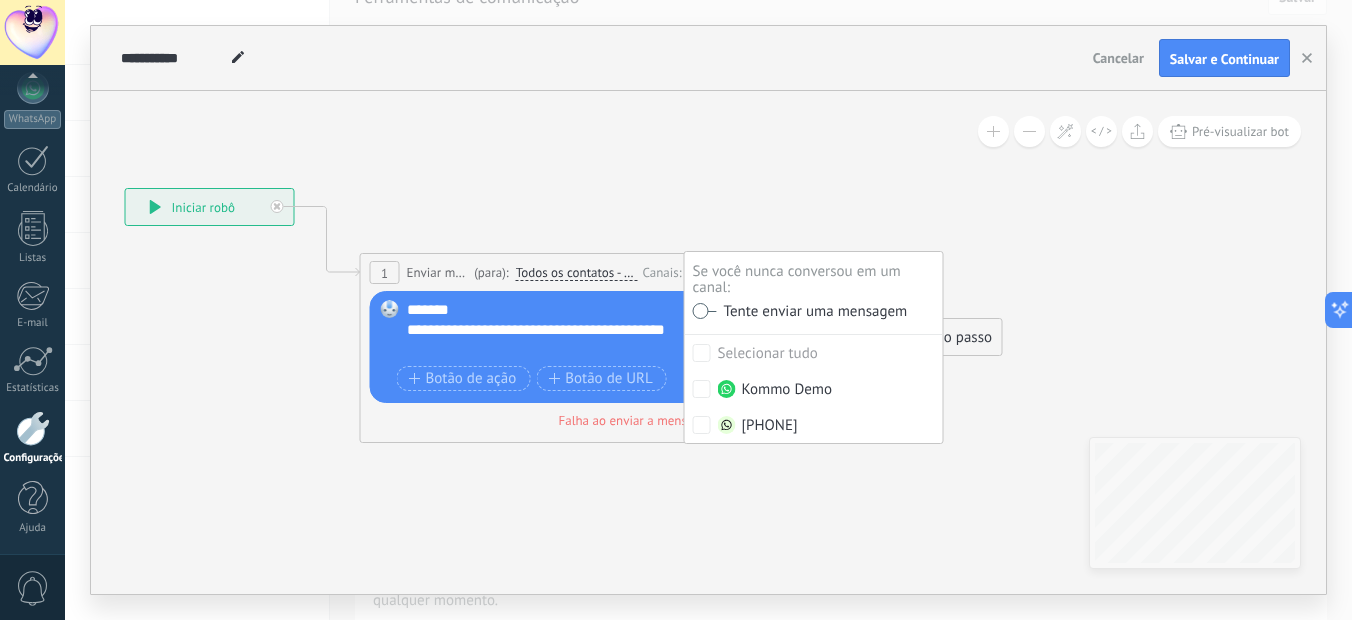 click 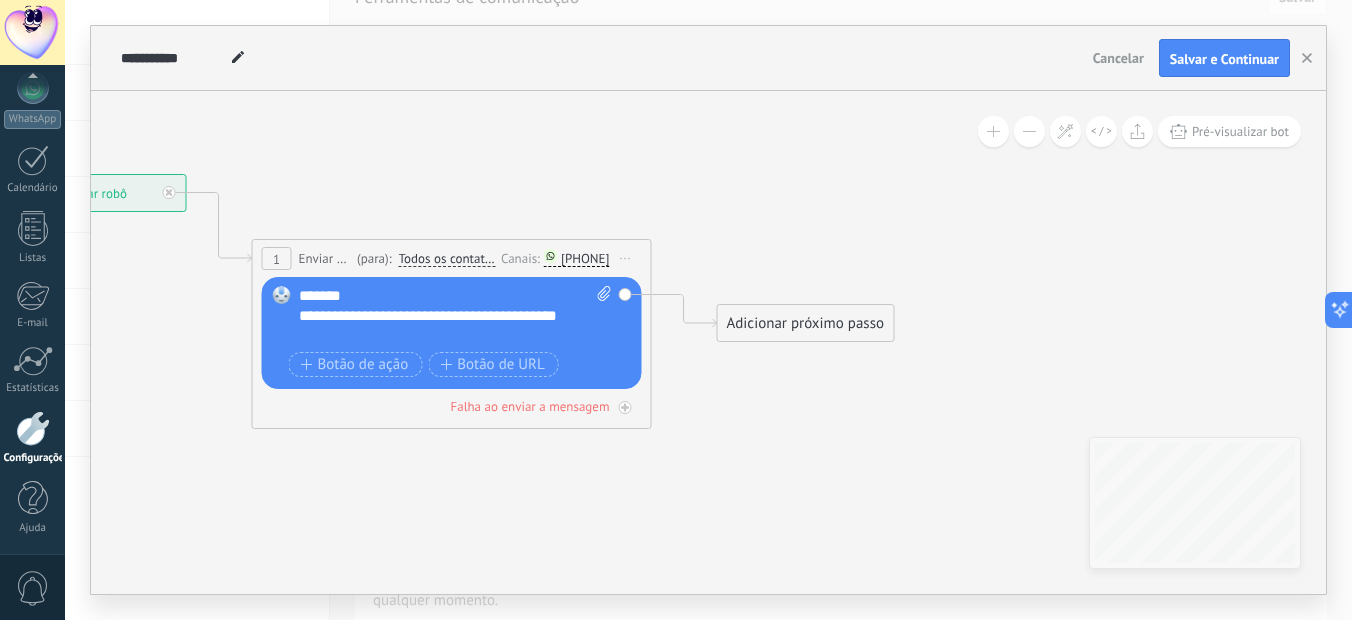 drag, startPoint x: 734, startPoint y: 183, endPoint x: 576, endPoint y: 157, distance: 160.12495 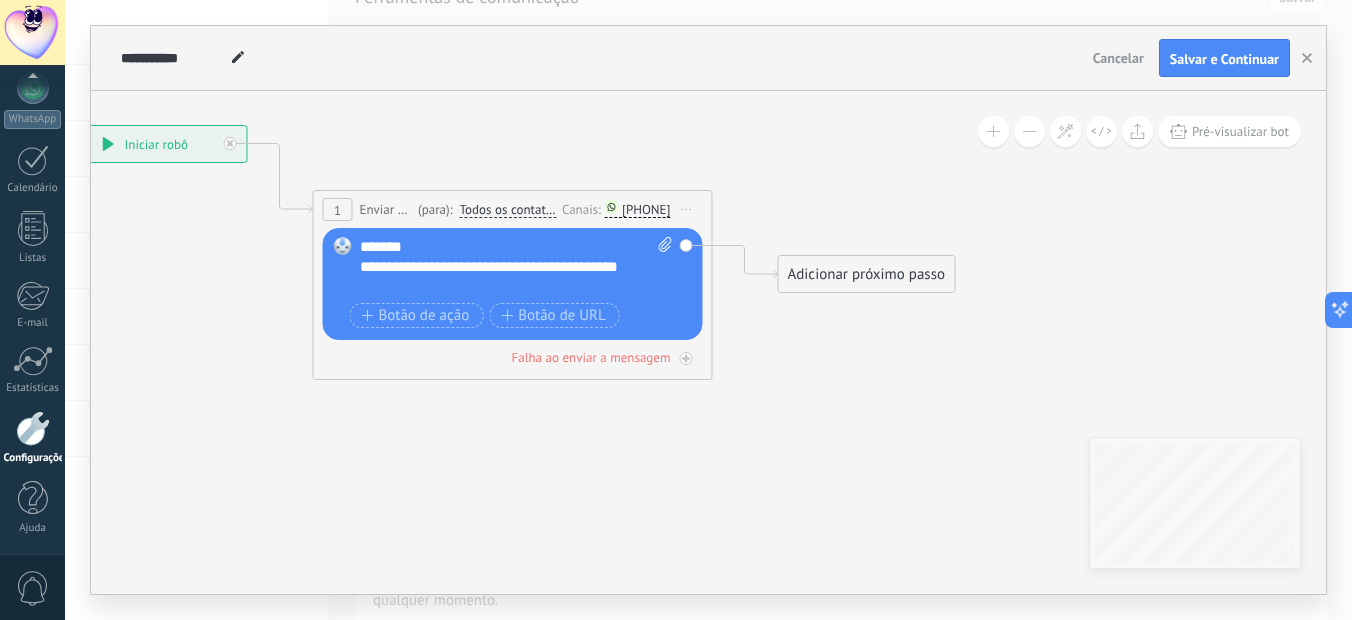 drag, startPoint x: 702, startPoint y: 232, endPoint x: 818, endPoint y: 194, distance: 122.06556 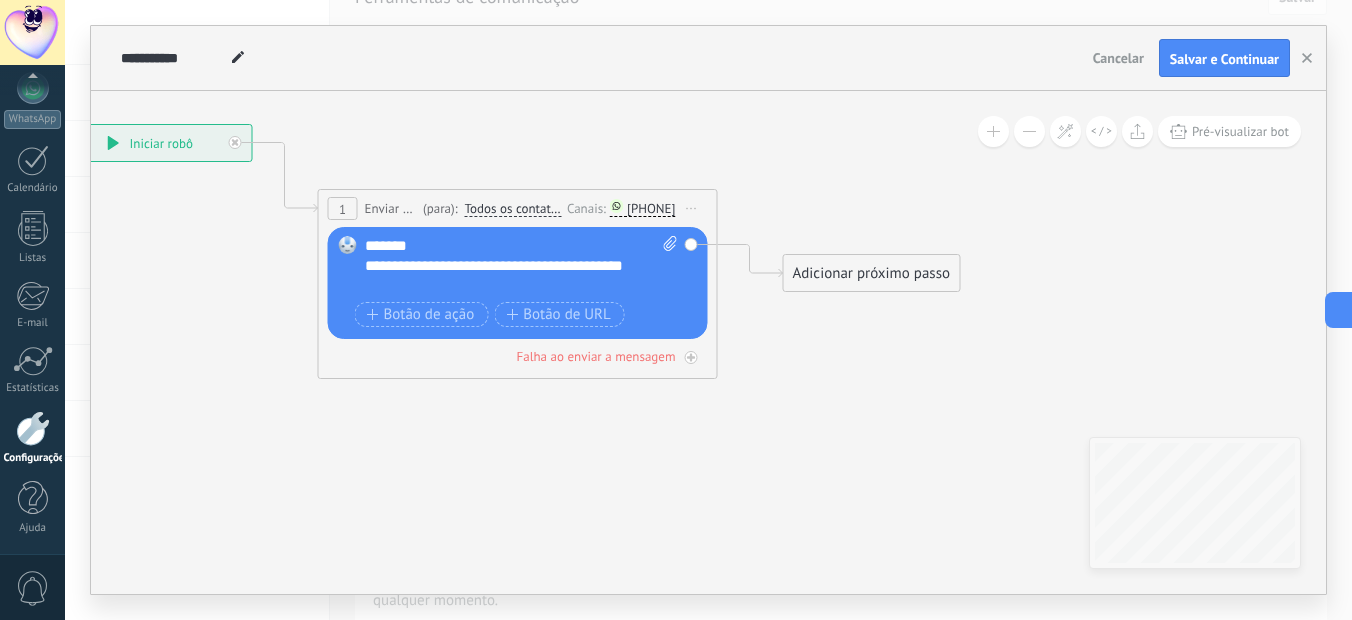 click on "Adicionar próximo passo" at bounding box center (872, 273) 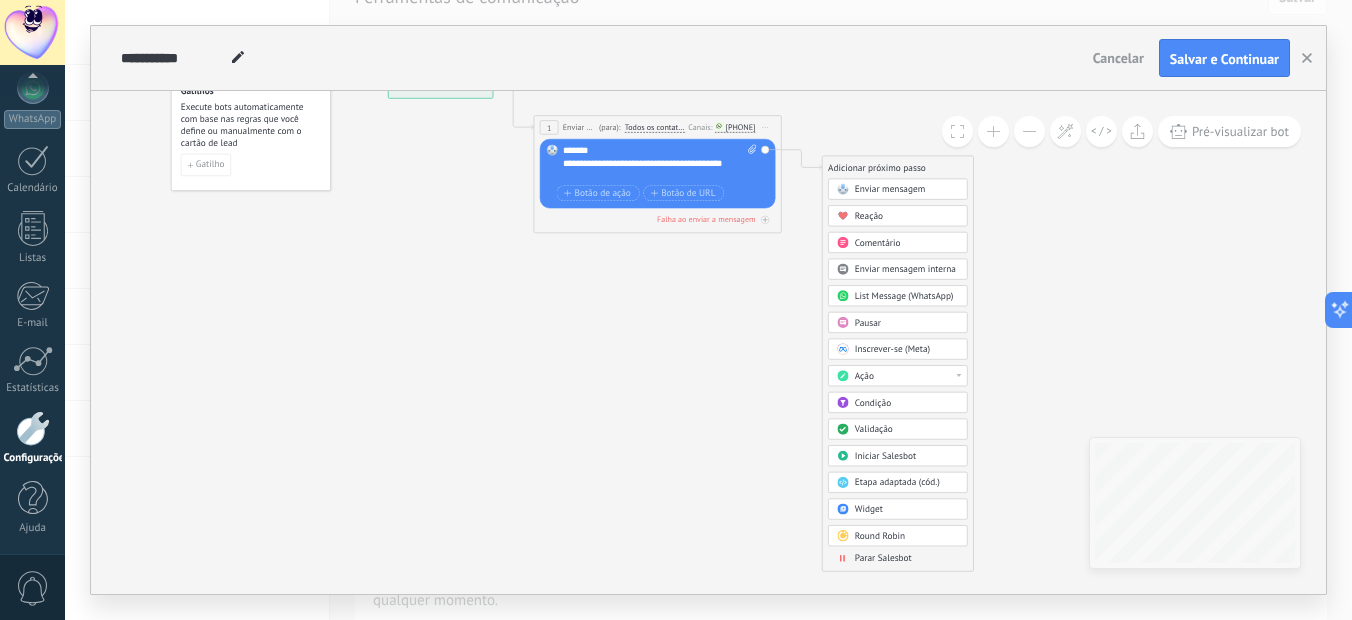 click on "Parar Salesbot" at bounding box center [883, 558] 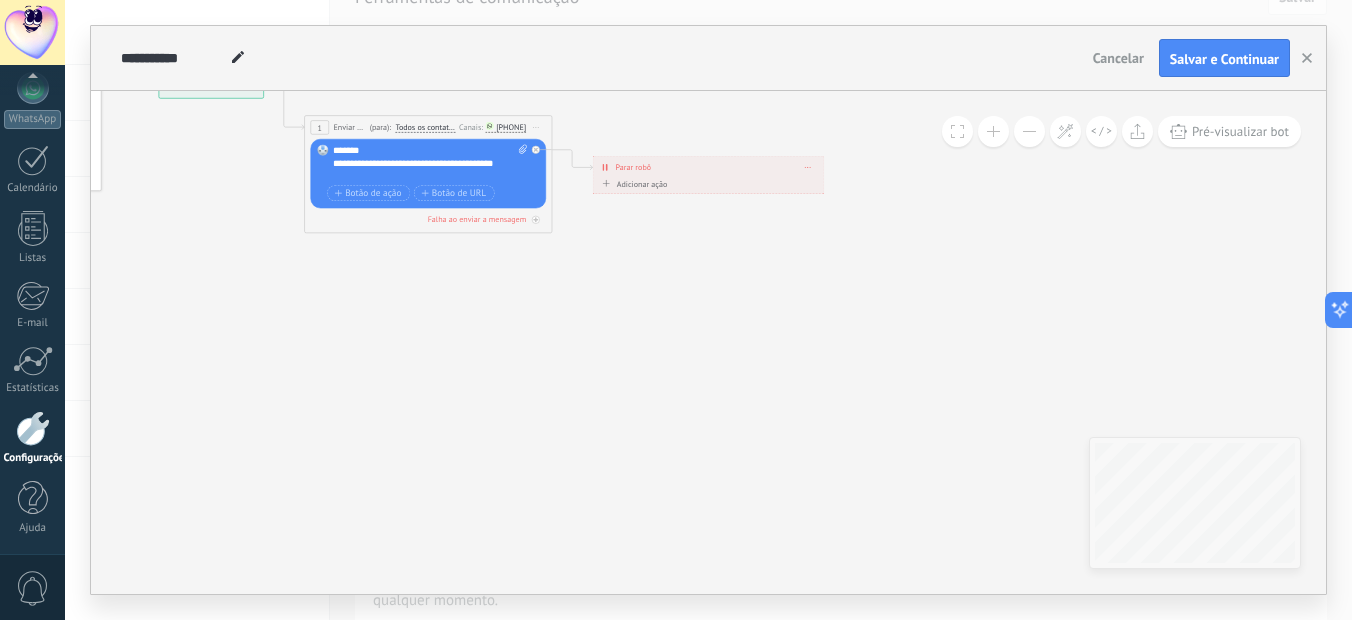 click at bounding box center [238, 58] 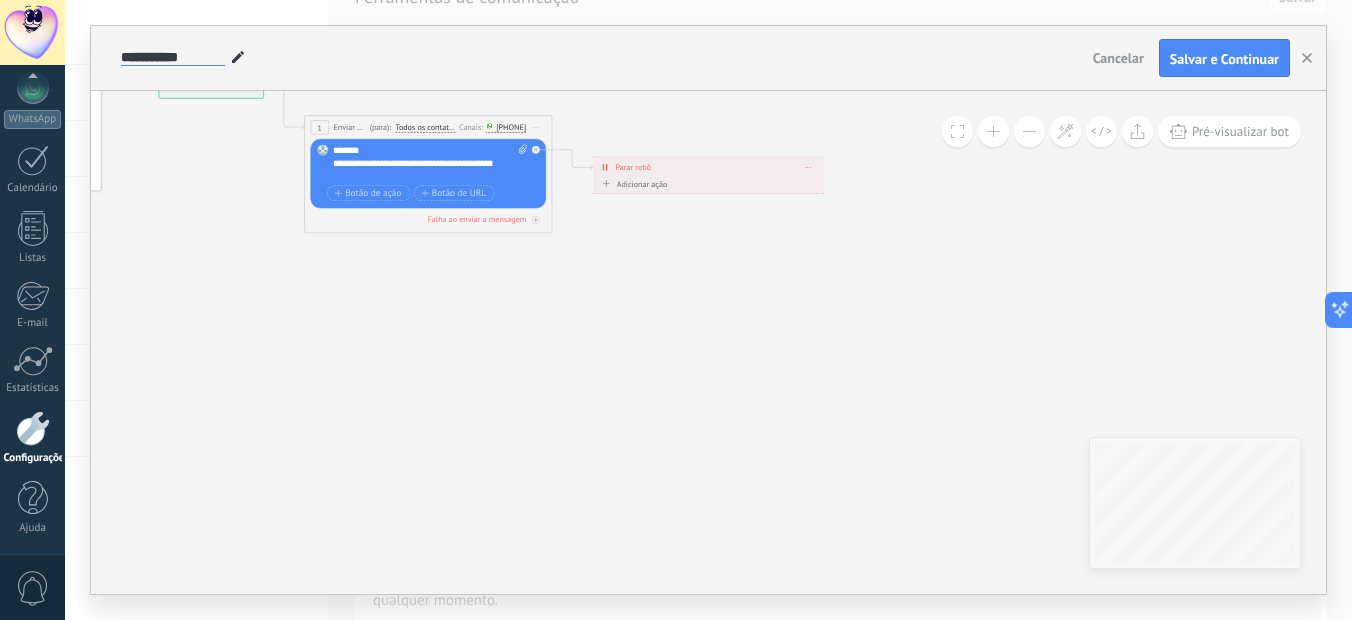 click on "**********" at bounding box center [173, 58] 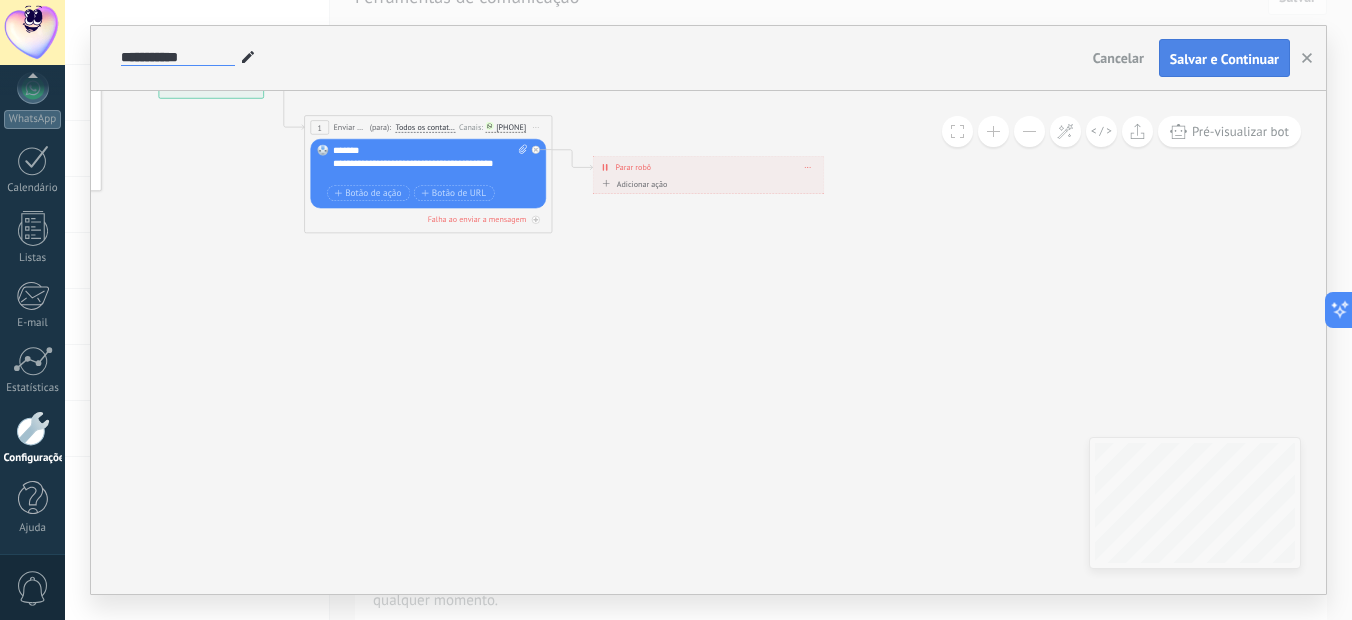 type on "**********" 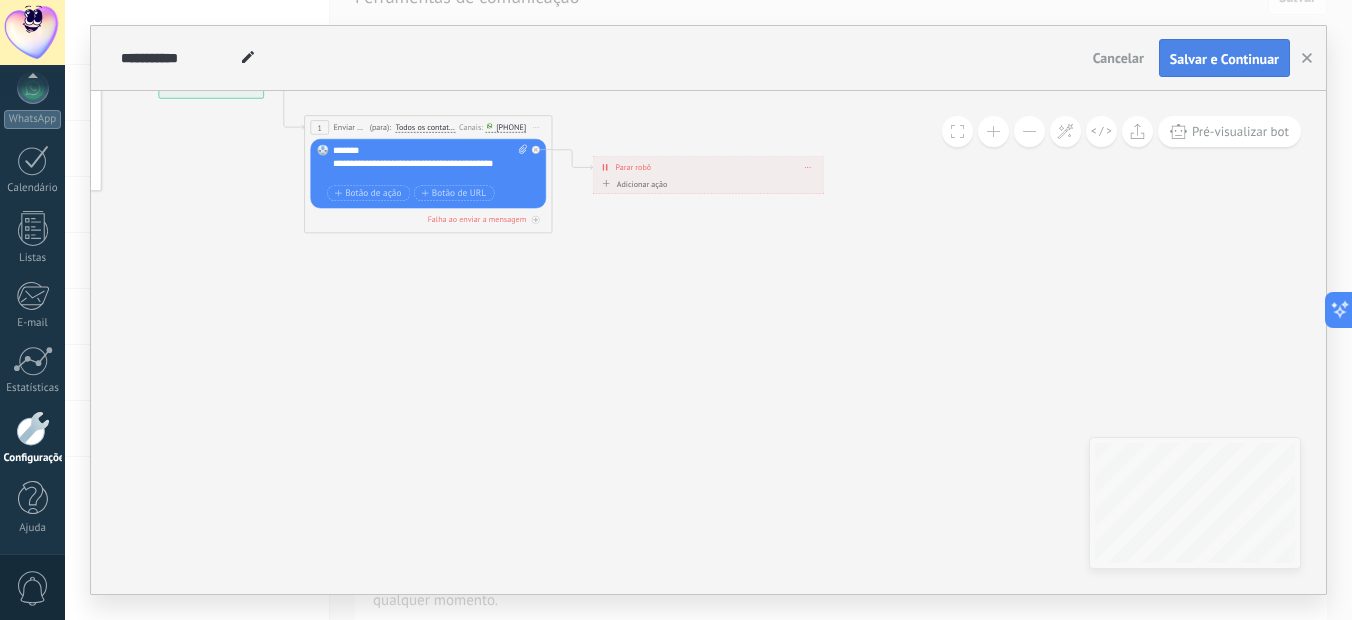 click on "Salvar e Continuar" at bounding box center (1224, 58) 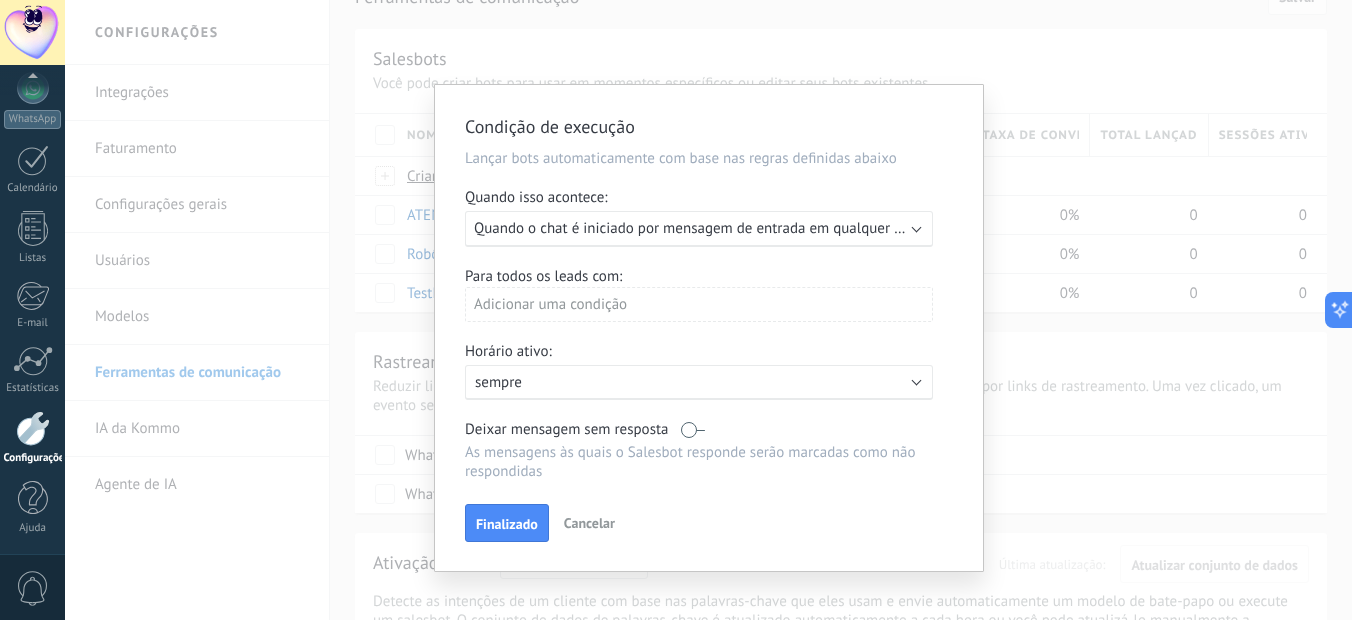 click on "Executar:  Quando o chat é iniciado por mensagem de entrada em qualquer canal" at bounding box center [699, 229] 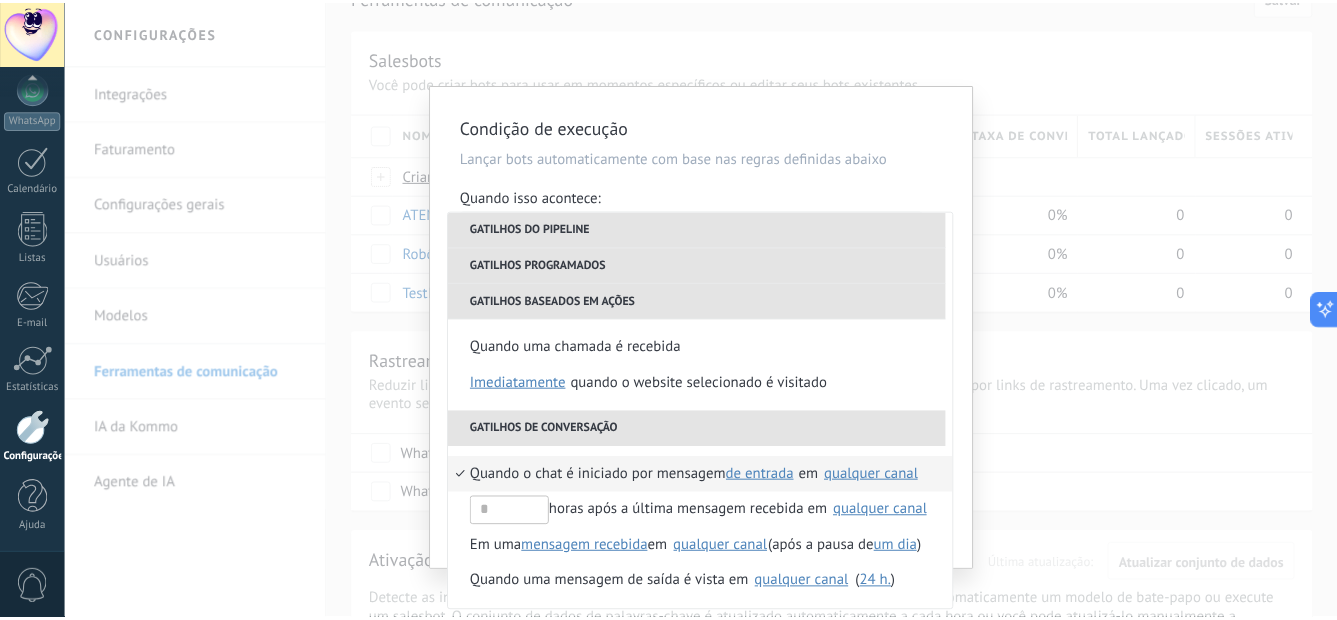 scroll, scrollTop: 472, scrollLeft: 0, axis: vertical 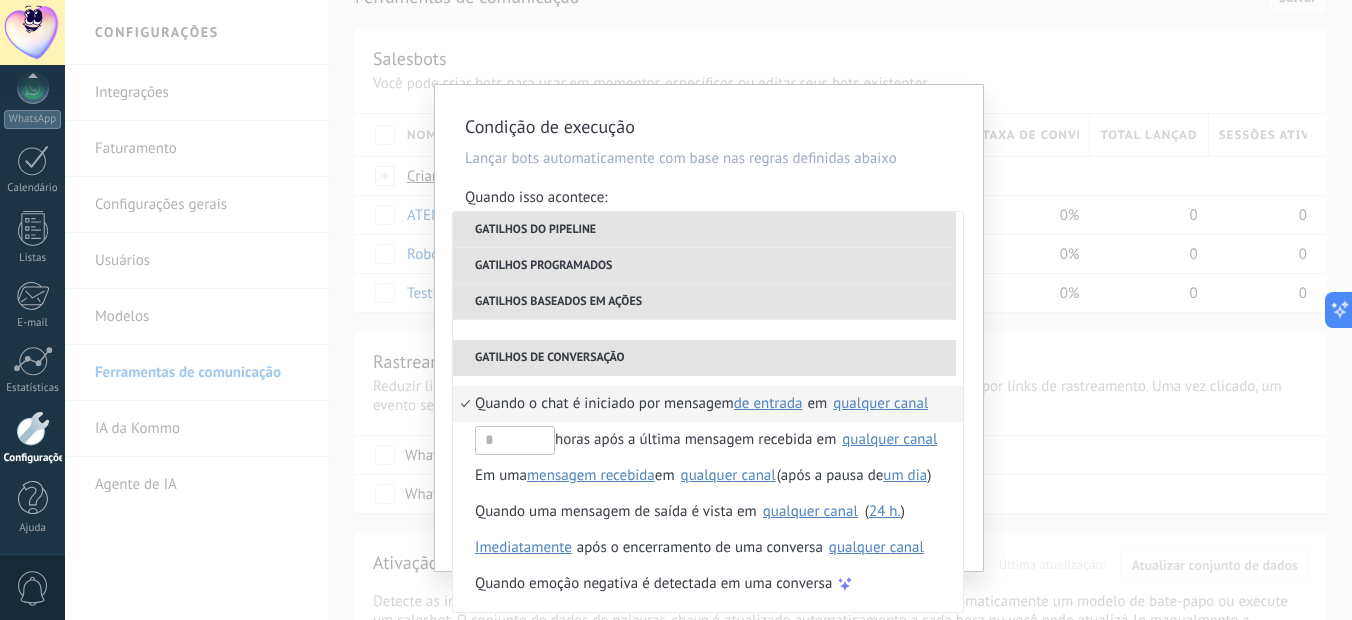 click on "qualquer canal" at bounding box center (880, 403) 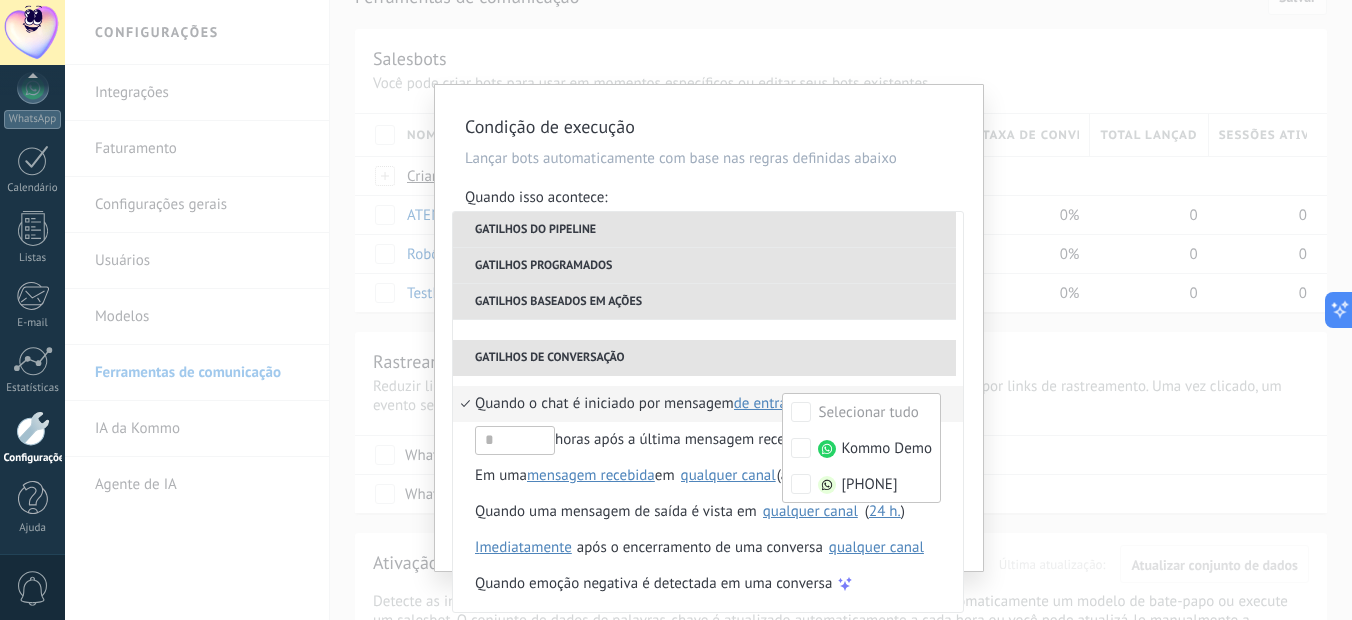 click on "Condição de execução  Lançar bots automaticamente com base nas regras definidas abaixo Quando isso acontece: Executar:  Quando o chat é iniciado por mensagem de entrada em qualquer canal Gatilhos do pipeline Quando criado em uma etapa de funil imediatamente depois de 5 minutos depois de 10 minutos um dia Selecione o intervalo imediatamente Quando lead passa para um etapa de funil imediatamente depois de 5 minutos depois de 10 minutos um dia Selecione o intervalo imediatamente Quando lead movido ou criado em uma etapa de funil imediatamente depois de 5 minutos depois de 10 minutos um dia Selecione o intervalo imediatamente Quando o usuário responsável é alterado em lead Quando um usuário  adiciona remove adiciona  uma tag em  lead contato empresa lead : #adicionar tags Quando um campo em  Productos contato empresa lead Productos  é atualizado:  SKU Grupo Precio Descripción External ID Unit Oferta especial 1 Precio al por mayor Pontos por compra Imagem SKU Gatilhos programados Tempo exato  às  )" at bounding box center [709, 328] 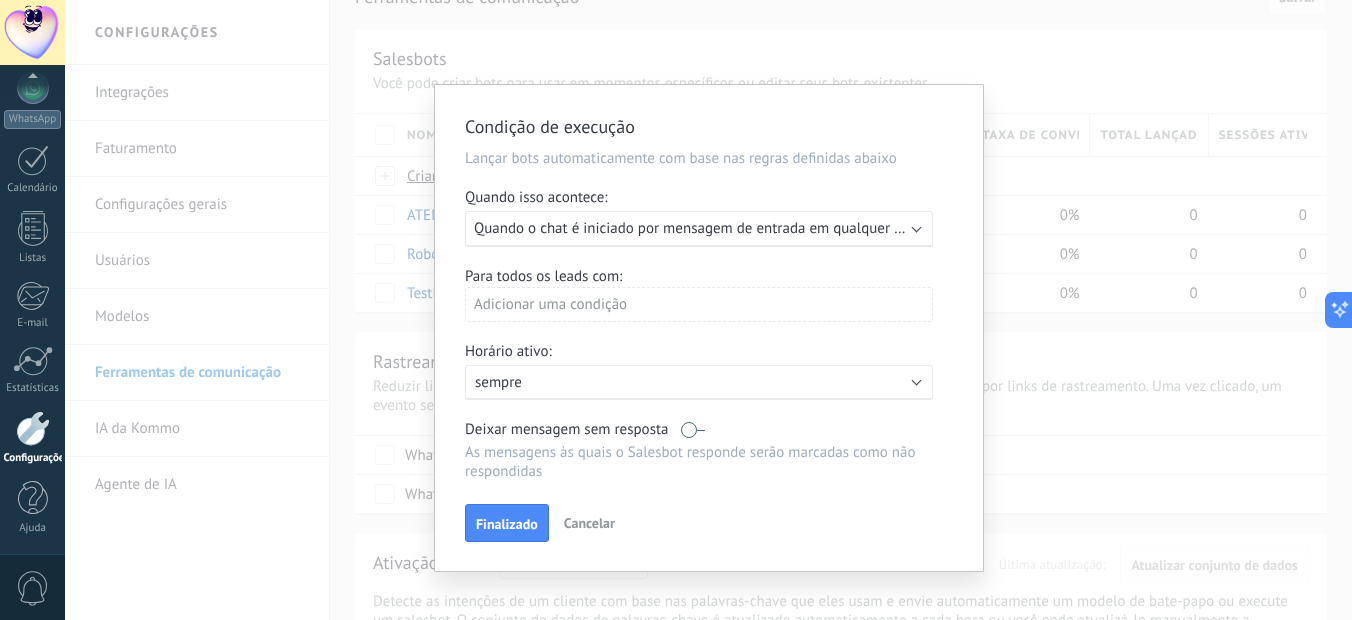 click at bounding box center (693, 429) 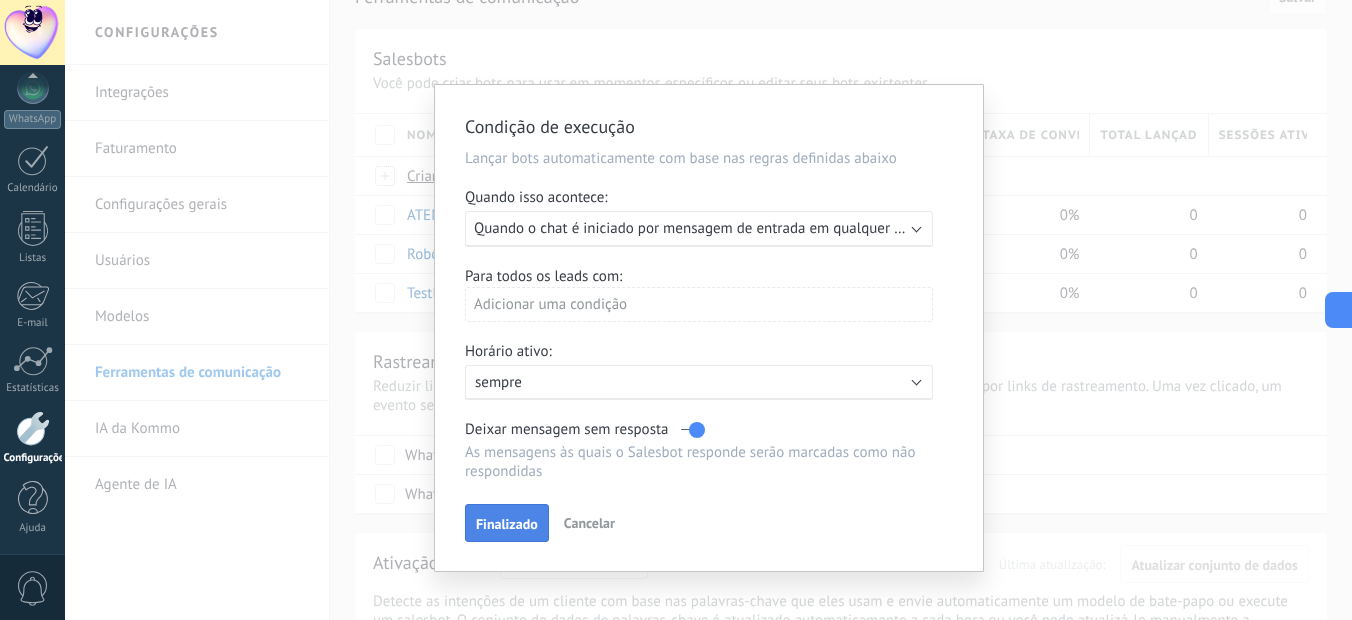 click on "Finalizado" at bounding box center [507, 524] 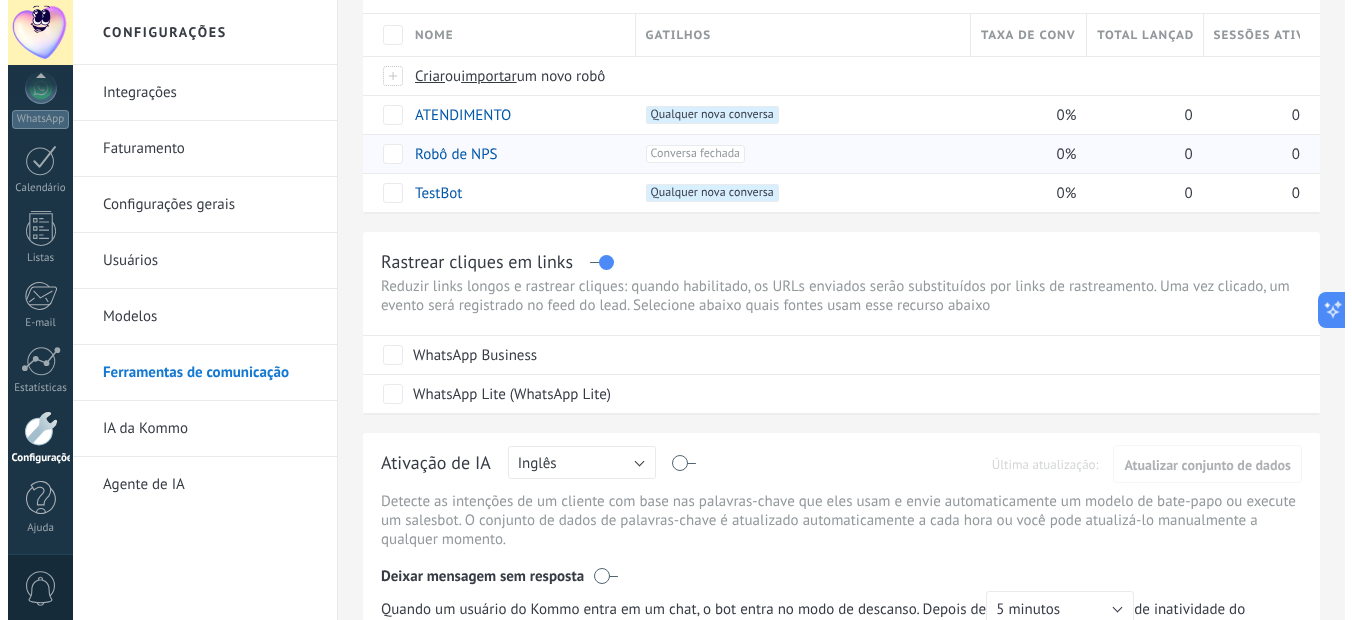 scroll, scrollTop: 0, scrollLeft: 0, axis: both 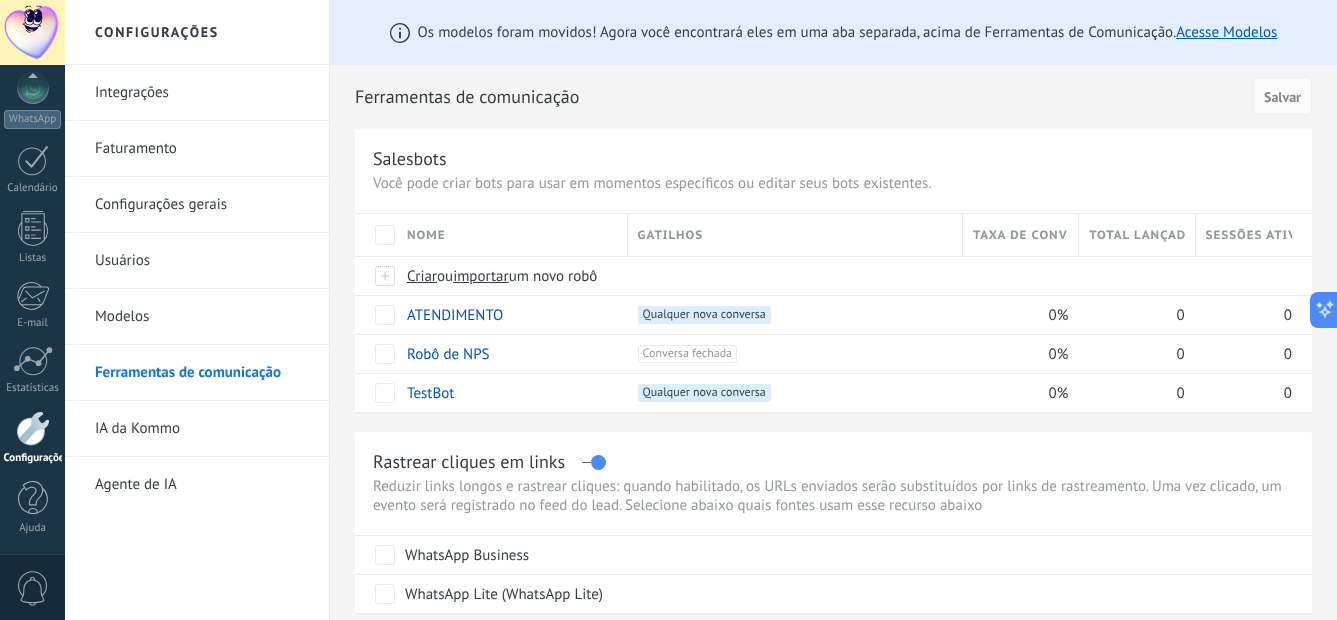 click on "Você pode criar bots para usar em momentos específicos ou editar seus bots existentes." at bounding box center [833, 183] 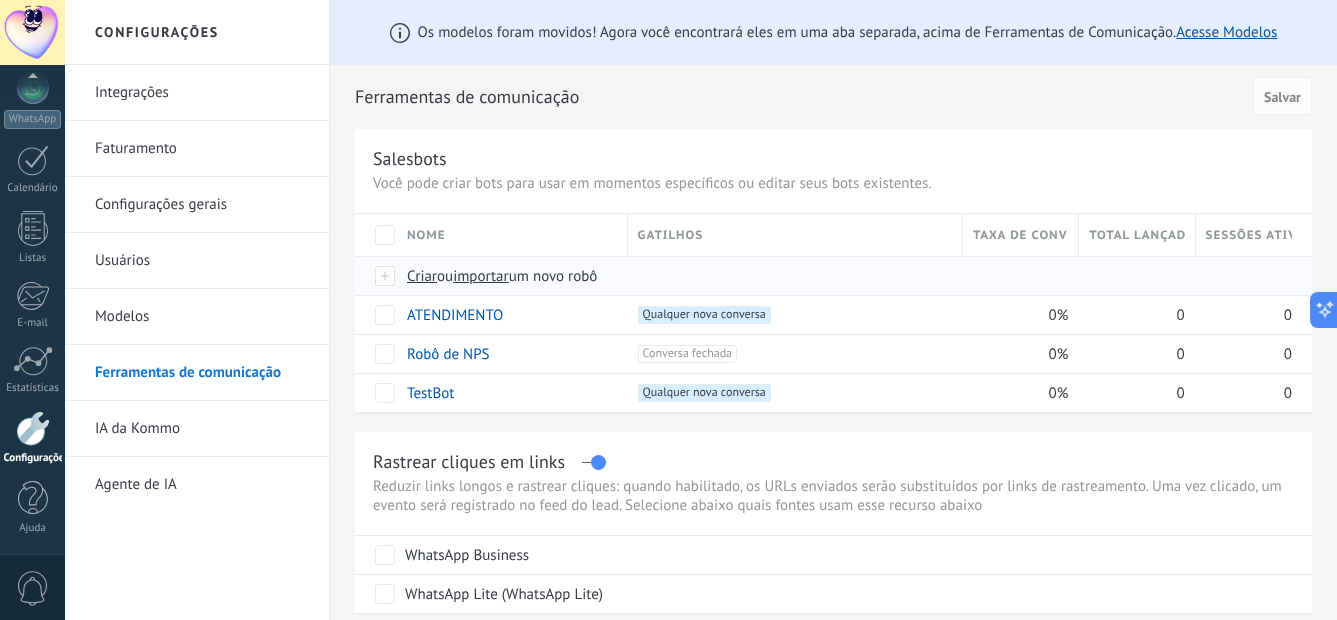 click on "Criar" at bounding box center [422, 276] 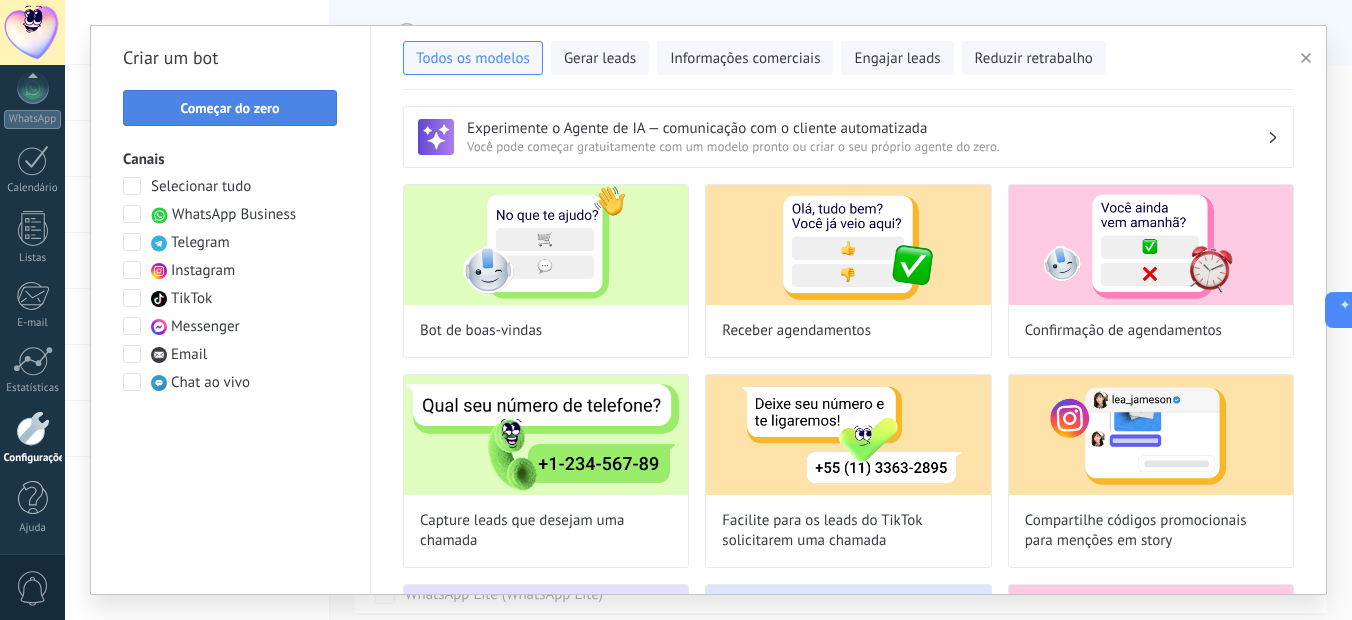 click on "Começar do zero" at bounding box center (230, 108) 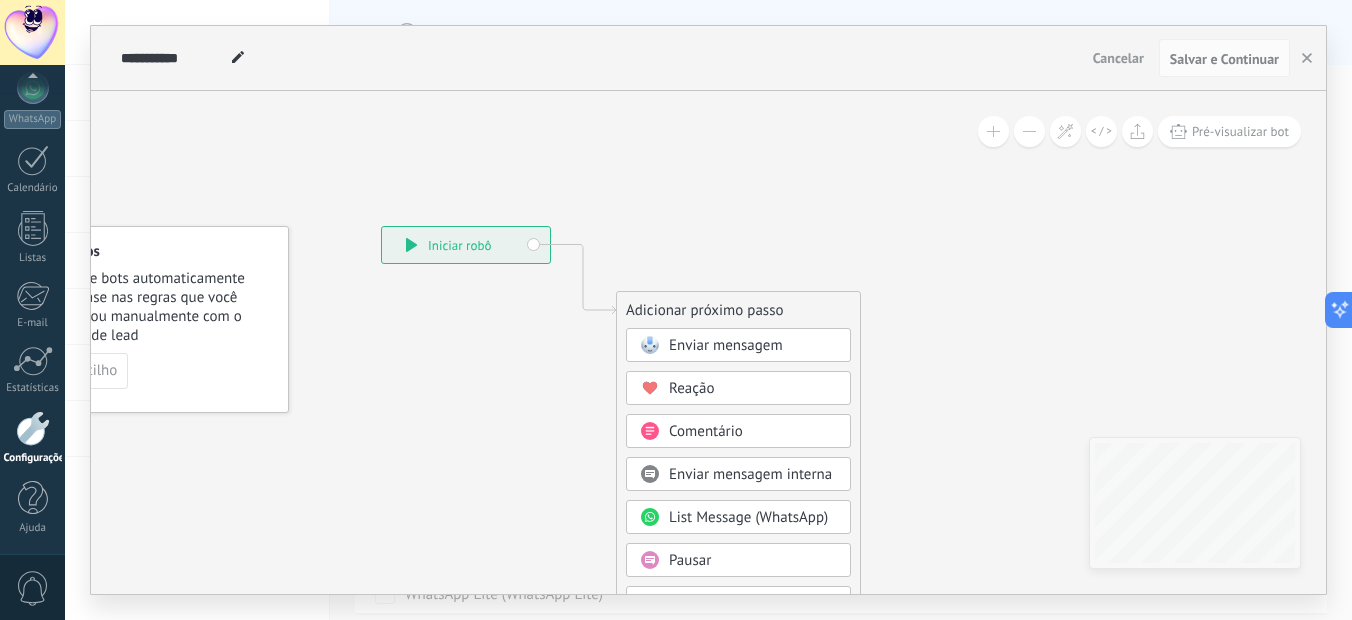 drag, startPoint x: 858, startPoint y: 273, endPoint x: 625, endPoint y: 253, distance: 233.8568 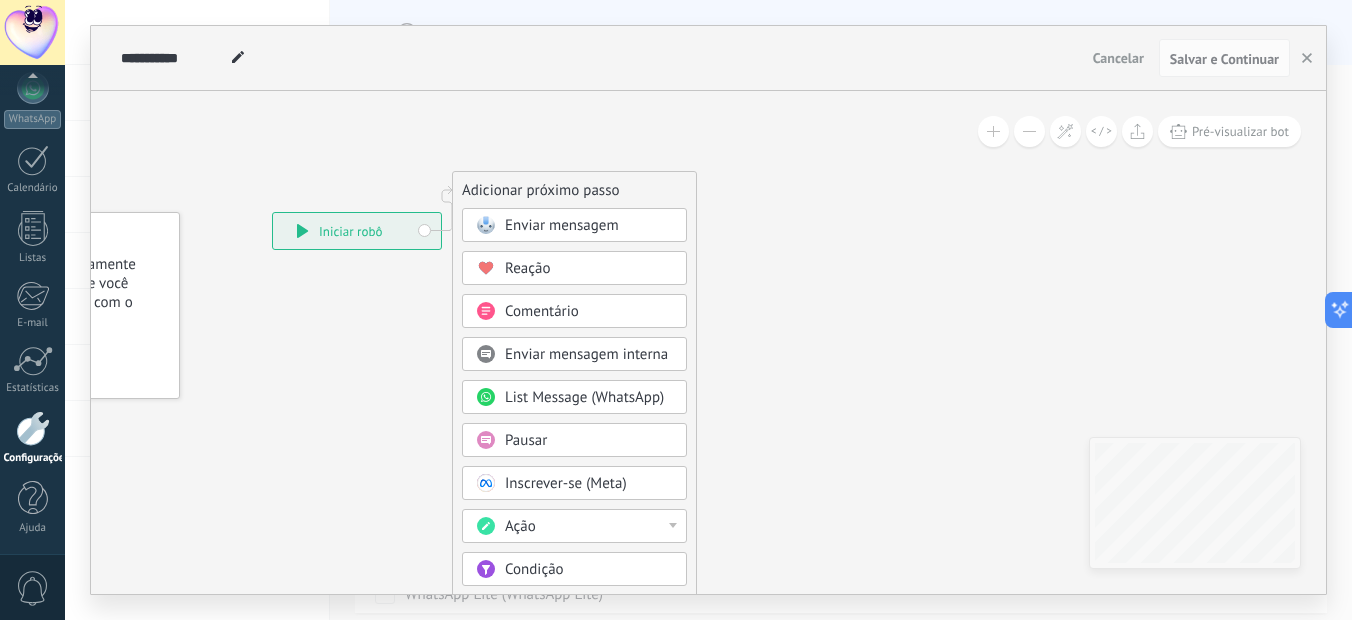drag, startPoint x: 695, startPoint y: 306, endPoint x: 640, endPoint y: 200, distance: 119.419426 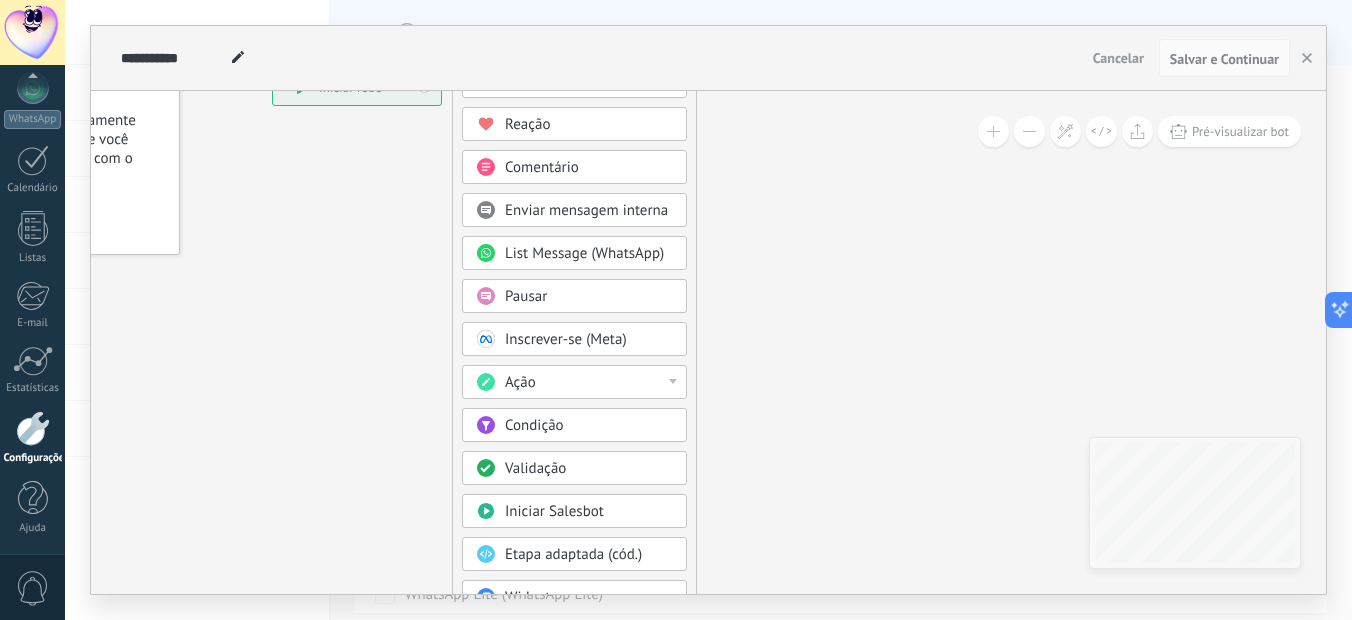 click on "Pausar" at bounding box center (526, 296) 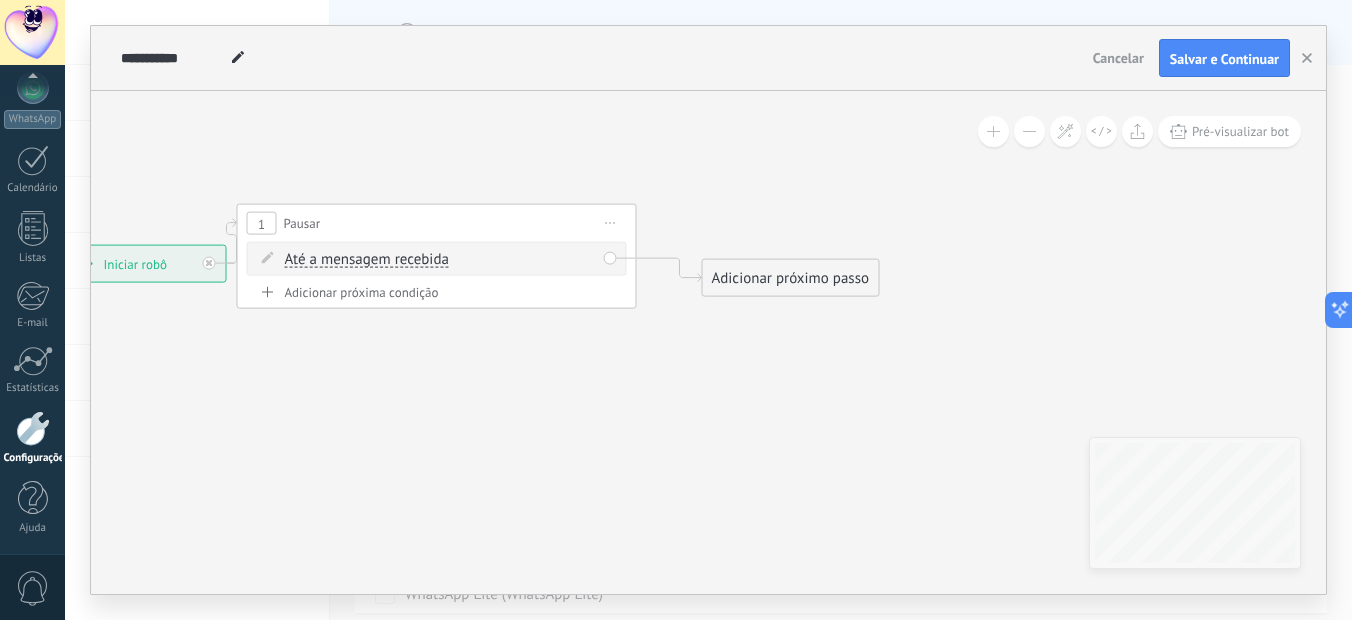 drag, startPoint x: 785, startPoint y: 293, endPoint x: 513, endPoint y: 362, distance: 280.6154 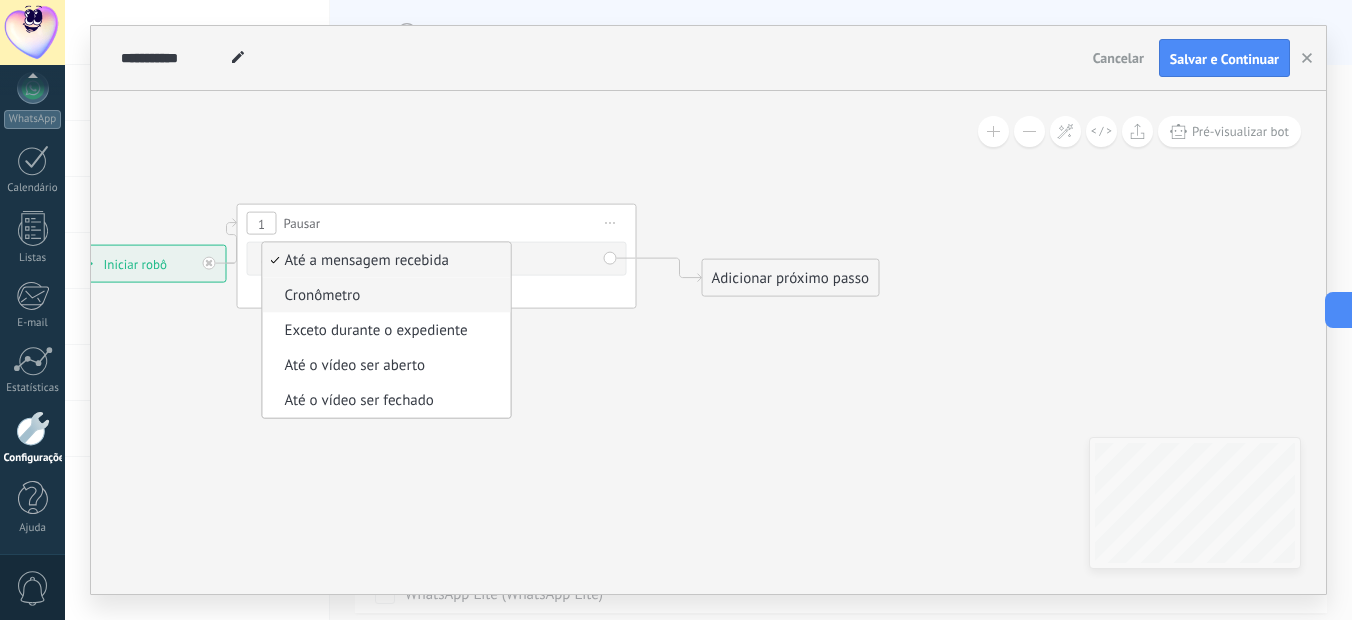 click on "Cronômetro" at bounding box center (384, 296) 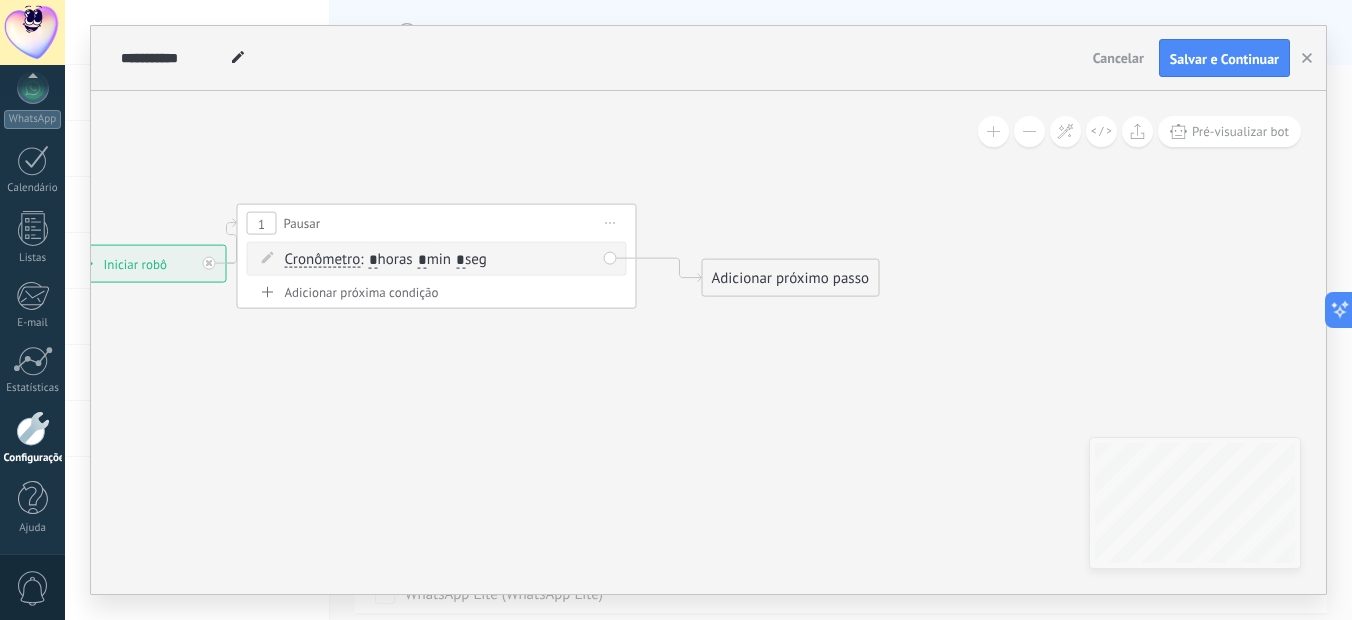 click on "Cronômetro" at bounding box center (323, 260) 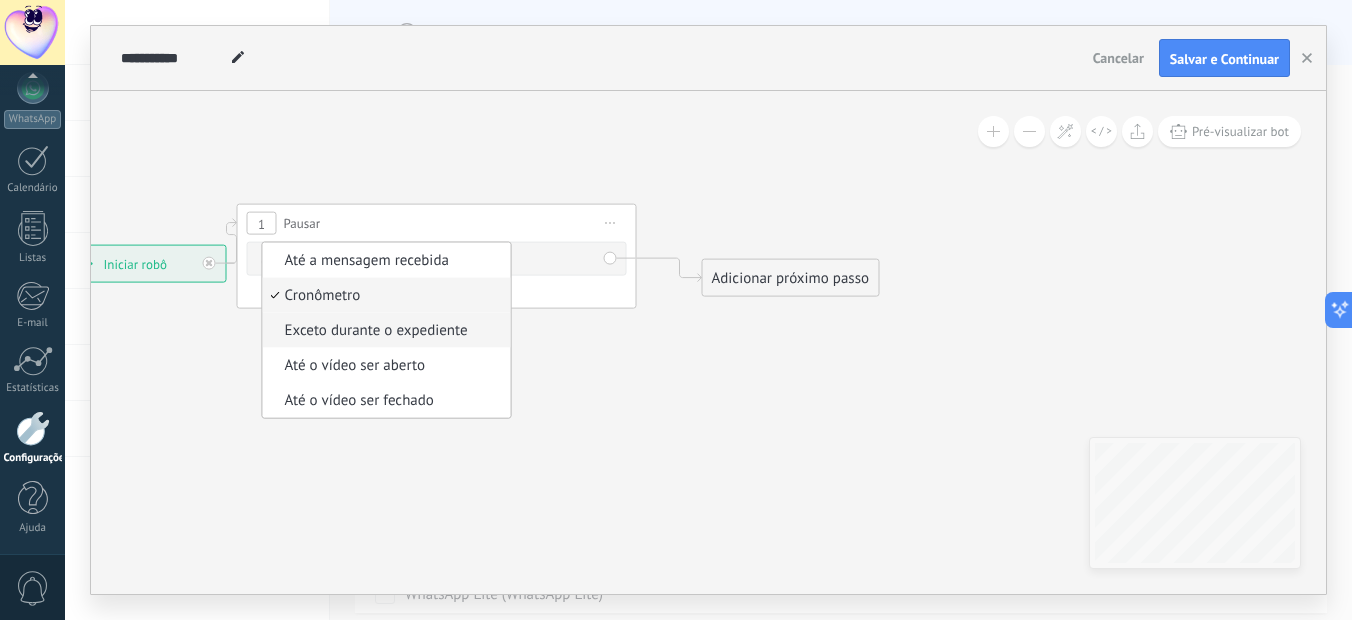 click on "Exceto durante o expediente" at bounding box center (384, 331) 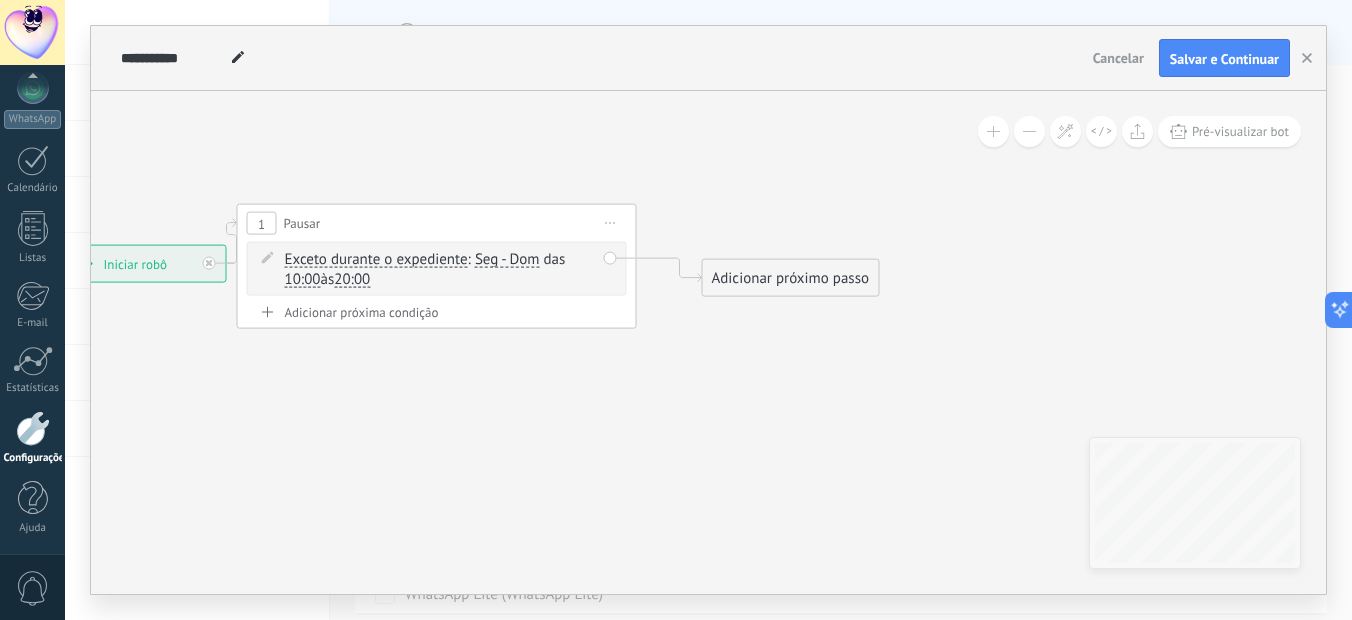 click on "Seg - Dom" at bounding box center (507, 260) 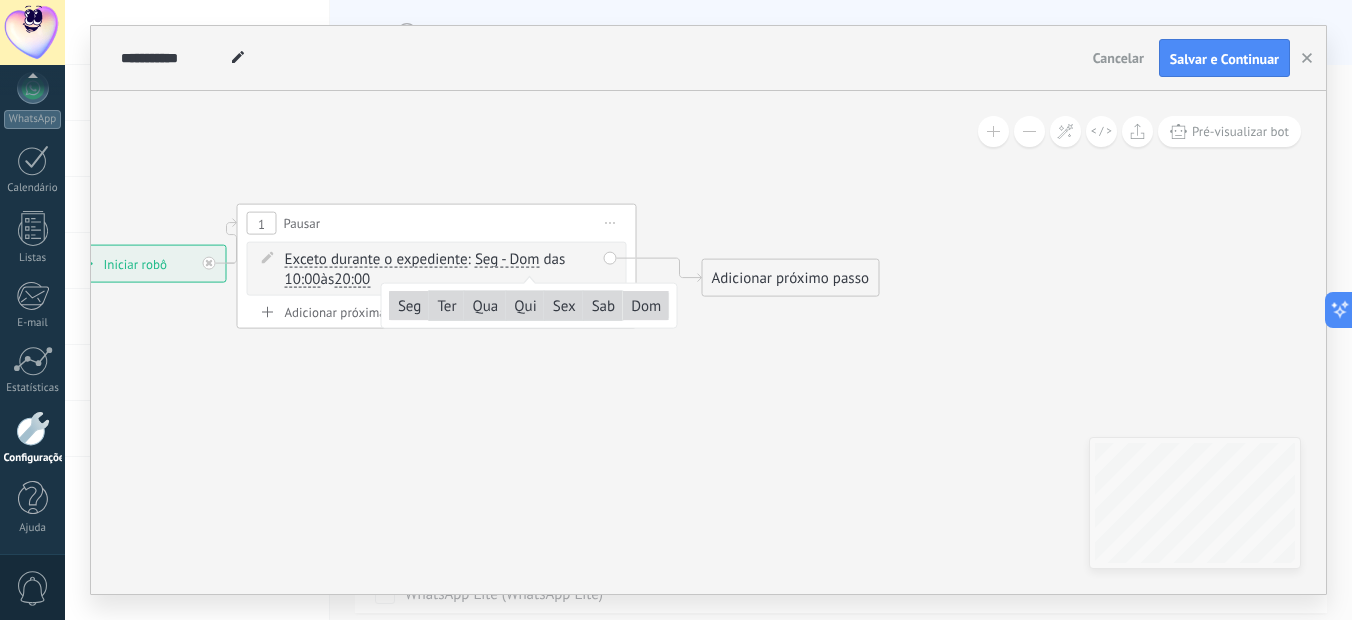 click on "Dom" at bounding box center (645, 307) 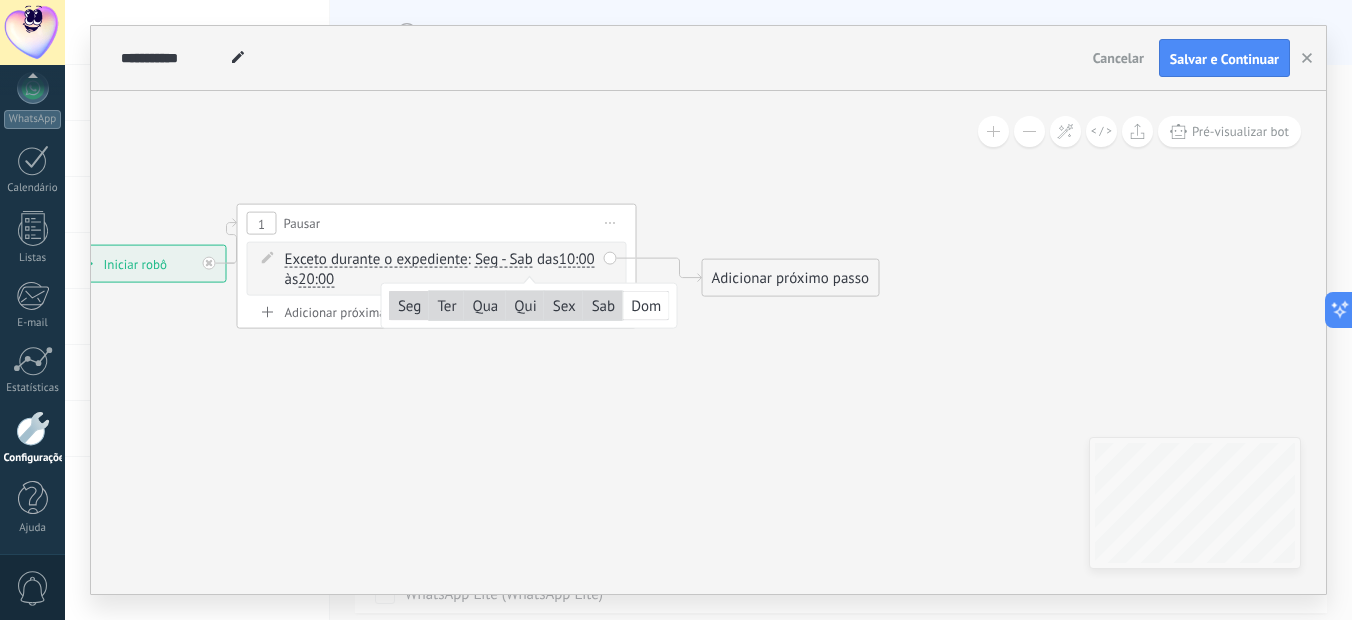 click on "10:00" at bounding box center (577, 260) 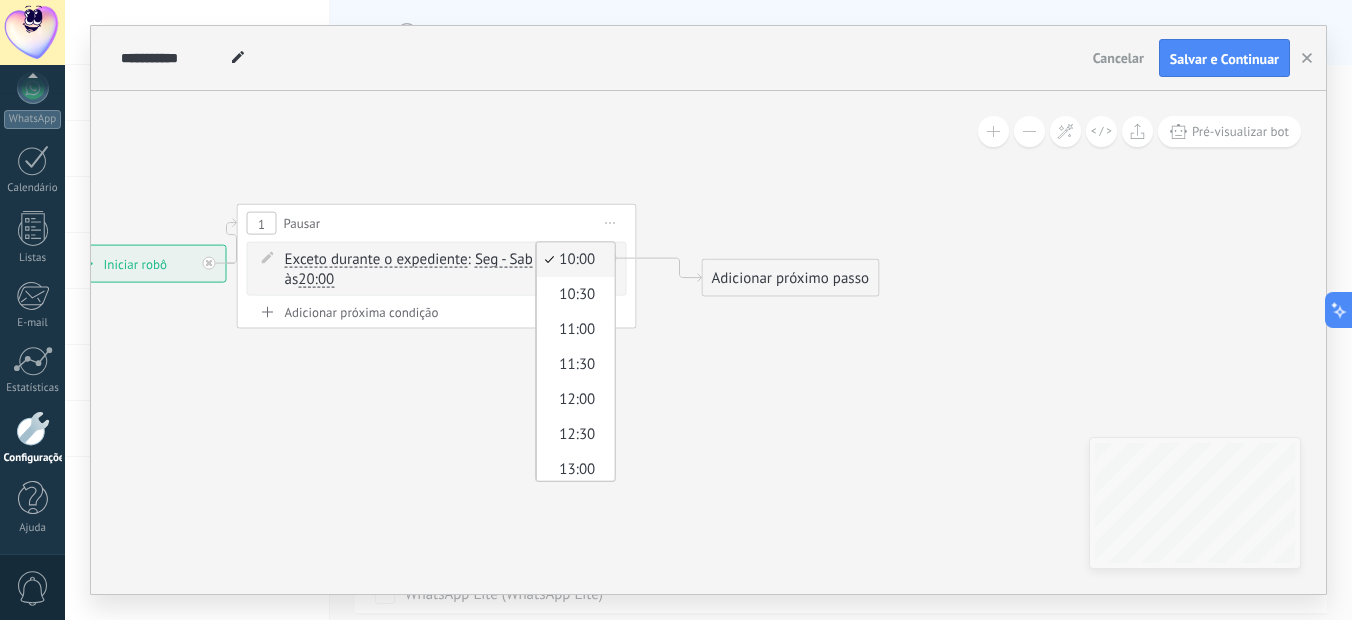 scroll, scrollTop: 801, scrollLeft: 0, axis: vertical 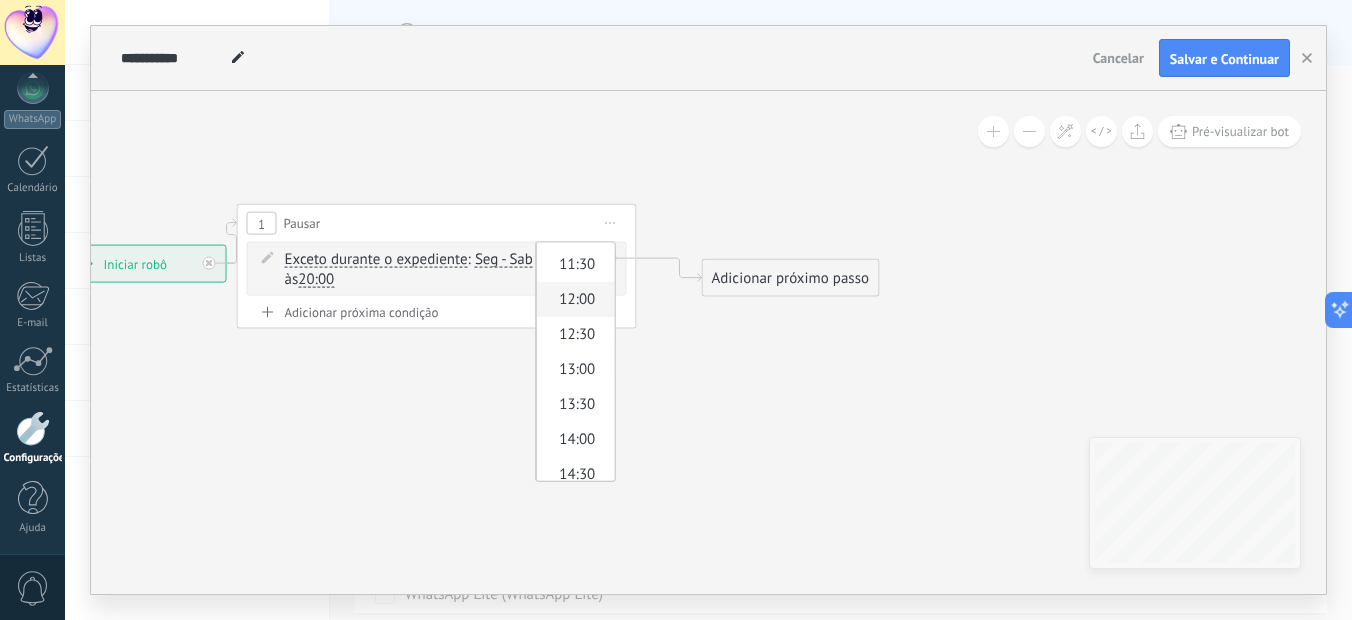 click on "12:00" at bounding box center [576, 299] 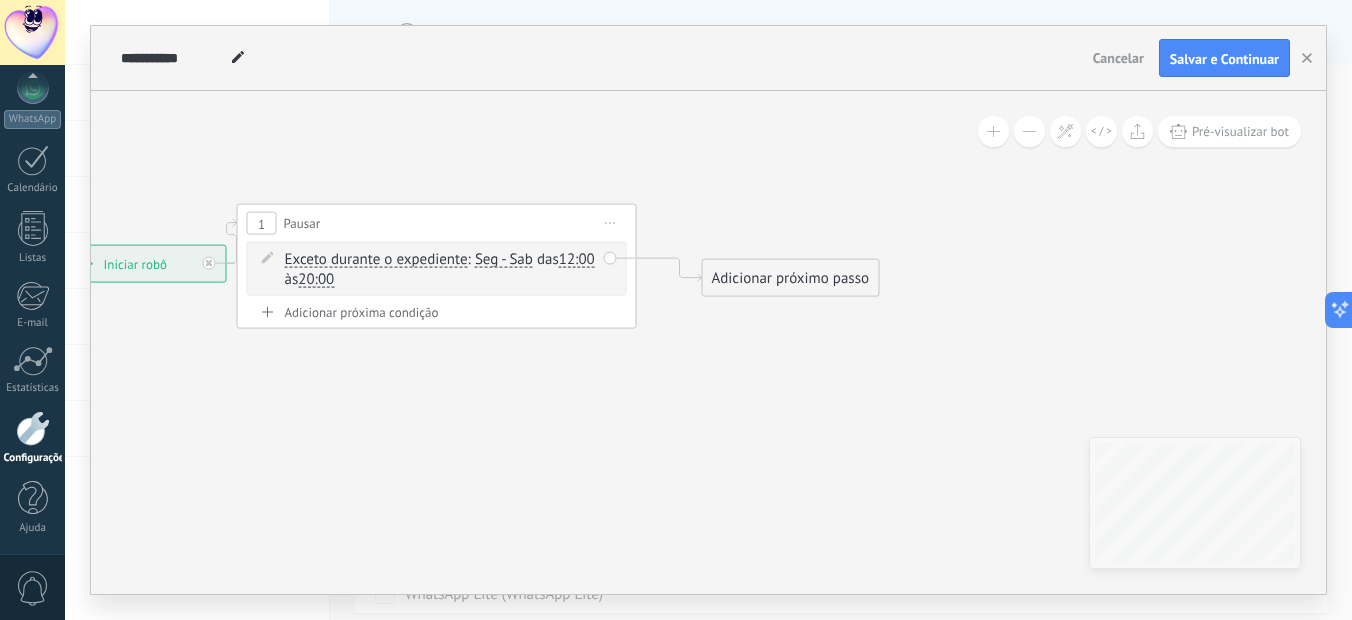 click on "20:00" at bounding box center [316, 280] 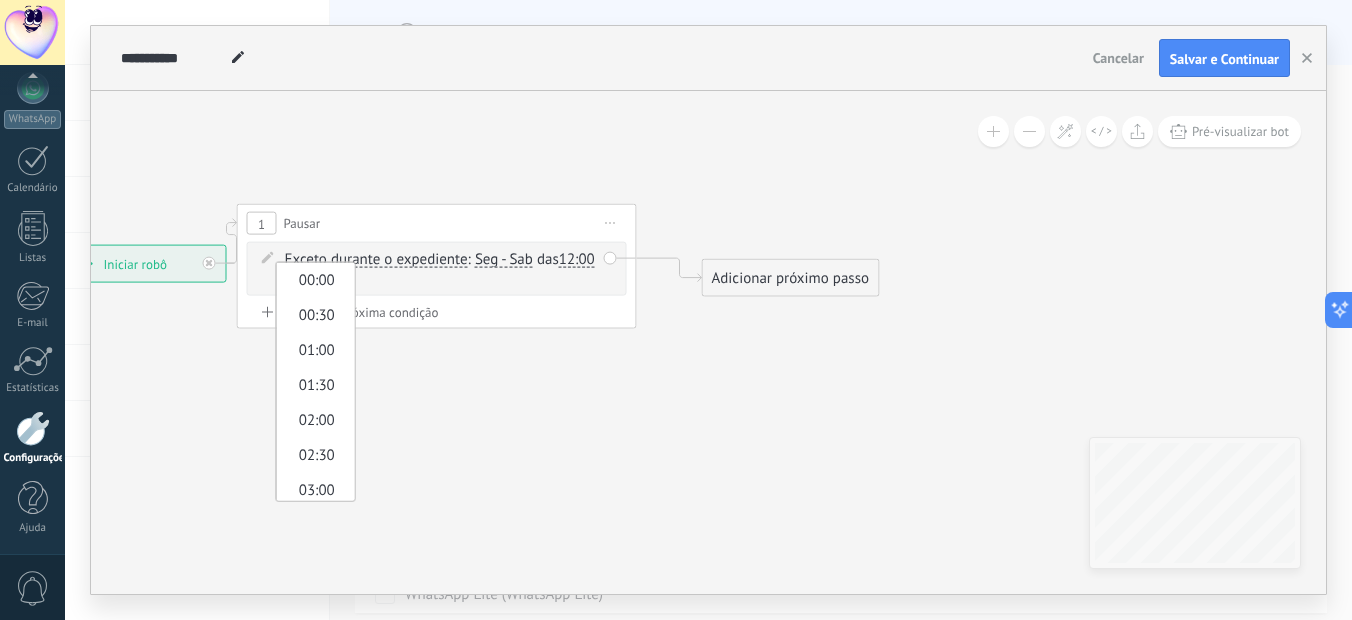 scroll, scrollTop: 1301, scrollLeft: 0, axis: vertical 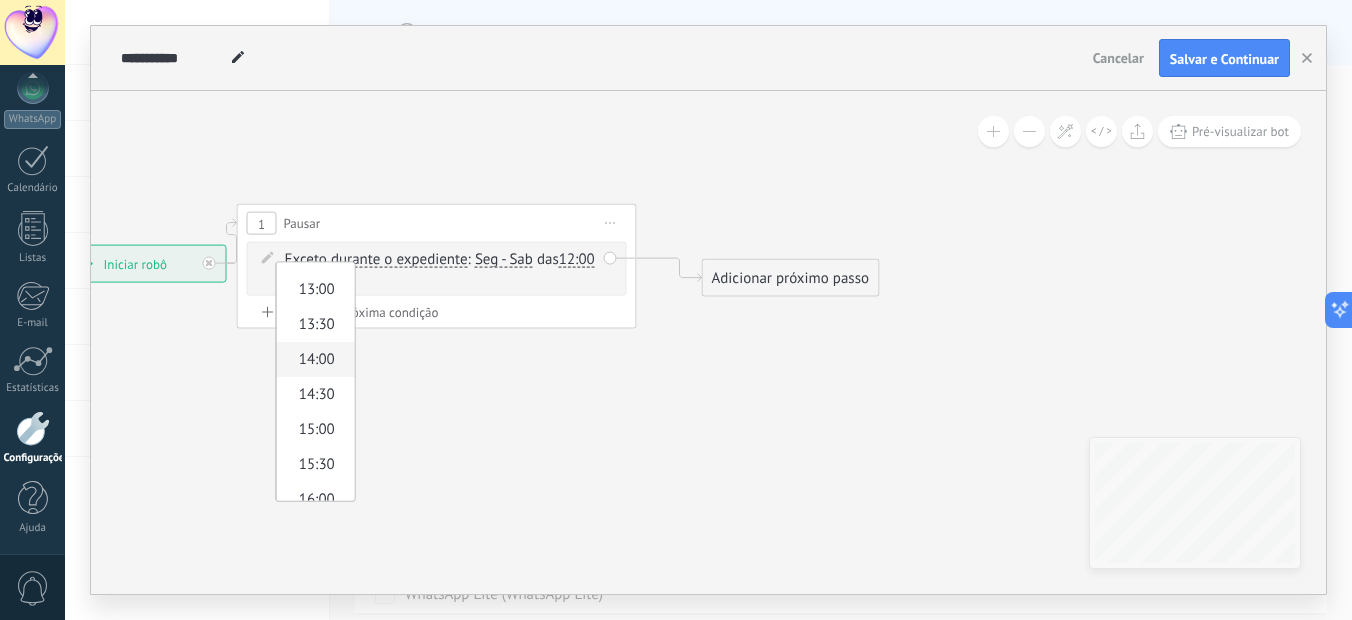 click on "14:00" at bounding box center (312, 360) 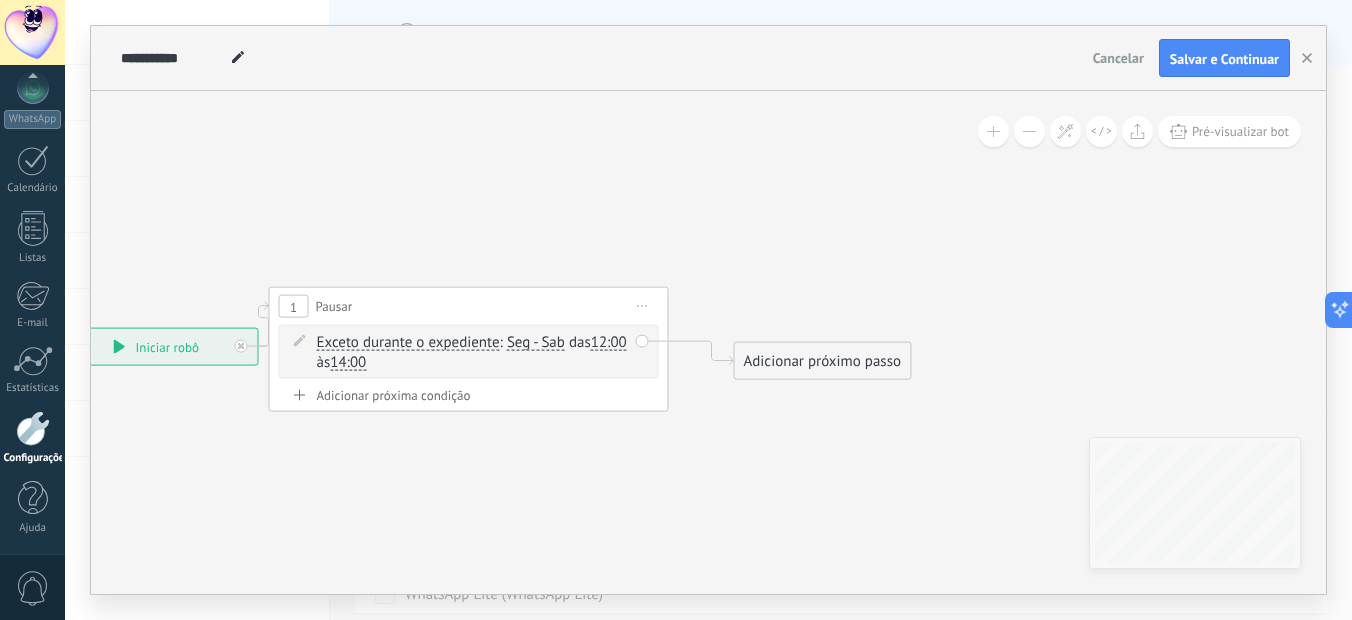 drag, startPoint x: 671, startPoint y: 383, endPoint x: 703, endPoint y: 466, distance: 88.95505 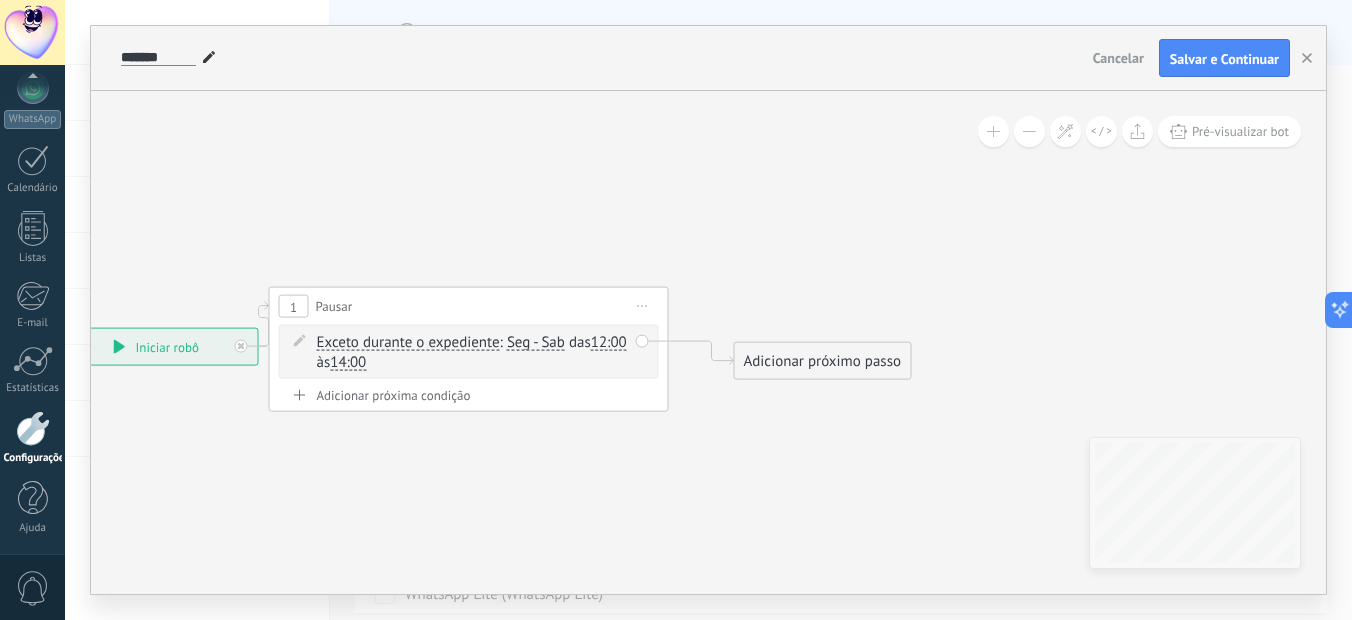 type on "*******" 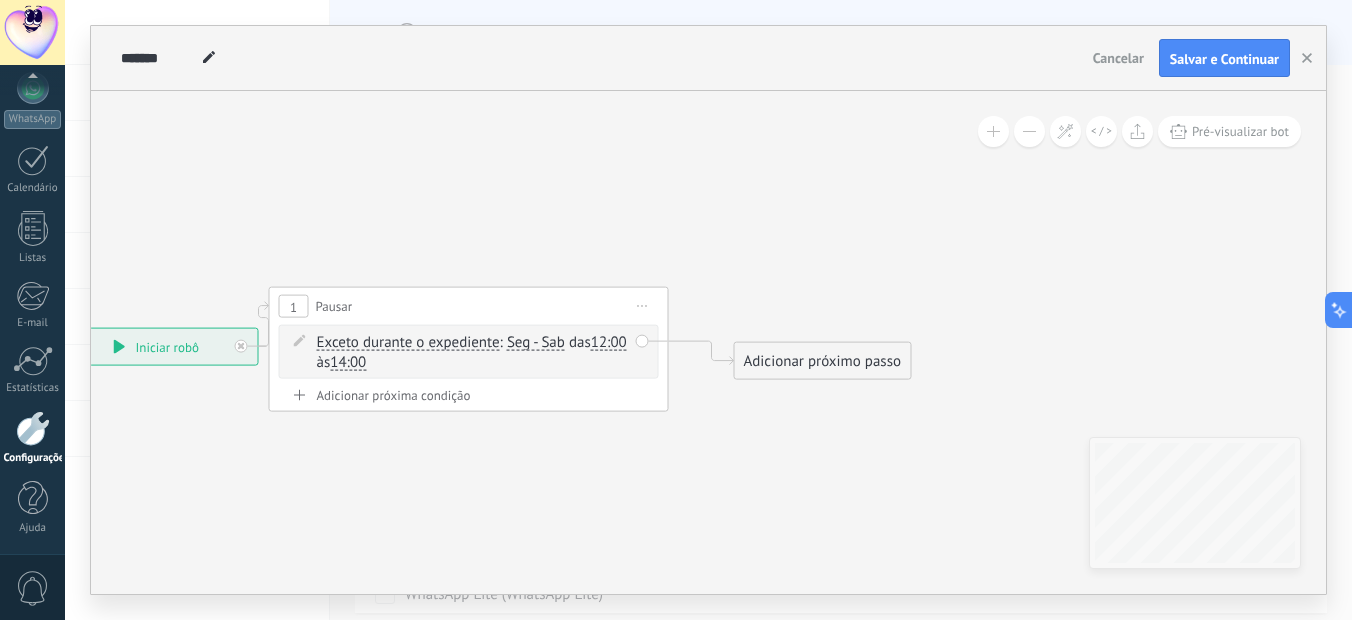 click on "Adicionar próximo passo" at bounding box center [823, 361] 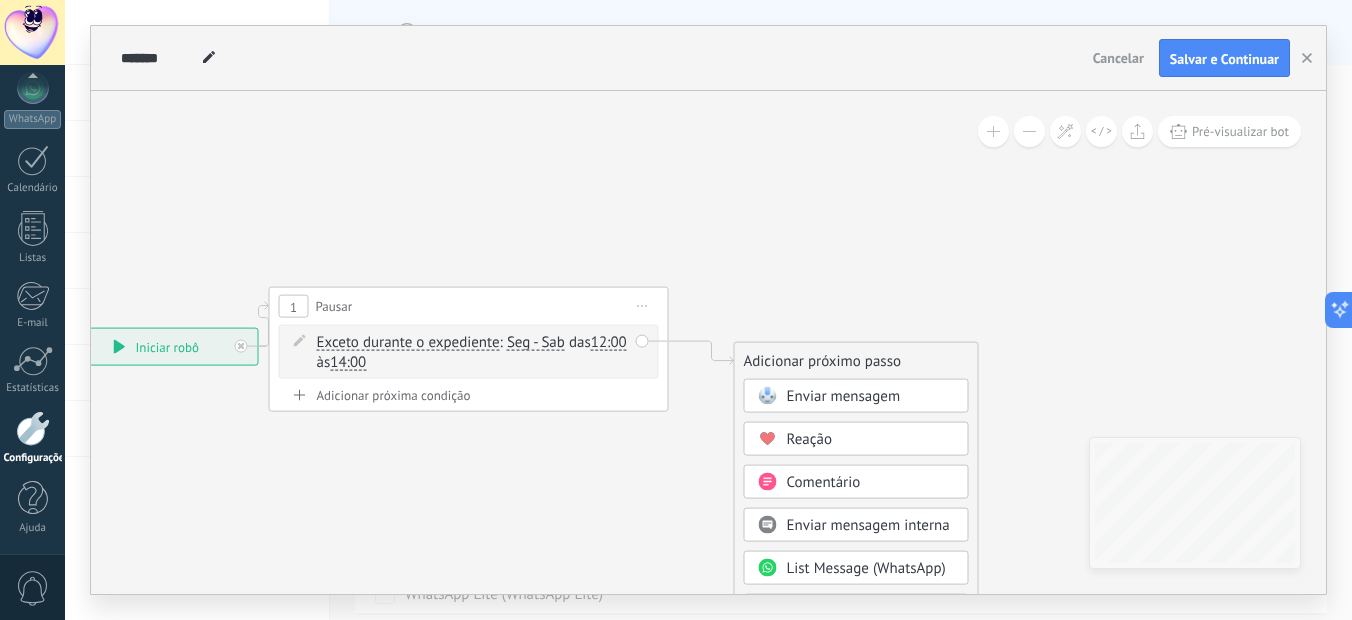 click on "Enviar mensagem" at bounding box center (871, 397) 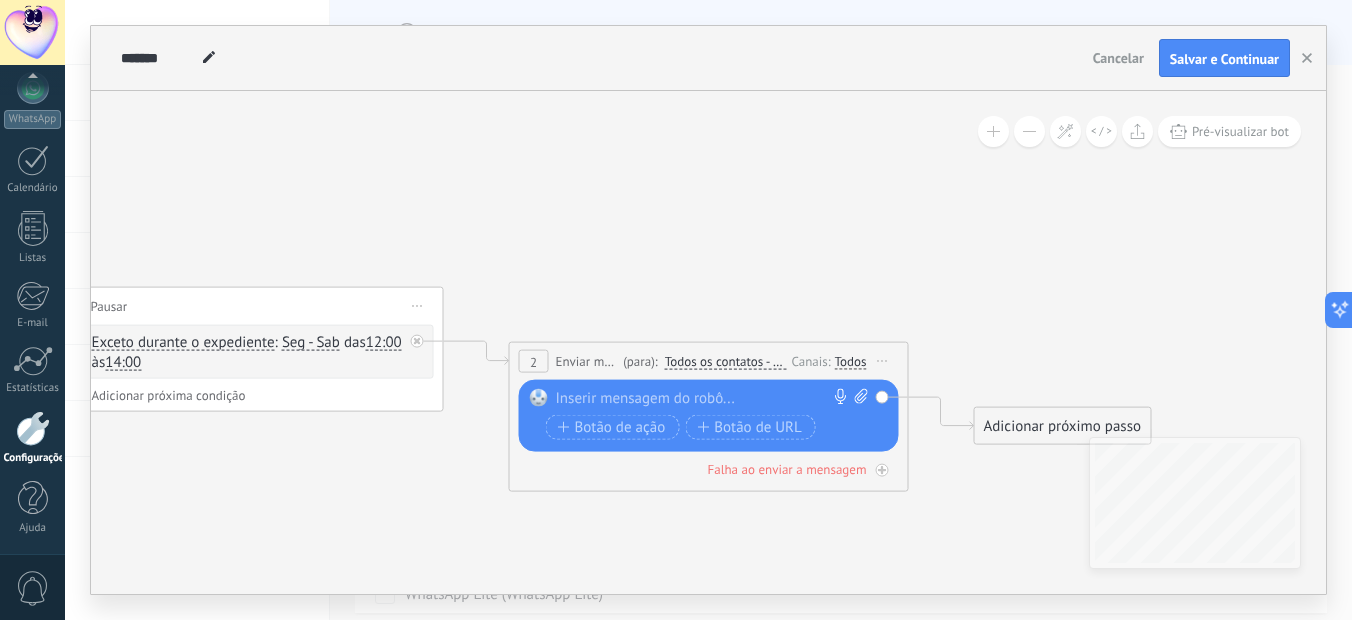 click at bounding box center (704, 399) 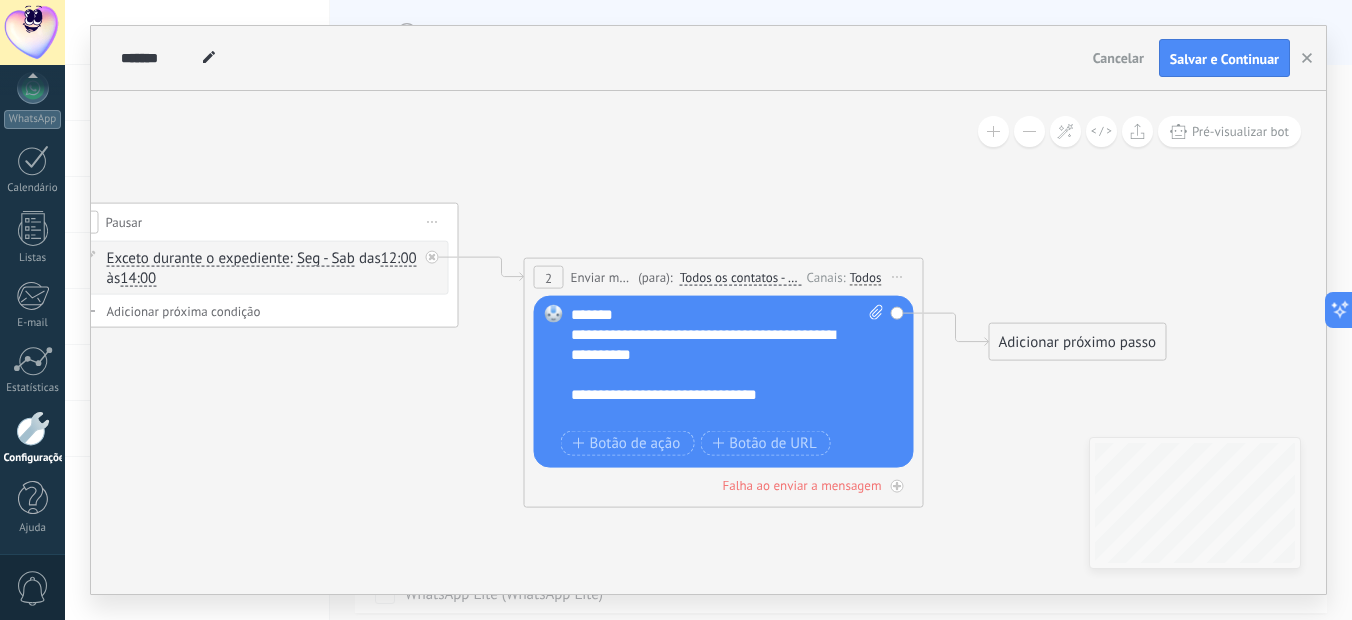 drag, startPoint x: 761, startPoint y: 311, endPoint x: 843, endPoint y: 200, distance: 138.00362 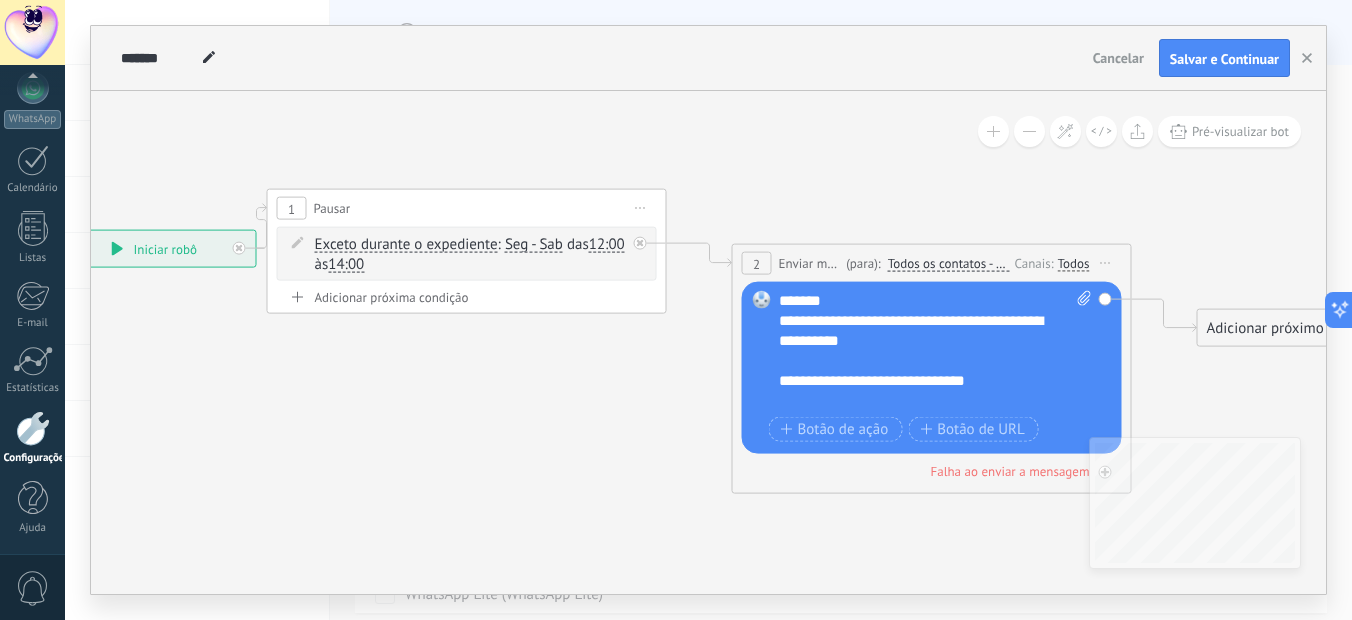 drag, startPoint x: 518, startPoint y: 392, endPoint x: 610, endPoint y: 400, distance: 92.34717 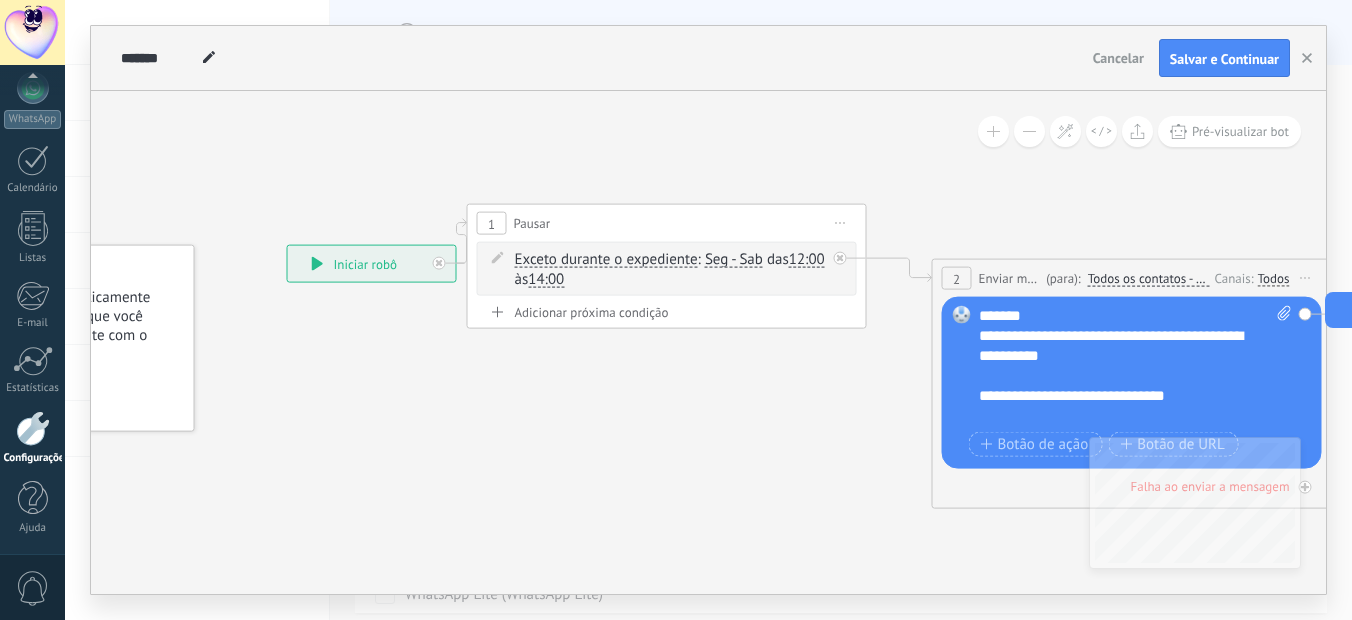 drag, startPoint x: 548, startPoint y: 390, endPoint x: 742, endPoint y: 404, distance: 194.5045 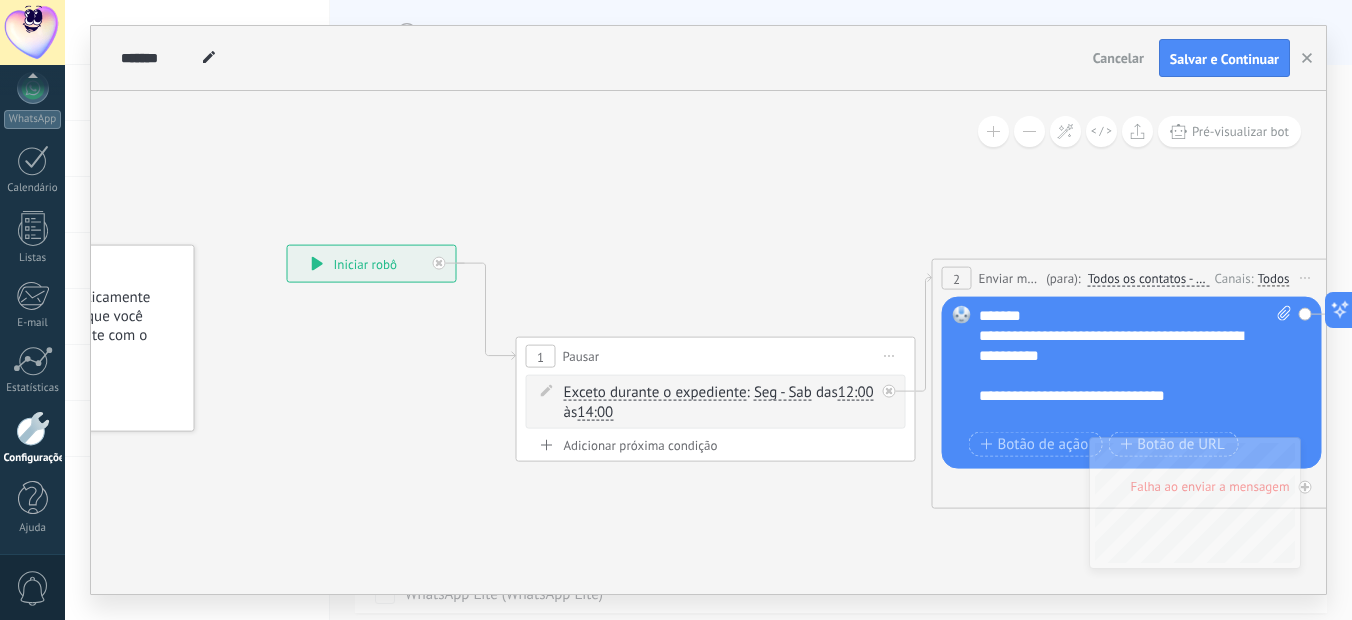drag, startPoint x: 616, startPoint y: 220, endPoint x: 615, endPoint y: 354, distance: 134.00374 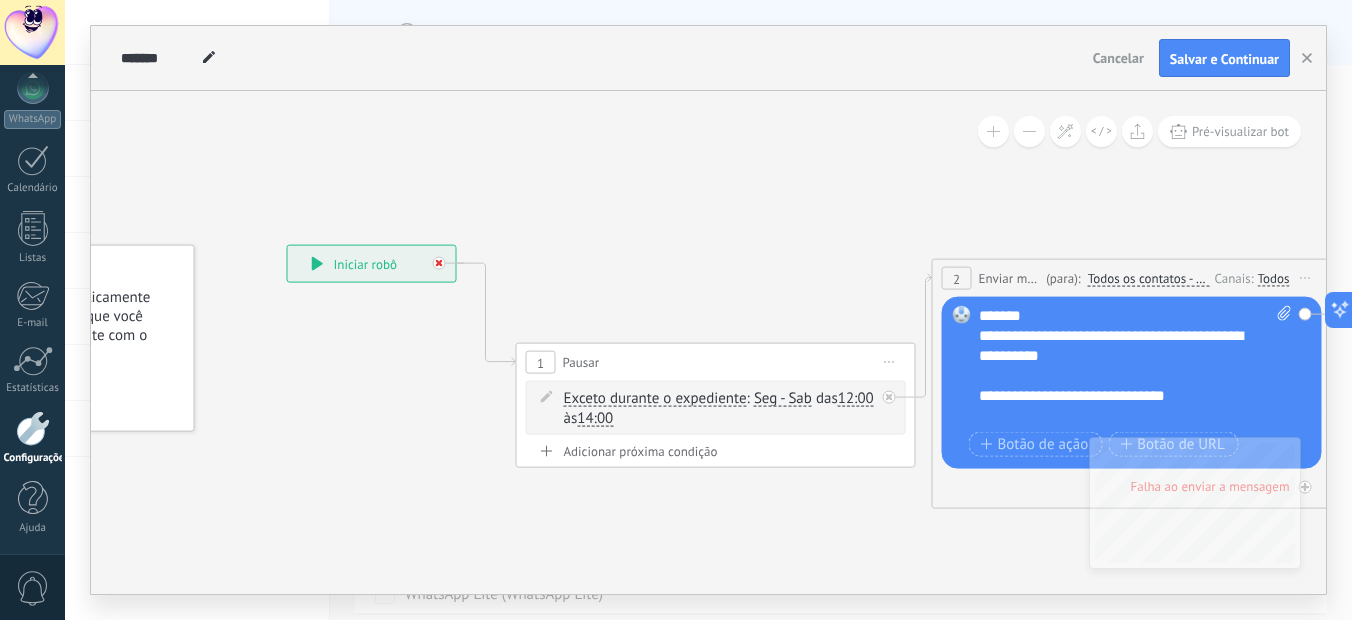 click at bounding box center [439, 263] 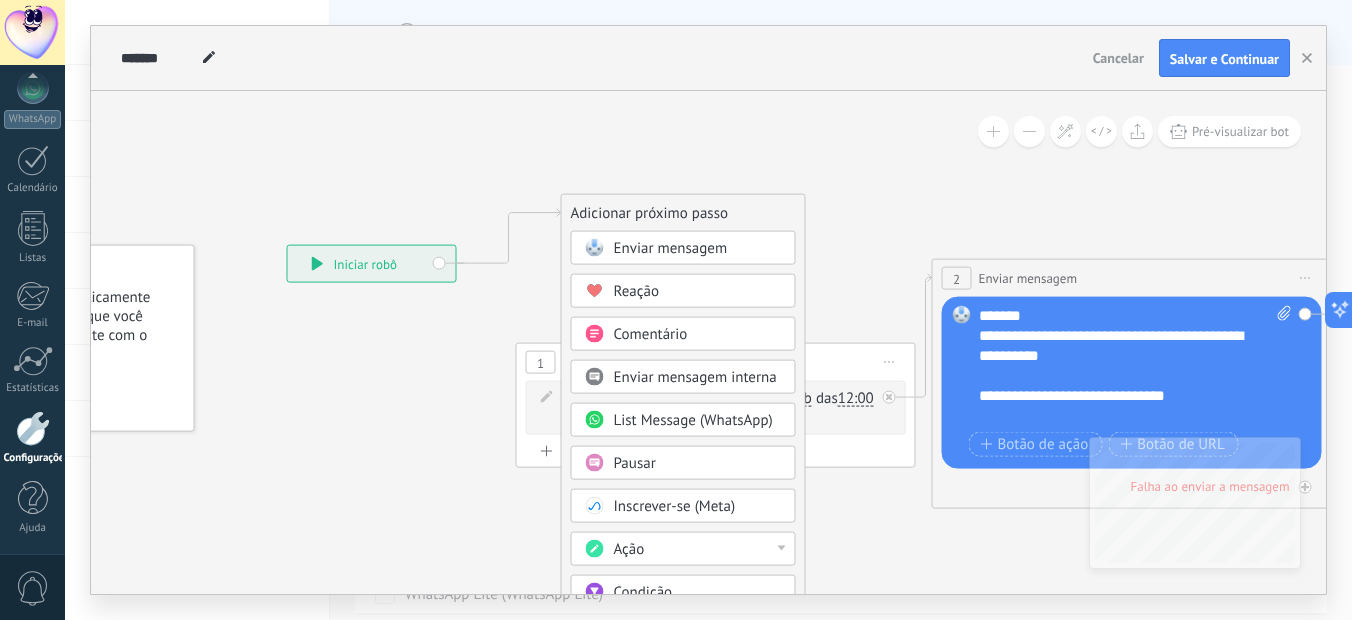 drag, startPoint x: 591, startPoint y: 504, endPoint x: 601, endPoint y: 153, distance: 351.14243 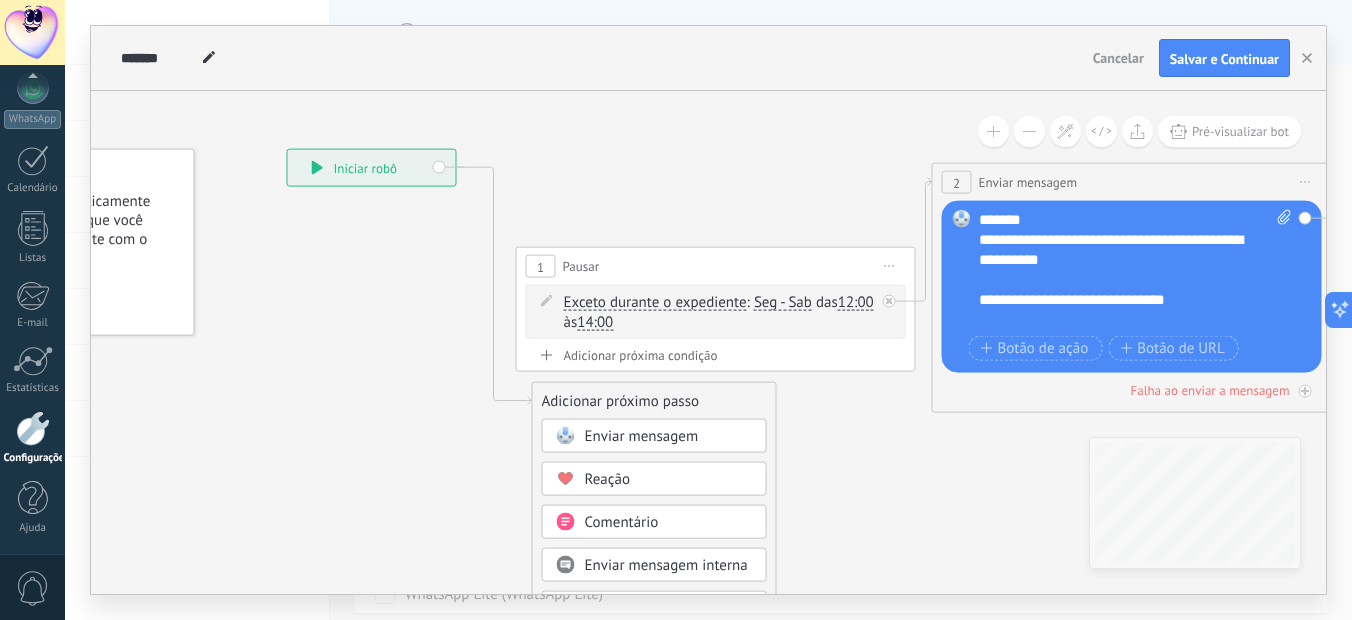drag, startPoint x: 598, startPoint y: 419, endPoint x: 508, endPoint y: 407, distance: 90.79648 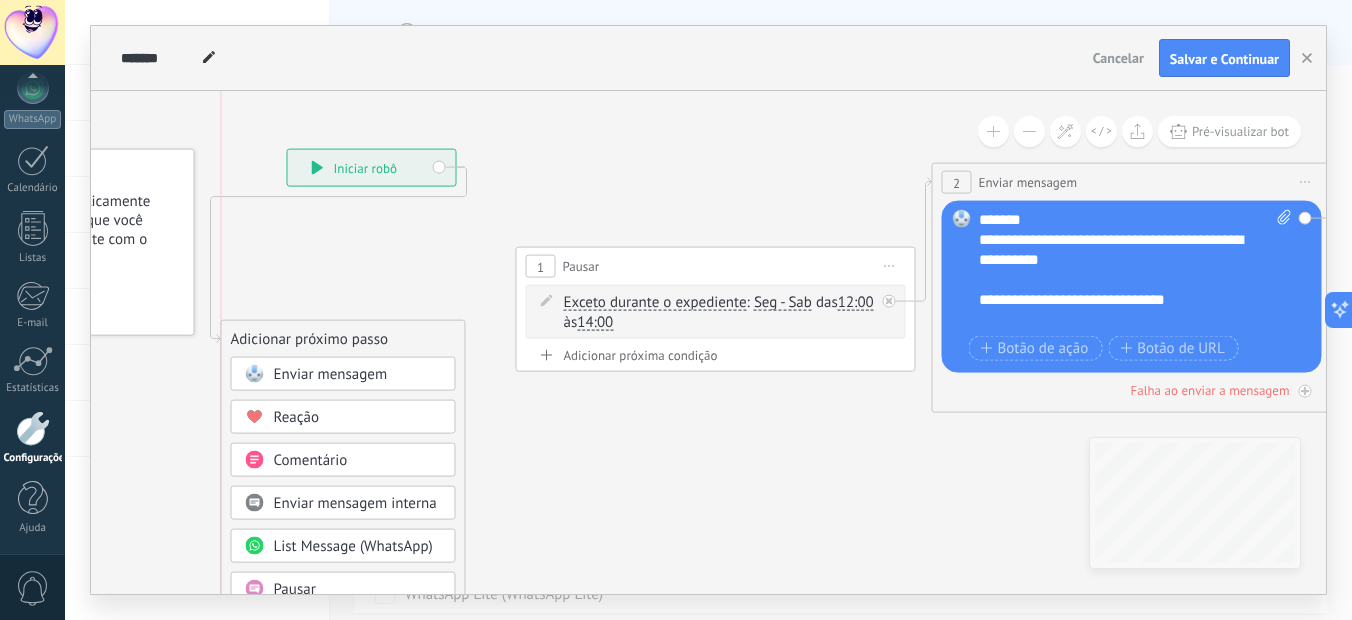 drag, startPoint x: 577, startPoint y: 401, endPoint x: 279, endPoint y: 333, distance: 305.65994 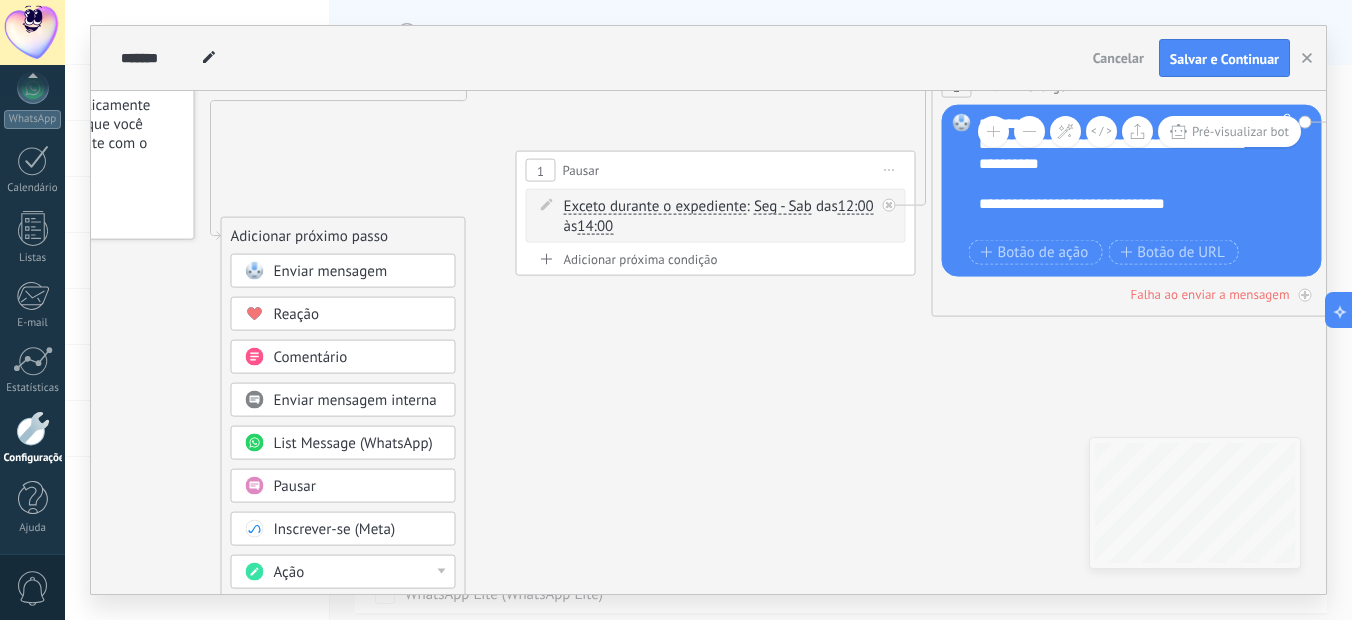 click on "Pausar" at bounding box center (295, 486) 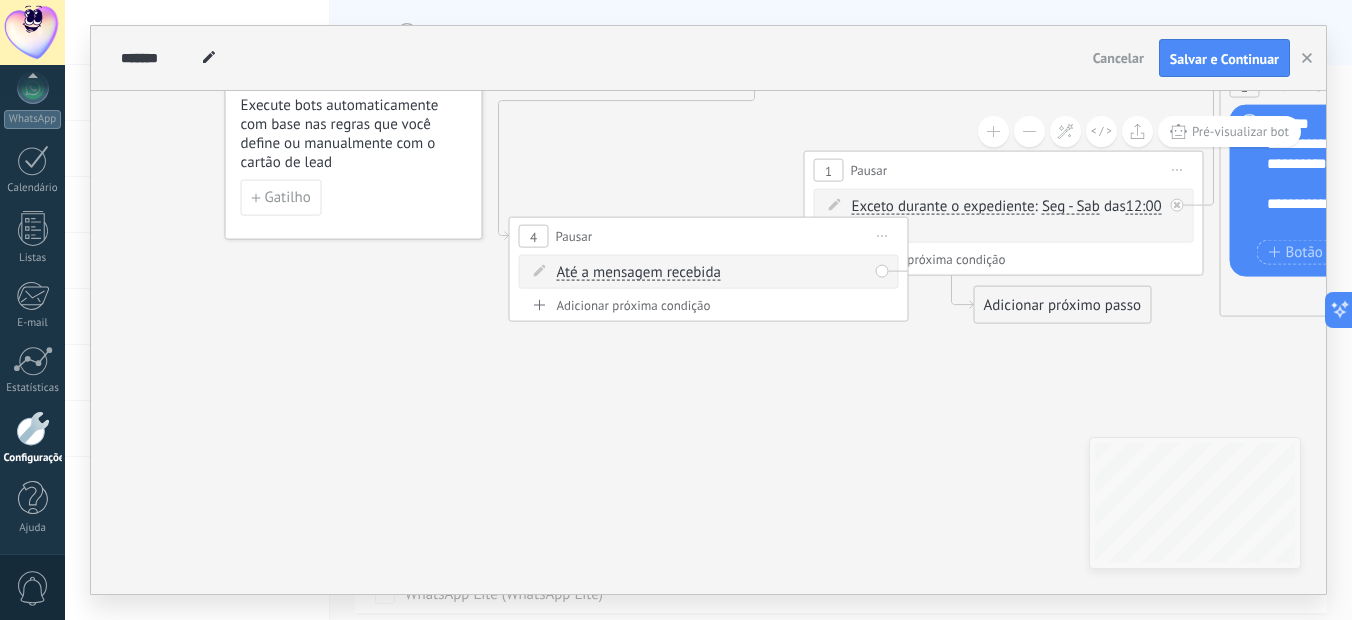 drag, startPoint x: 742, startPoint y: 381, endPoint x: 524, endPoint y: 469, distance: 235.09148 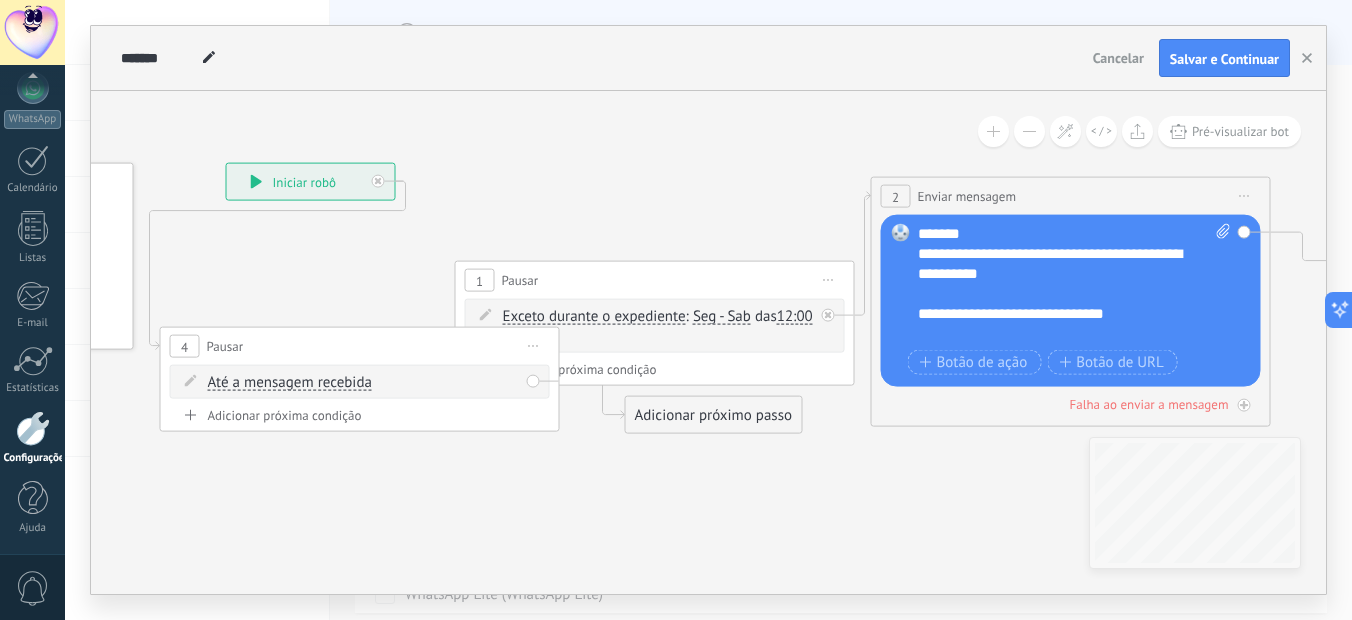drag, startPoint x: 537, startPoint y: 476, endPoint x: 406, endPoint y: 498, distance: 132.83449 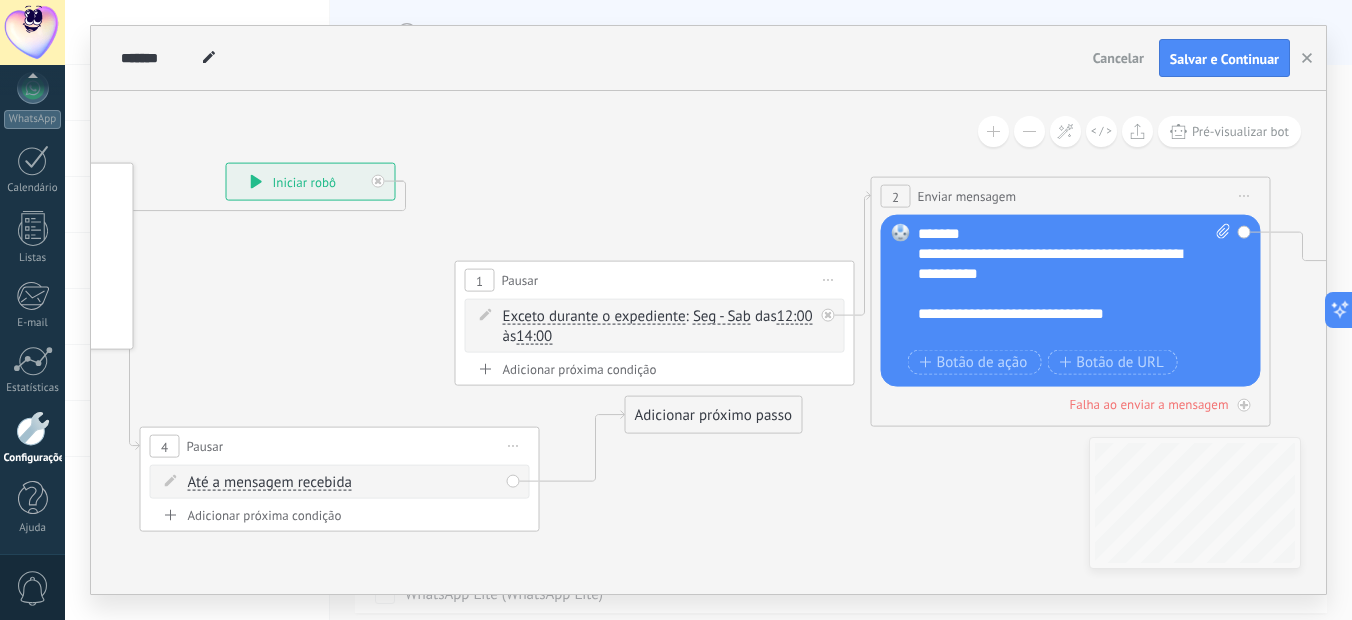 drag, startPoint x: 397, startPoint y: 338, endPoint x: 382, endPoint y: 452, distance: 114.982605 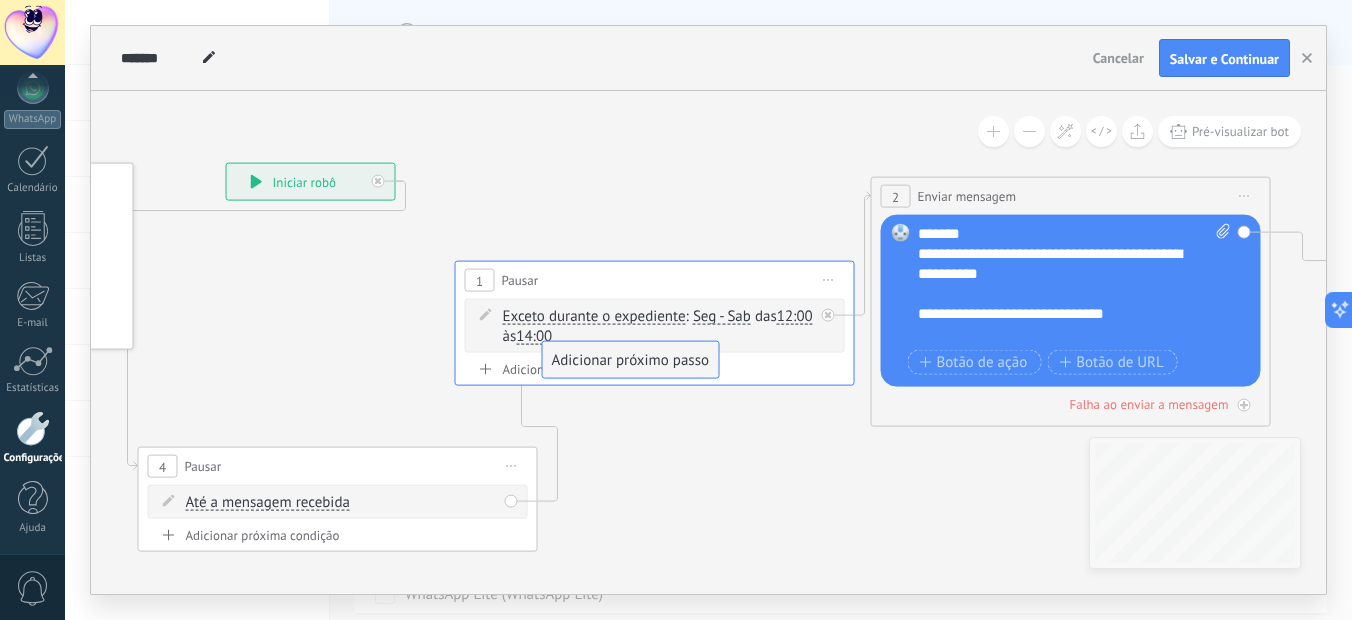 drag, startPoint x: 673, startPoint y: 418, endPoint x: 591, endPoint y: 328, distance: 121.75385 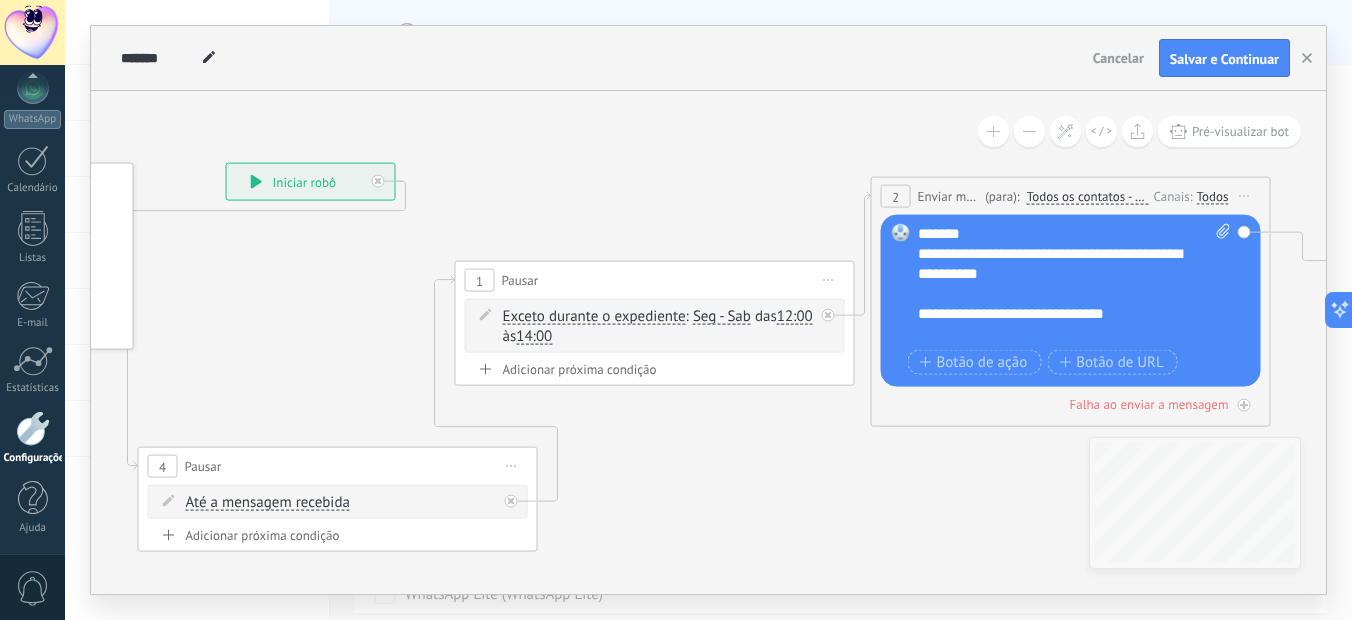 click on "Até a mensagem recebida" at bounding box center (268, 503) 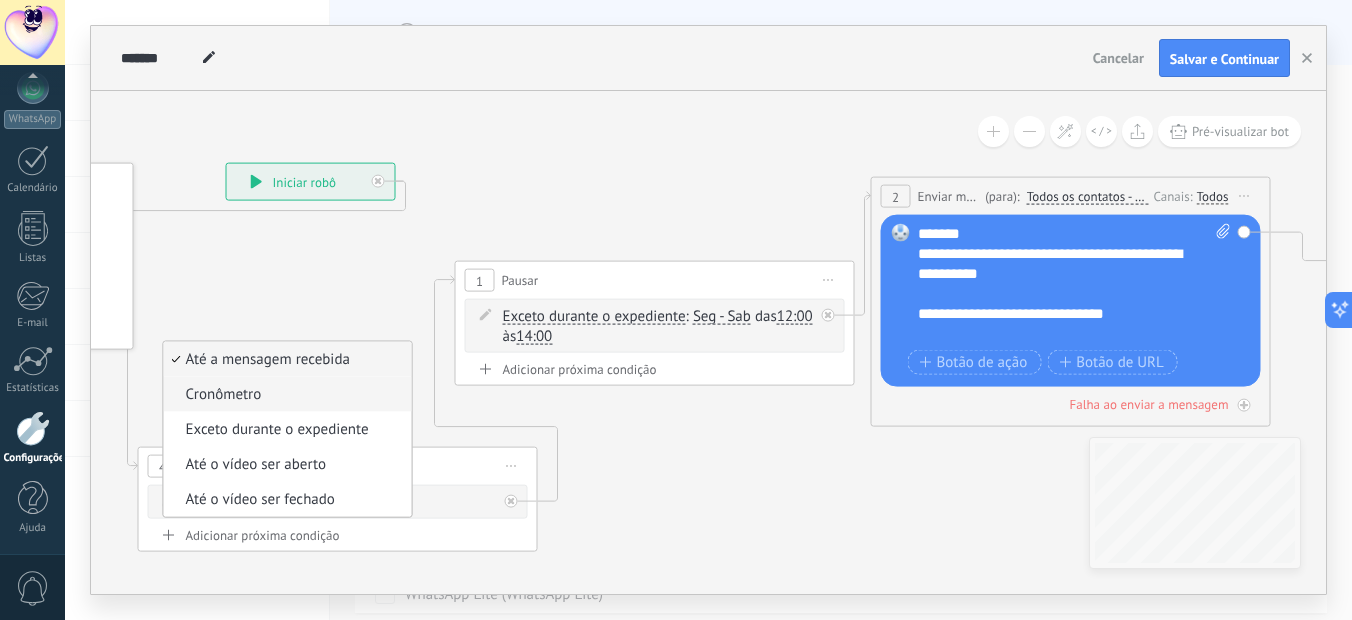 click on "Cronômetro" at bounding box center (285, 395) 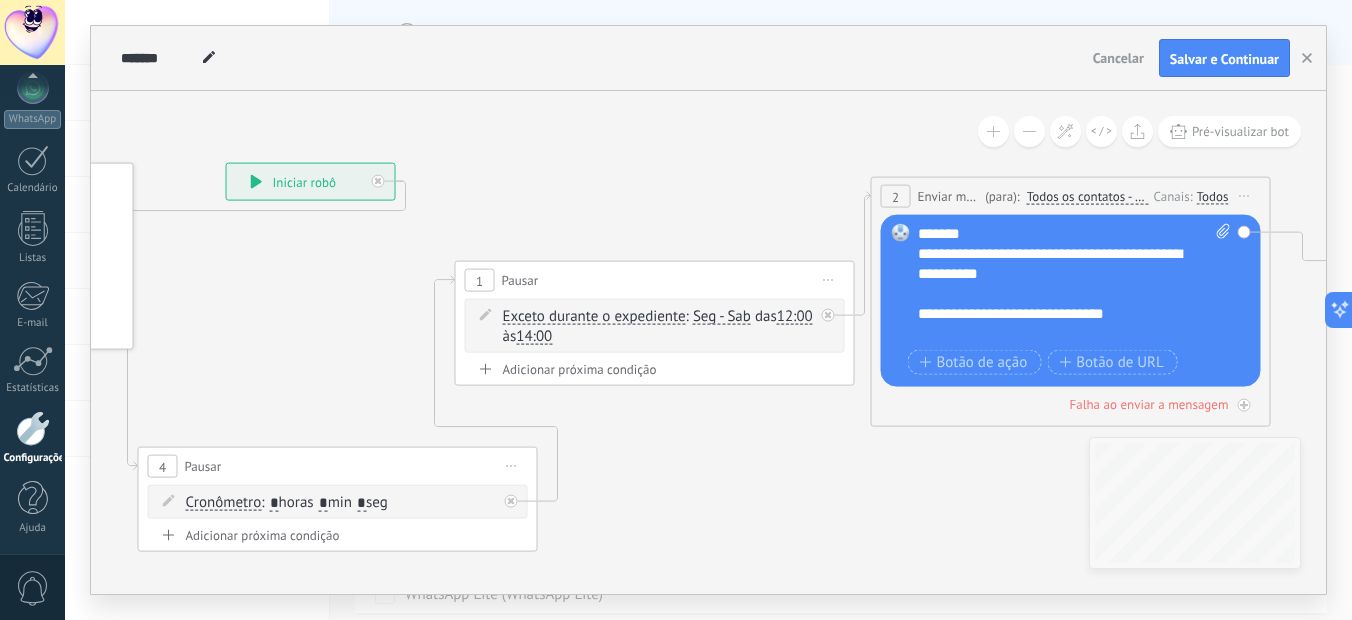 click on "*" at bounding box center [323, 503] 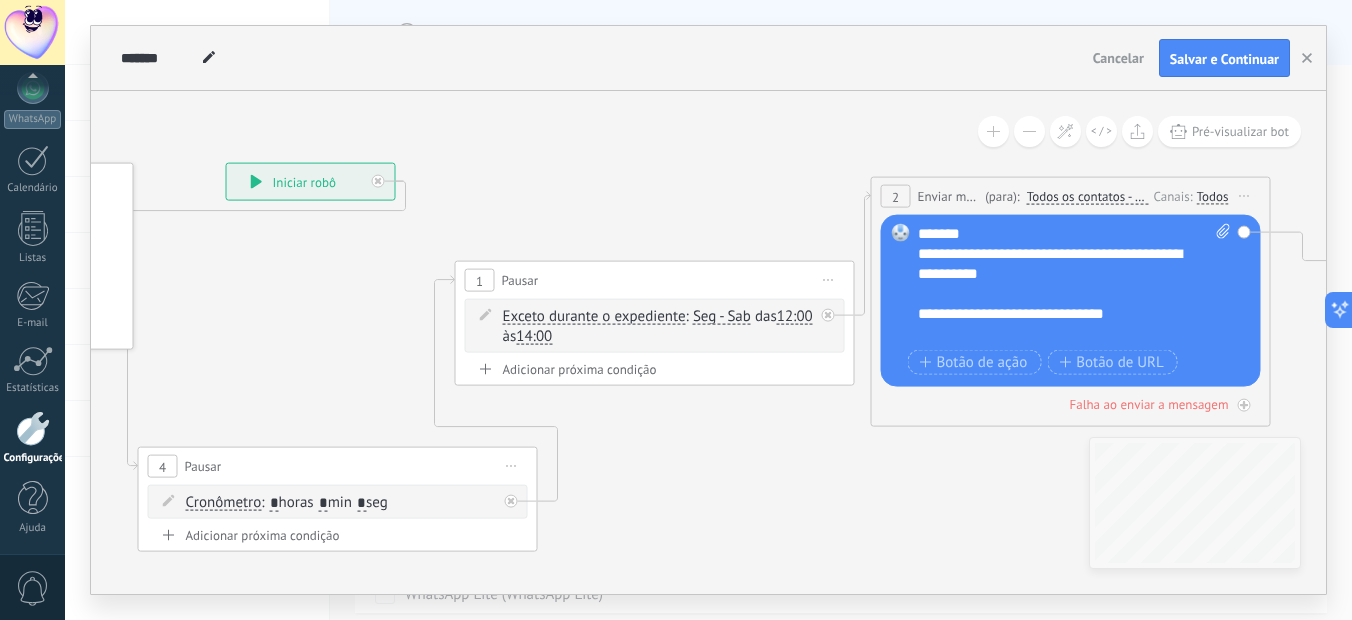 type on "*" 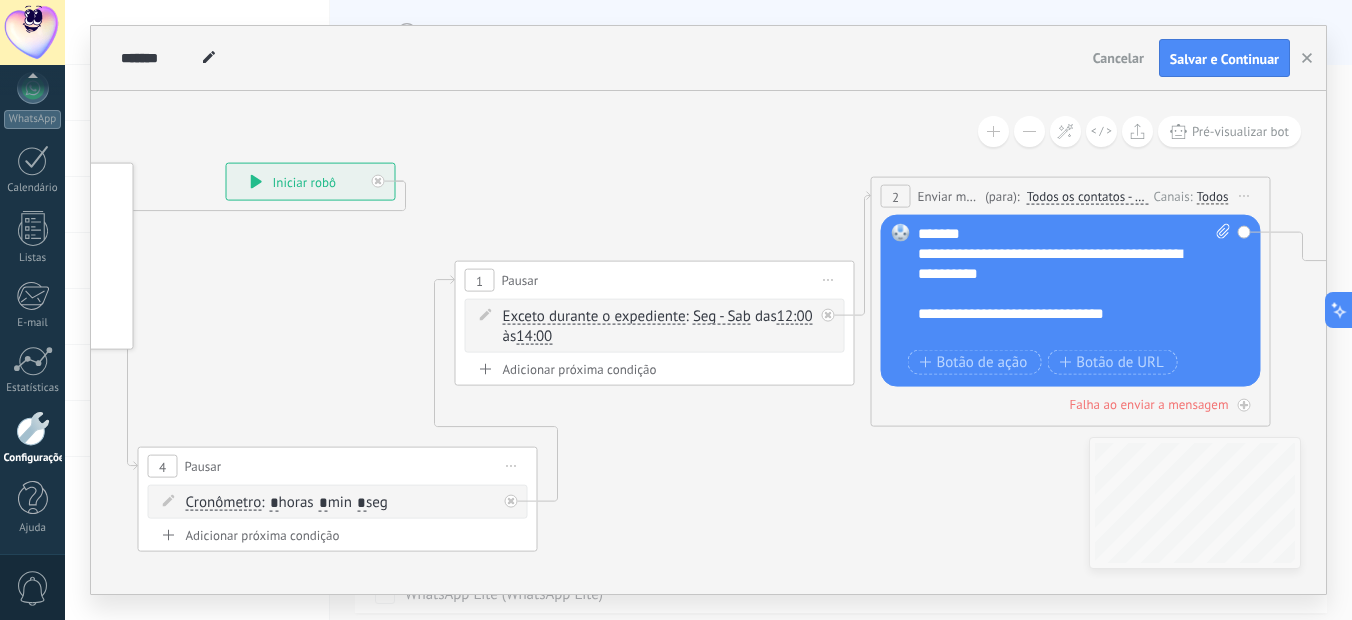click on "*" at bounding box center [361, 503] 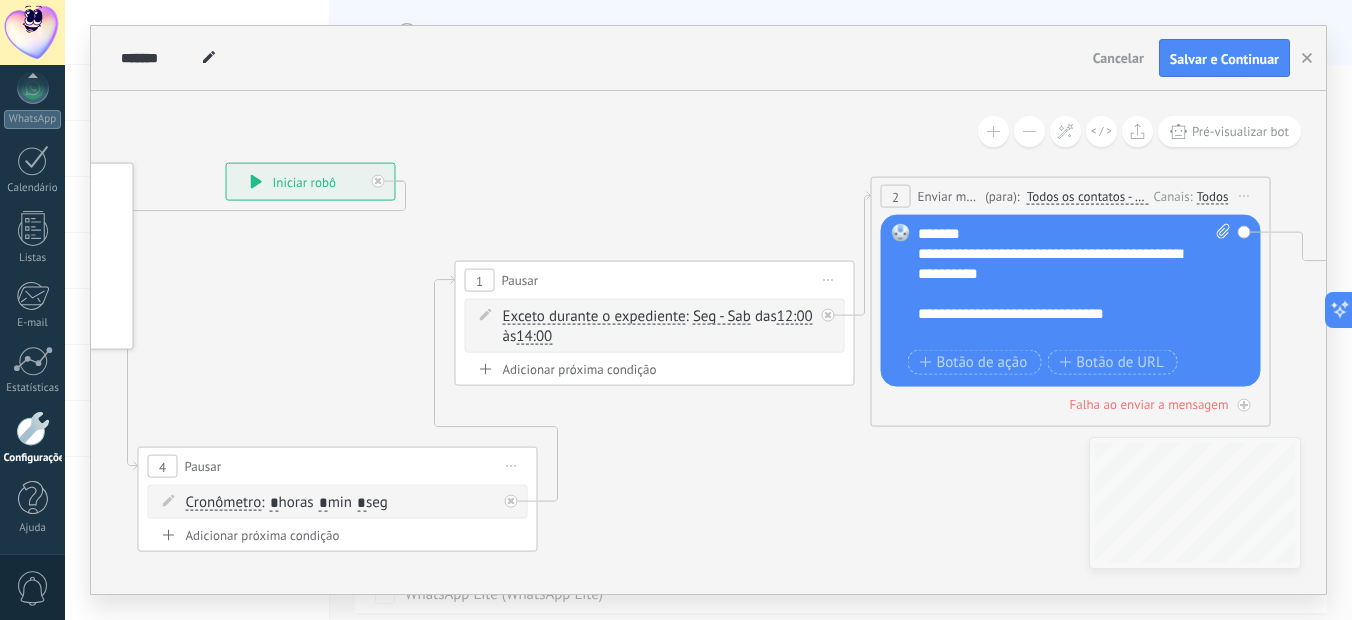 type on "*" 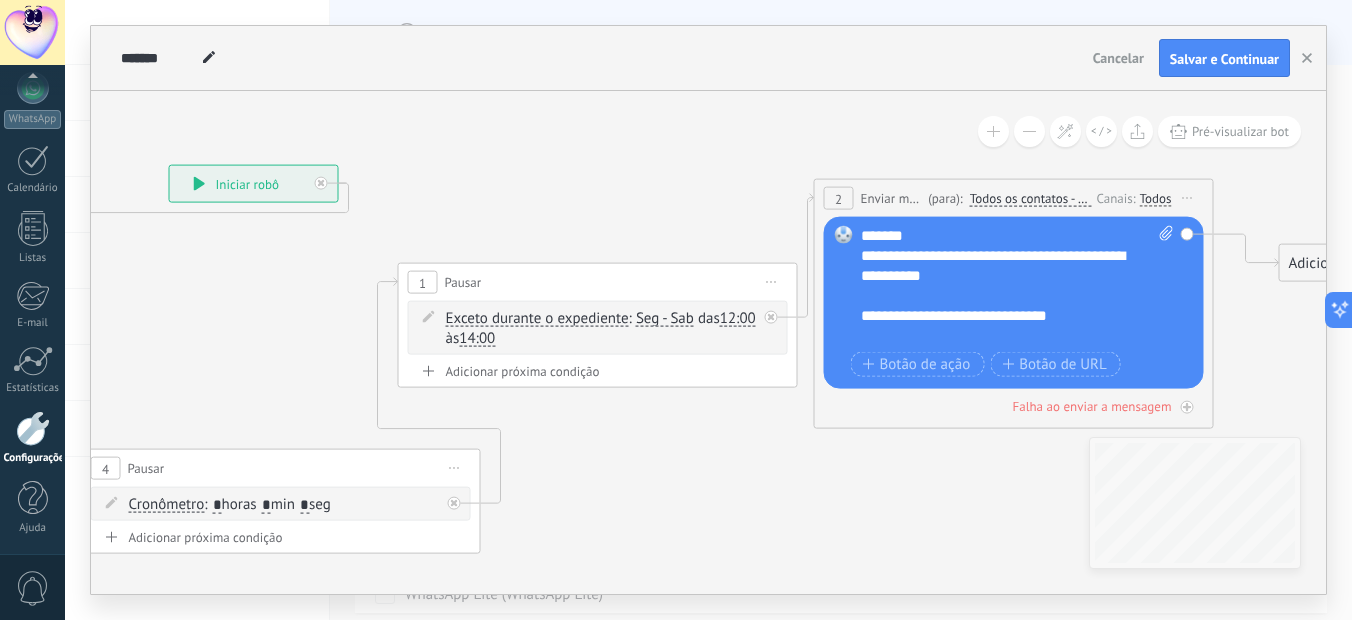 drag, startPoint x: 652, startPoint y: 479, endPoint x: 588, endPoint y: 479, distance: 64 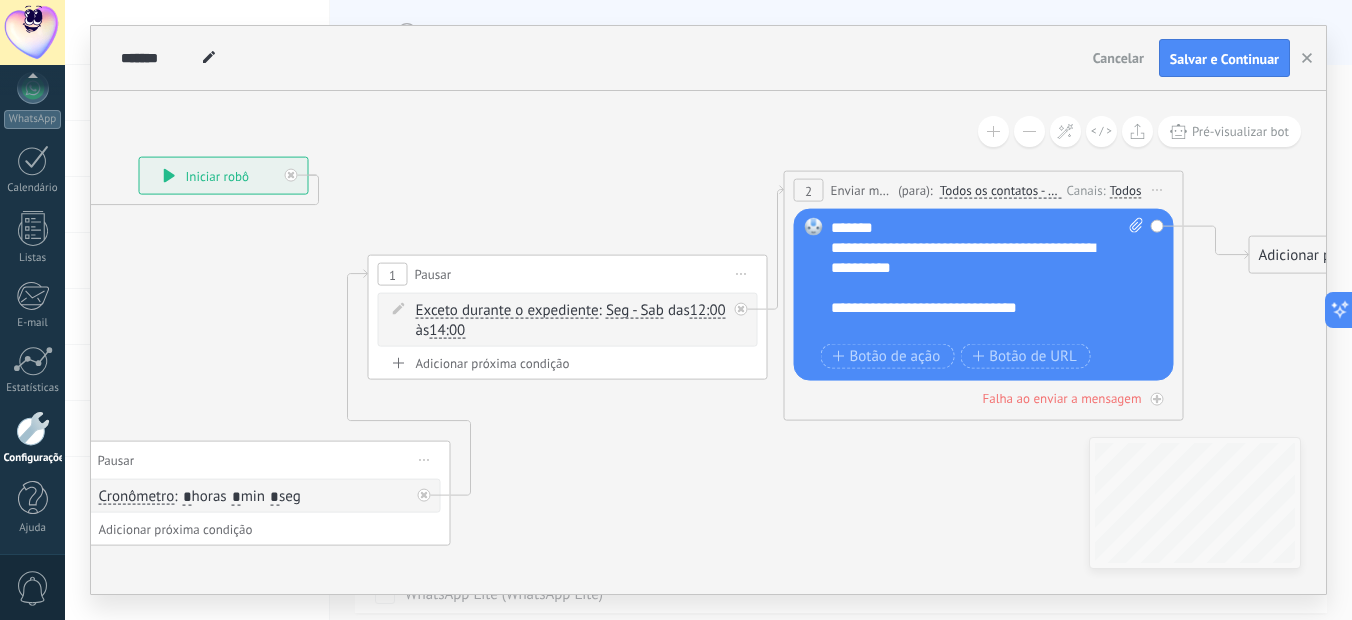 drag, startPoint x: 695, startPoint y: 522, endPoint x: 634, endPoint y: 511, distance: 61.983868 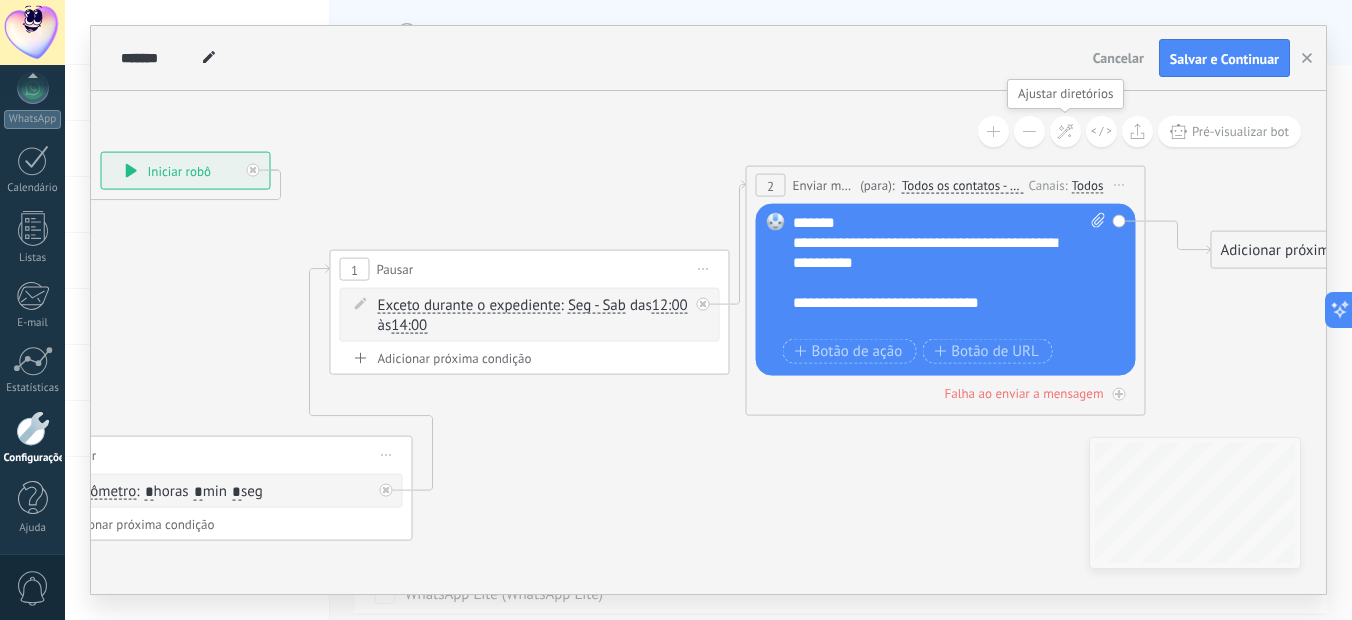 click at bounding box center [1065, 131] 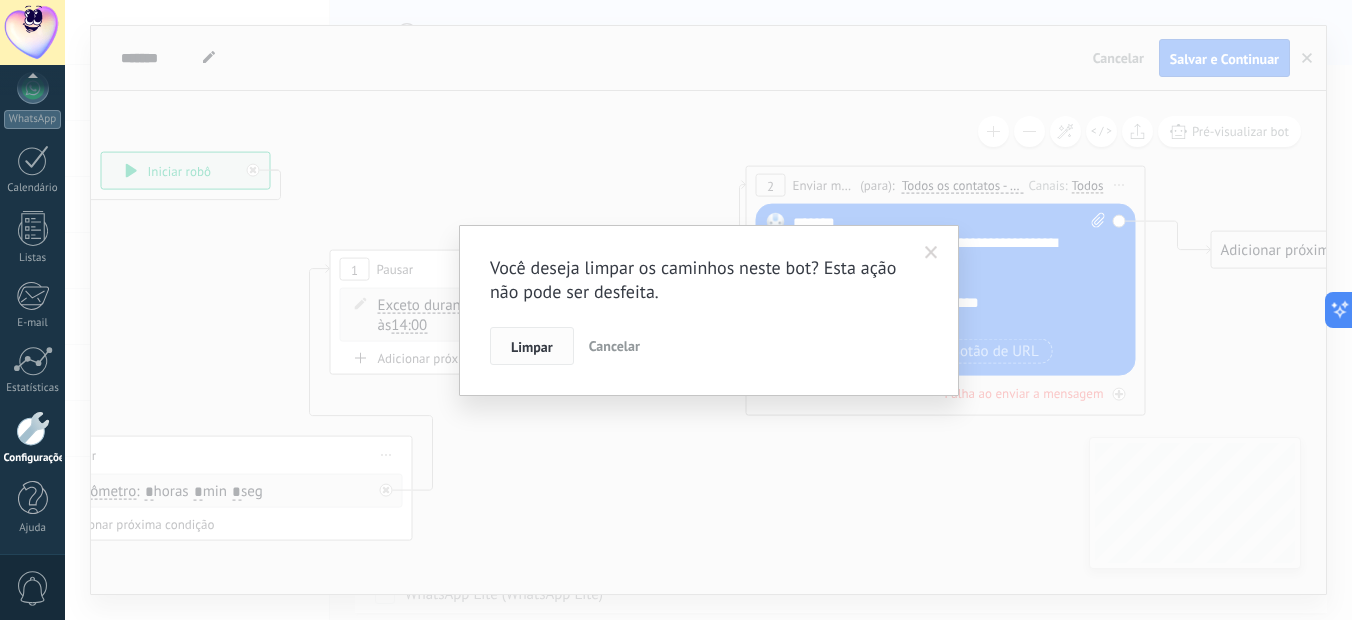 click on "Limpar" at bounding box center (532, 347) 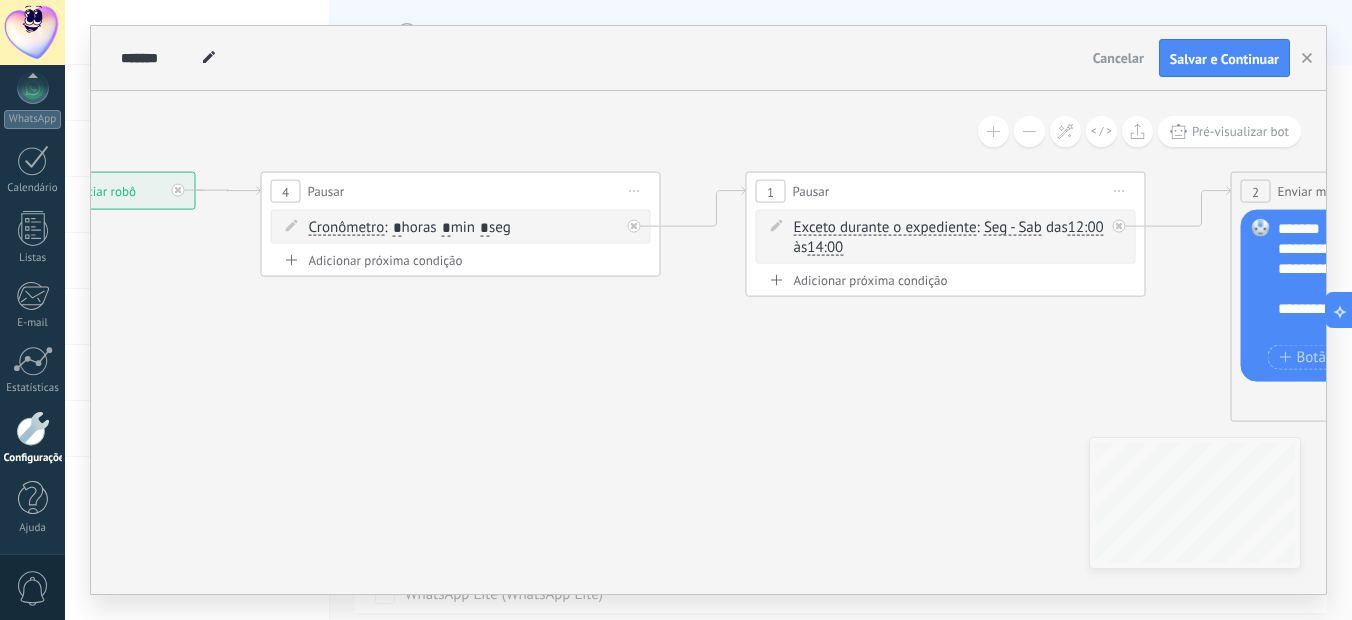 drag, startPoint x: 720, startPoint y: 361, endPoint x: 687, endPoint y: 391, distance: 44.598206 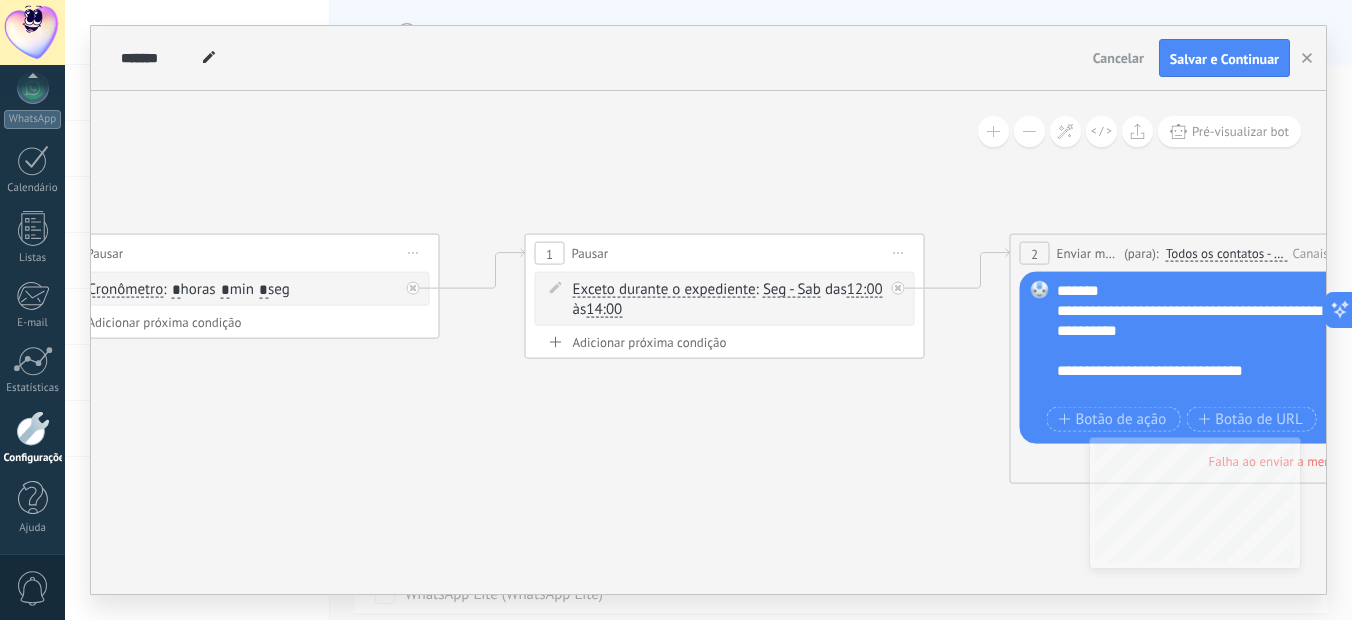 drag, startPoint x: 800, startPoint y: 395, endPoint x: 689, endPoint y: 422, distance: 114.236595 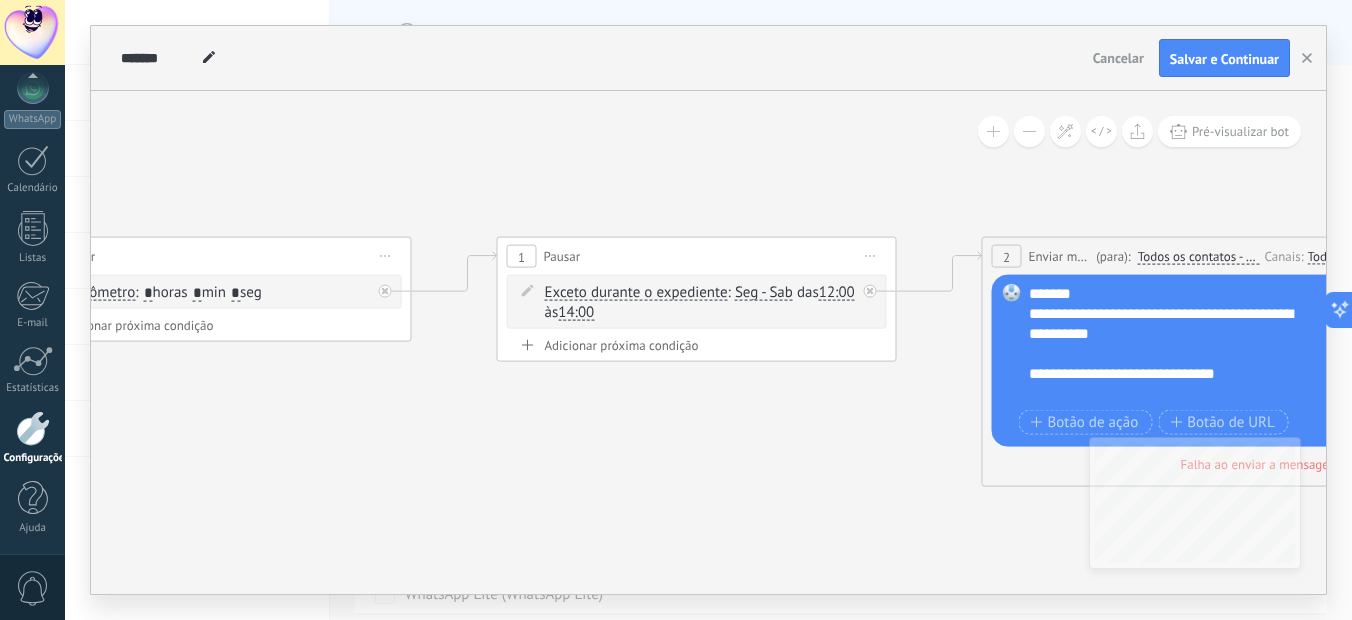drag, startPoint x: 776, startPoint y: 461, endPoint x: 636, endPoint y: 464, distance: 140.03214 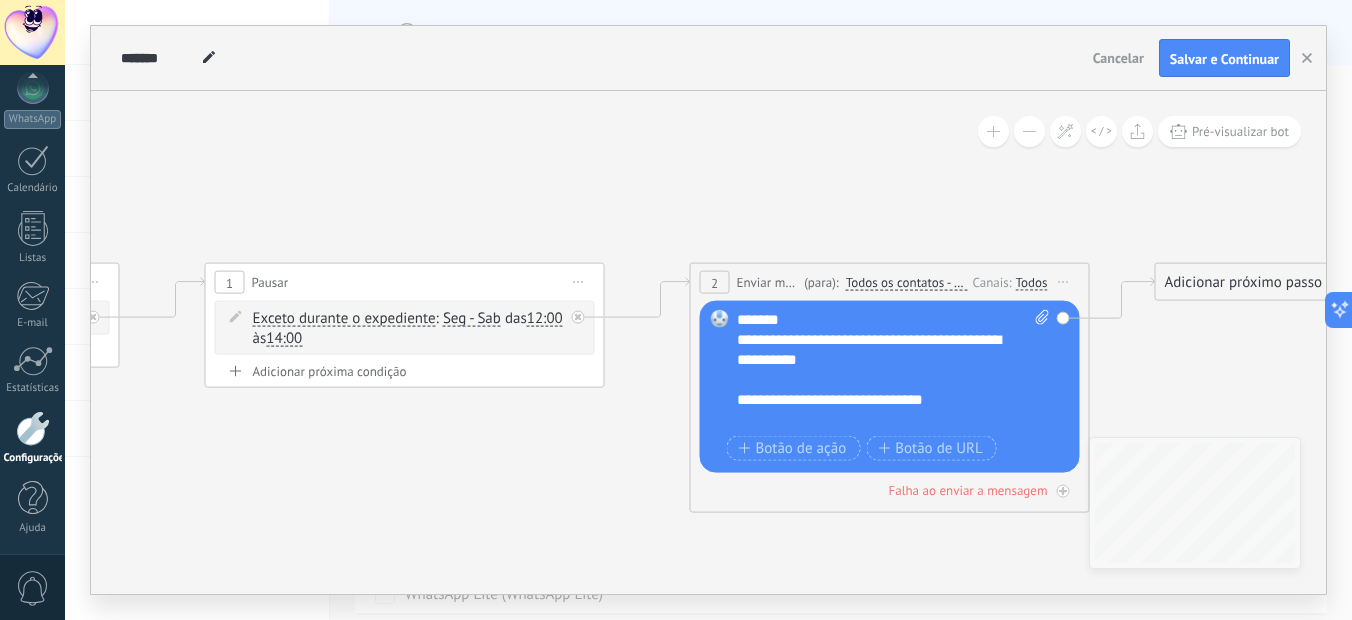 drag, startPoint x: 1052, startPoint y: 159, endPoint x: 767, endPoint y: 186, distance: 286.2761 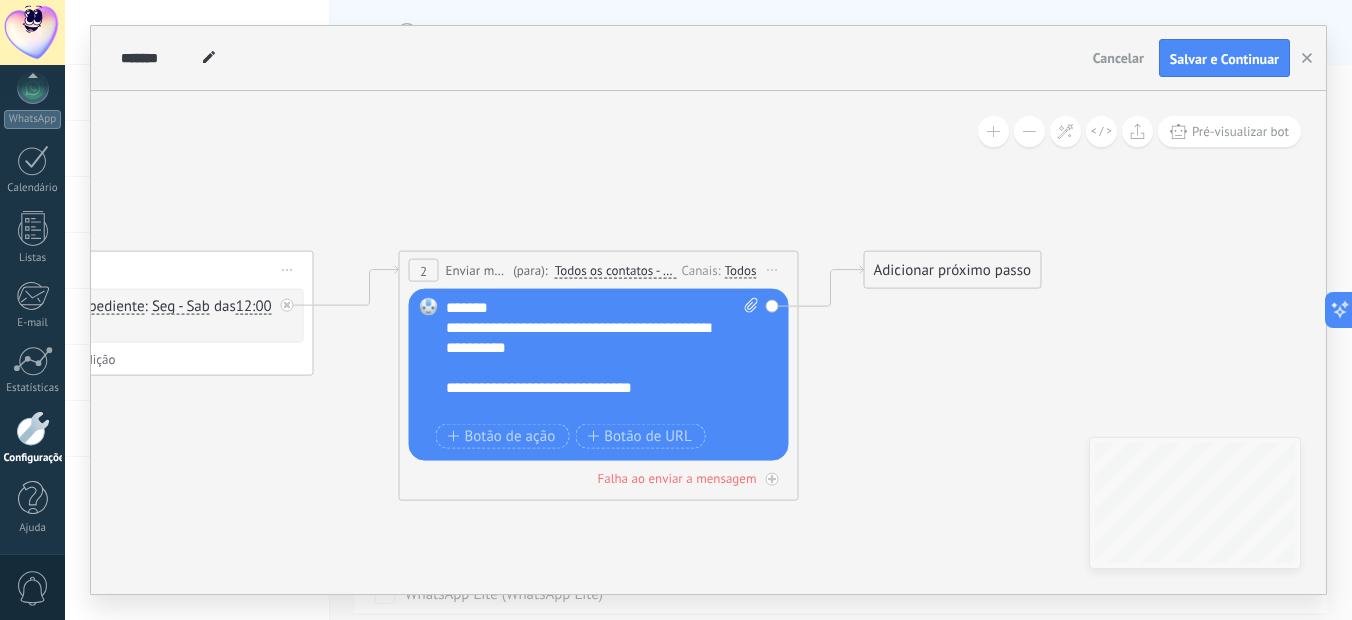 drag, startPoint x: 903, startPoint y: 228, endPoint x: 819, endPoint y: 241, distance: 85 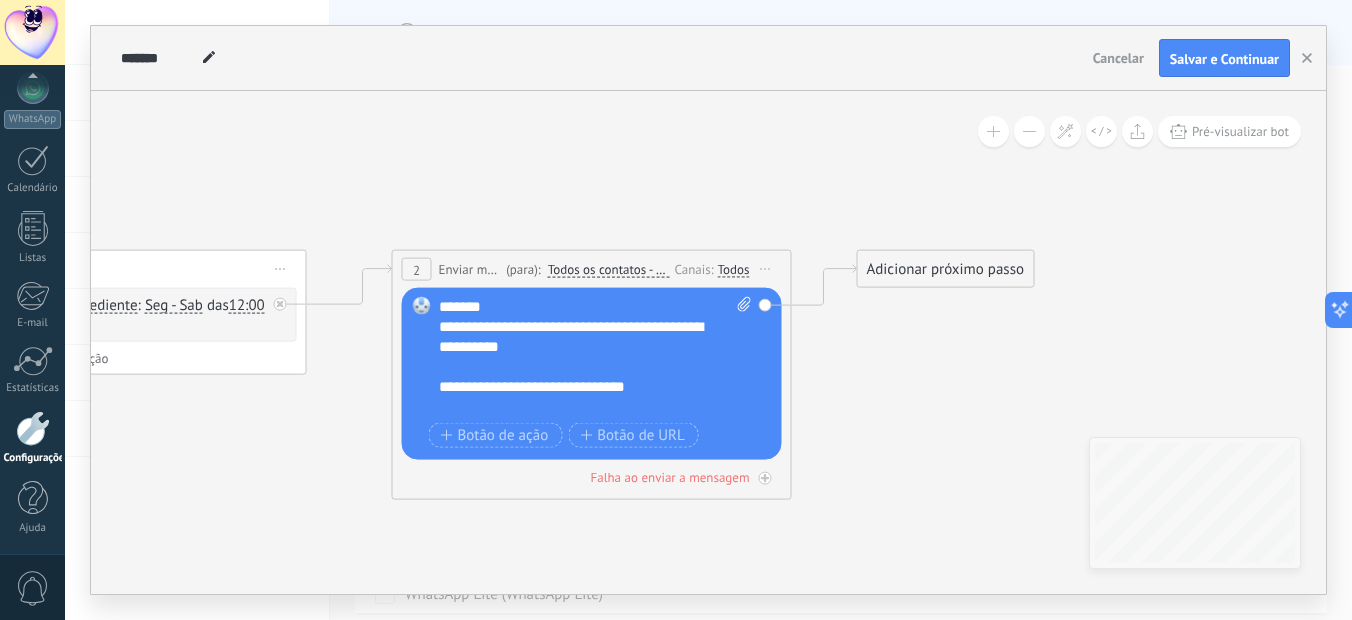 click on "Adicionar próximo passo" at bounding box center (946, 269) 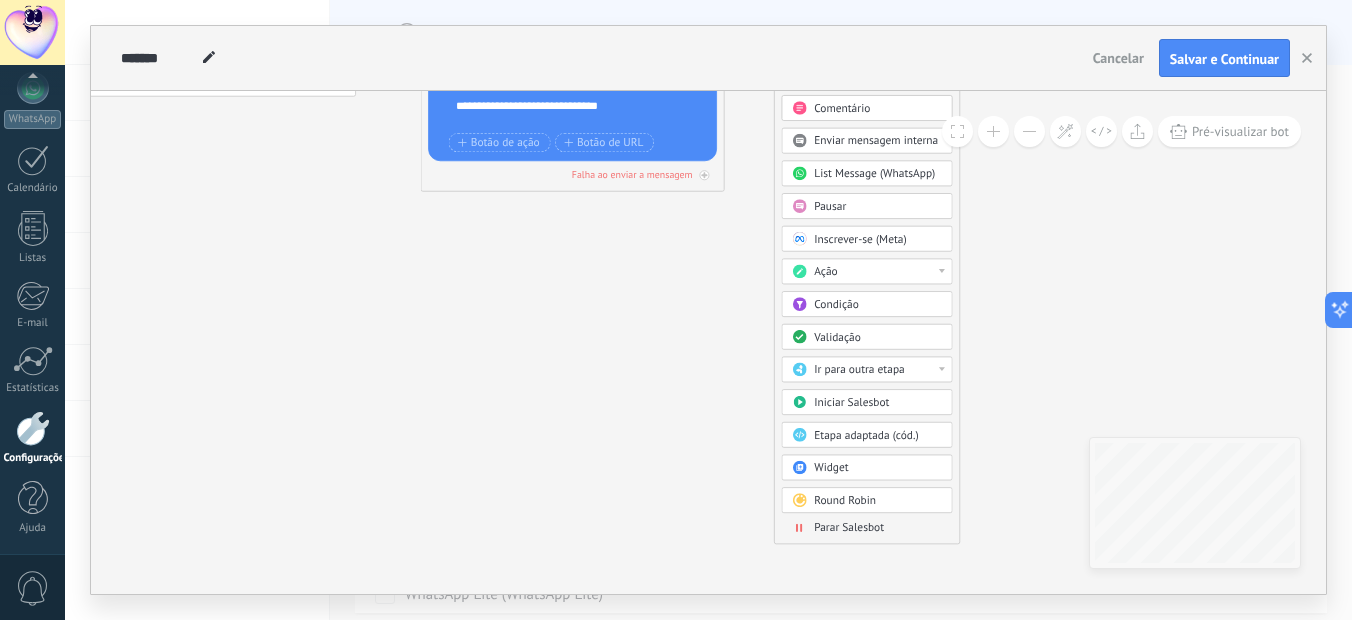 drag, startPoint x: 799, startPoint y: 471, endPoint x: 708, endPoint y: 327, distance: 170.34377 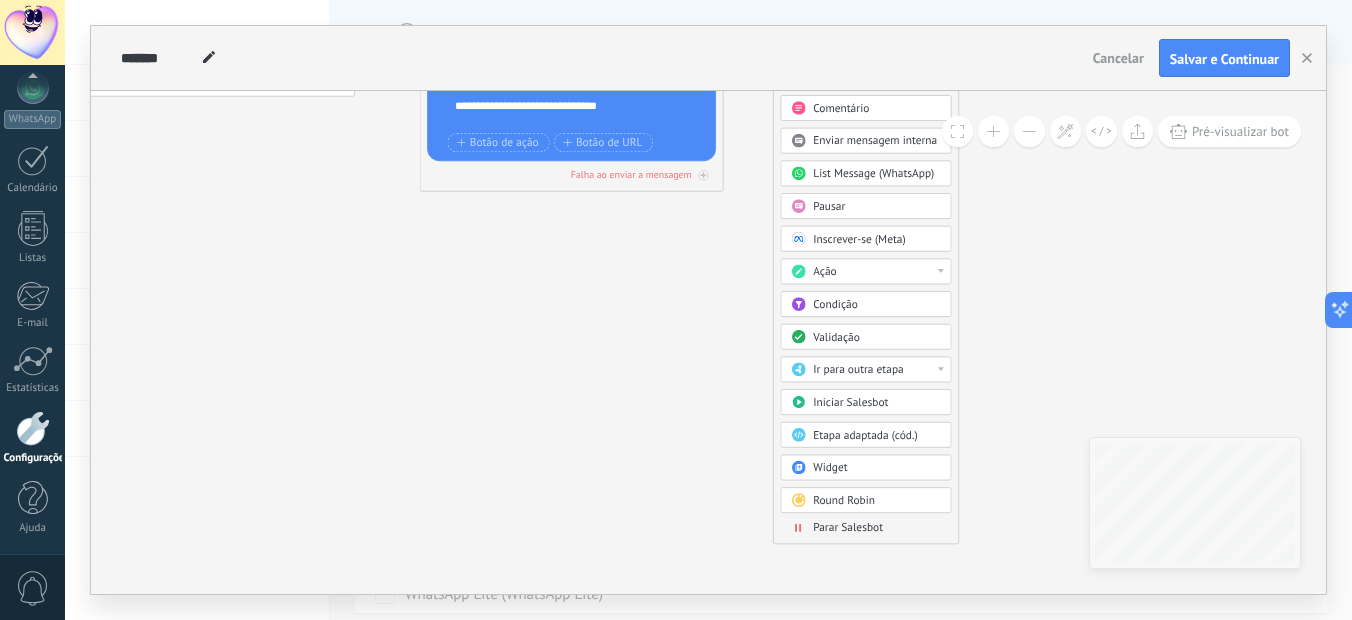 click at bounding box center (799, 527) 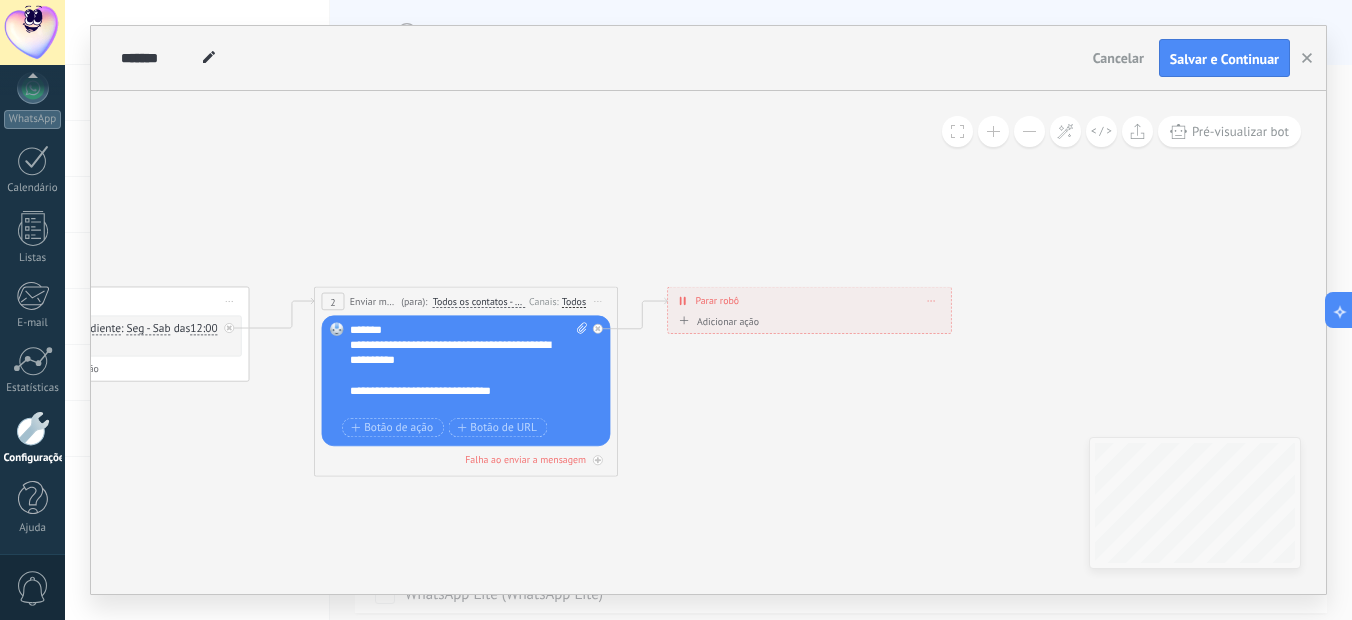 drag, startPoint x: 757, startPoint y: 420, endPoint x: 884, endPoint y: 407, distance: 127.66362 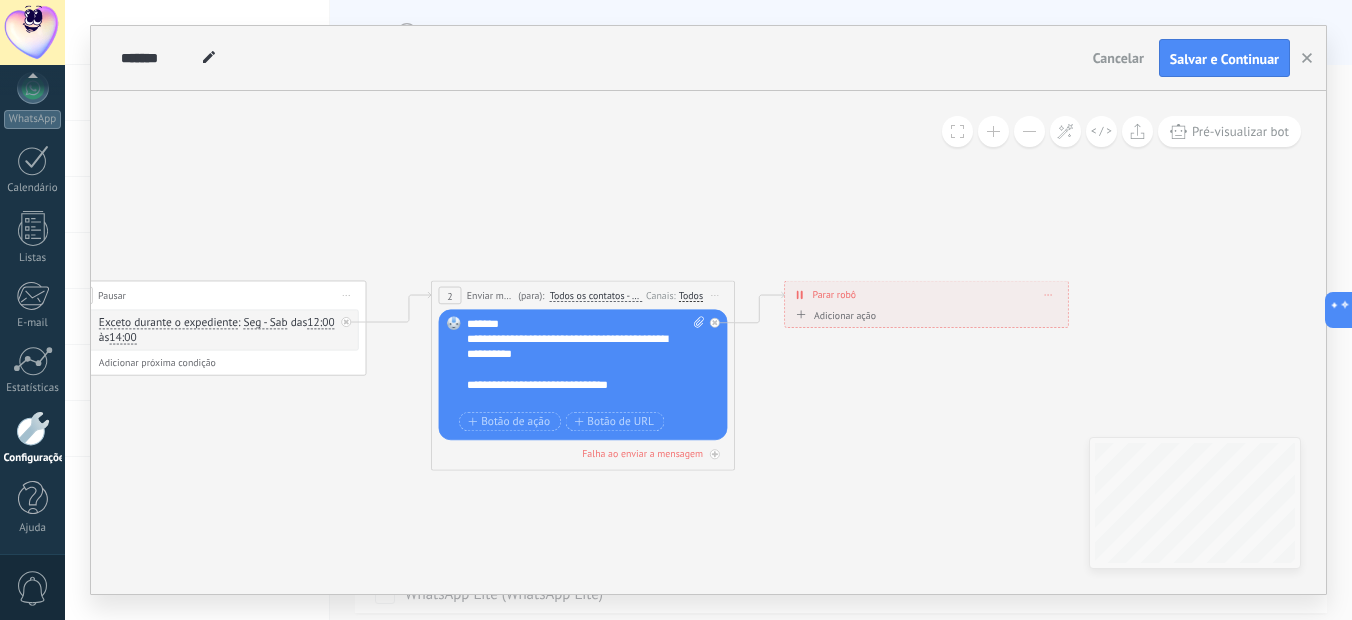 drag, startPoint x: 727, startPoint y: 476, endPoint x: 954, endPoint y: 418, distance: 234.29256 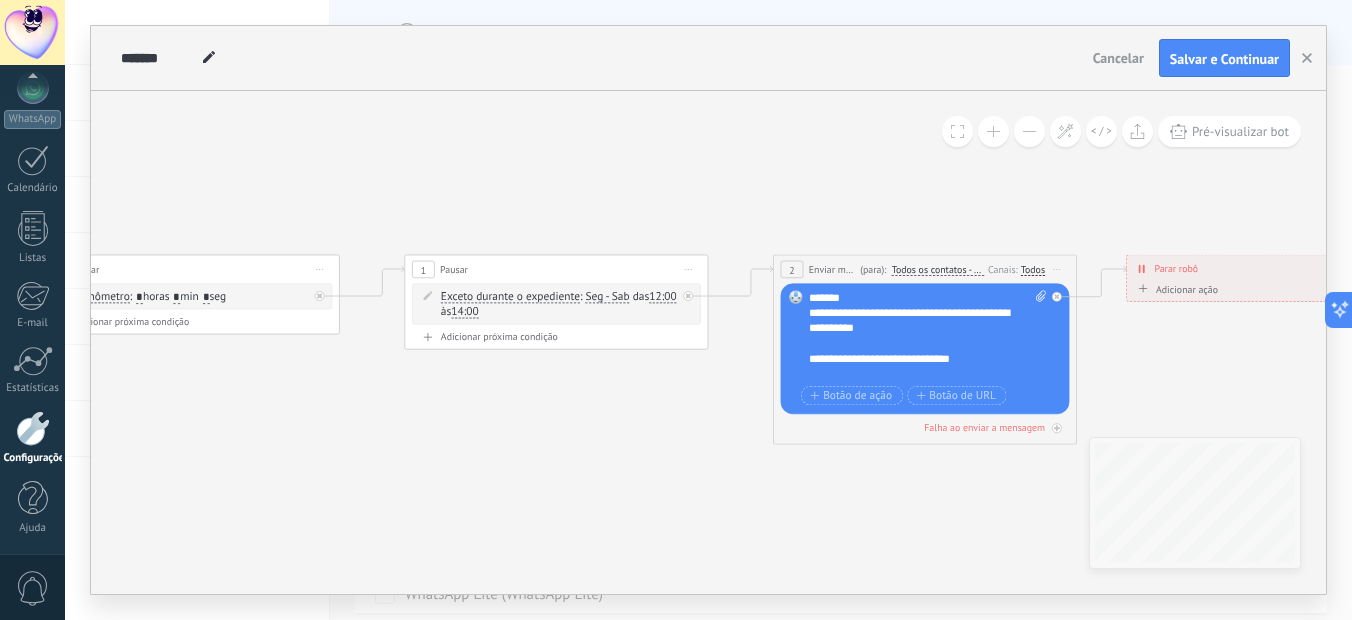 drag, startPoint x: 736, startPoint y: 215, endPoint x: 847, endPoint y: 207, distance: 111.28792 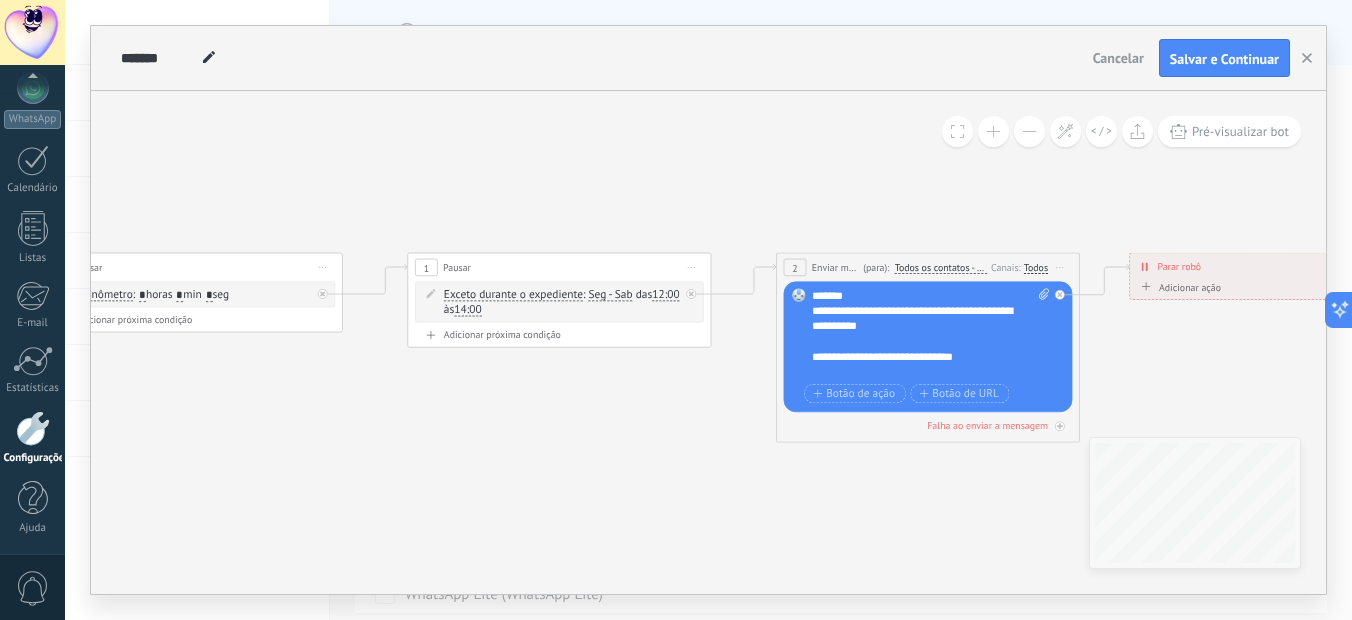 drag, startPoint x: 694, startPoint y: 215, endPoint x: 795, endPoint y: 208, distance: 101.24229 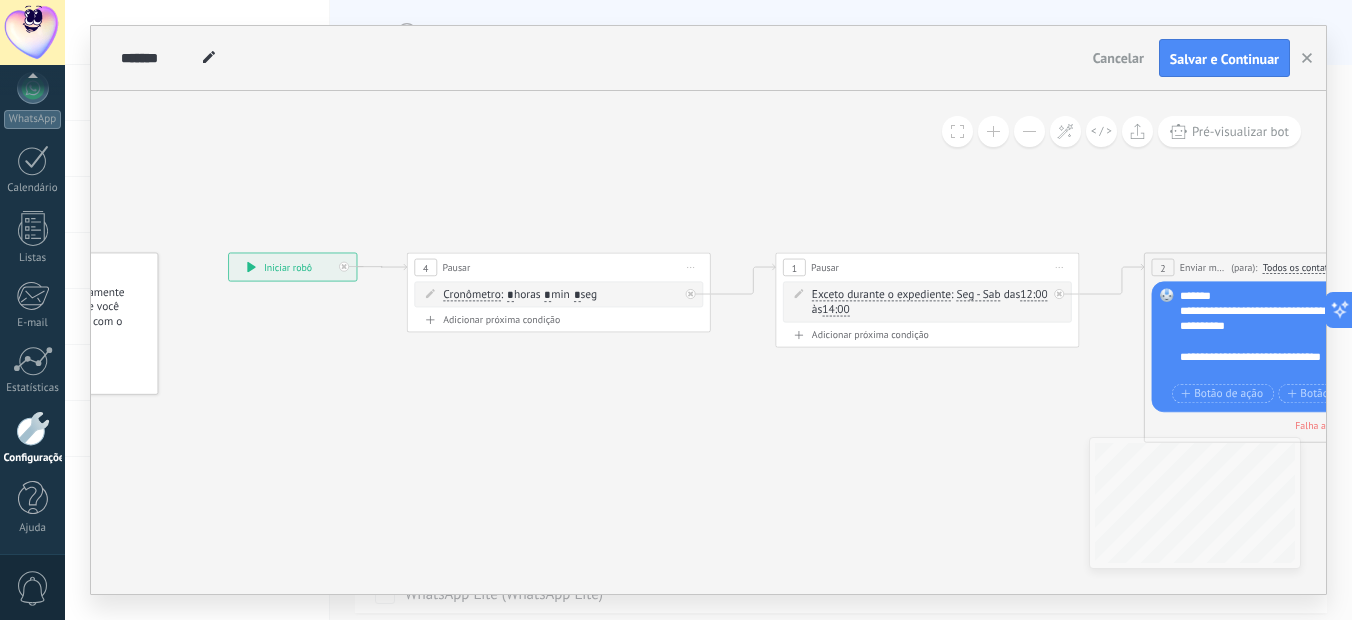 drag, startPoint x: 542, startPoint y: 408, endPoint x: 802, endPoint y: 408, distance: 260 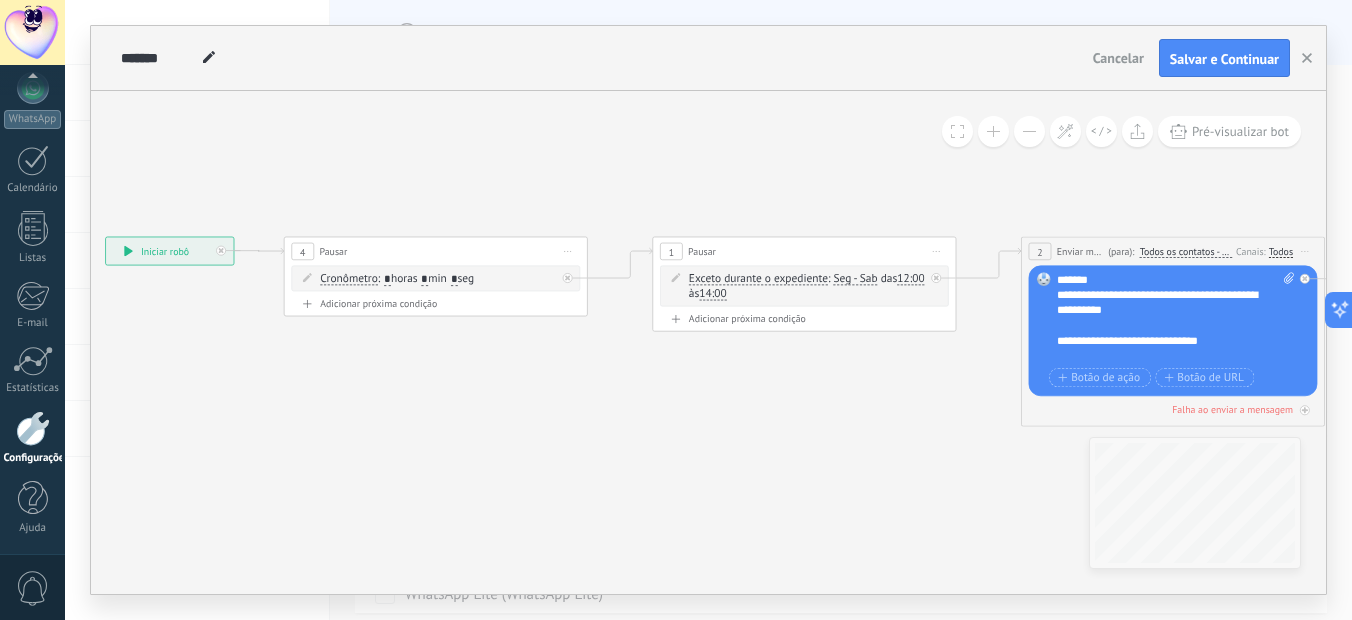drag, startPoint x: 679, startPoint y: 419, endPoint x: 640, endPoint y: 421, distance: 39.051247 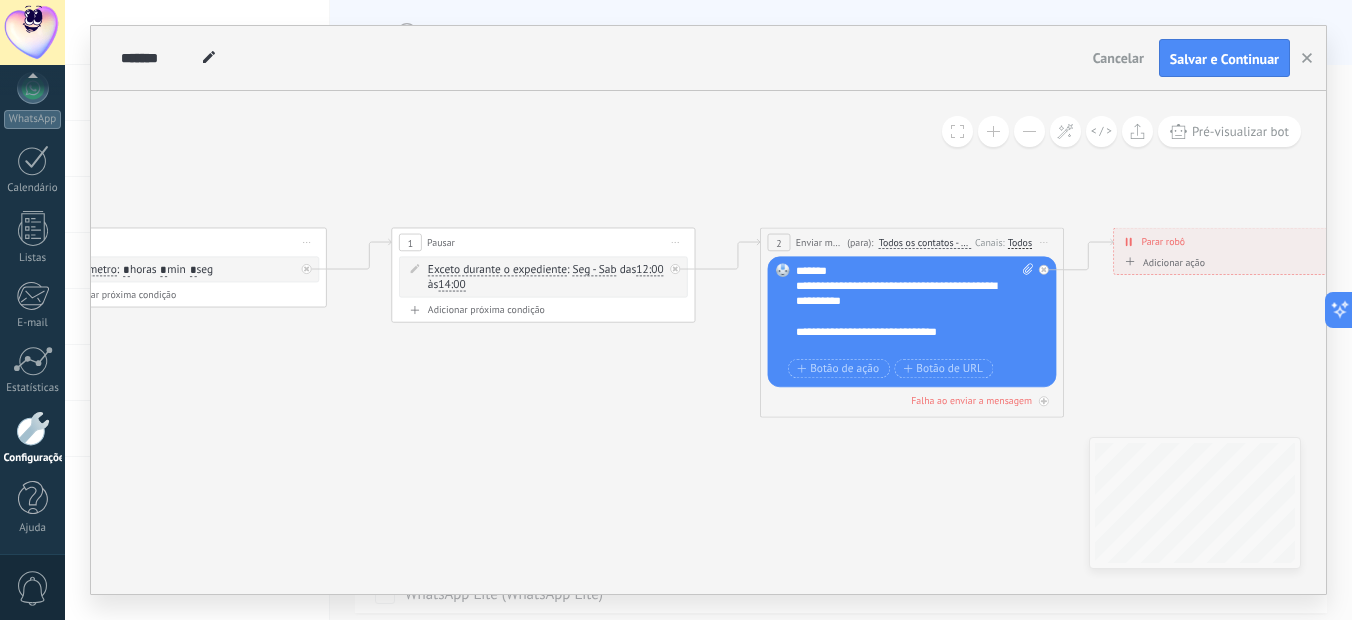 drag, startPoint x: 540, startPoint y: 455, endPoint x: 518, endPoint y: 445, distance: 24.166092 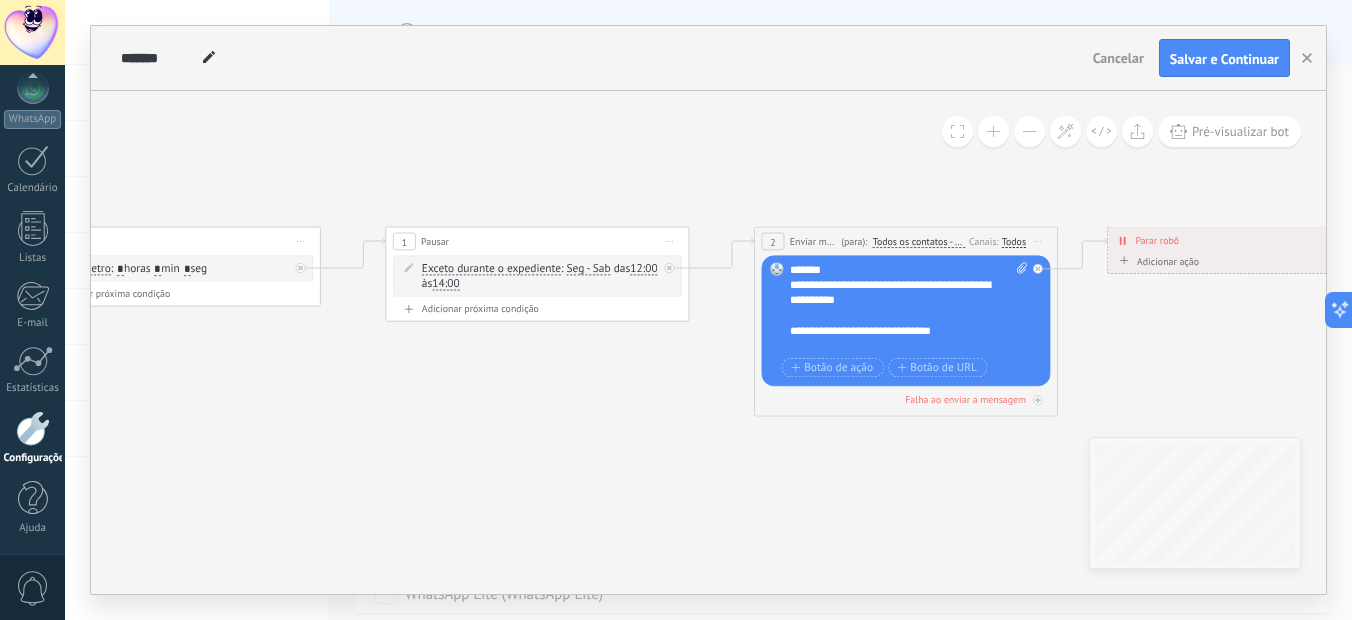drag, startPoint x: 682, startPoint y: 394, endPoint x: 584, endPoint y: 395, distance: 98.005104 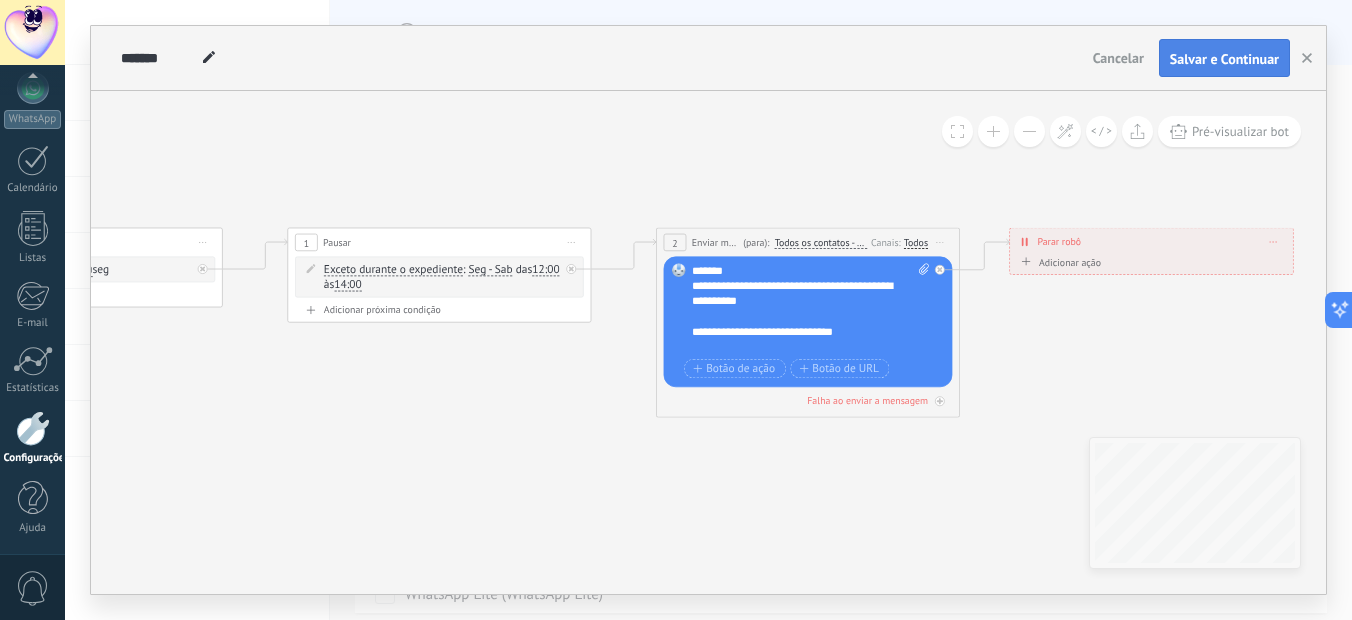 click on "Salvar e Continuar" at bounding box center (1224, 58) 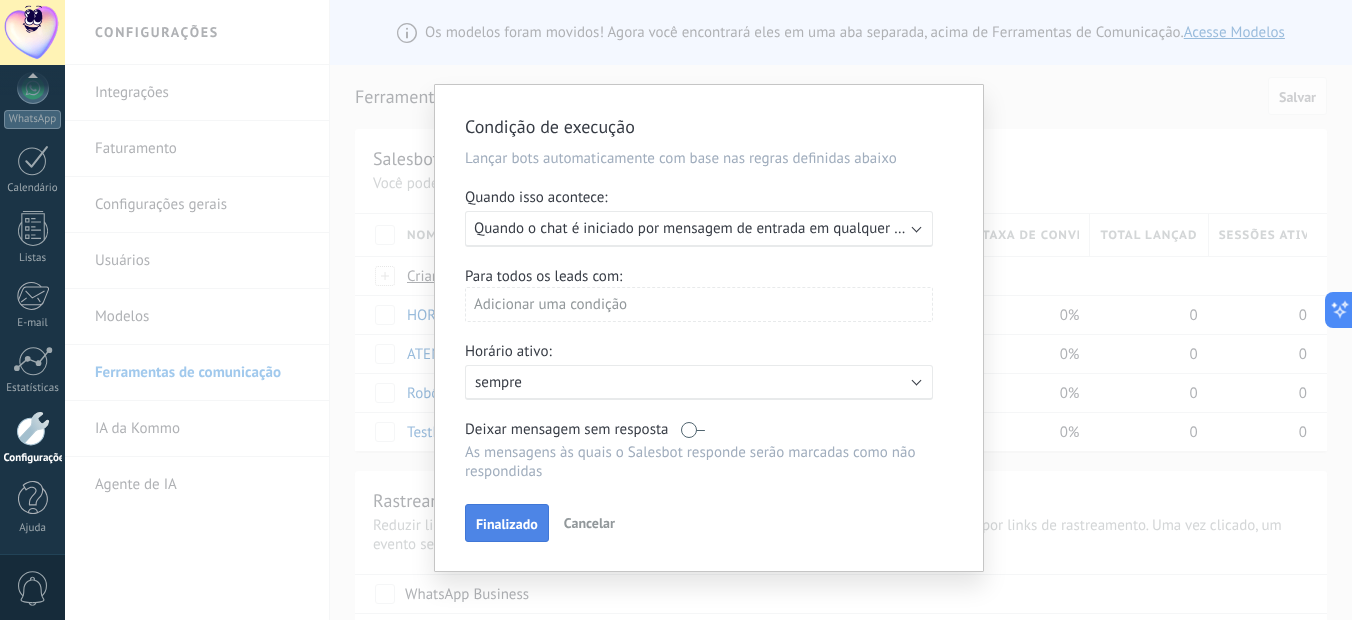 click on "Finalizado" at bounding box center (507, 524) 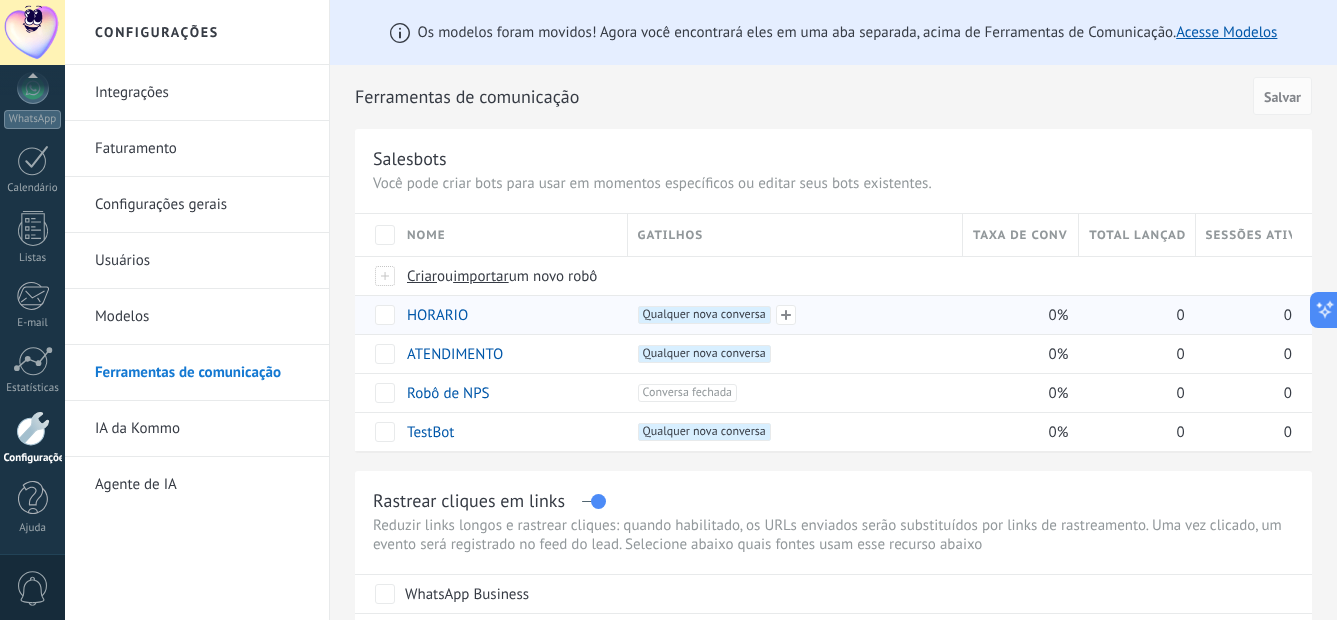 click on "Qualquer nova conversa +0" at bounding box center (704, 315) 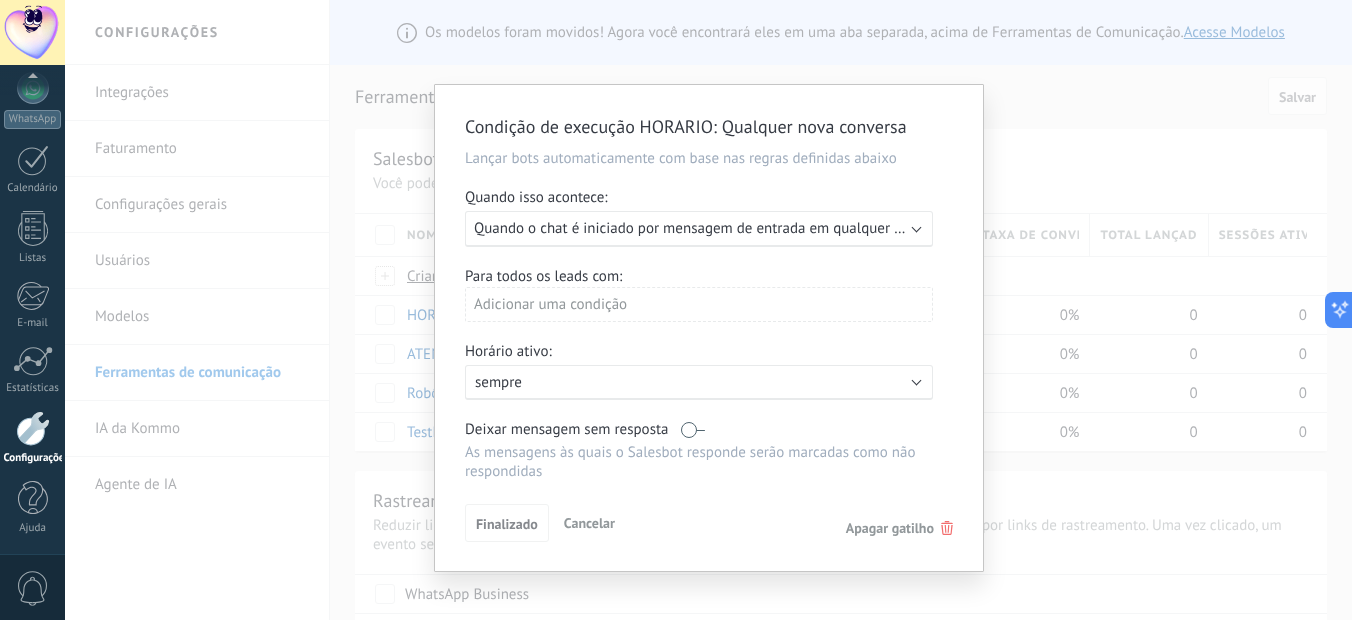 click at bounding box center (693, 429) 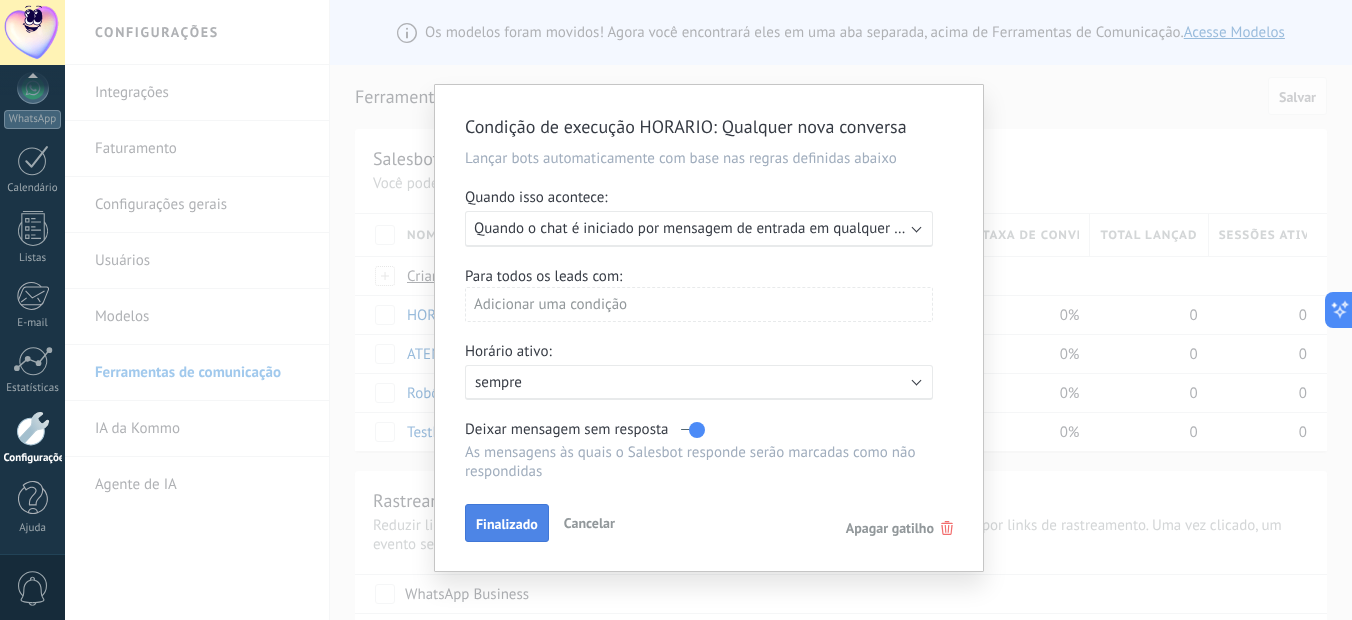click on "Finalizado" at bounding box center [507, 524] 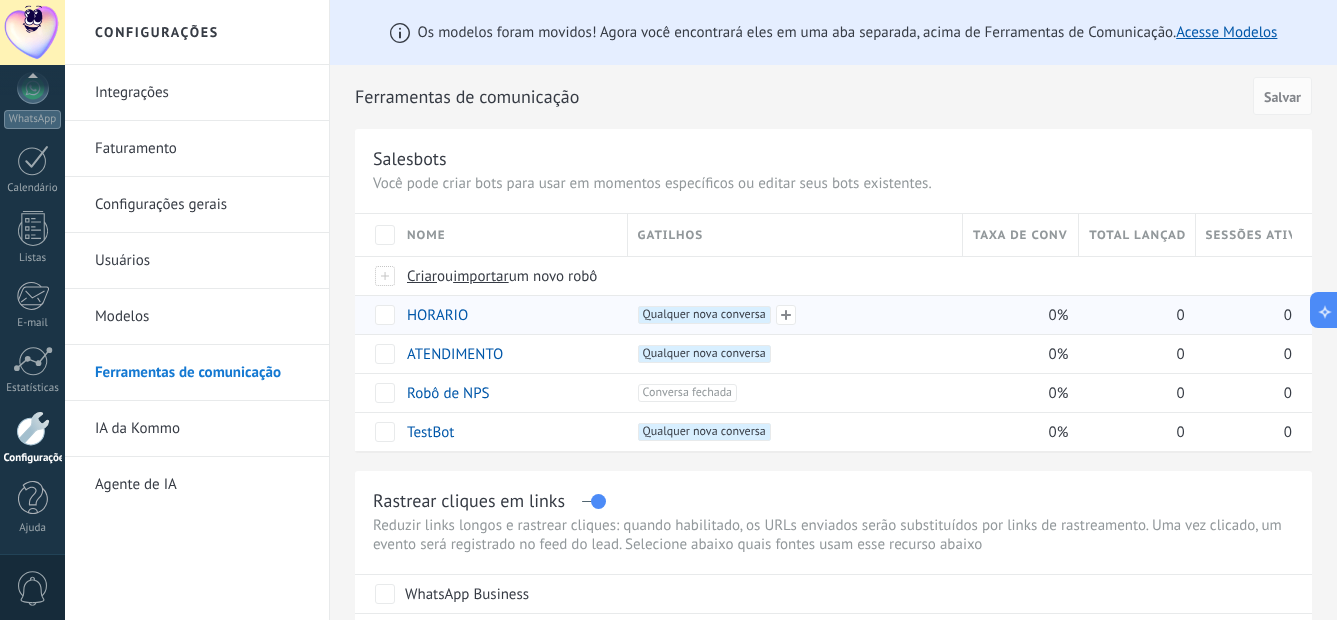 click on "Qualquer nova conversa +0" at bounding box center [704, 315] 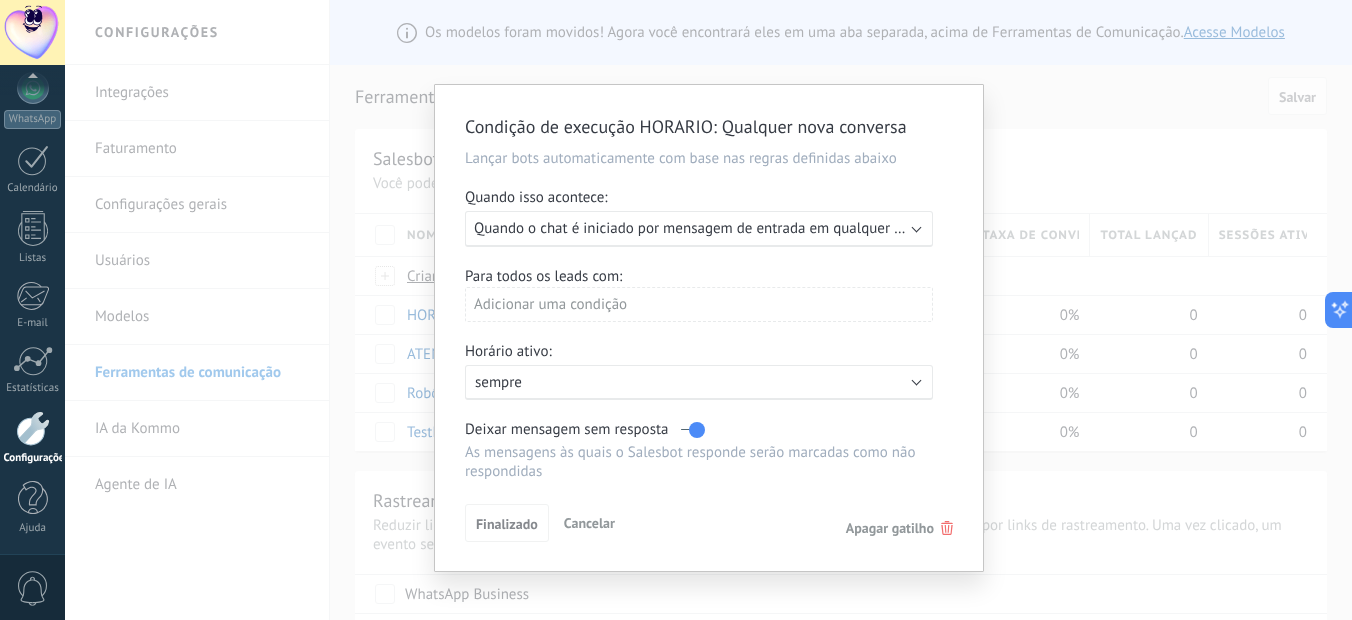 click on "Quando o chat é iniciado por mensagem de entrada em qualquer canal" at bounding box center [701, 228] 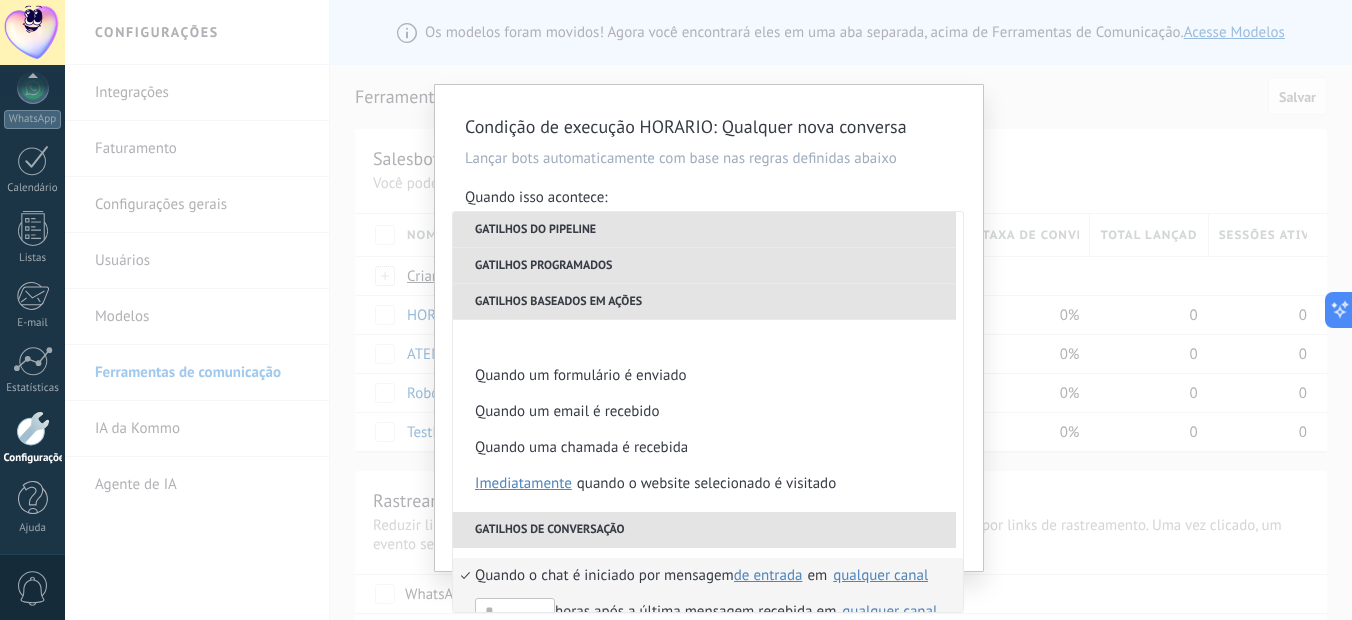 scroll, scrollTop: 472, scrollLeft: 0, axis: vertical 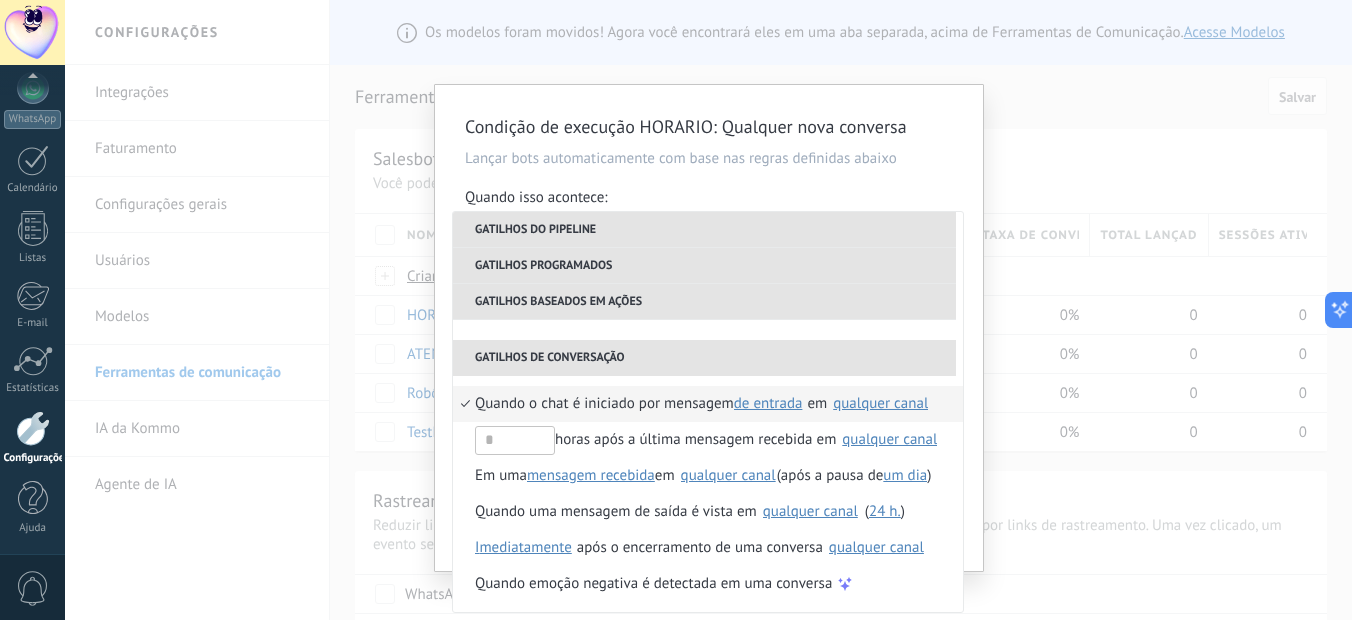 click on "Quando o chat é iniciado por mensagem  de entrada de saída qualquer de entrada em Selecionar tudo Kommo Demo [PHONE] qualquer canal" at bounding box center (708, 404) 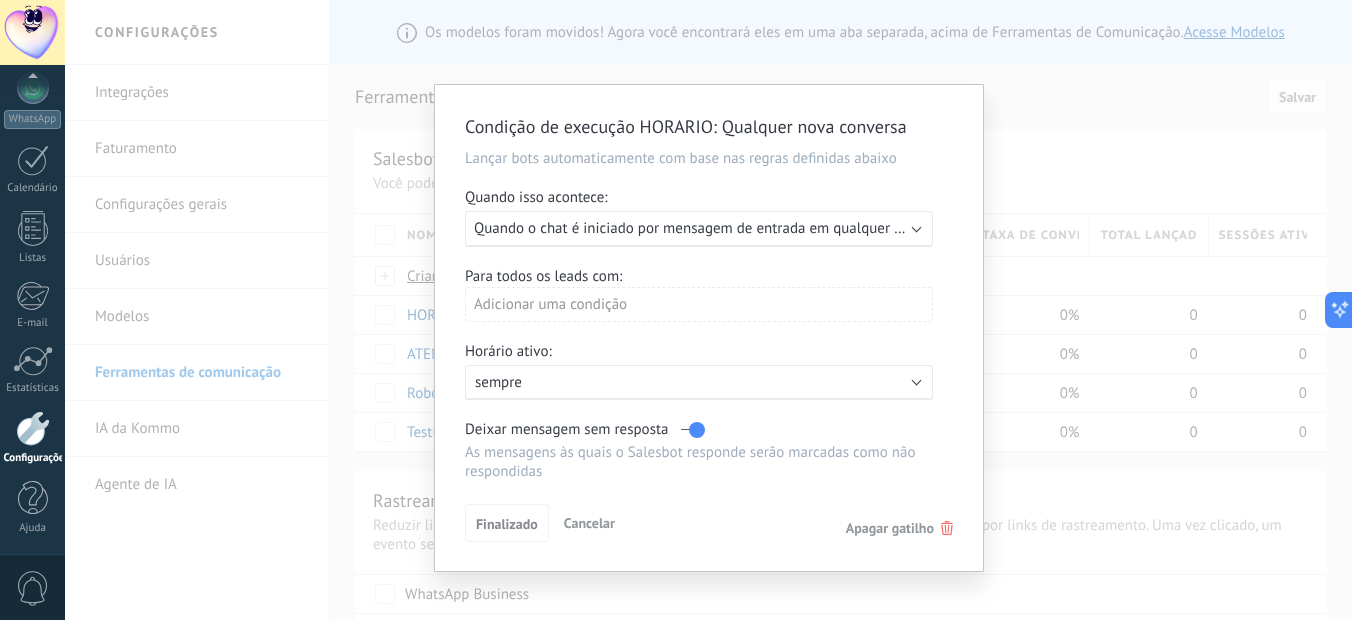 click on "Quando o chat é iniciado por mensagem de entrada em qualquer canal" at bounding box center [701, 228] 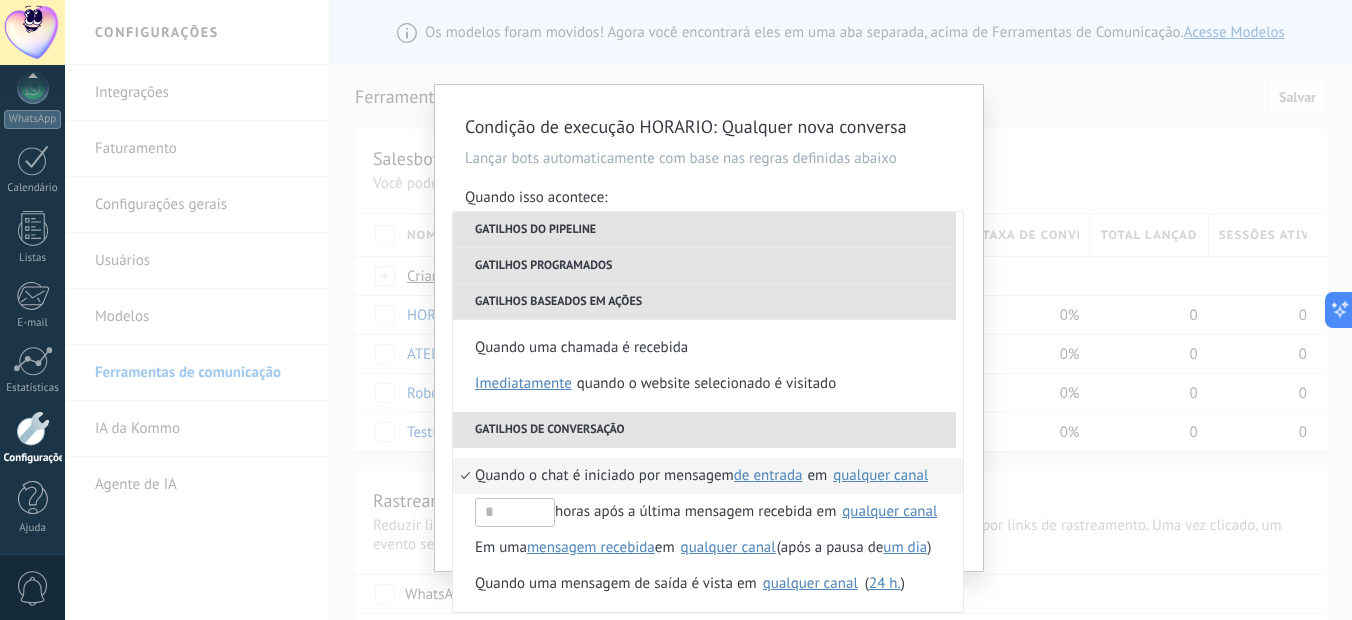 scroll, scrollTop: 472, scrollLeft: 0, axis: vertical 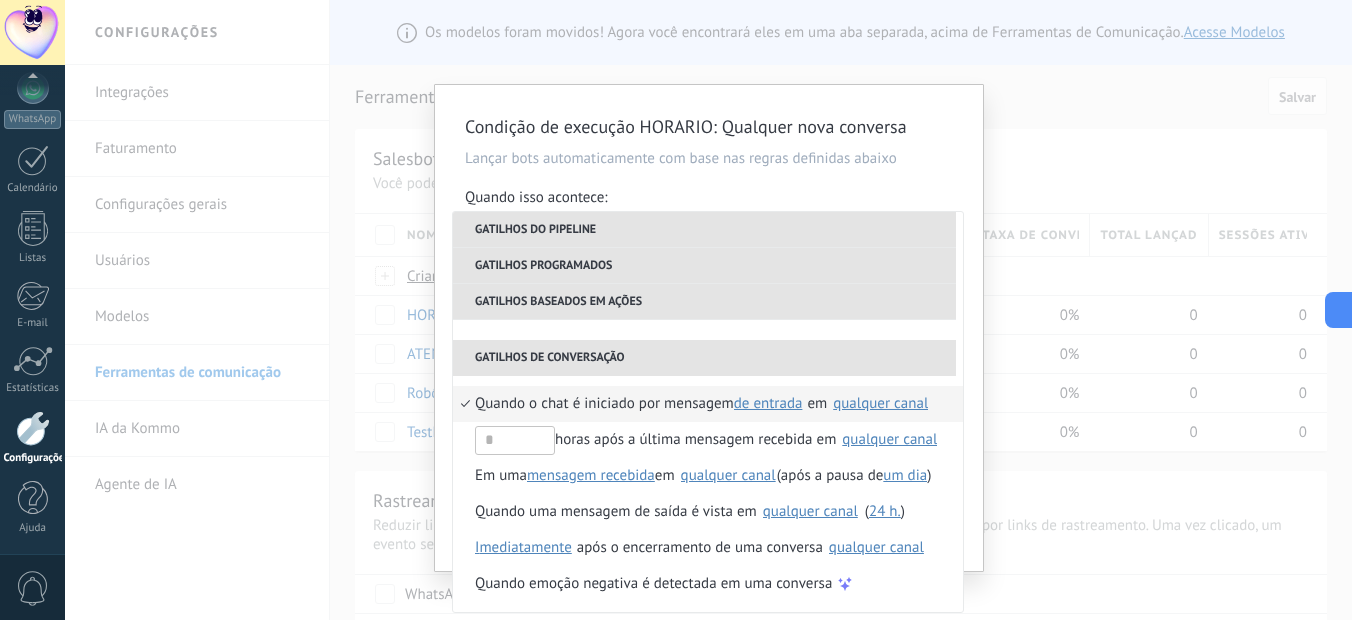 click on "qualquer canal" at bounding box center (880, 403) 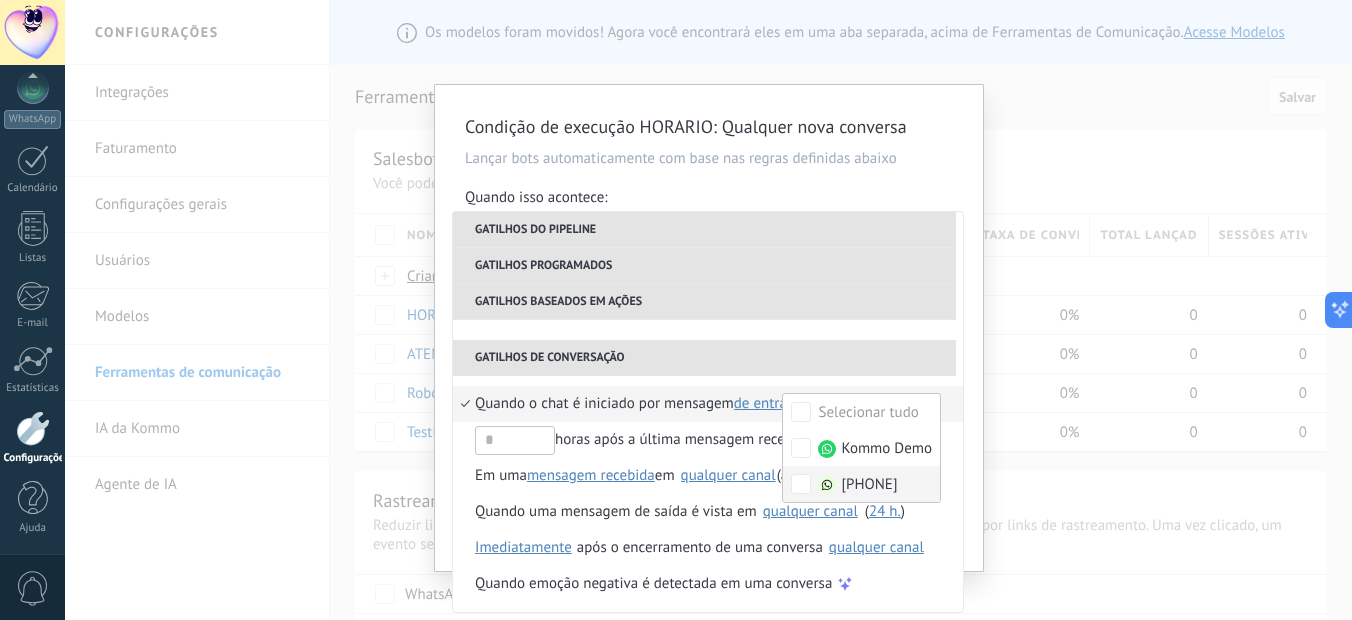 click at bounding box center (827, 485) 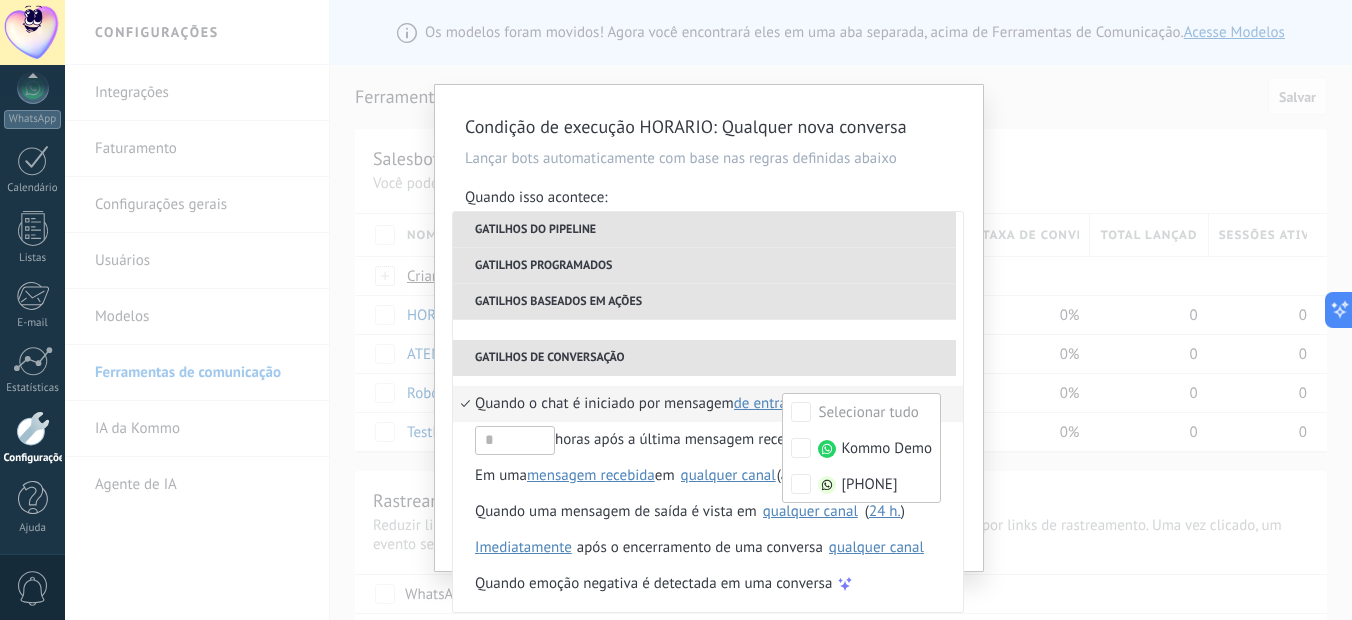 click on "**********" at bounding box center [709, 328] 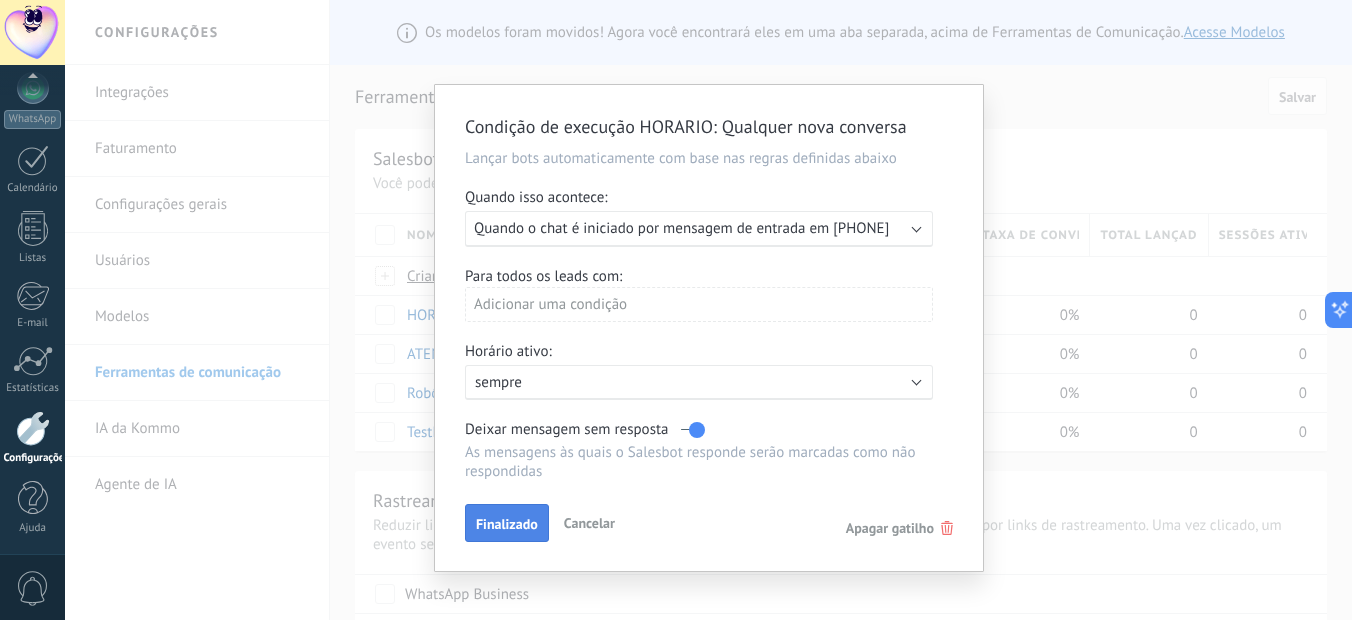 click on "Finalizado" at bounding box center (507, 523) 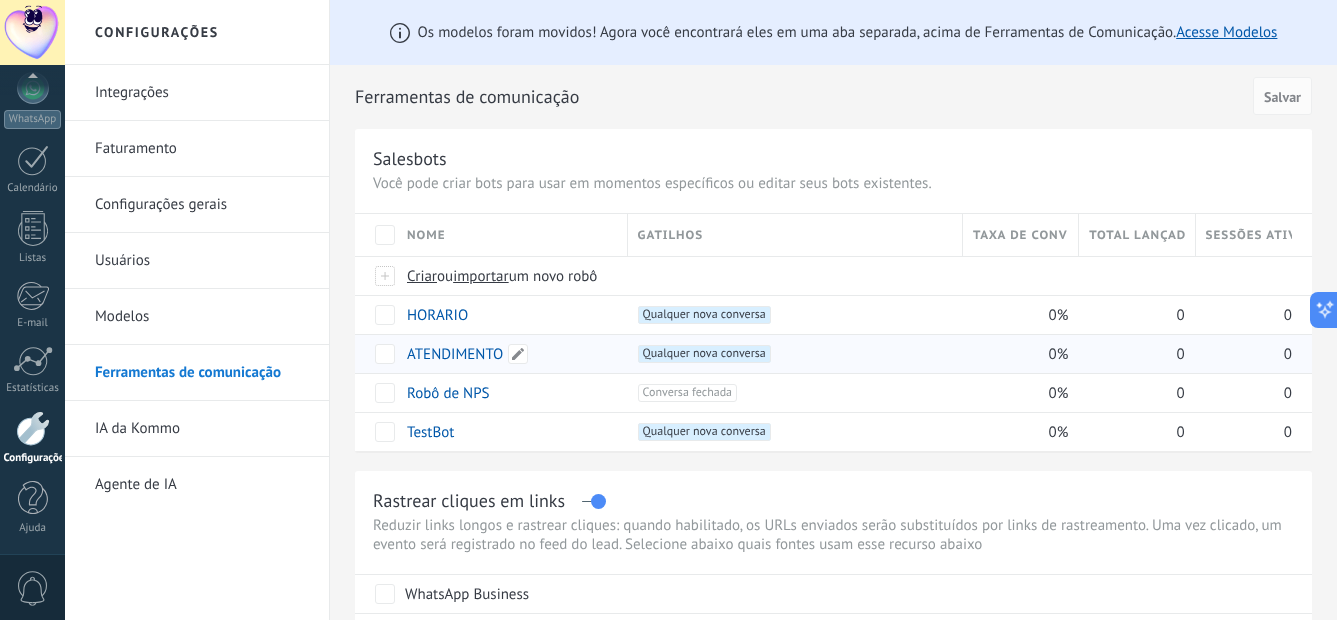 click on "ATENDIMENTO" at bounding box center (455, 354) 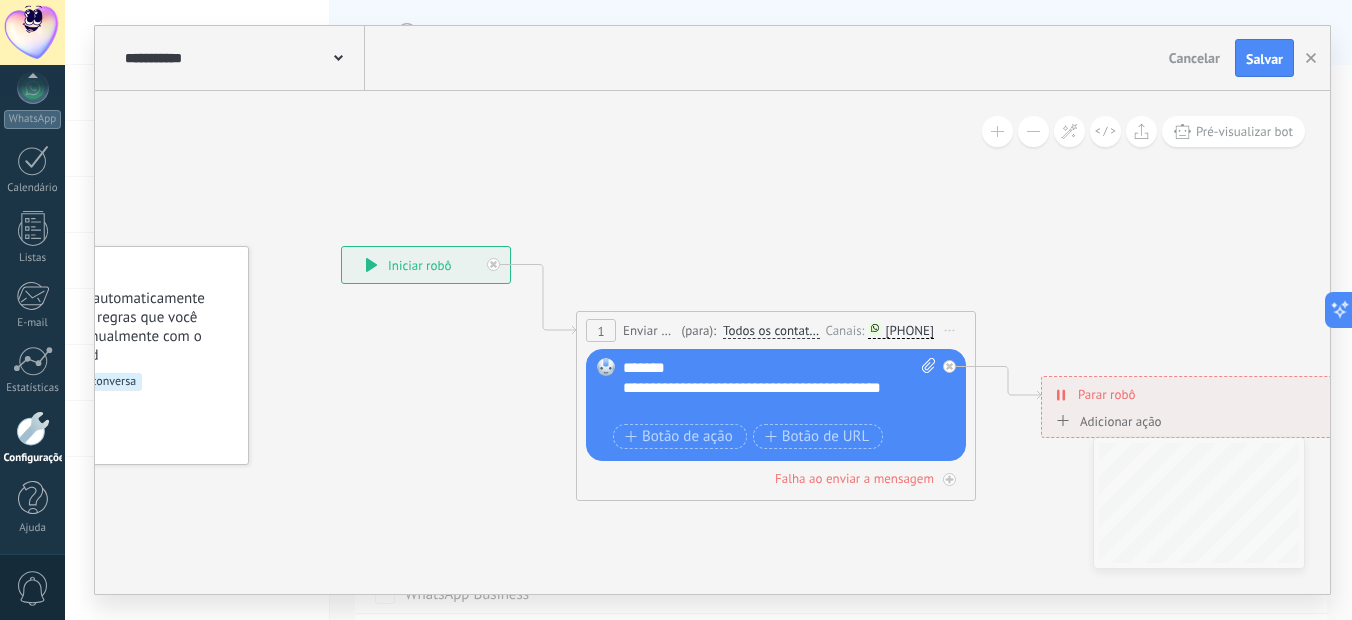 drag, startPoint x: 1099, startPoint y: 268, endPoint x: 927, endPoint y: 271, distance: 172.02615 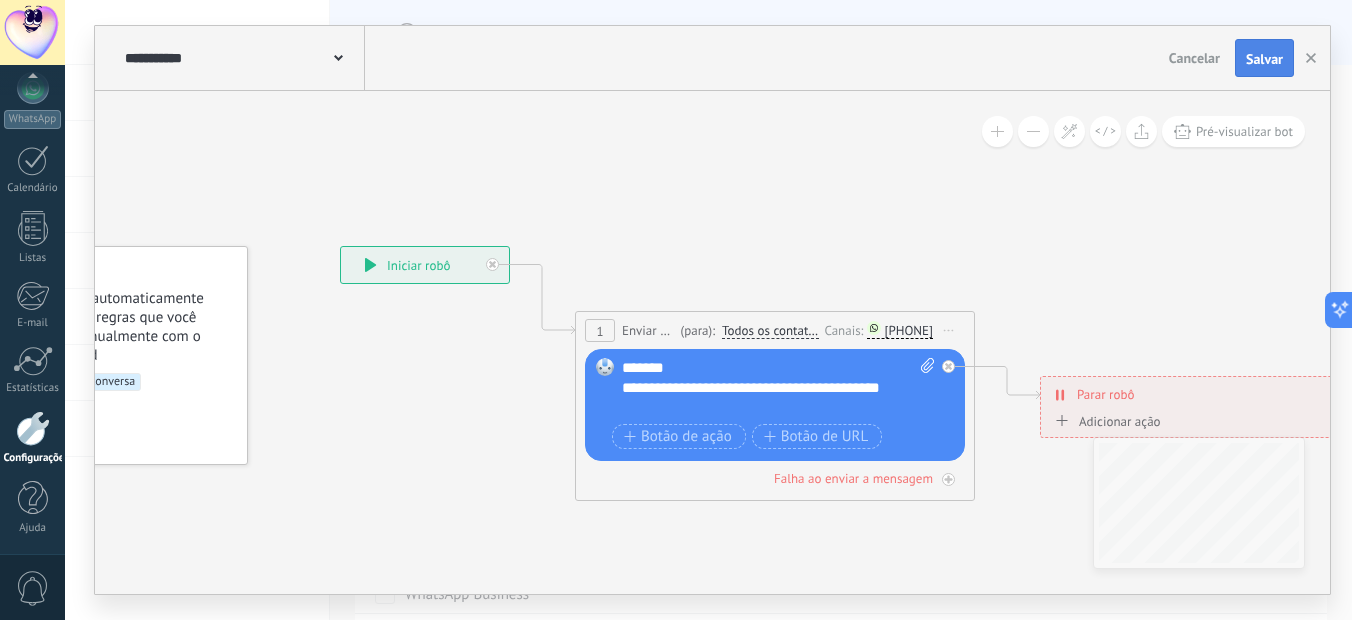 click on "Salvar" at bounding box center [1264, 59] 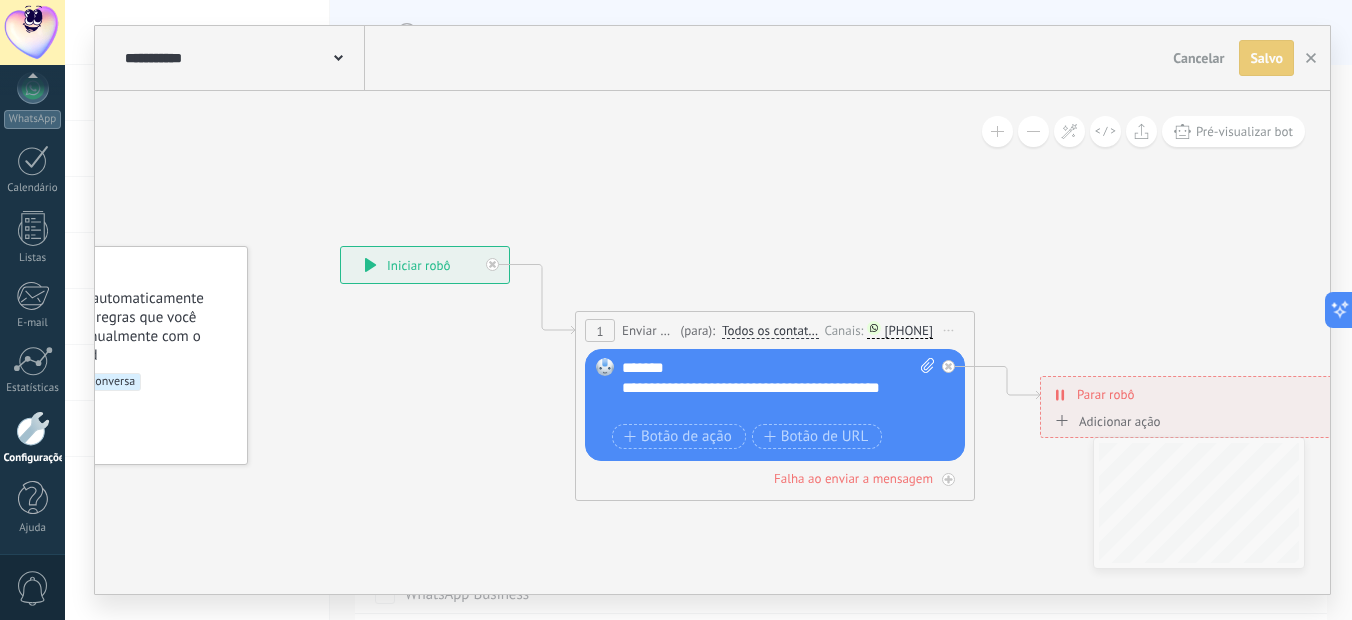 click on "Cancelar" at bounding box center (1198, 58) 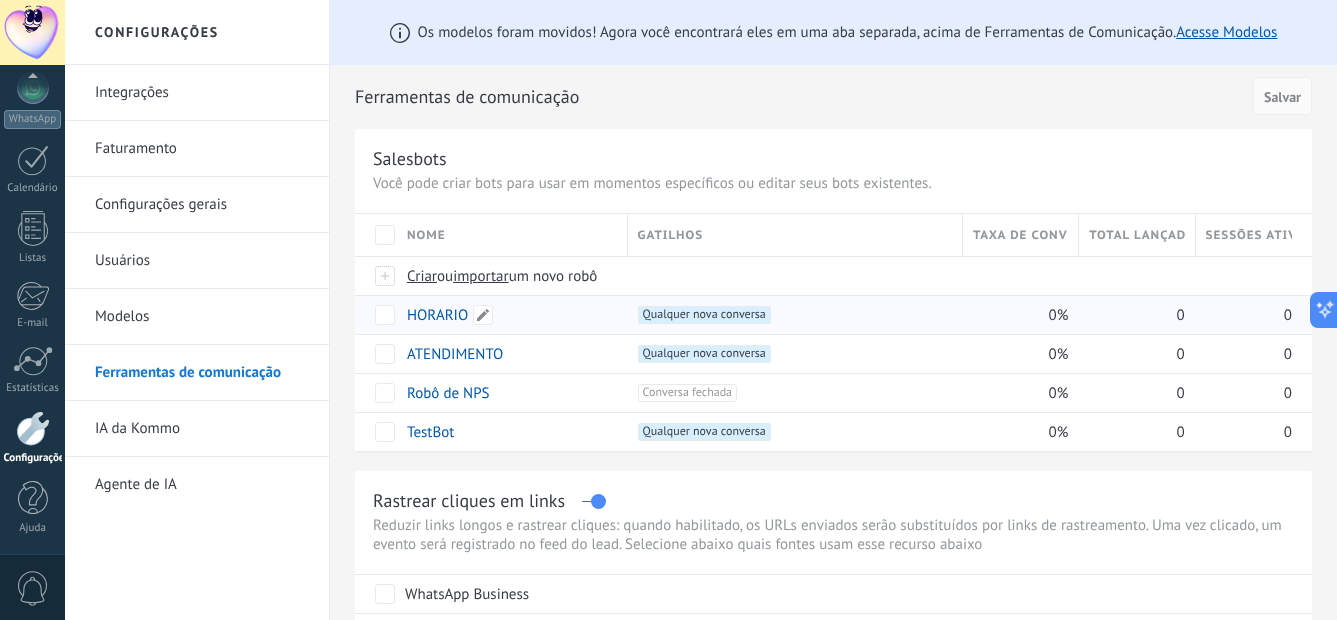 click on "HORARIO" at bounding box center [437, 315] 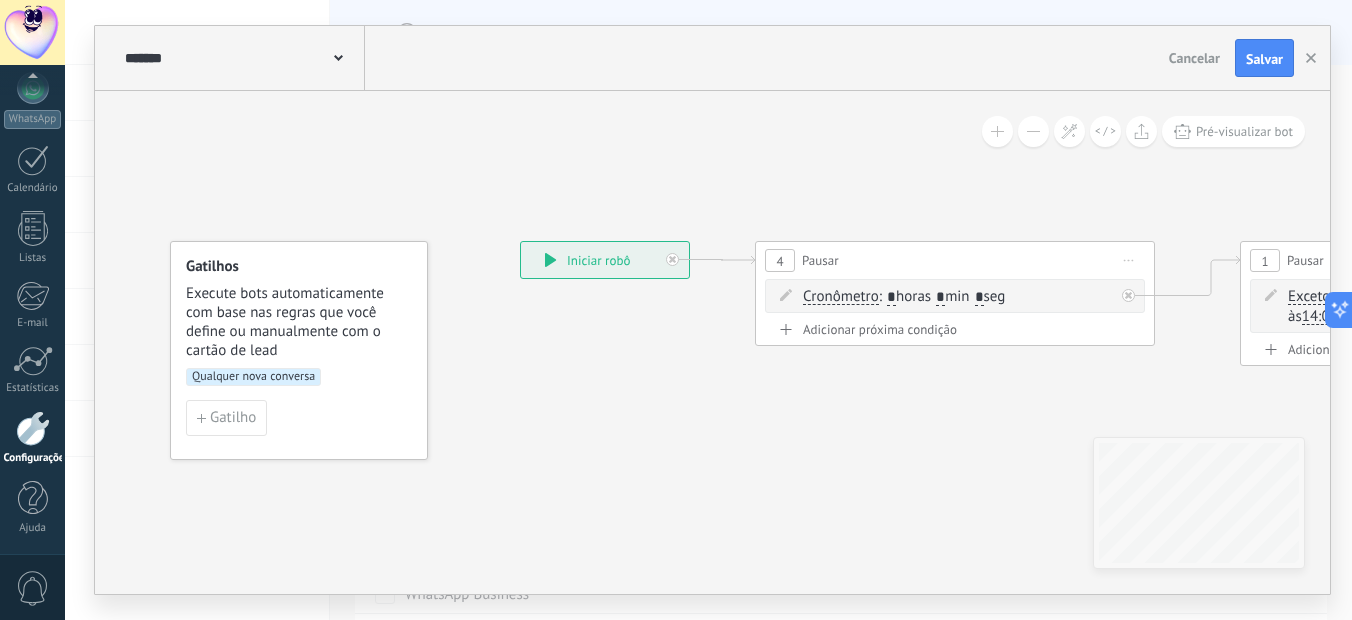 drag, startPoint x: 762, startPoint y: 428, endPoint x: 486, endPoint y: 423, distance: 276.0453 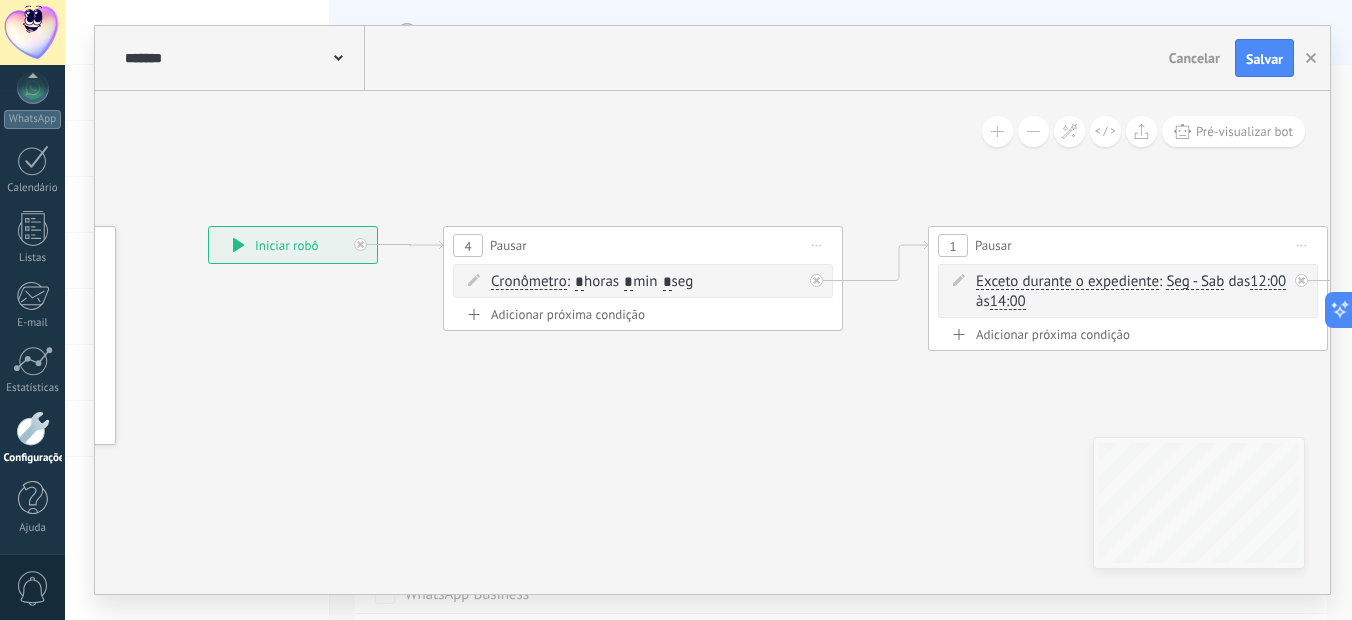 drag, startPoint x: 601, startPoint y: 426, endPoint x: 588, endPoint y: 417, distance: 15.811388 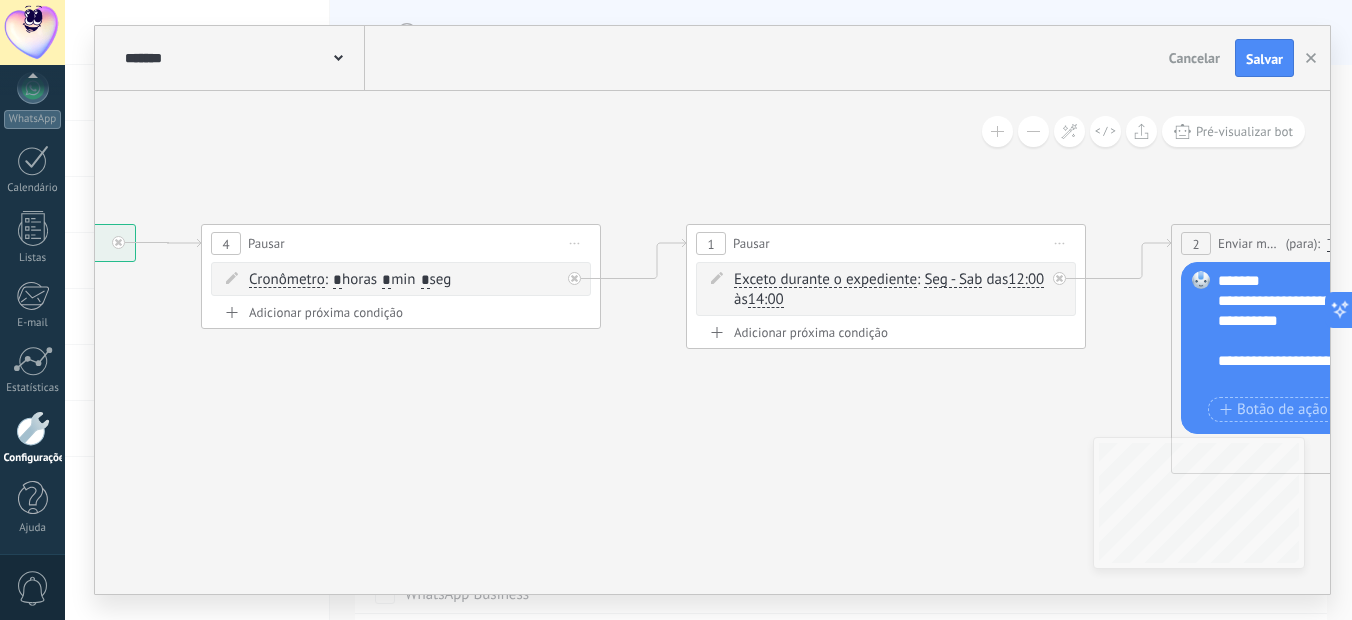 drag, startPoint x: 643, startPoint y: 437, endPoint x: 442, endPoint y: 438, distance: 201.00249 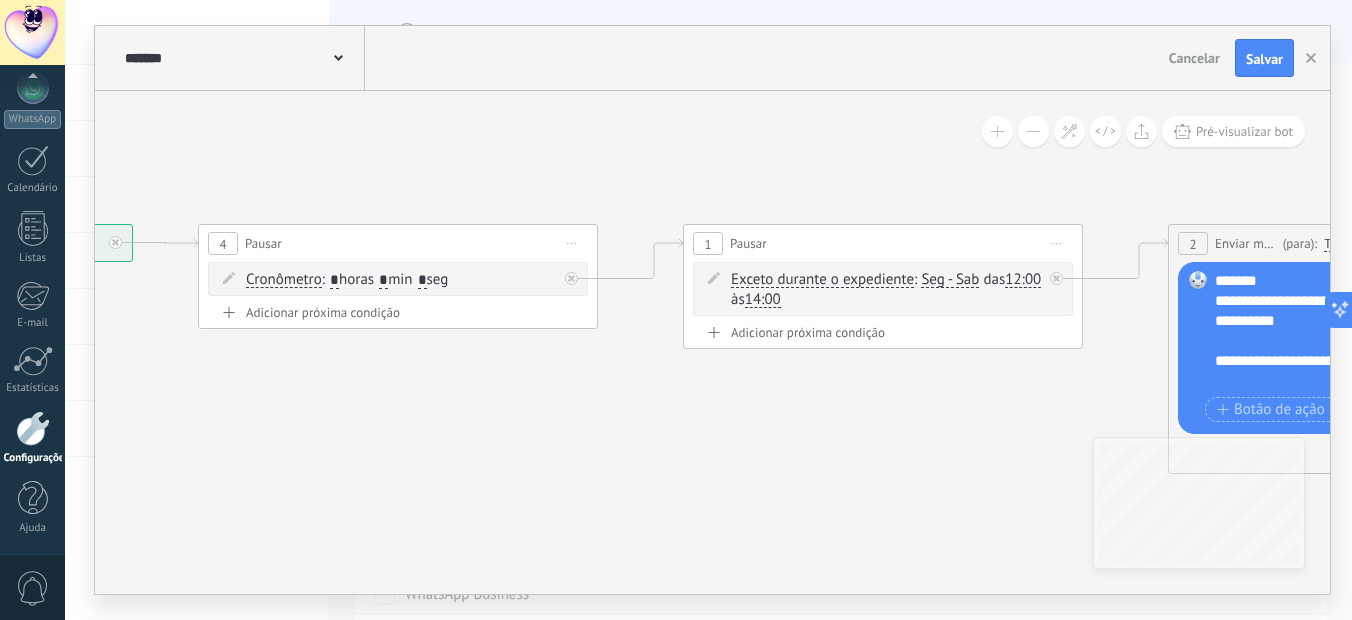 drag, startPoint x: 734, startPoint y: 457, endPoint x: 471, endPoint y: 444, distance: 263.3211 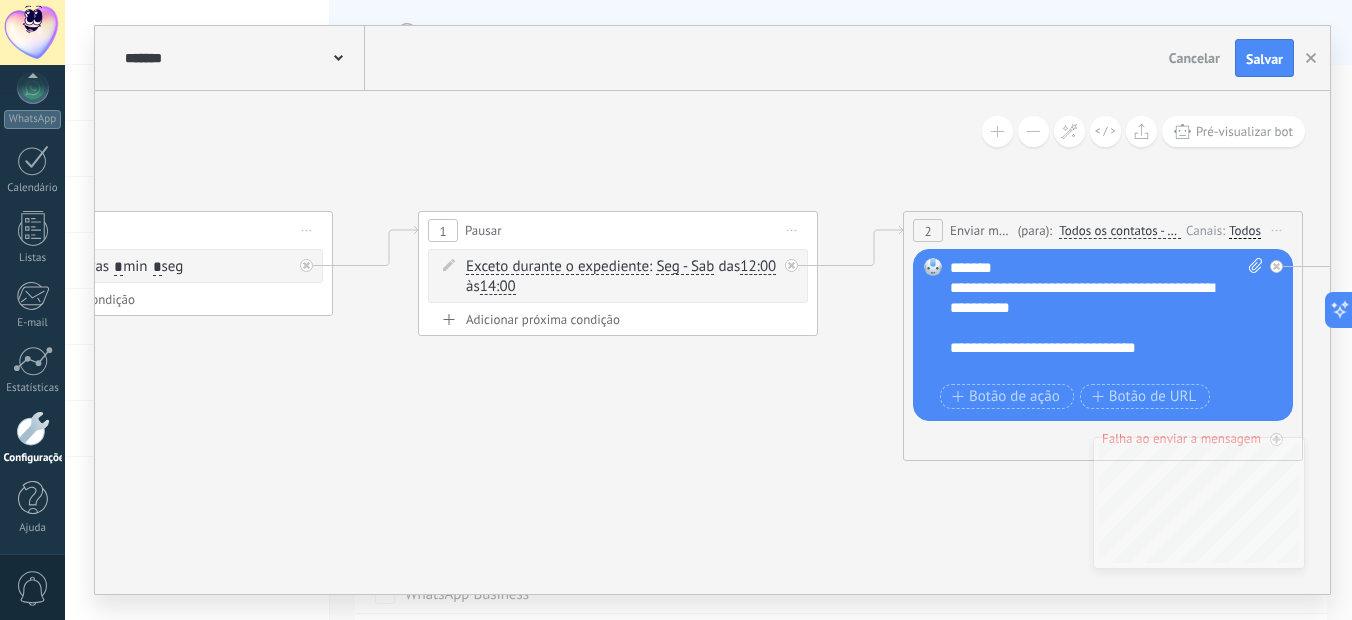 drag, startPoint x: 608, startPoint y: 458, endPoint x: 538, endPoint y: 448, distance: 70.71068 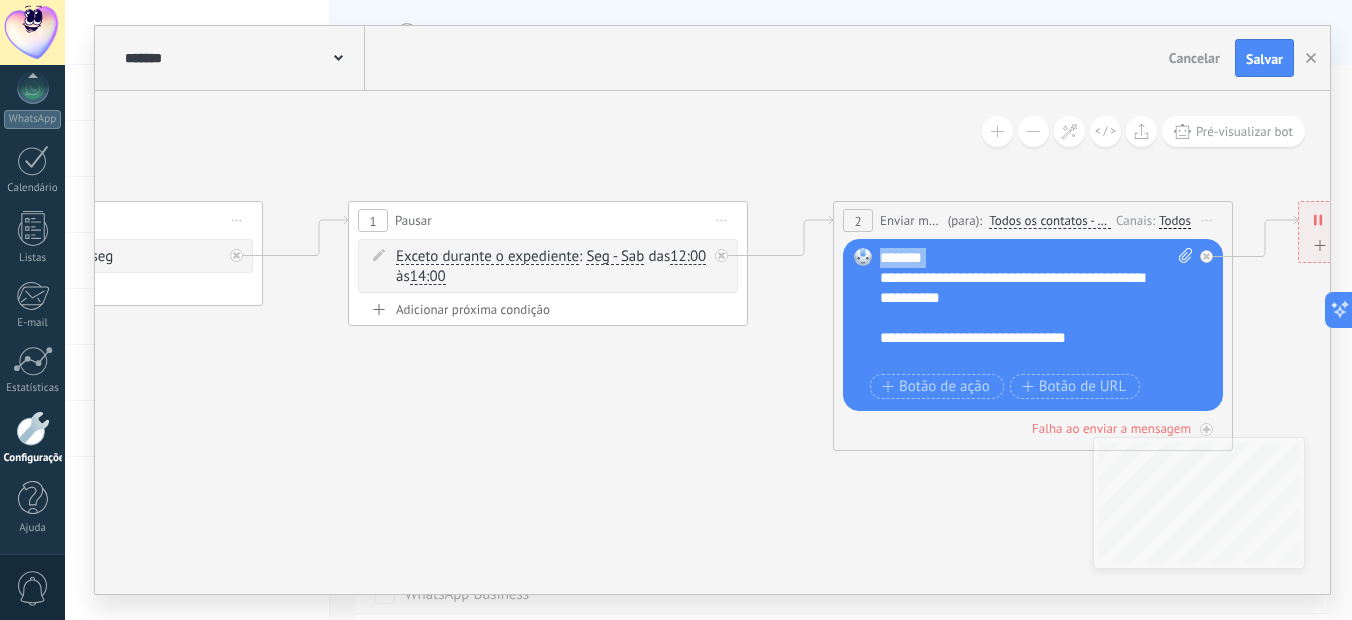 drag, startPoint x: 883, startPoint y: 279, endPoint x: 845, endPoint y: 253, distance: 46.043457 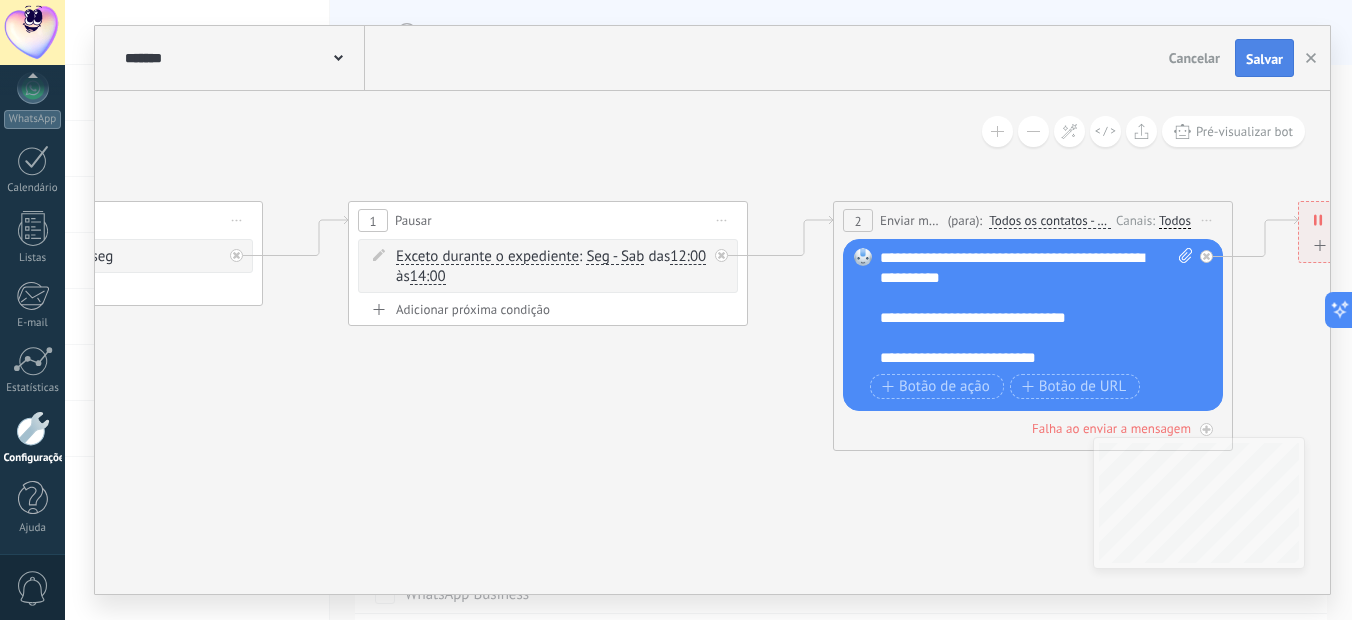 click on "Salvar" at bounding box center (1264, 59) 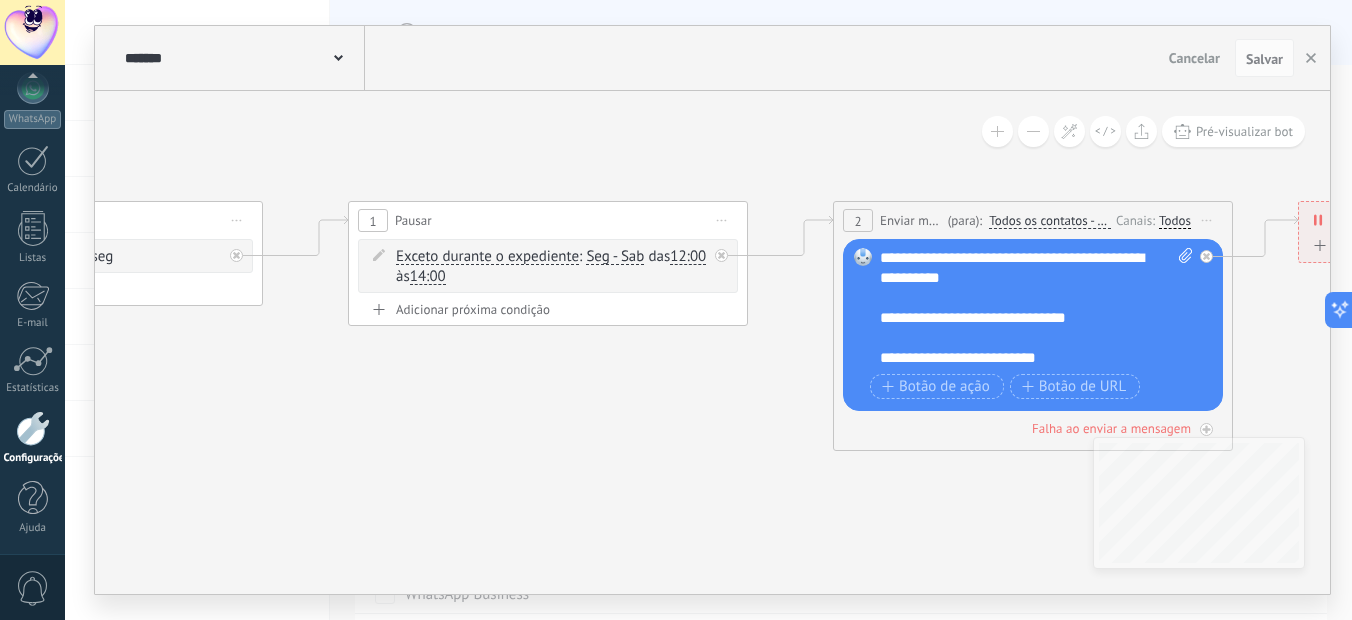 click on "Cancelar" at bounding box center [1194, 58] 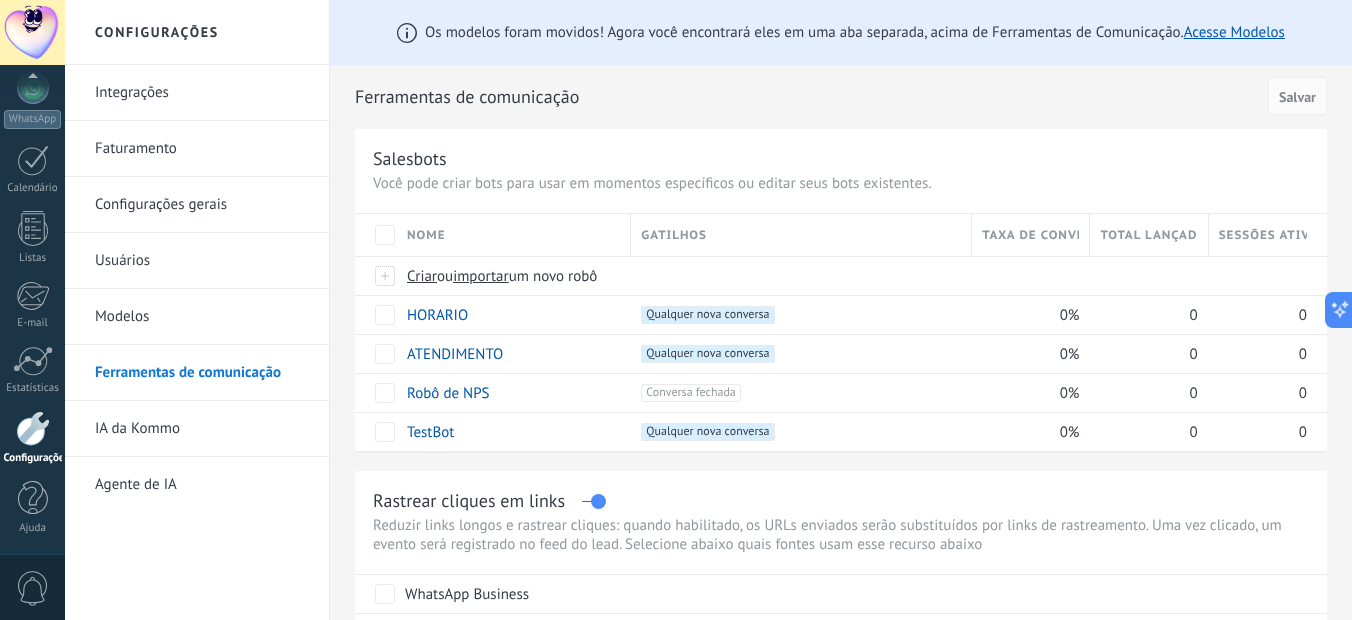 scroll, scrollTop: 12, scrollLeft: 0, axis: vertical 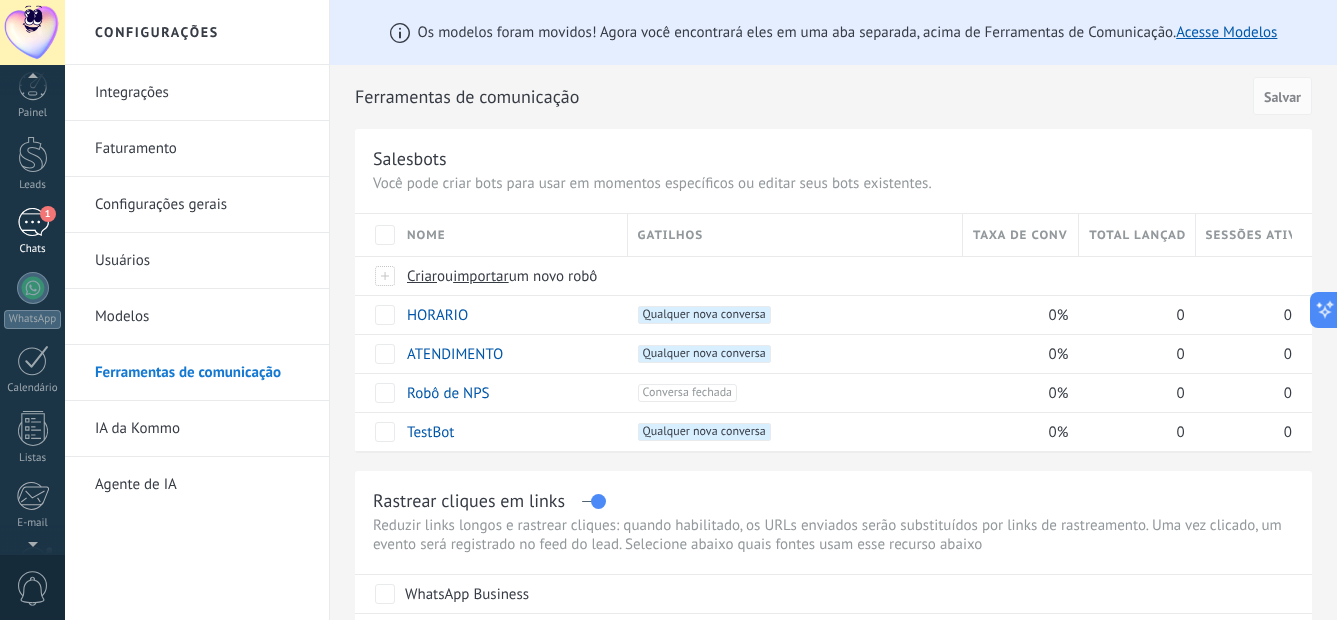 click on "1" at bounding box center (33, 222) 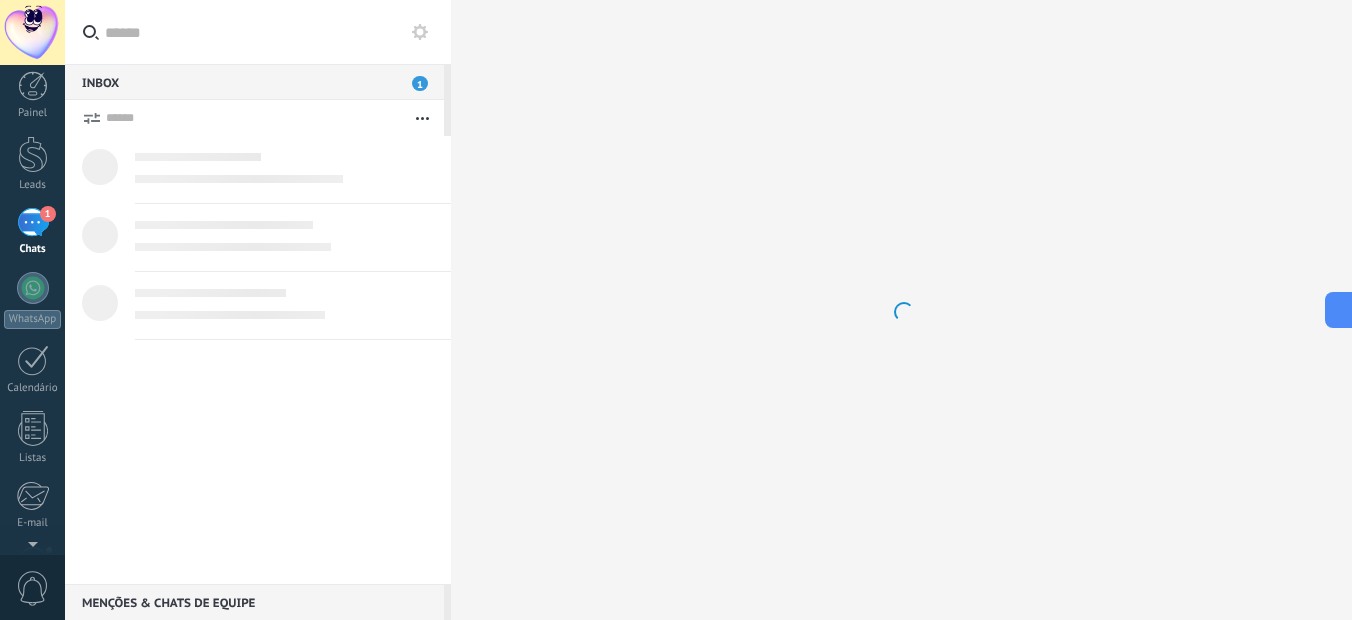 scroll, scrollTop: 0, scrollLeft: 0, axis: both 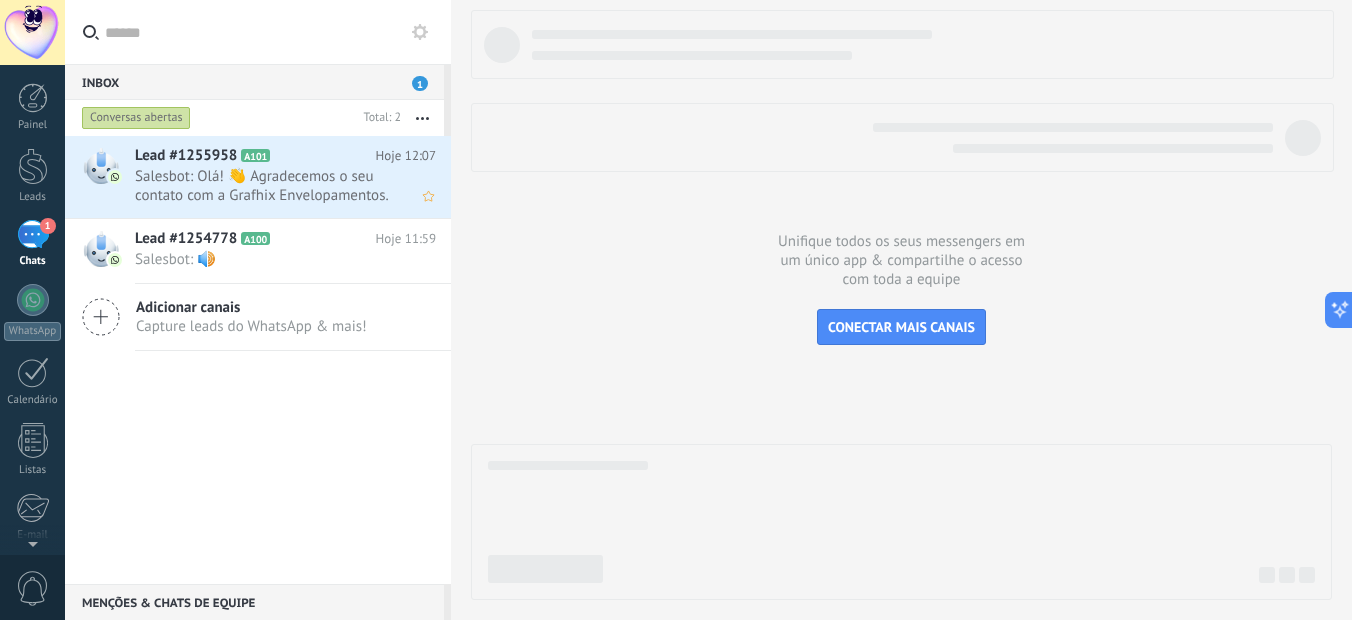 click on "Lead #1255958" at bounding box center (186, 156) 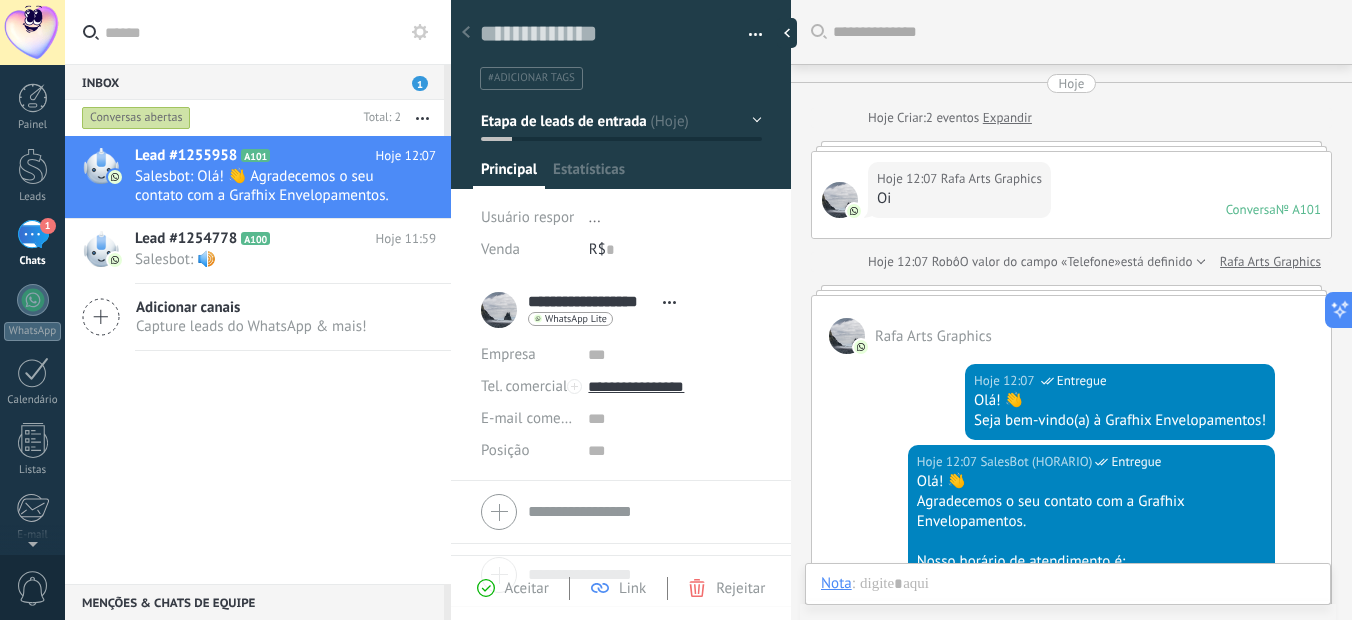 scroll, scrollTop: 30, scrollLeft: 0, axis: vertical 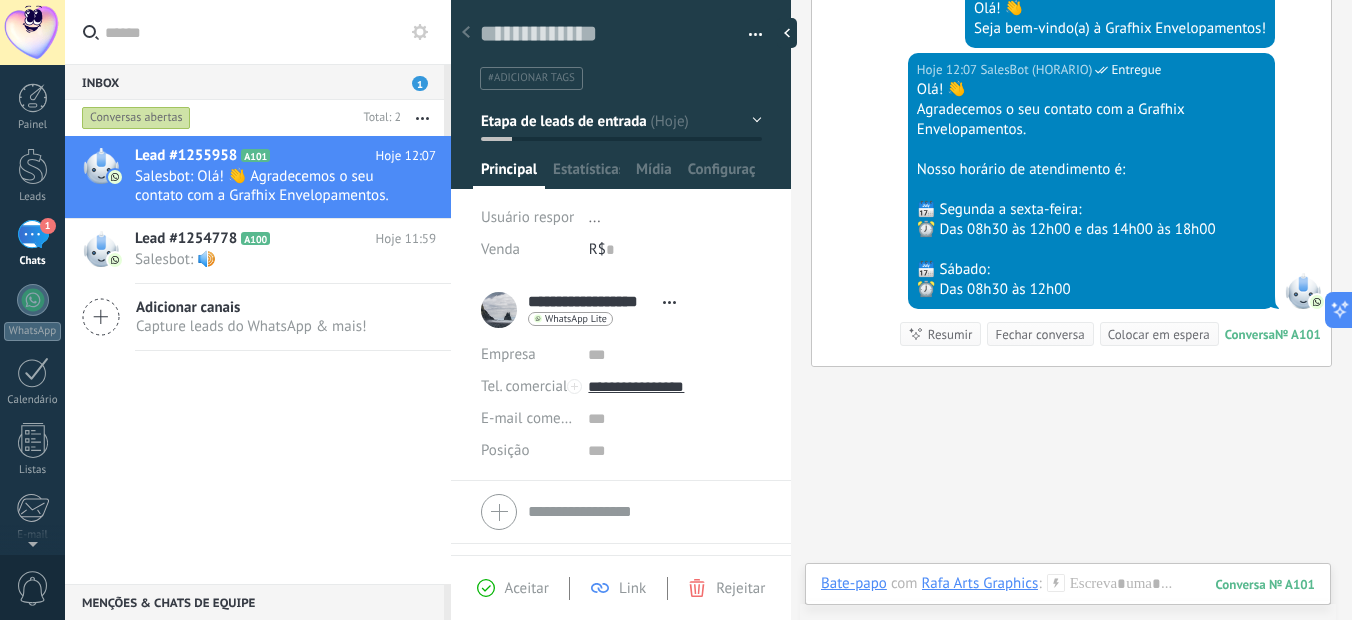 click on "Fechar conversa" at bounding box center [1039, 334] 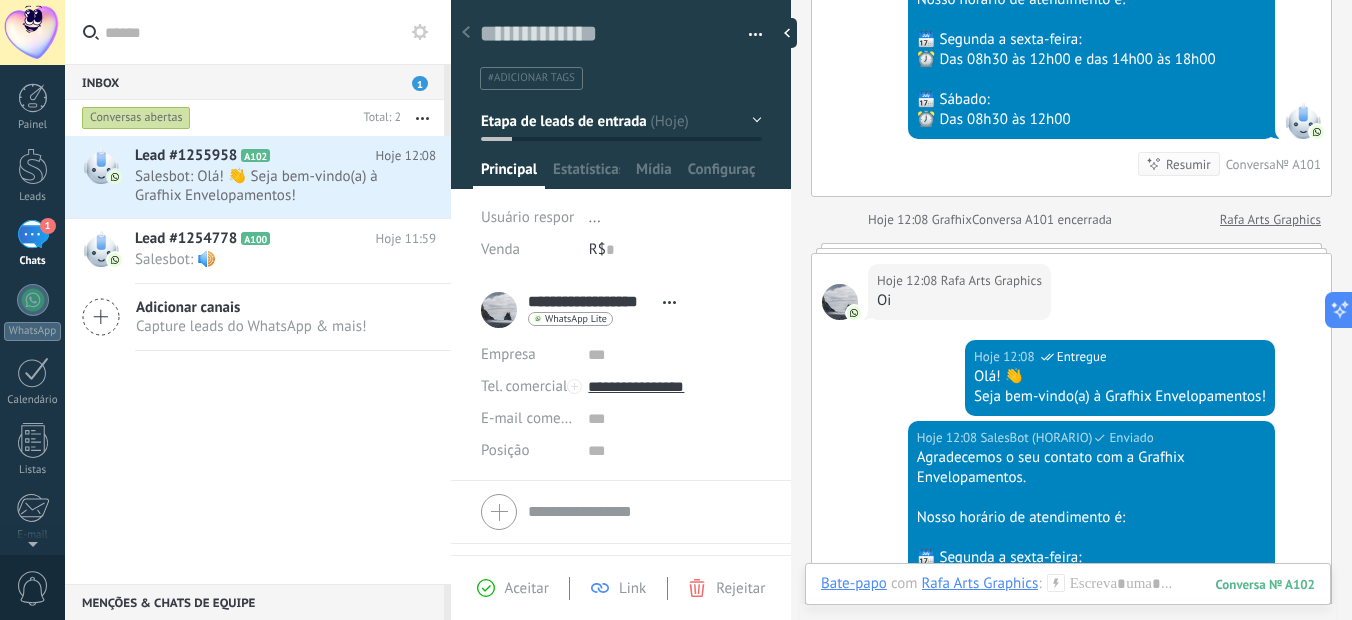scroll, scrollTop: 807, scrollLeft: 0, axis: vertical 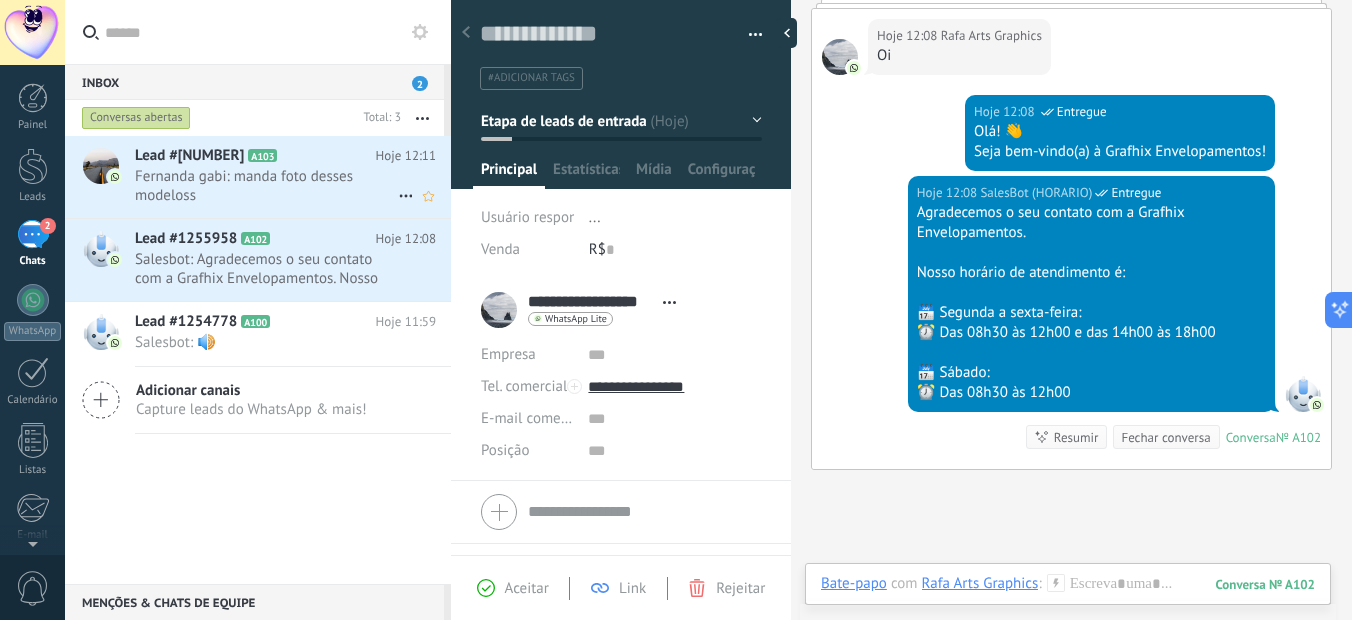 click on "Fernanda gabi: manda foto desses modeloss" at bounding box center (266, 186) 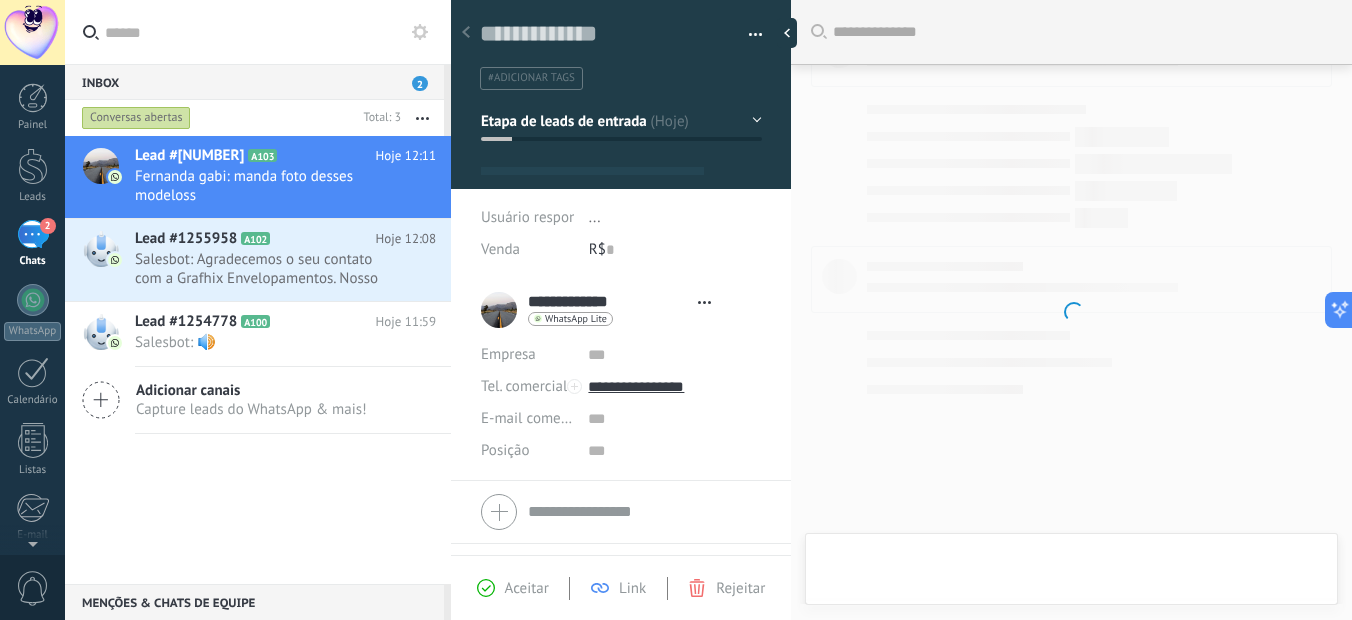 type on "**********" 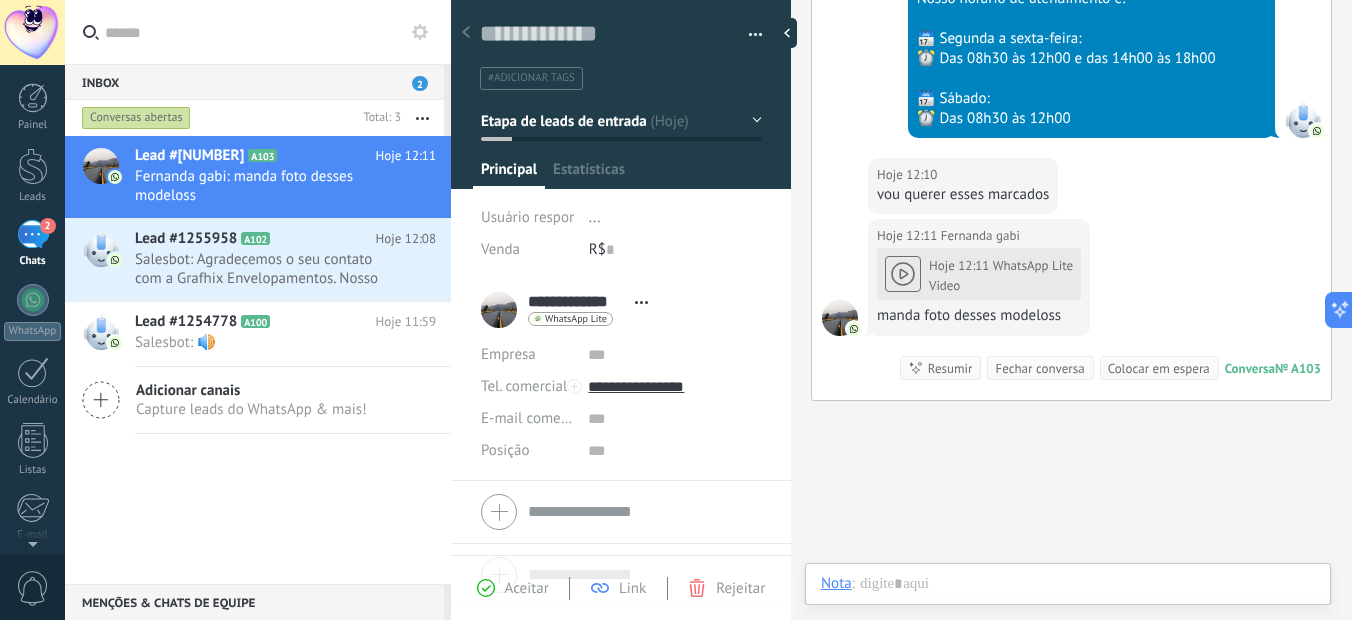 scroll, scrollTop: 30, scrollLeft: 0, axis: vertical 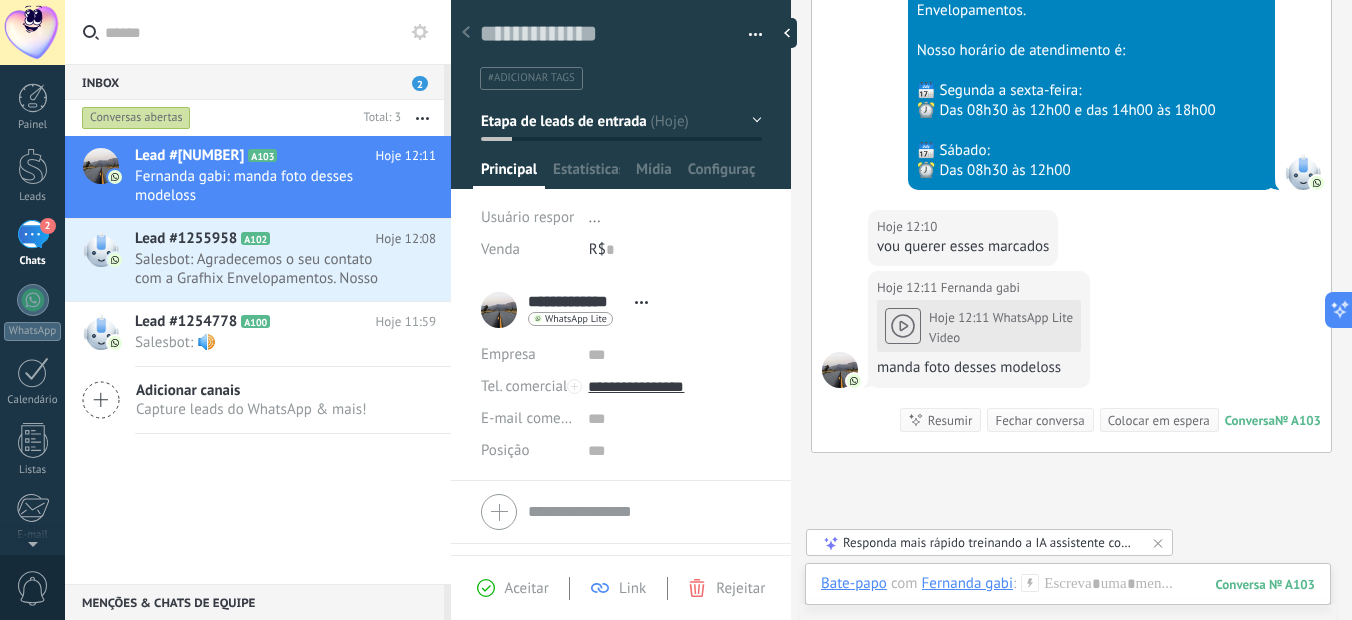 click on "Etapa de leads de entrada" at bounding box center (564, 120) 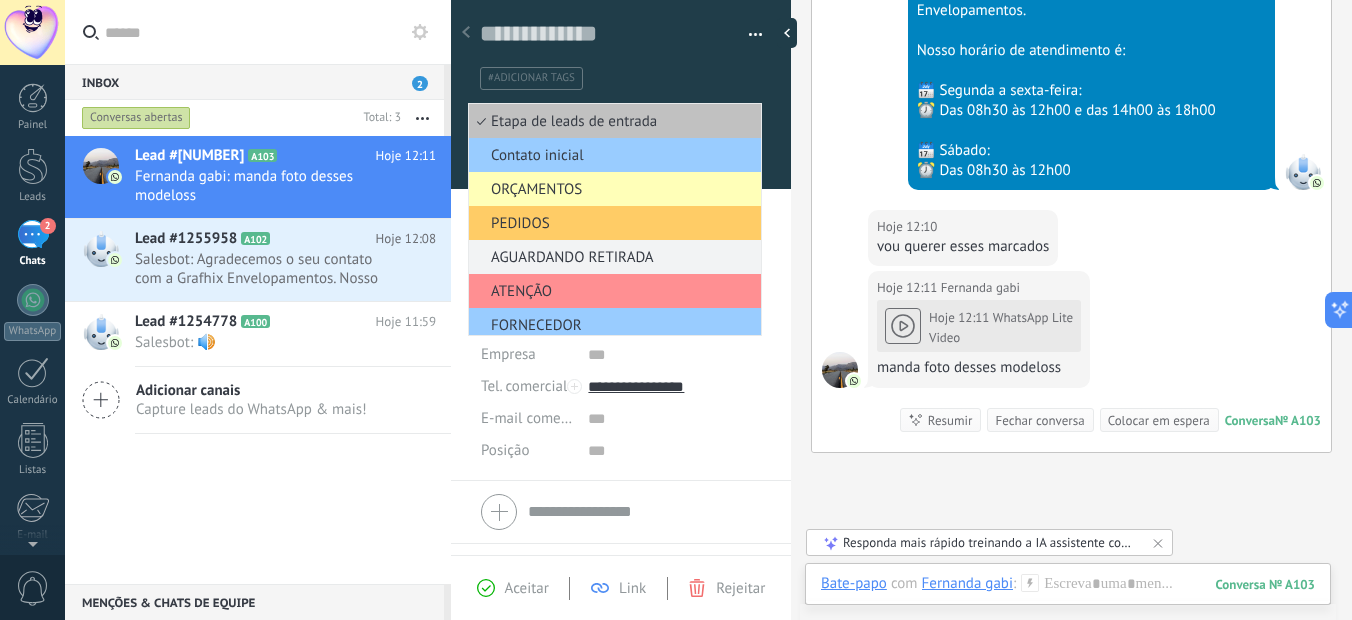 click on "ORÇAMENTOS" at bounding box center (612, 189) 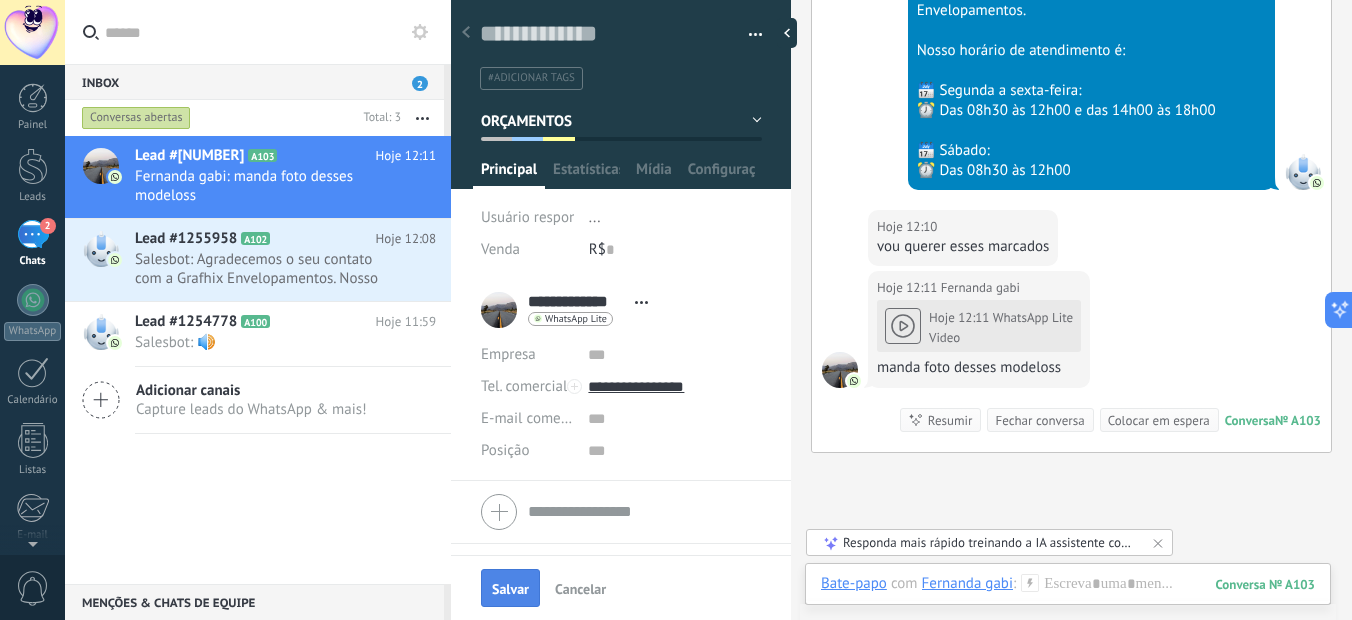 click on "Salvar" at bounding box center (510, 589) 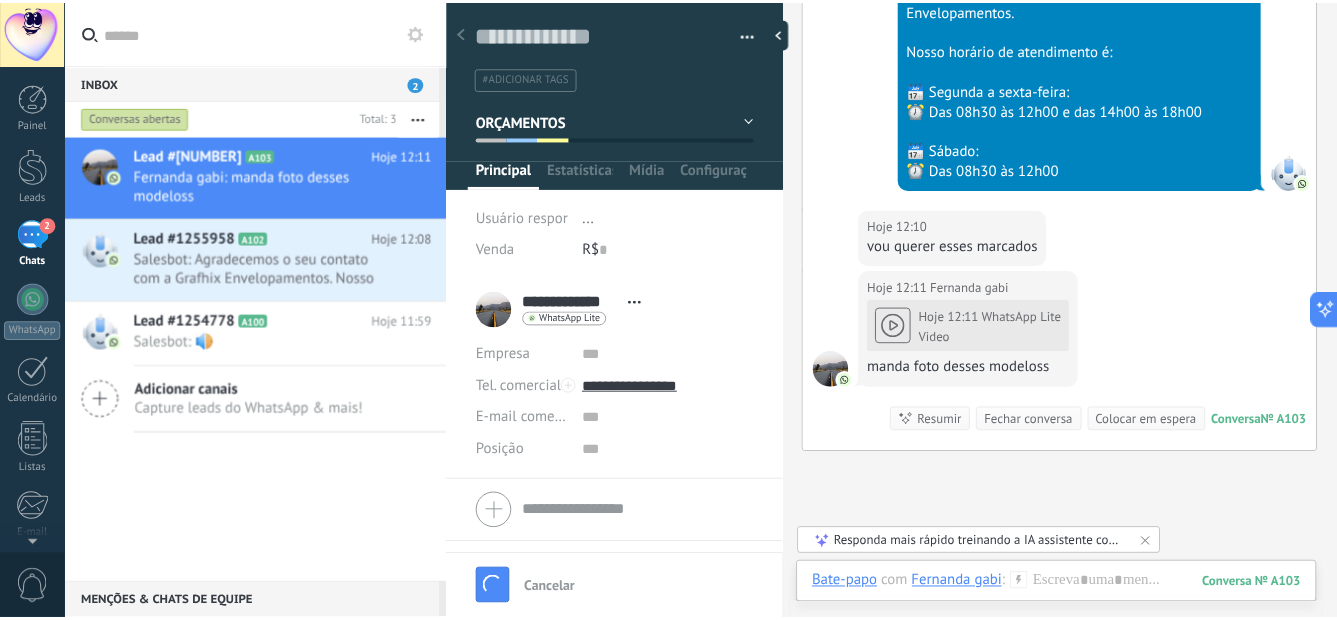 scroll, scrollTop: 987, scrollLeft: 0, axis: vertical 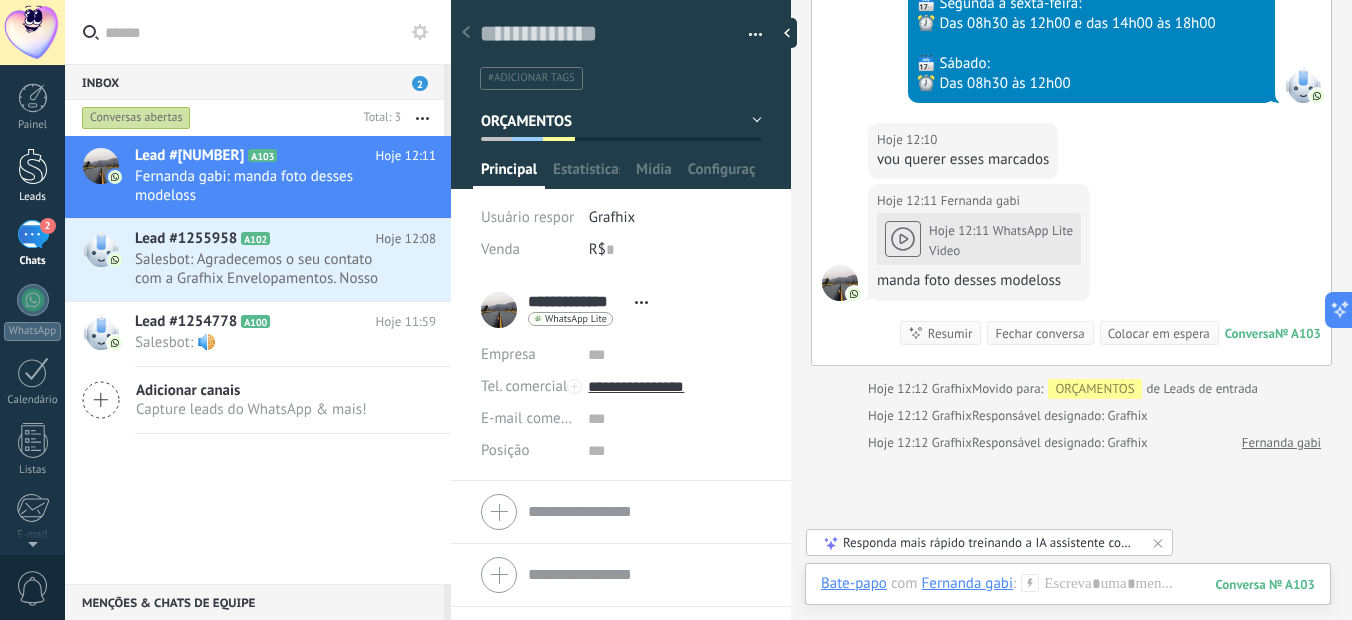 click on "Leads" at bounding box center [32, 176] 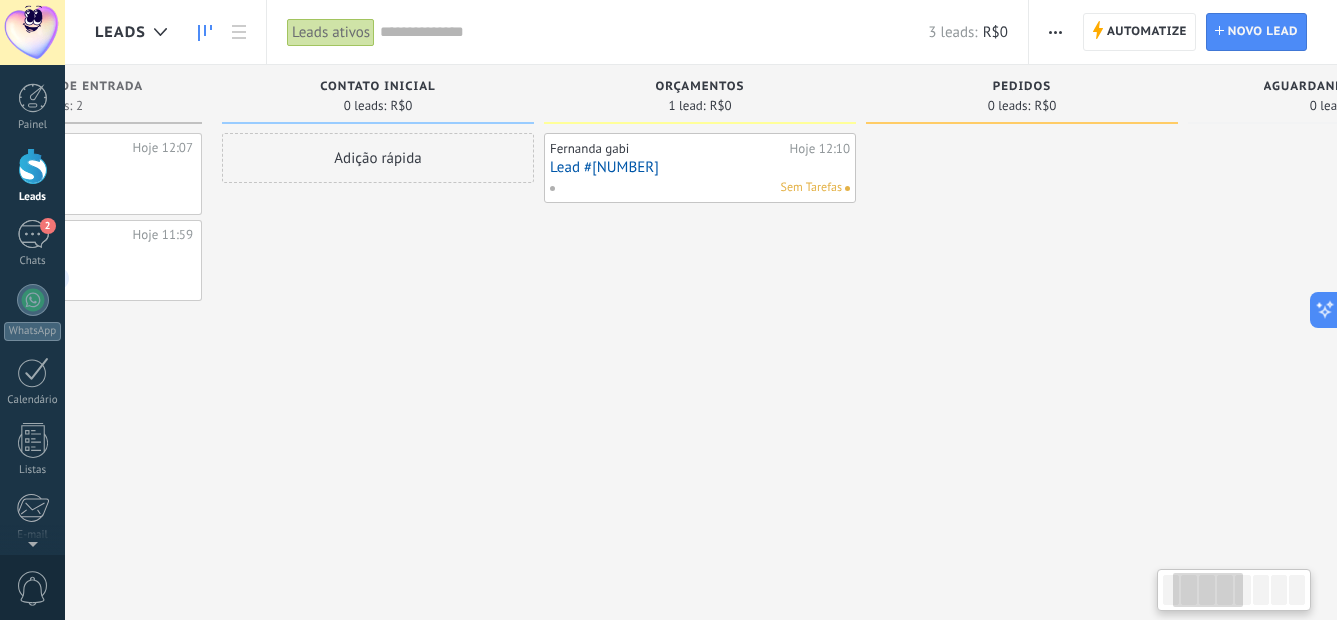drag, startPoint x: 785, startPoint y: 416, endPoint x: 719, endPoint y: 420, distance: 66.1211 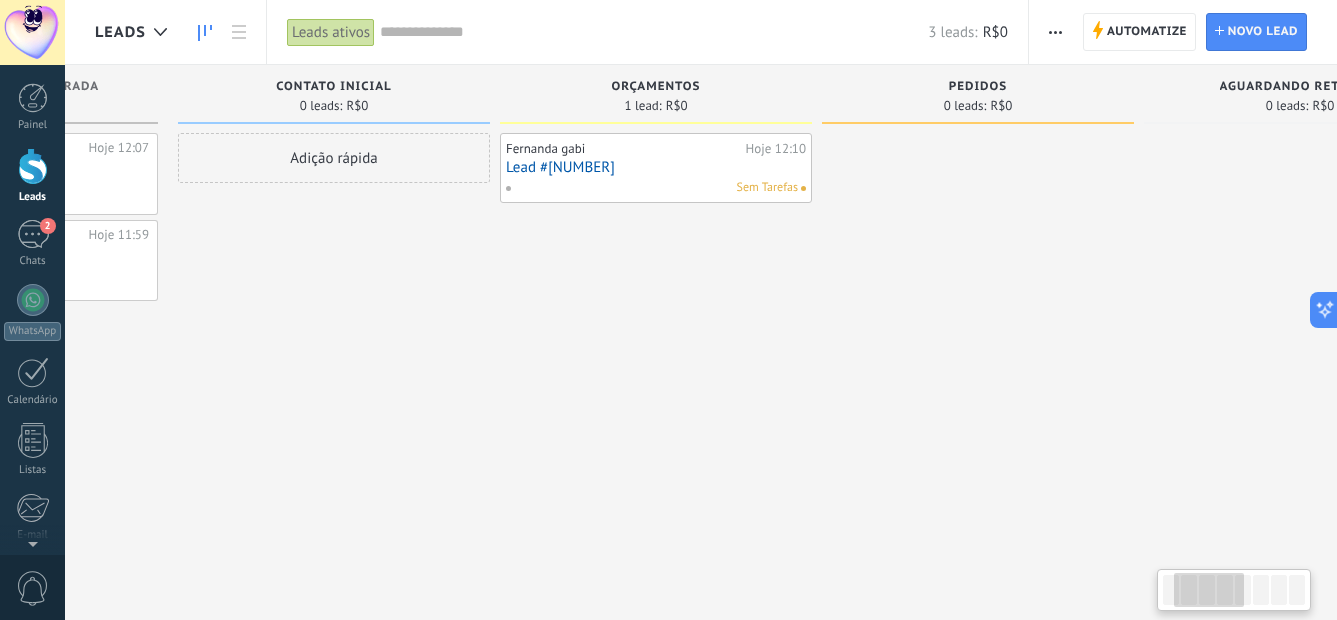 drag, startPoint x: 796, startPoint y: 416, endPoint x: 773, endPoint y: 405, distance: 25.495098 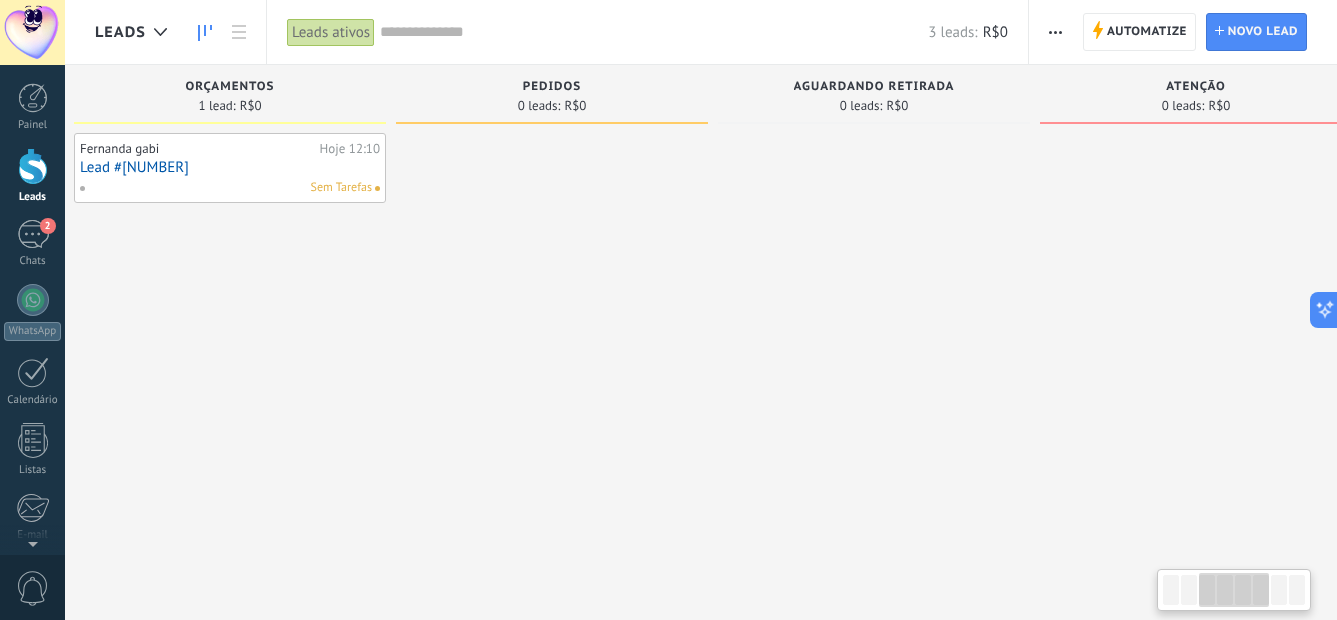 drag, startPoint x: 883, startPoint y: 411, endPoint x: 727, endPoint y: 400, distance: 156.38734 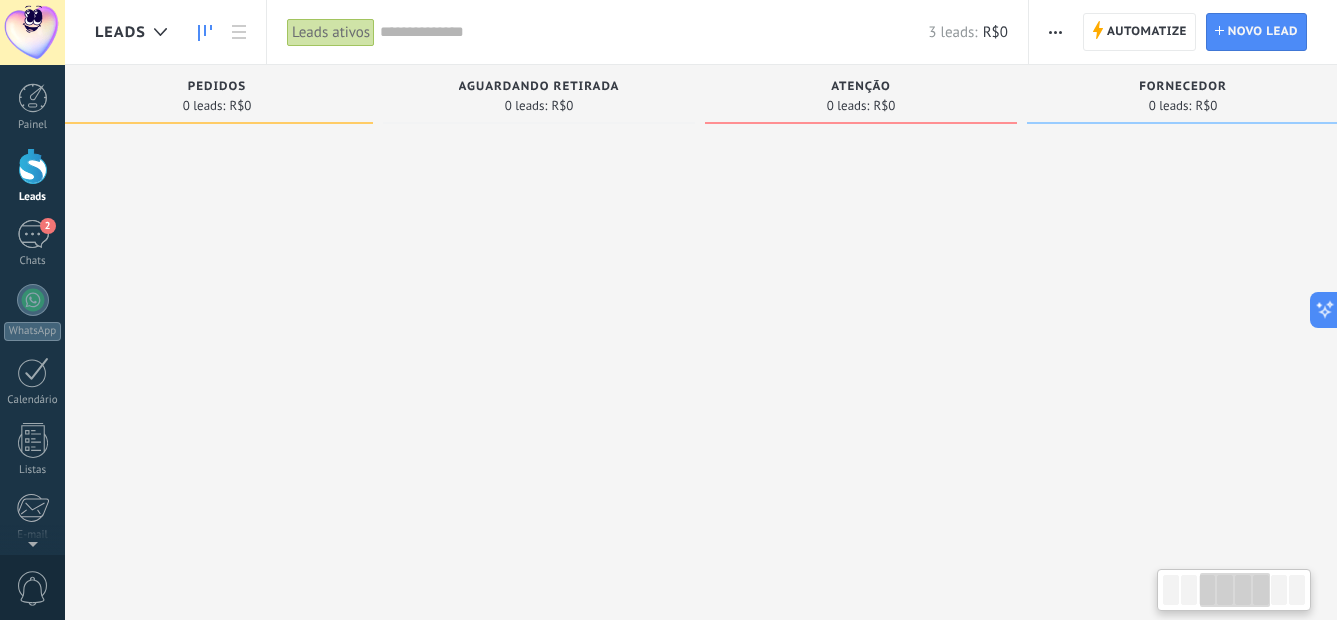 drag, startPoint x: 897, startPoint y: 387, endPoint x: 633, endPoint y: 362, distance: 265.18106 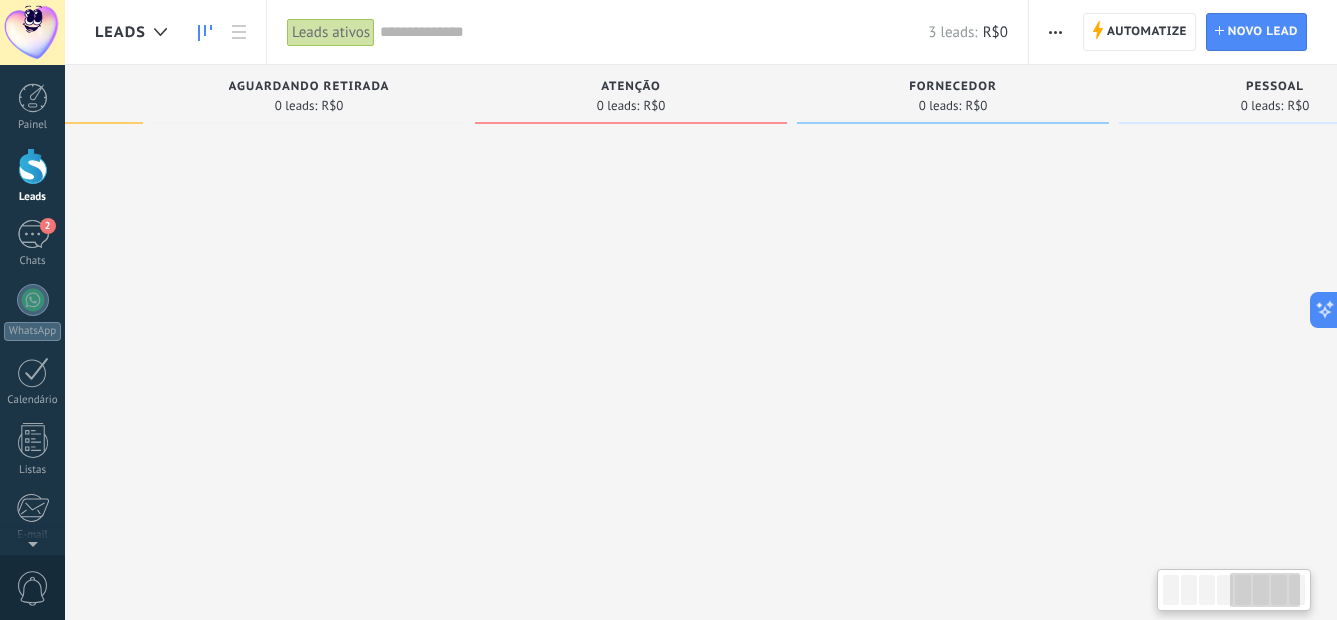 drag, startPoint x: 722, startPoint y: 354, endPoint x: 572, endPoint y: 354, distance: 150 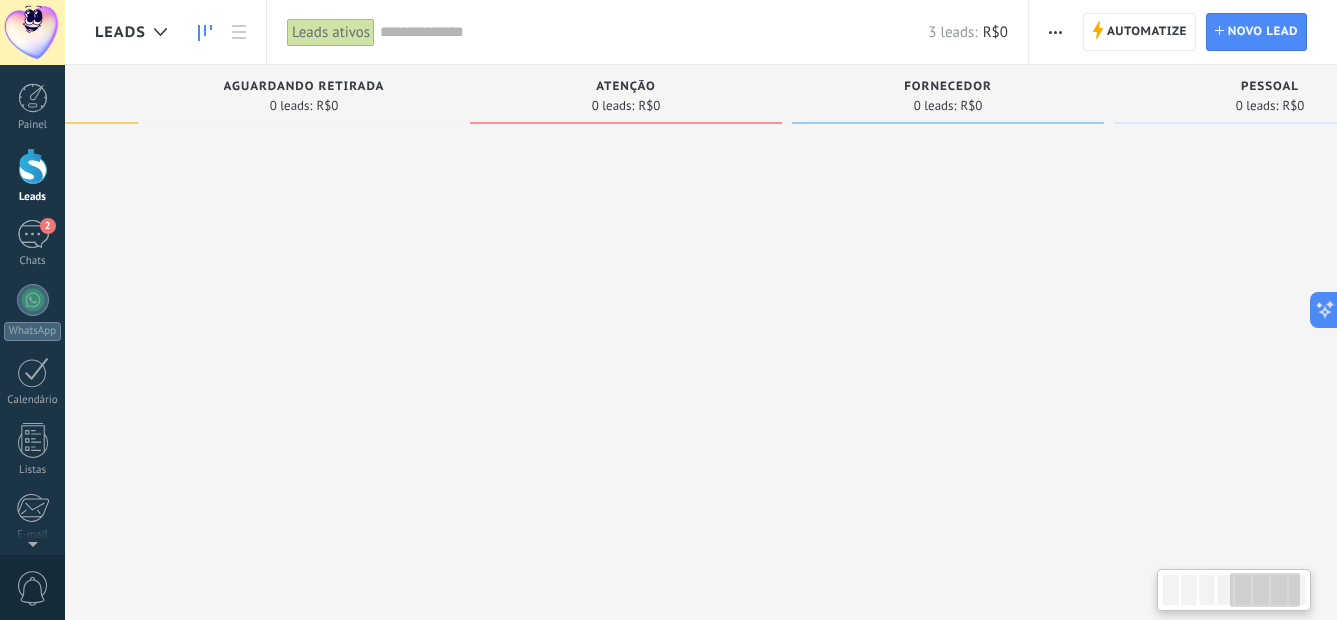 scroll, scrollTop: 0, scrollLeft: 1364, axis: horizontal 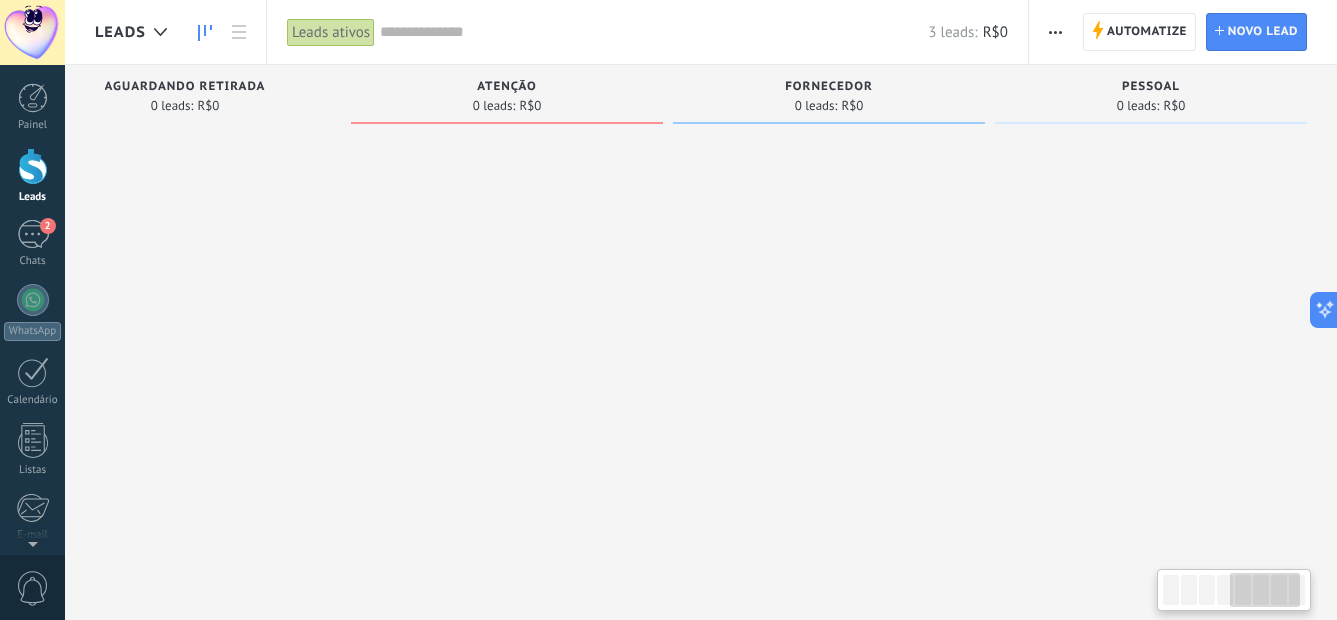 drag, startPoint x: 696, startPoint y: 354, endPoint x: 521, endPoint y: 355, distance: 175.00285 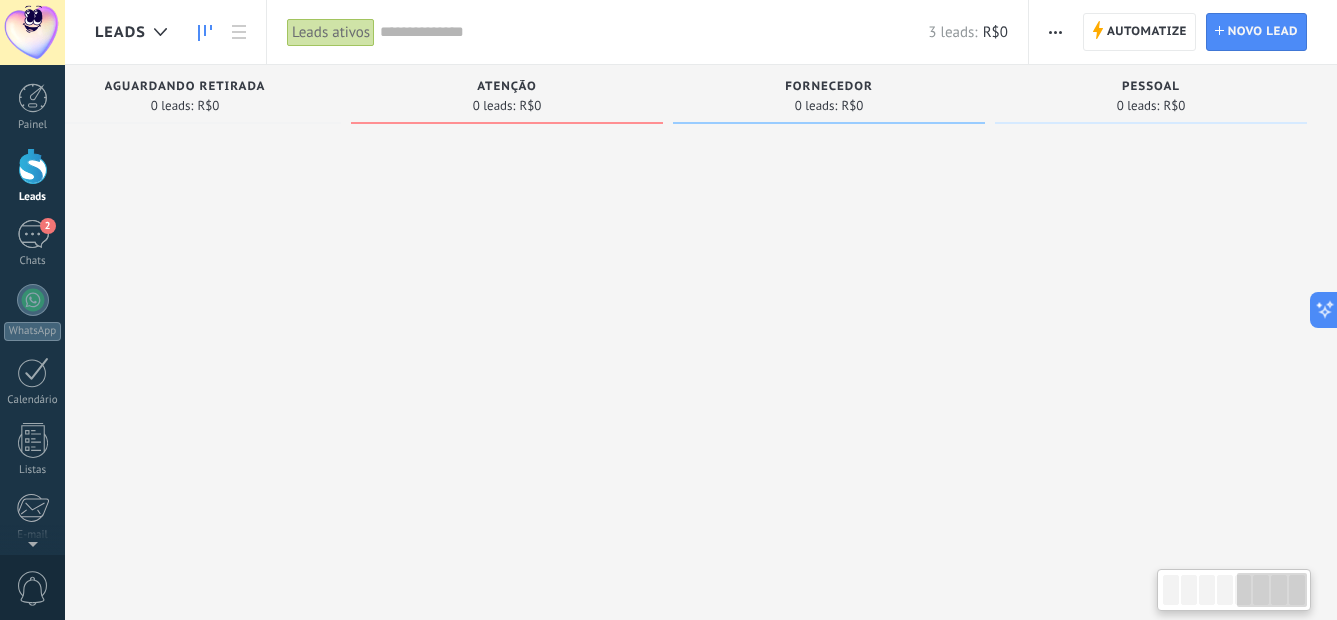 click on "Etapa de leads de entrada solicitações: 2 0 0 0 2 0 0 0 2 de: [PHONE] Hoje 12:07 Rafa Arts Graphics Oi de: [PHONE] Hoje 11:59 Aguiar Mensagem de voz Contato inicial 0 leads:  R$0 Adição rápida ORÇAMENTOS 1 lead:  R$0 Fernanda gabi Hoje 12:10 Lead #[NUMBER] Sem Tarefas PEDIDOS 0 leads:  R$0 AGUARDANDO RETIRADA 0 leads:  R$0 ATENÇÃO 0 leads:  R$0 FORNECEDOR 0 leads:  R$0 PESSOAL 0 leads:  R$0" at bounding box center (34, 278) 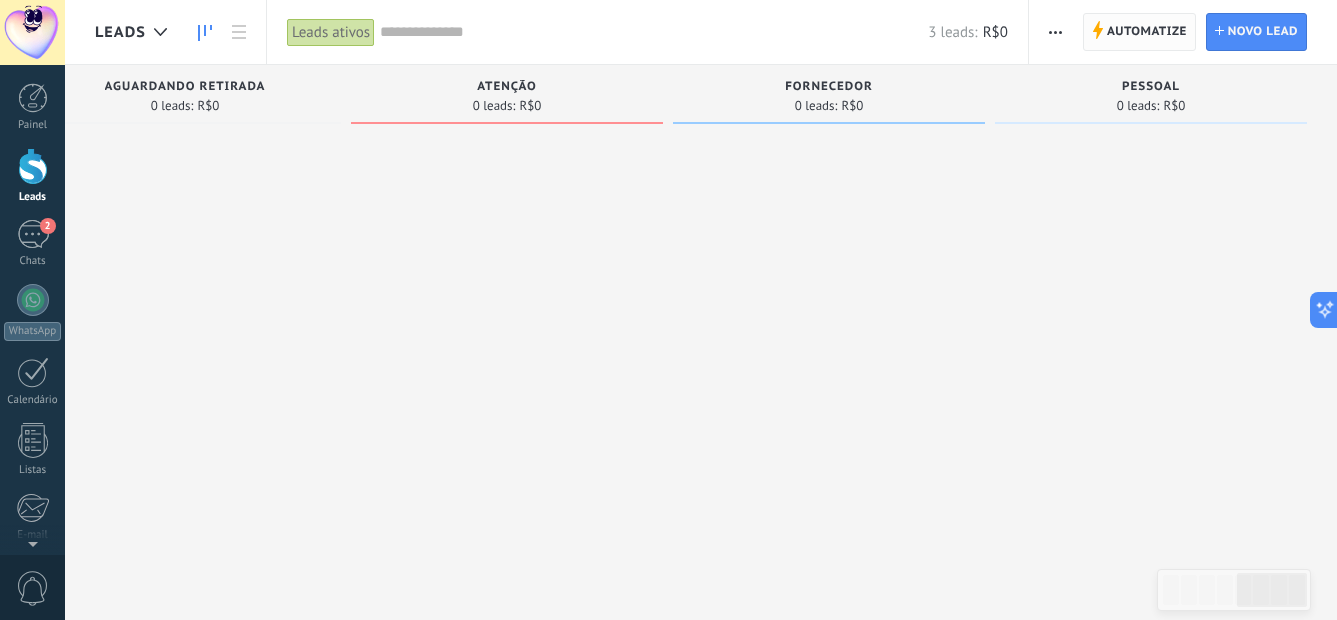 click on "Automatize" at bounding box center [1147, 32] 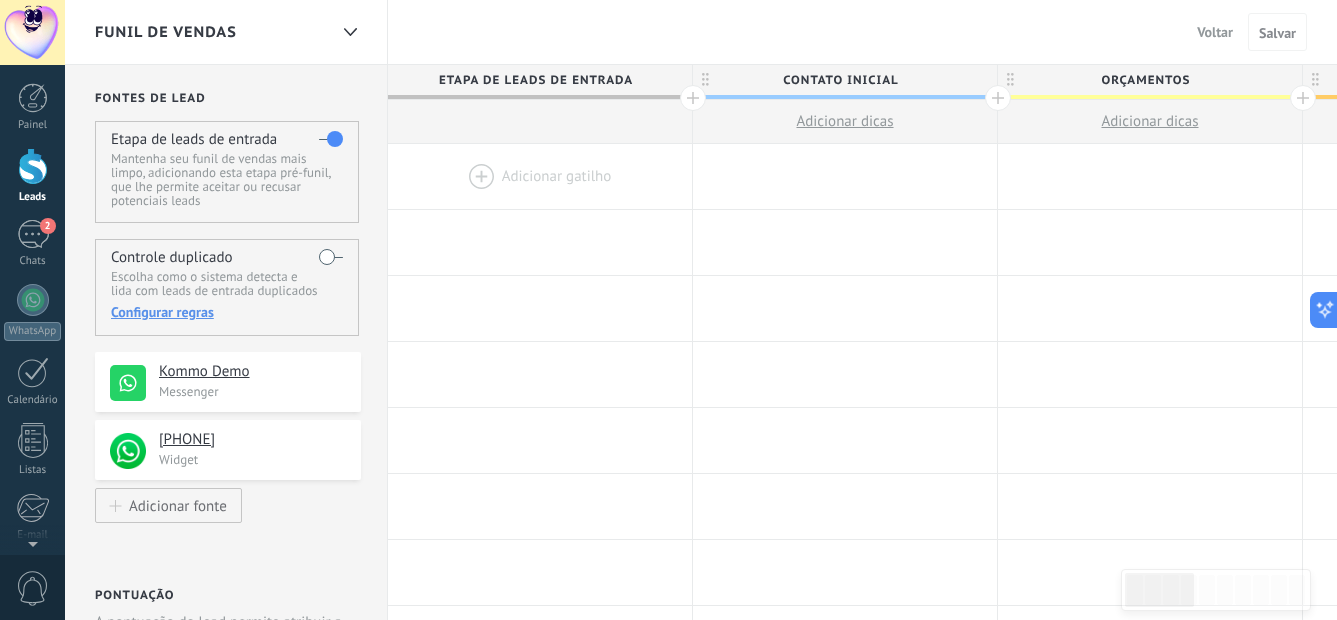 click at bounding box center [693, 98] 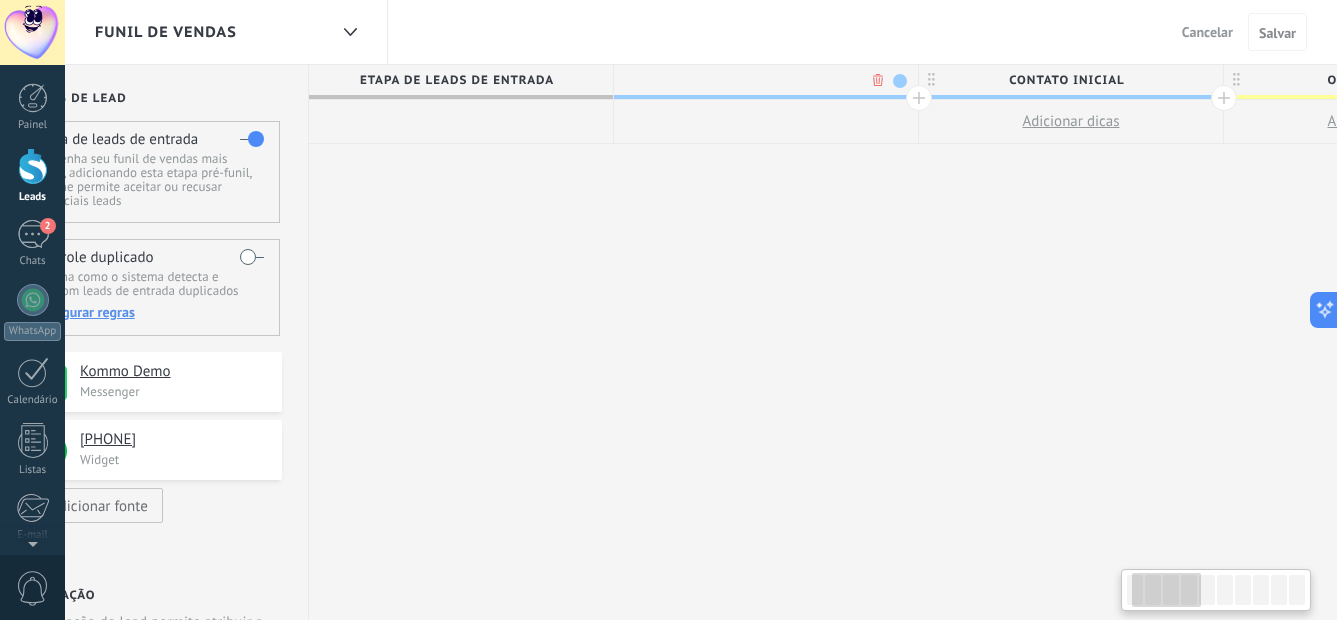 scroll, scrollTop: 0, scrollLeft: 148, axis: horizontal 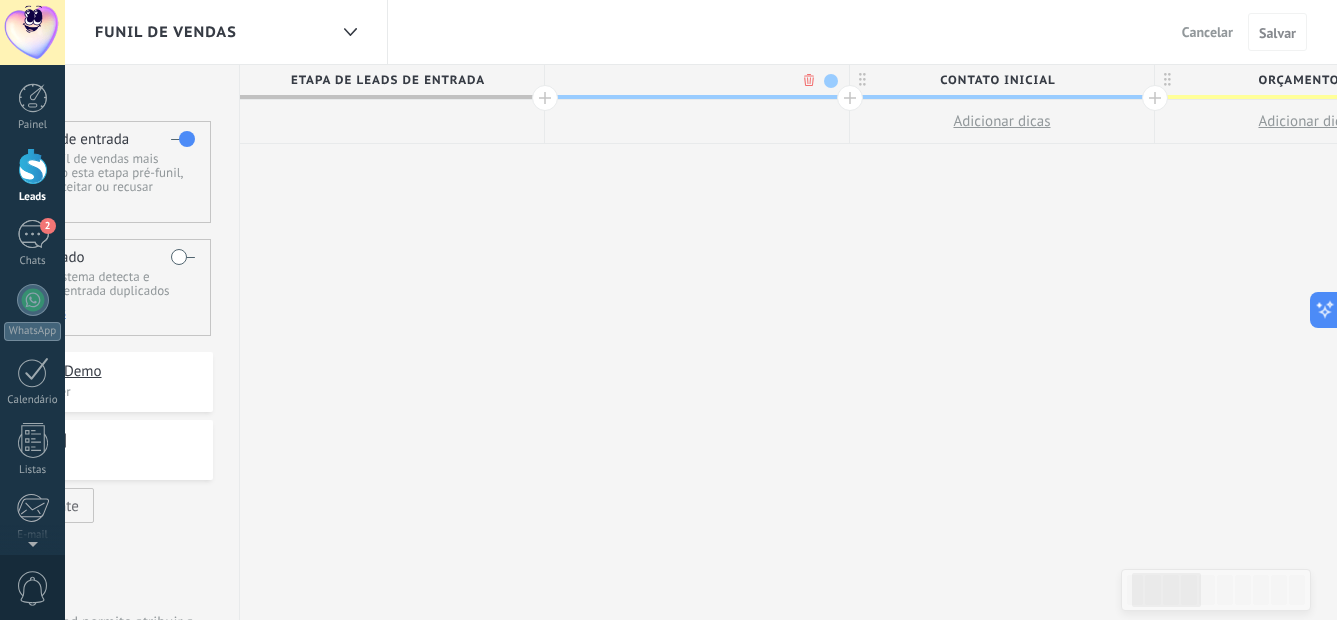 click at bounding box center (831, 81) 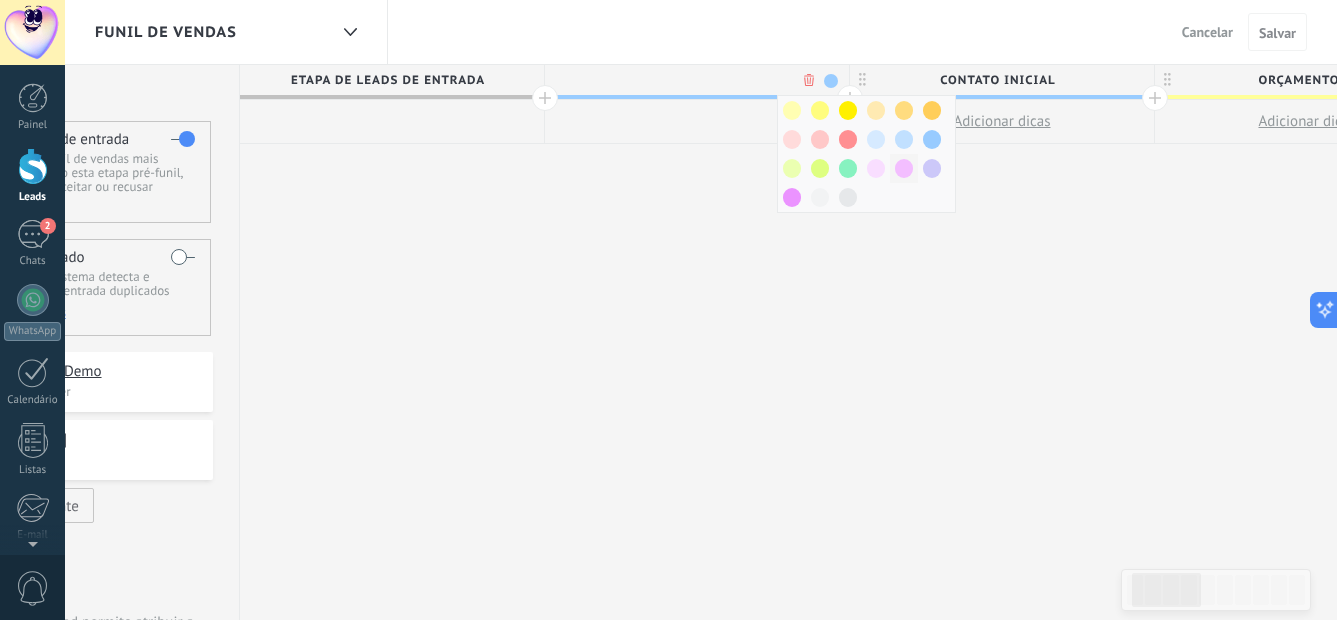 click at bounding box center (904, 168) 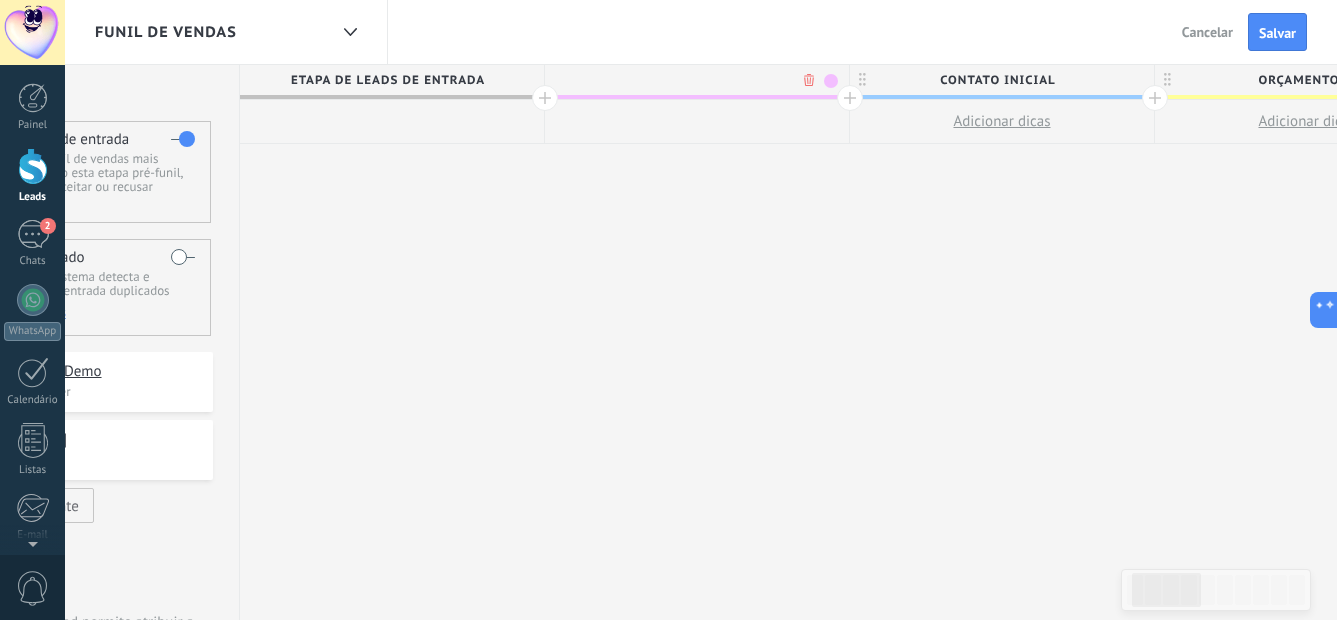 click at bounding box center [692, 80] 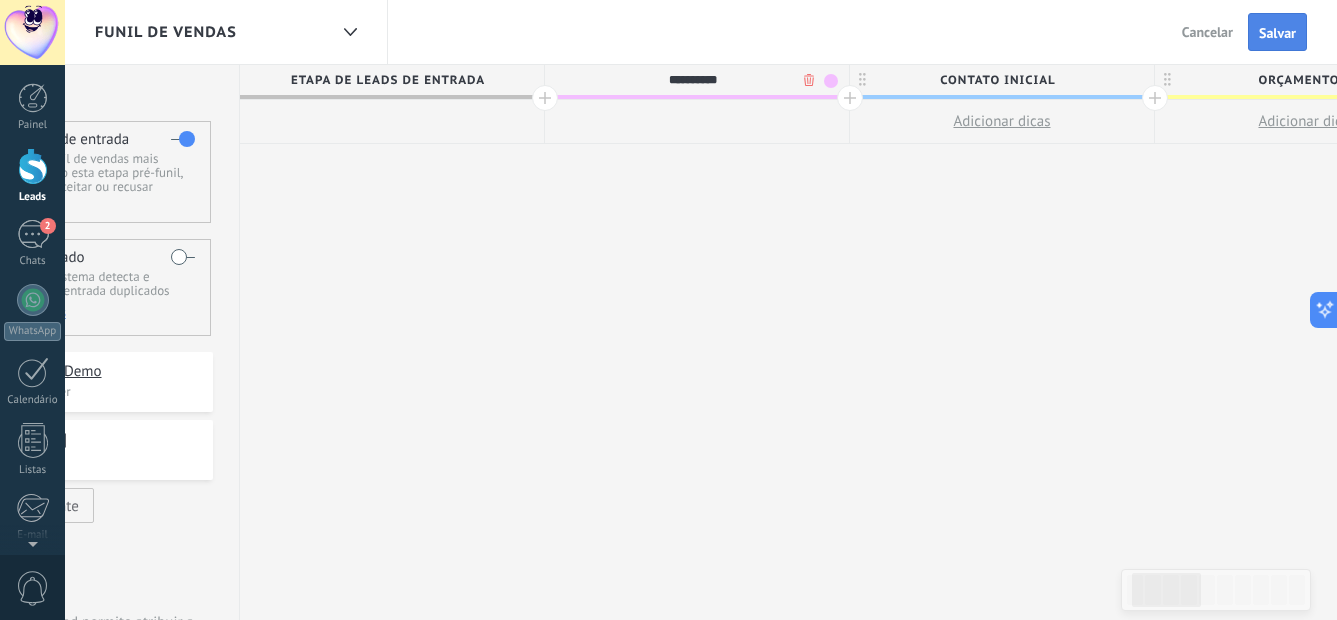 type on "**********" 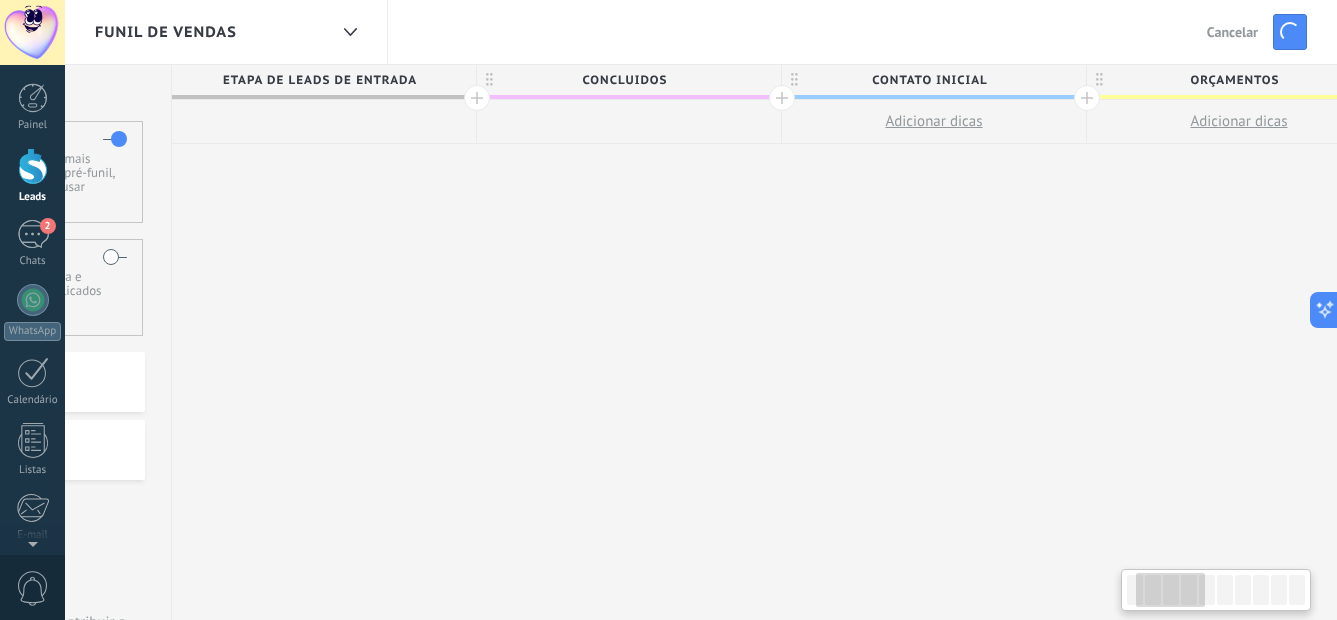 scroll, scrollTop: 0, scrollLeft: 258, axis: horizontal 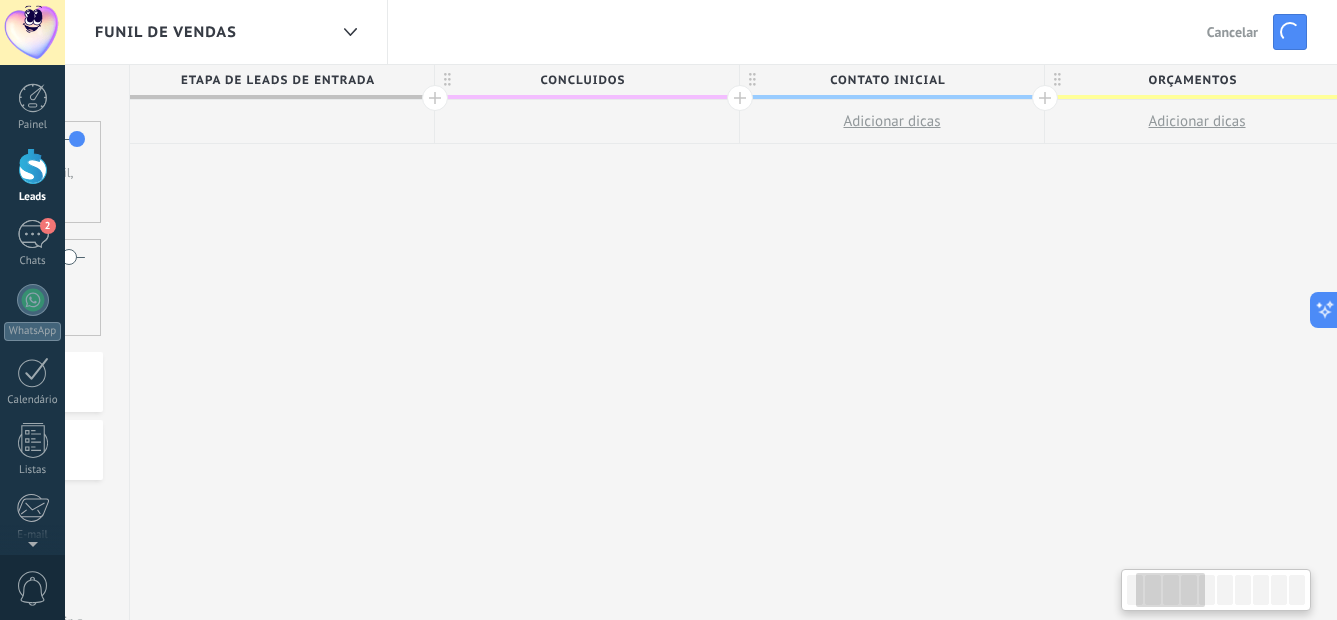 drag, startPoint x: 721, startPoint y: 217, endPoint x: 673, endPoint y: 217, distance: 48 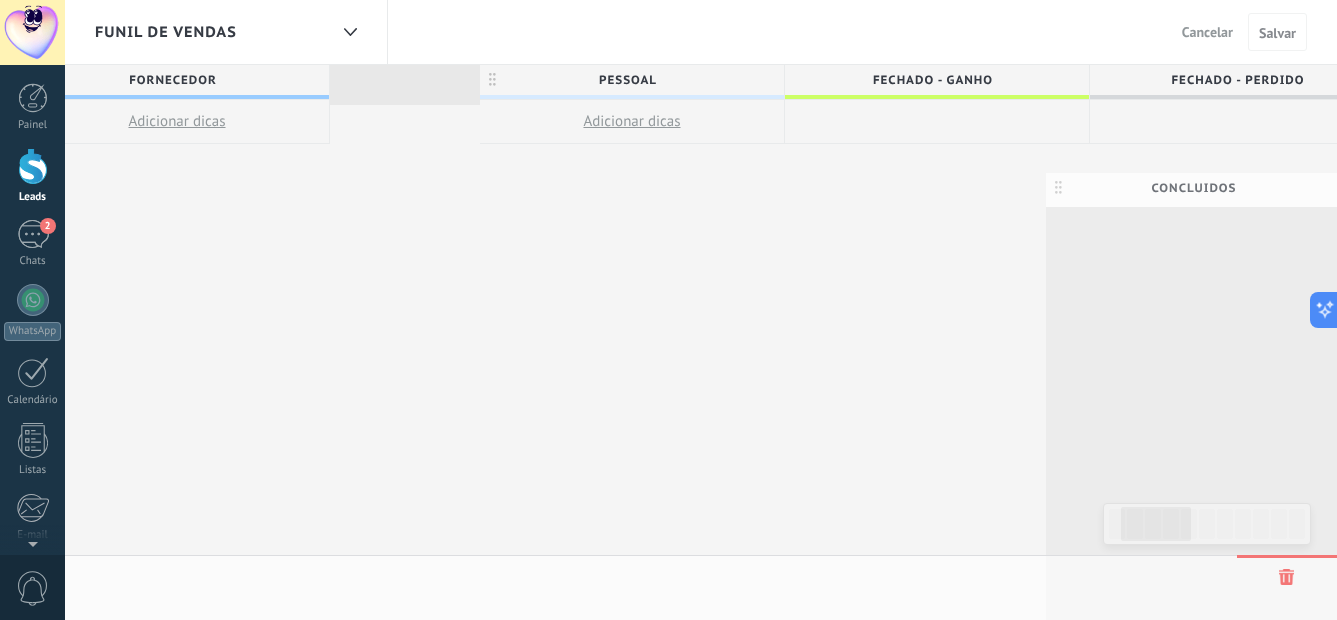 scroll, scrollTop: 0, scrollLeft: 2556, axis: horizontal 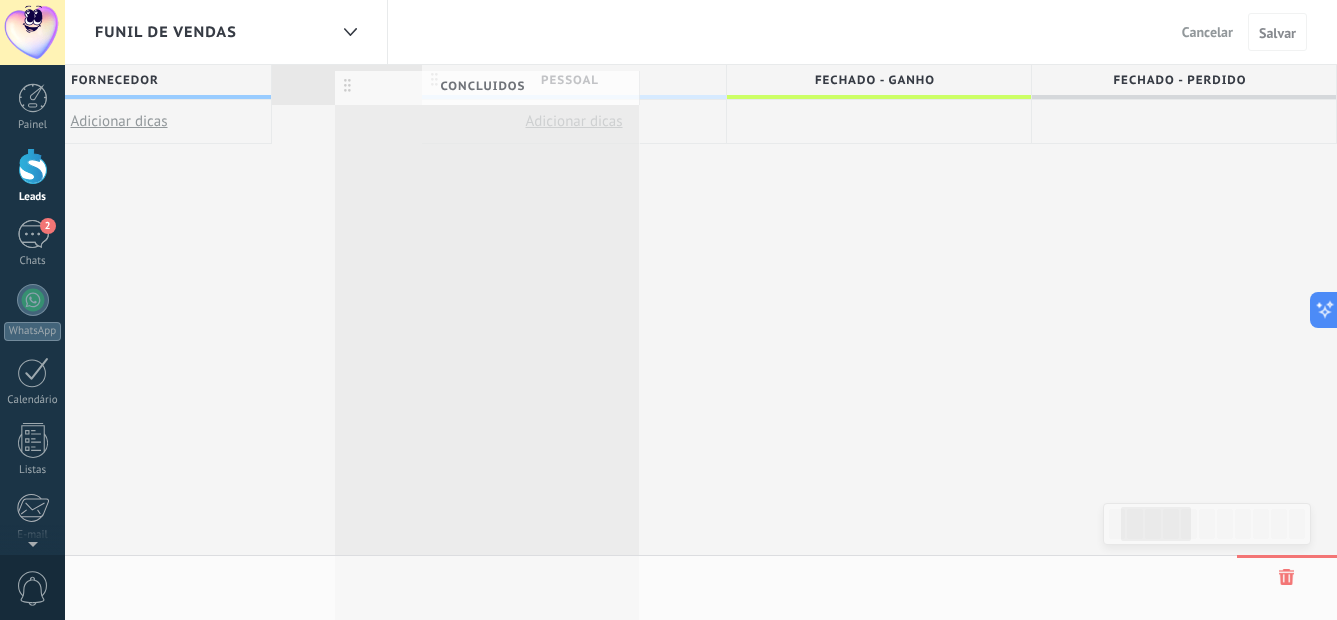 drag, startPoint x: 447, startPoint y: 84, endPoint x: 333, endPoint y: 90, distance: 114.15778 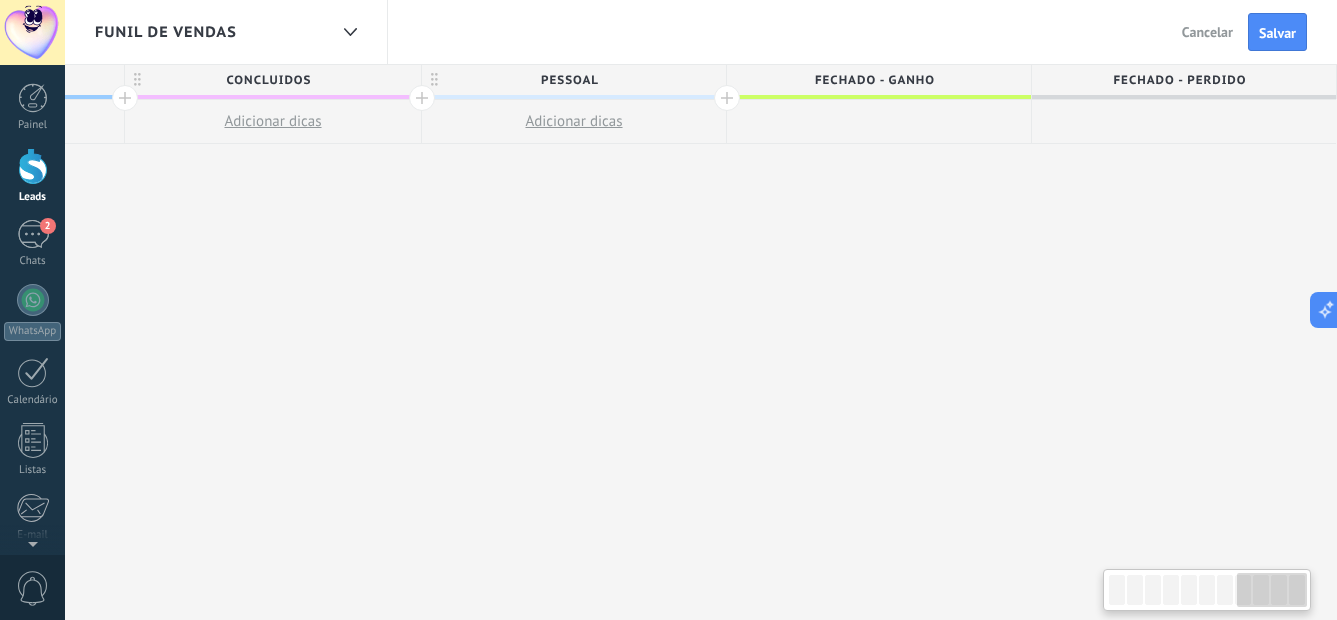 scroll, scrollTop: 0, scrollLeft: 2398, axis: horizontal 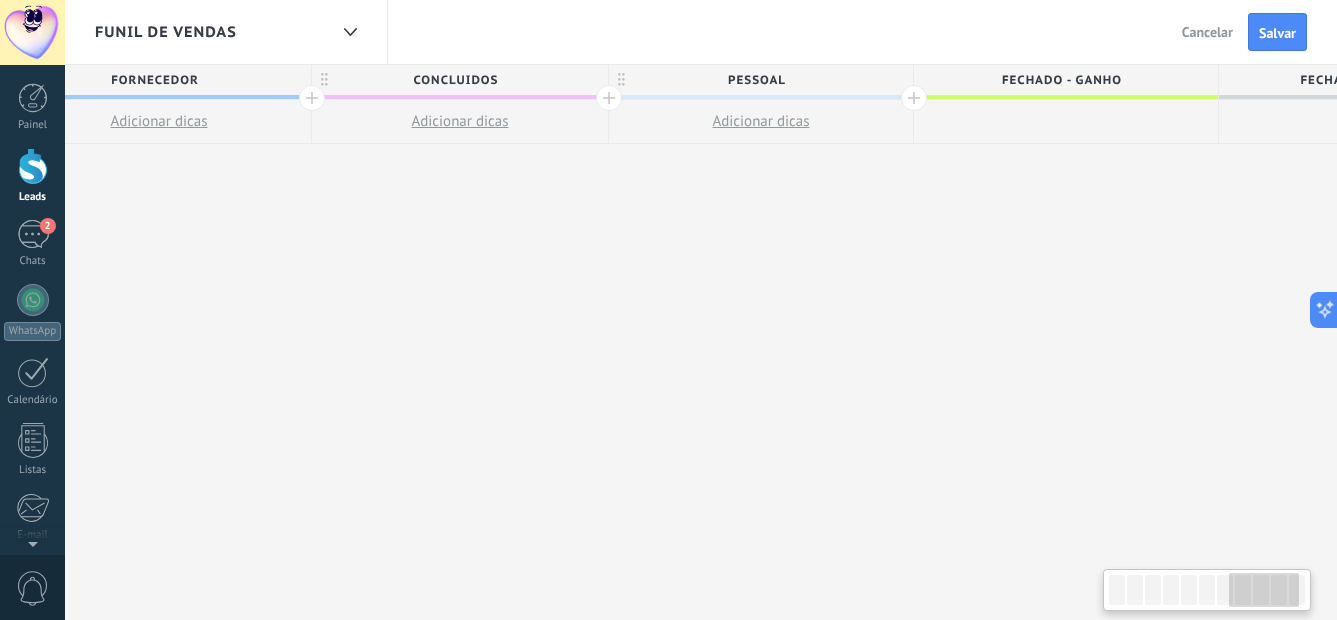 drag, startPoint x: 448, startPoint y: 245, endPoint x: 524, endPoint y: 238, distance: 76.321686 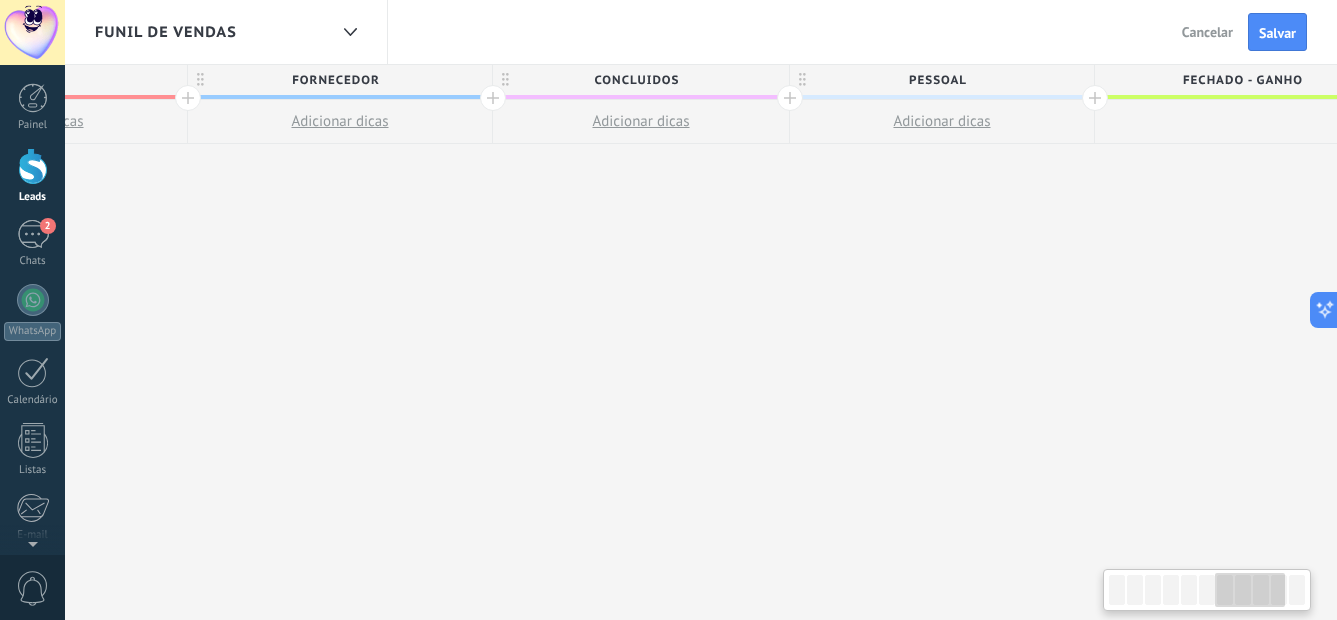 drag, startPoint x: 626, startPoint y: 273, endPoint x: 840, endPoint y: 247, distance: 215.57365 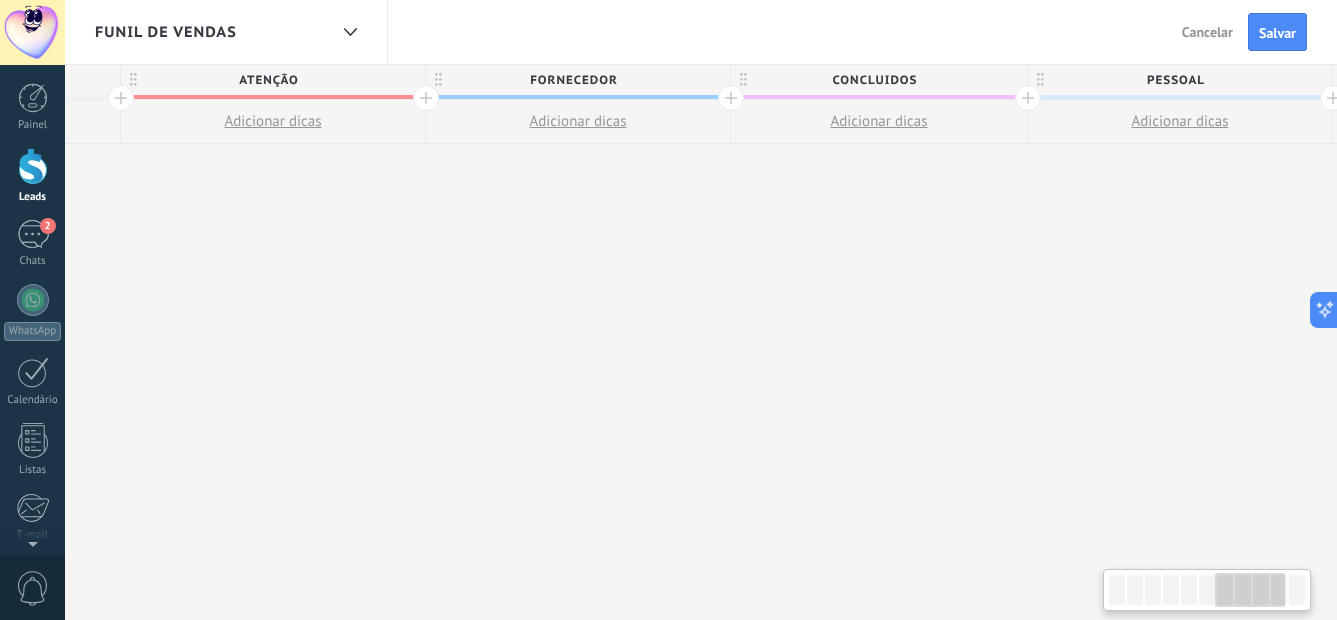 drag, startPoint x: 674, startPoint y: 264, endPoint x: 887, endPoint y: 243, distance: 214.03271 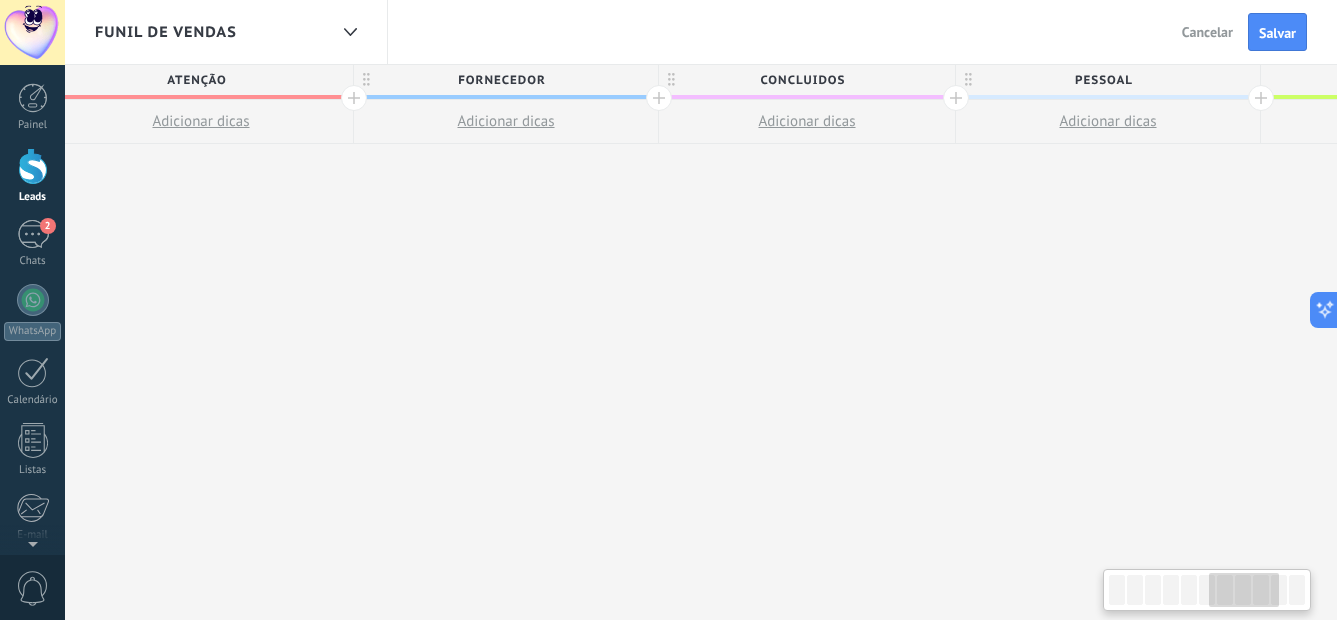 drag, startPoint x: 751, startPoint y: 302, endPoint x: 592, endPoint y: 321, distance: 160.1312 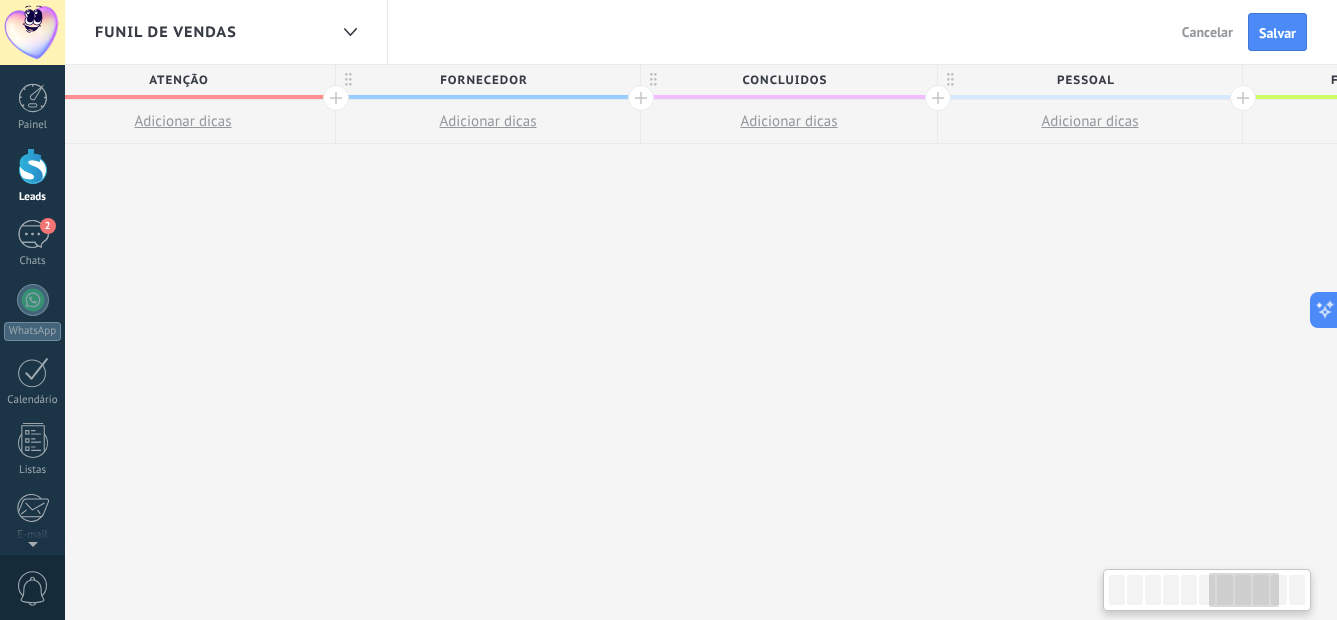 drag, startPoint x: 815, startPoint y: 287, endPoint x: 798, endPoint y: 248, distance: 42.544094 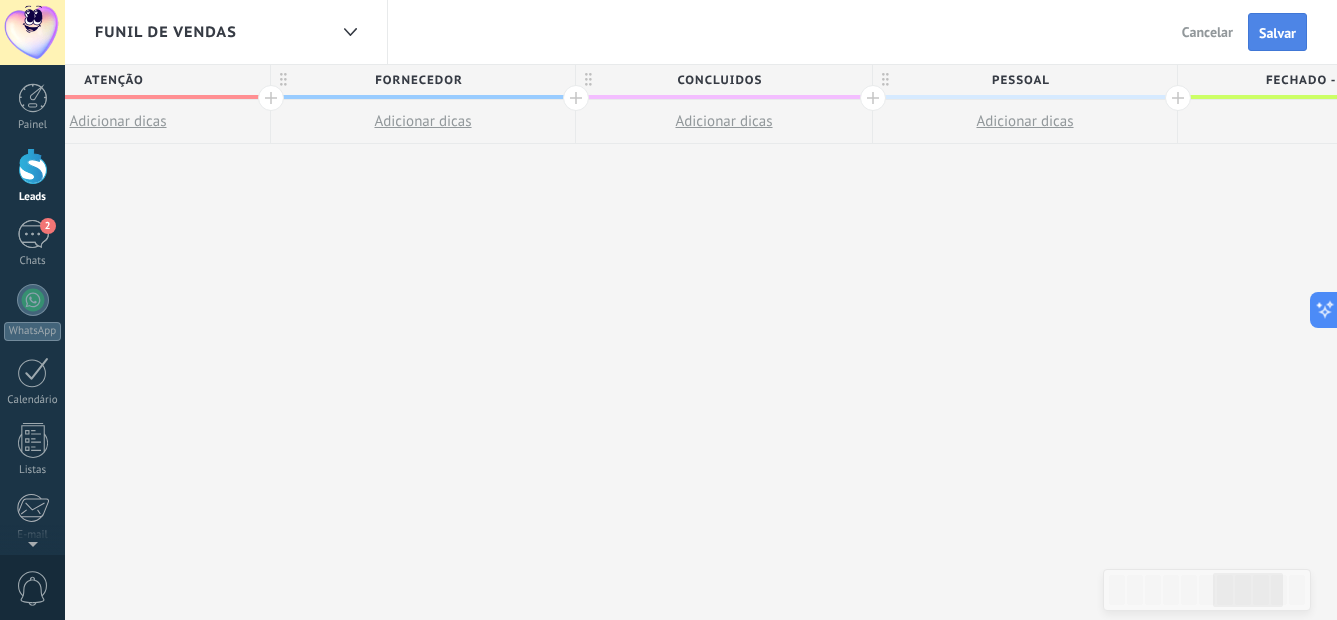 click on "Salvar" at bounding box center [1277, 33] 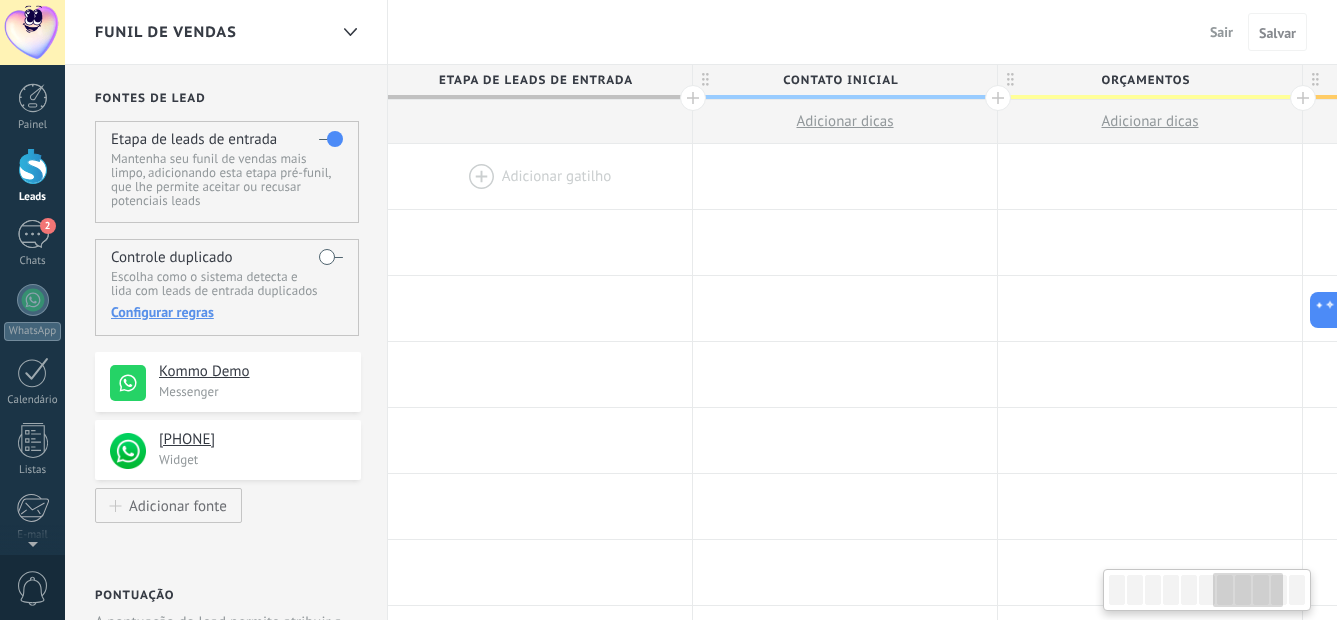 scroll, scrollTop: 0, scrollLeft: 1947, axis: horizontal 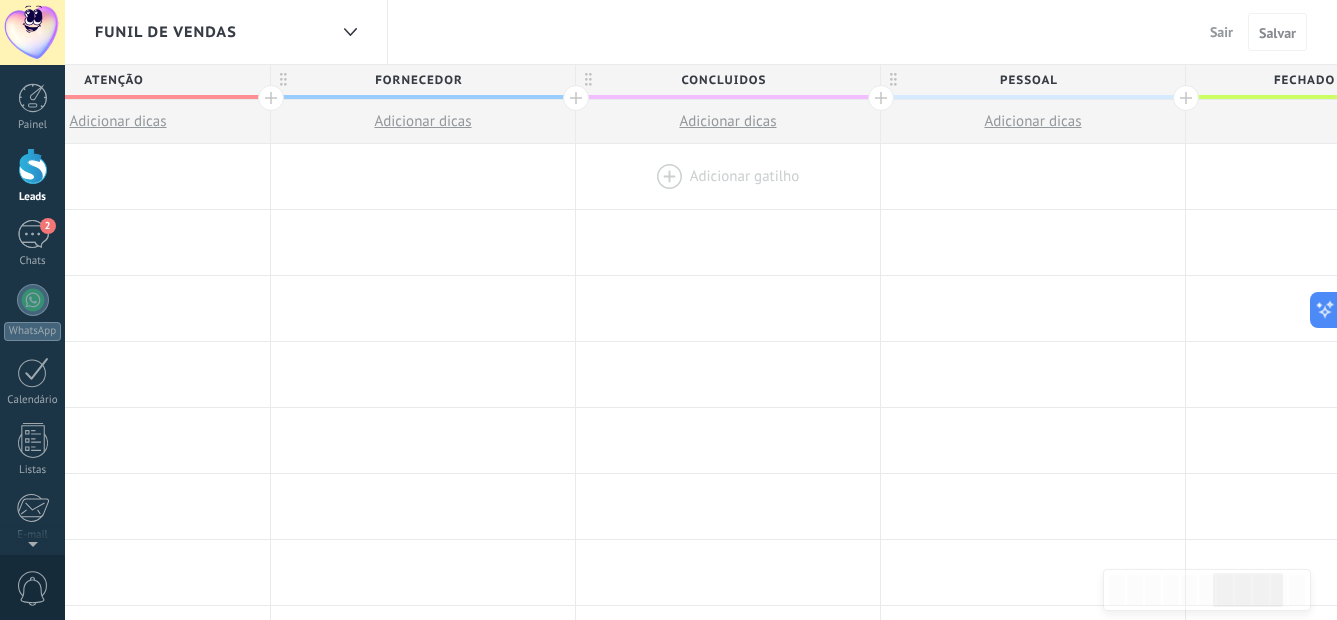 click at bounding box center [728, 176] 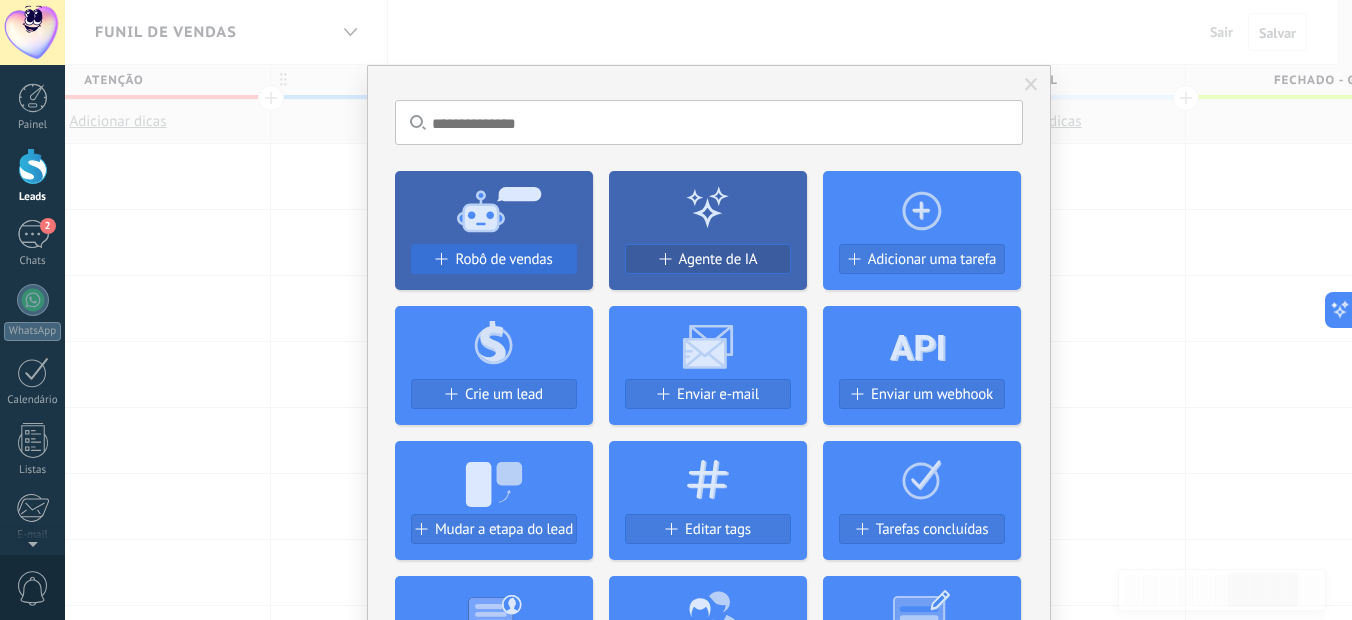 click on "Robô de vendas" at bounding box center (503, 259) 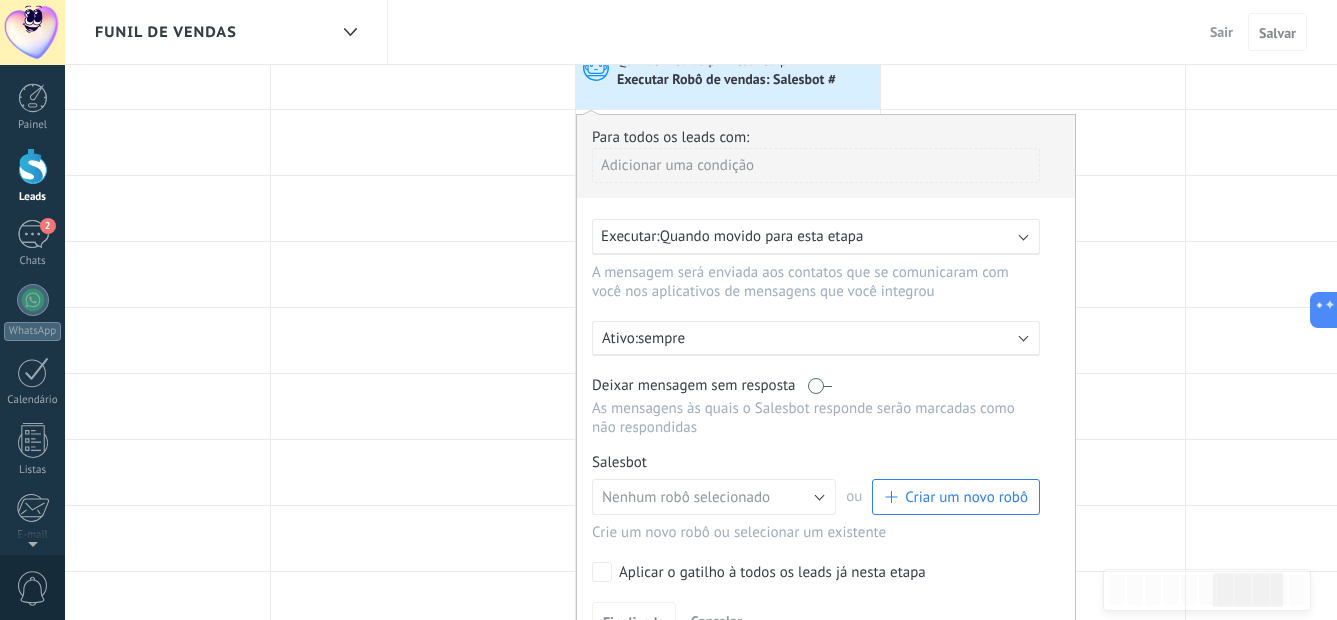 scroll, scrollTop: 200, scrollLeft: 0, axis: vertical 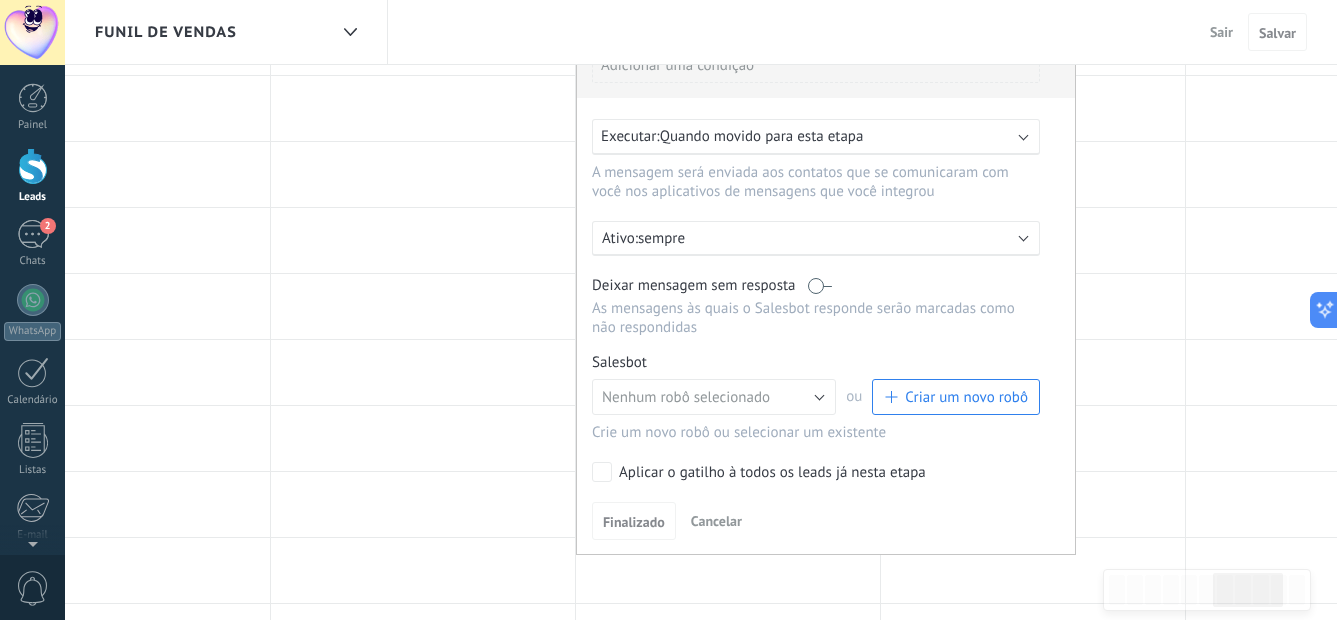click at bounding box center (820, 285) 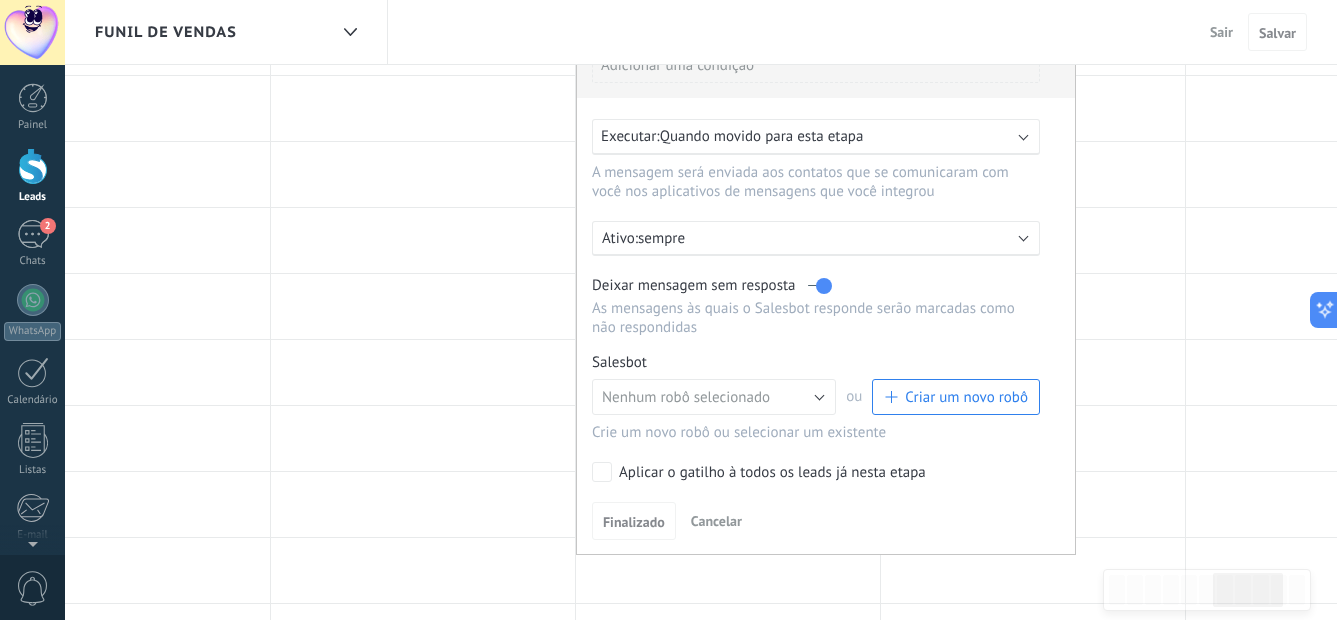 click on "Criar um novo robô" at bounding box center [966, 397] 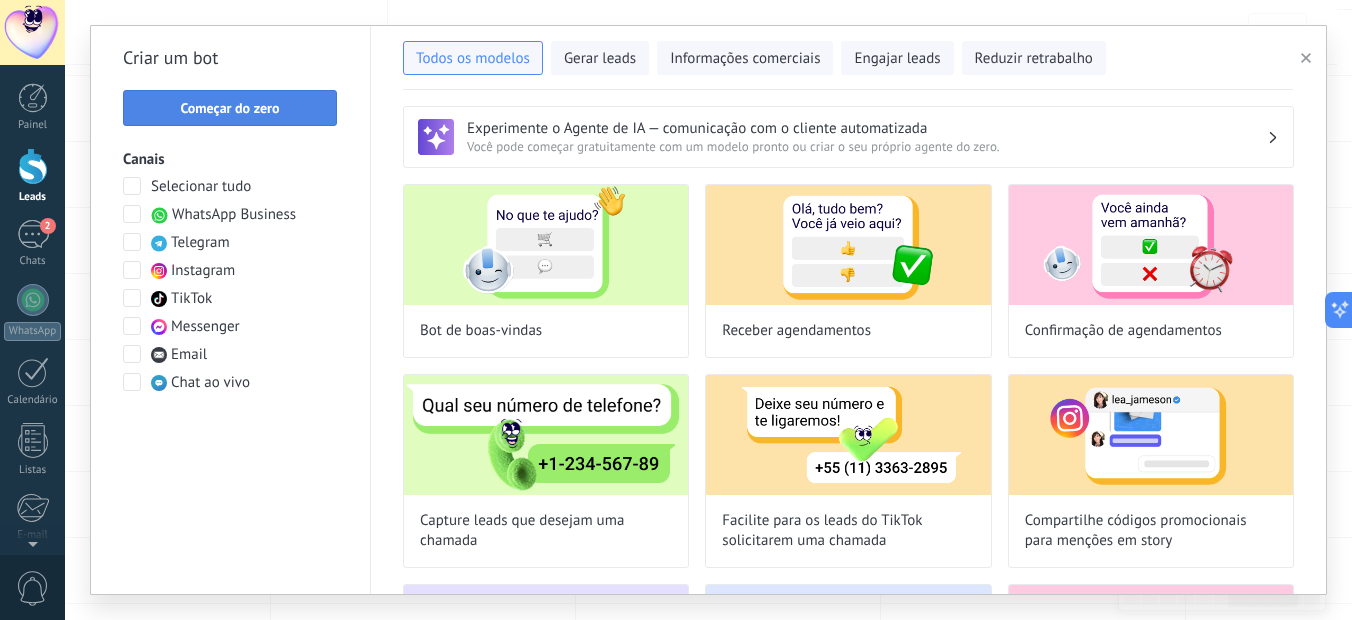 click on "Começar do zero" at bounding box center (230, 108) 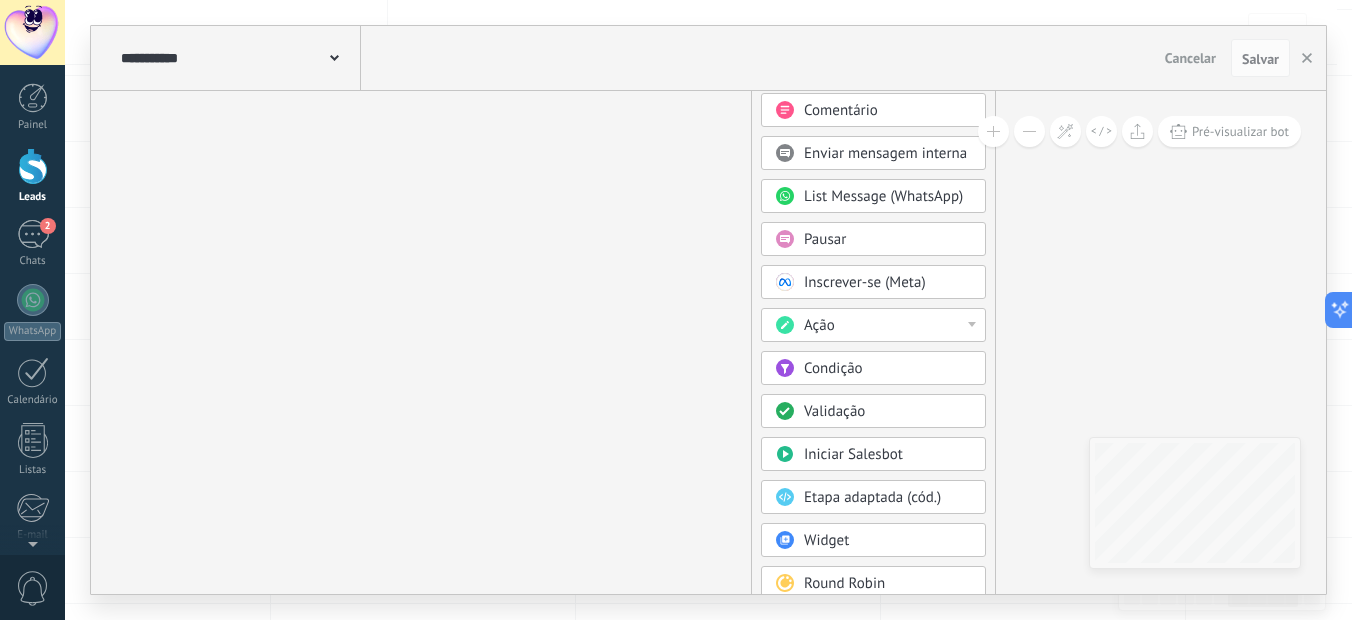click on "Pausar" at bounding box center (825, 239) 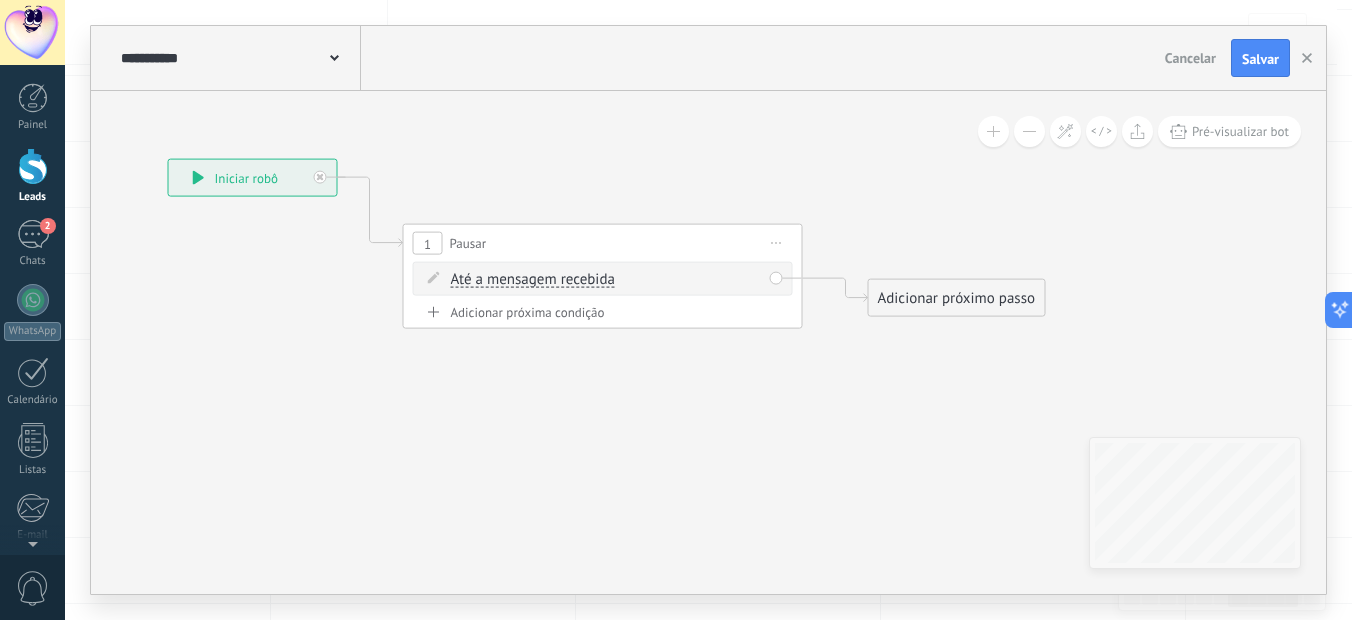 drag, startPoint x: 724, startPoint y: 400, endPoint x: 588, endPoint y: 391, distance: 136.29747 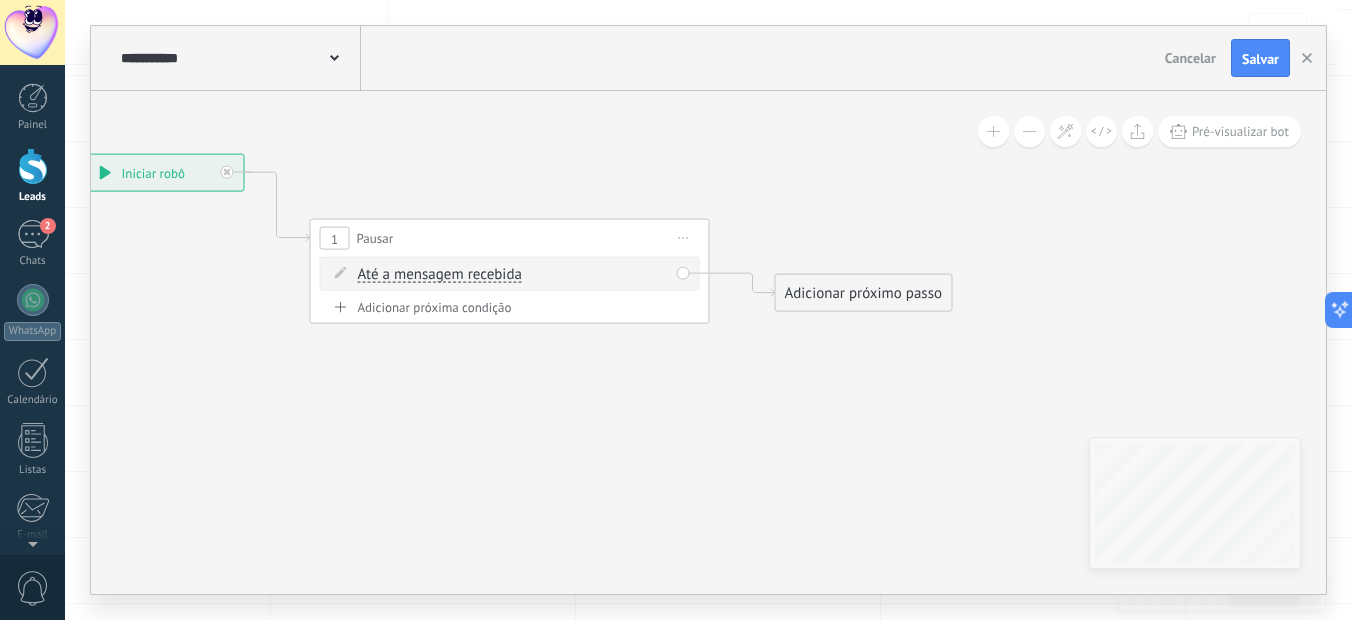 click on "Até a mensagem recebida" at bounding box center (440, 275) 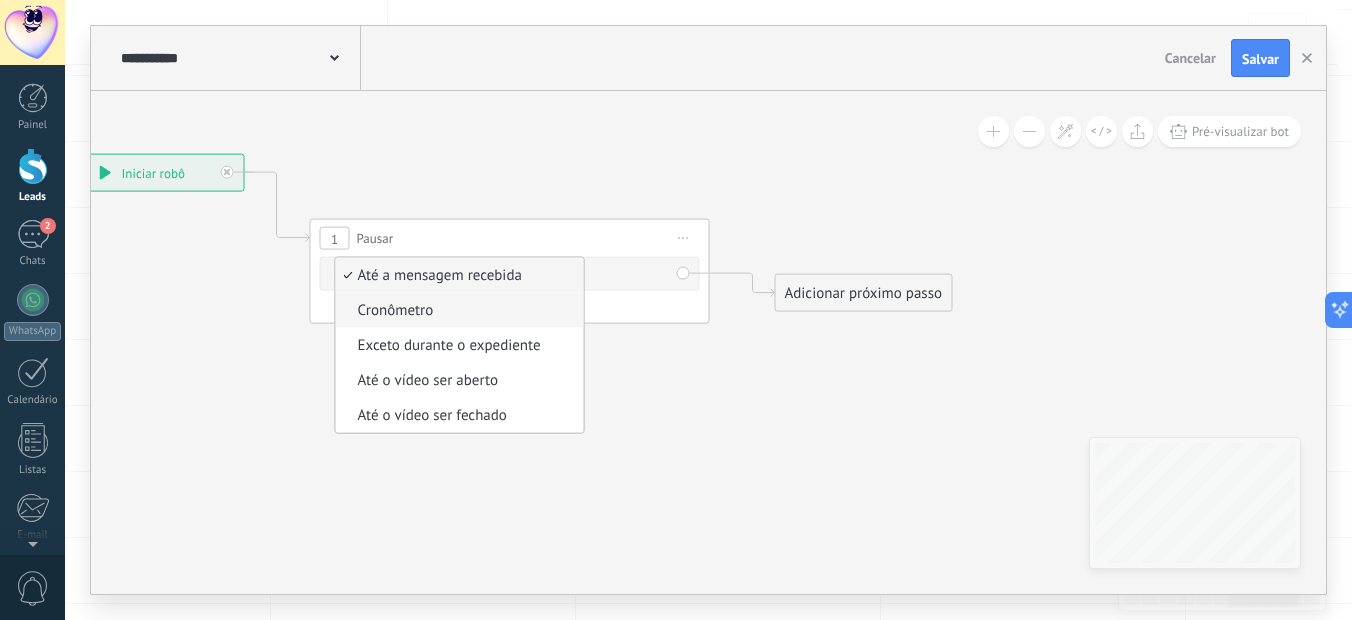 click on "Cronômetro" at bounding box center (457, 311) 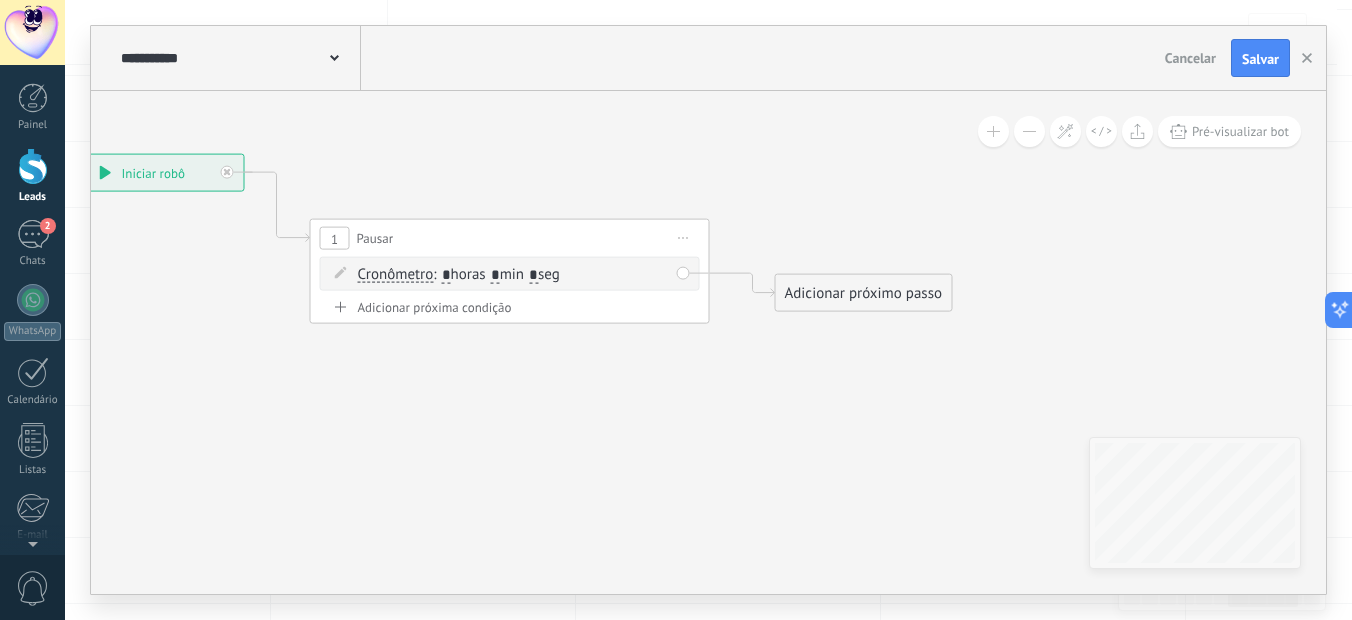 click on "Adicionar próximo passo" at bounding box center (864, 293) 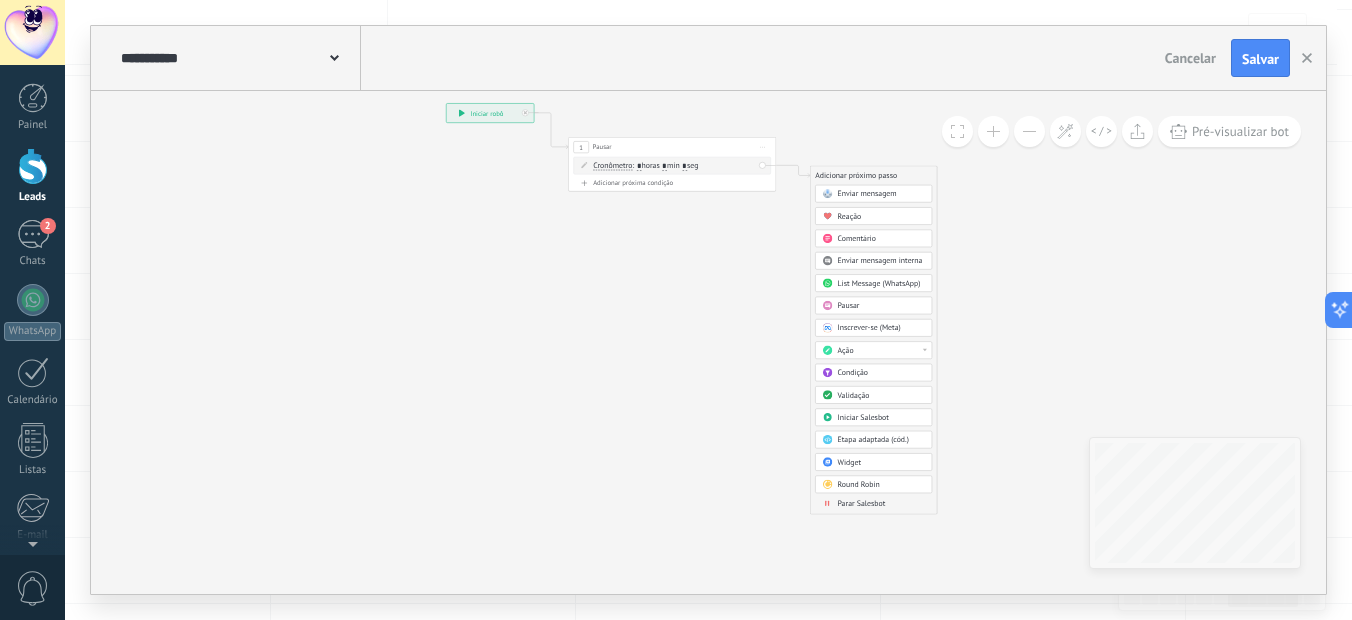 click on "Parar Salesbot" at bounding box center (862, 503) 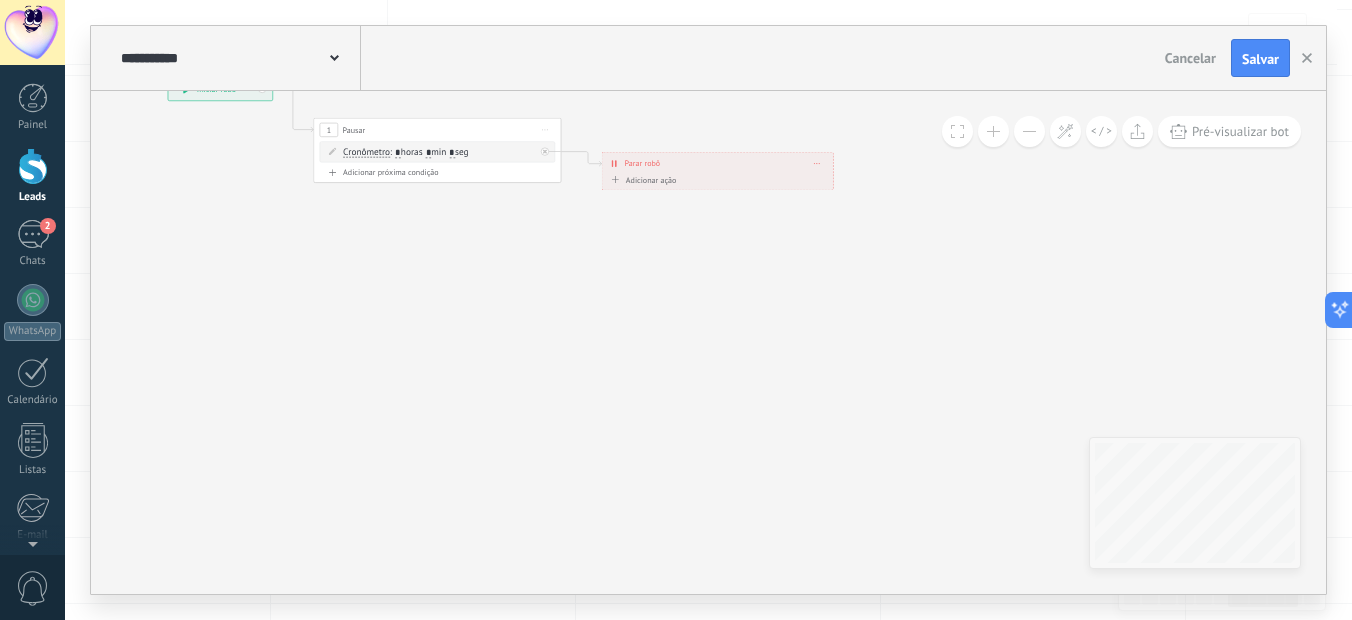 click on "Adicionar ação" at bounding box center (642, 179) 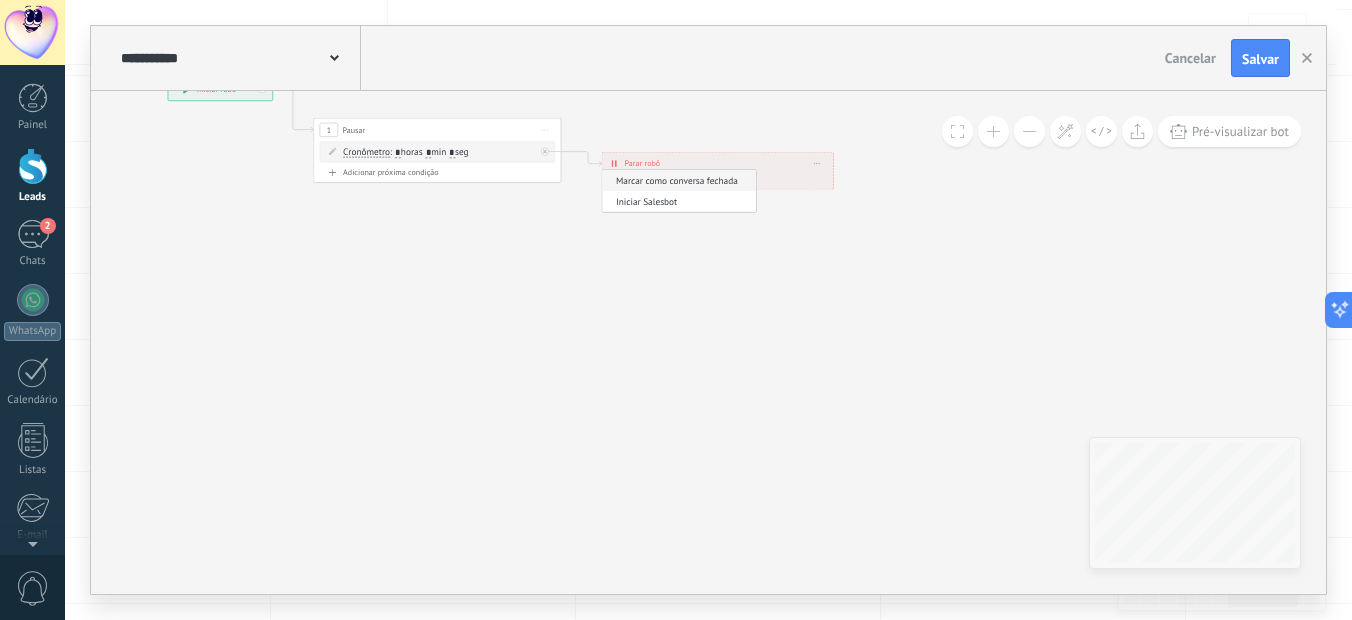 click on "Marcar como conversa fechada" at bounding box center (677, 181) 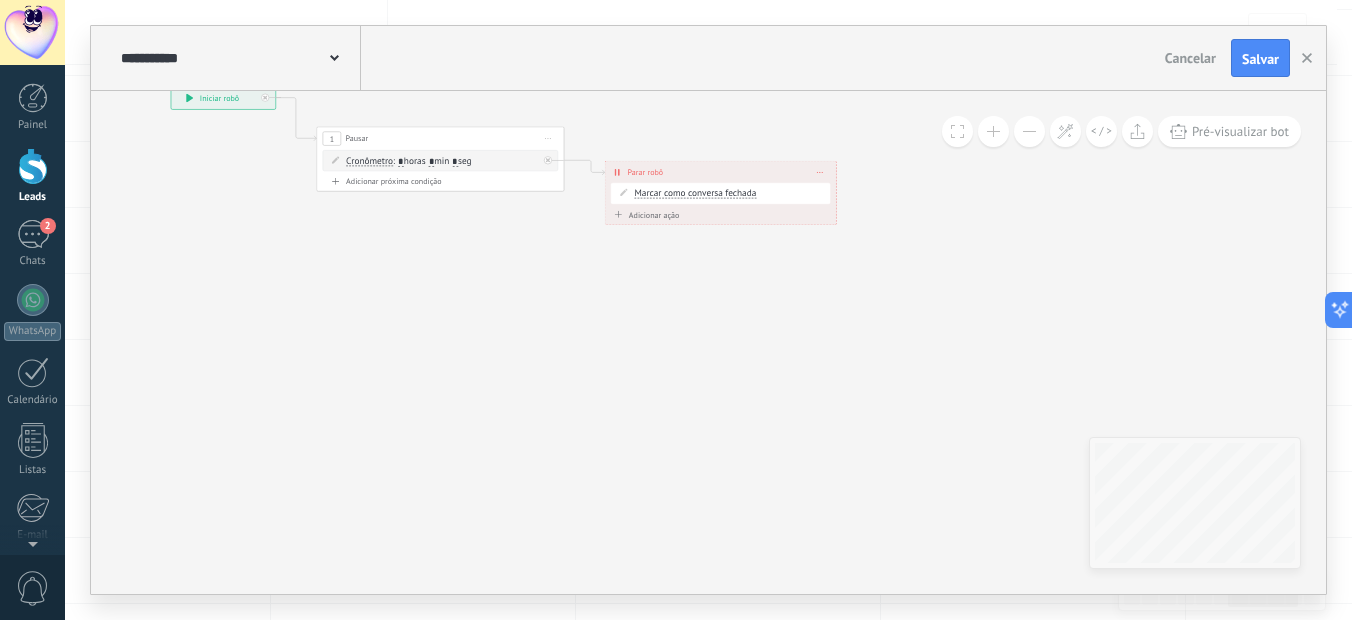 drag, startPoint x: 464, startPoint y: 242, endPoint x: 490, endPoint y: 312, distance: 74.672615 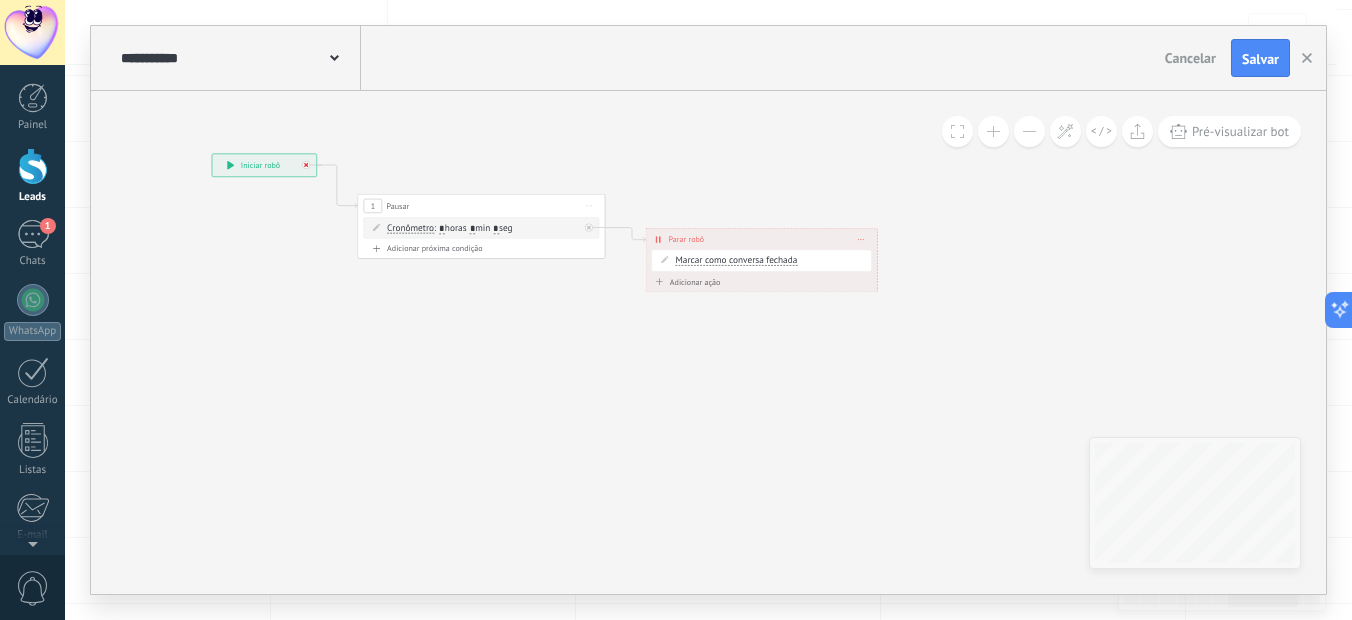 click at bounding box center [309, 161] 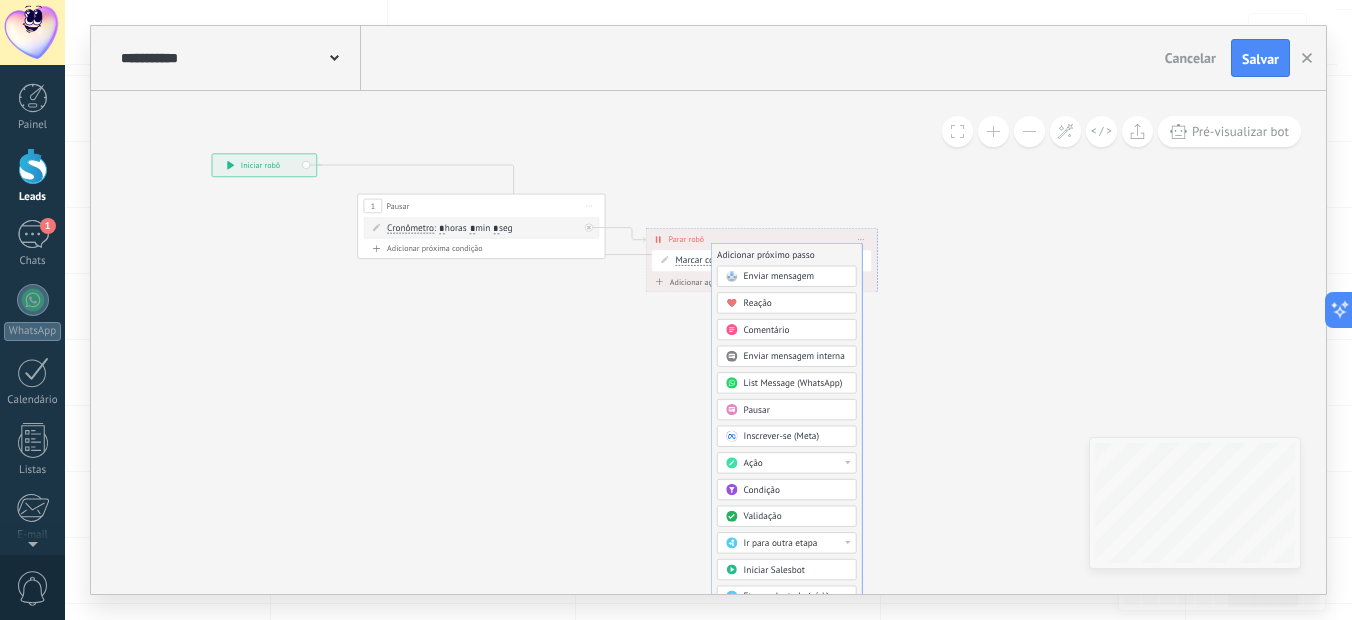 drag, startPoint x: 407, startPoint y: 277, endPoint x: 750, endPoint y: 250, distance: 344.06104 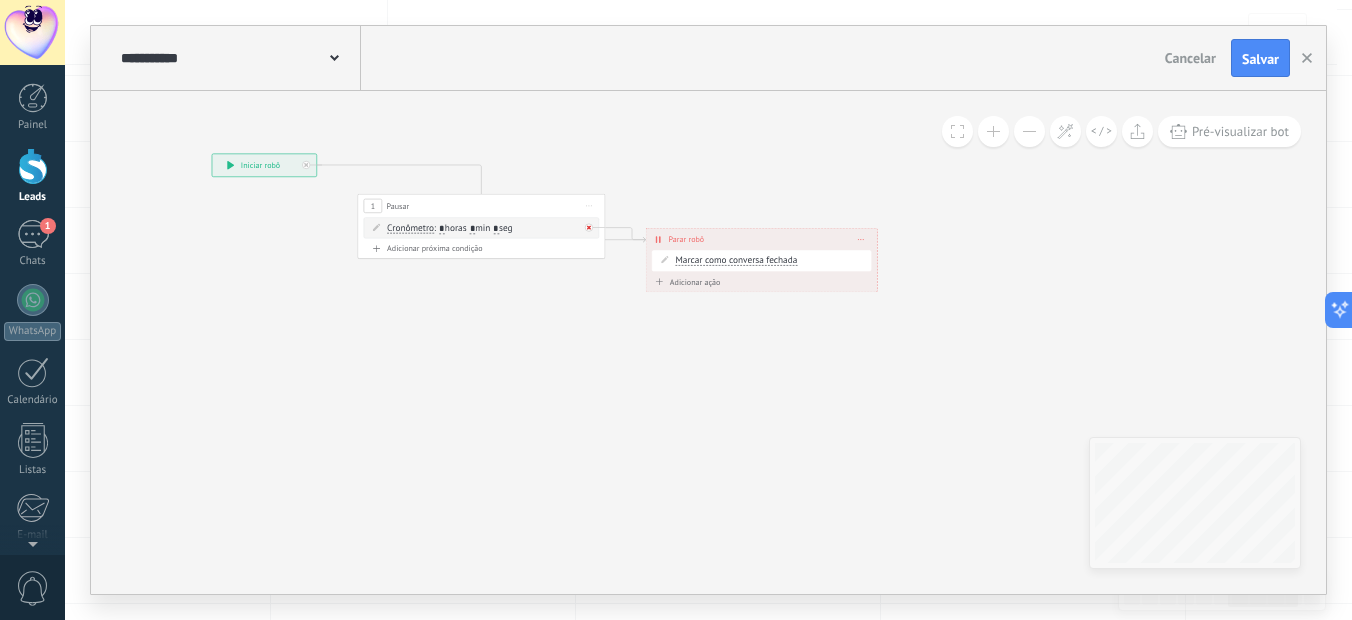 click at bounding box center (589, 228) 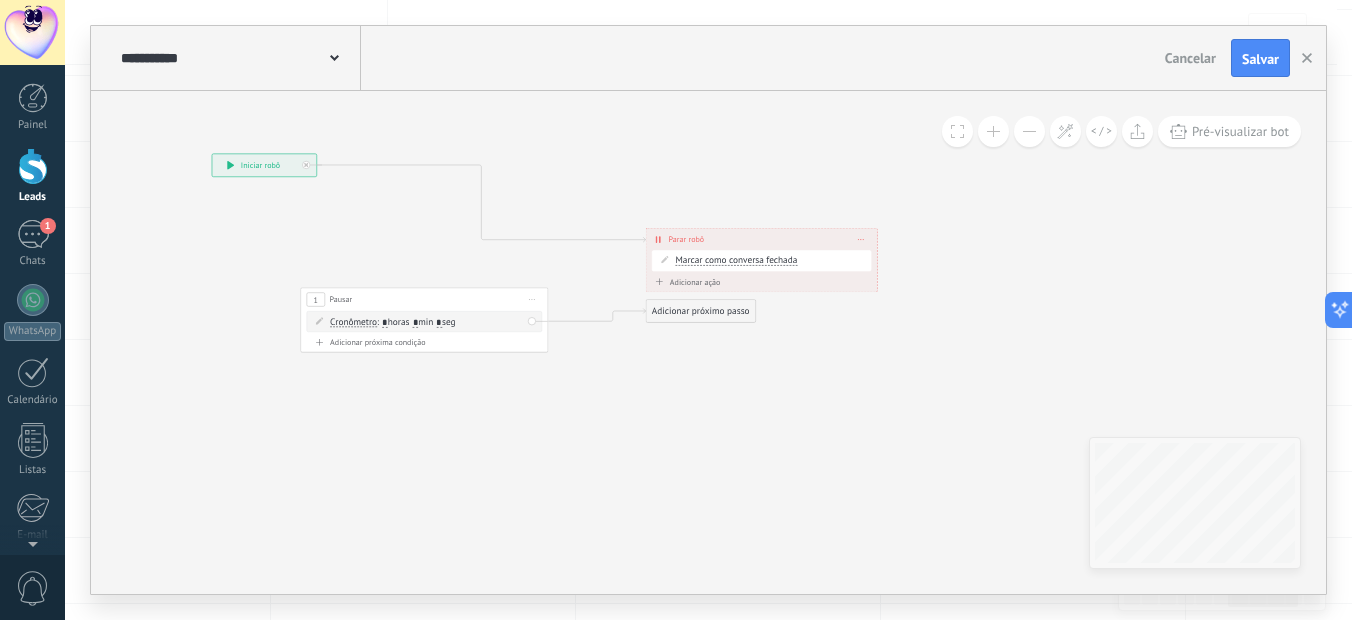 drag, startPoint x: 588, startPoint y: 206, endPoint x: 538, endPoint y: 309, distance: 114.494545 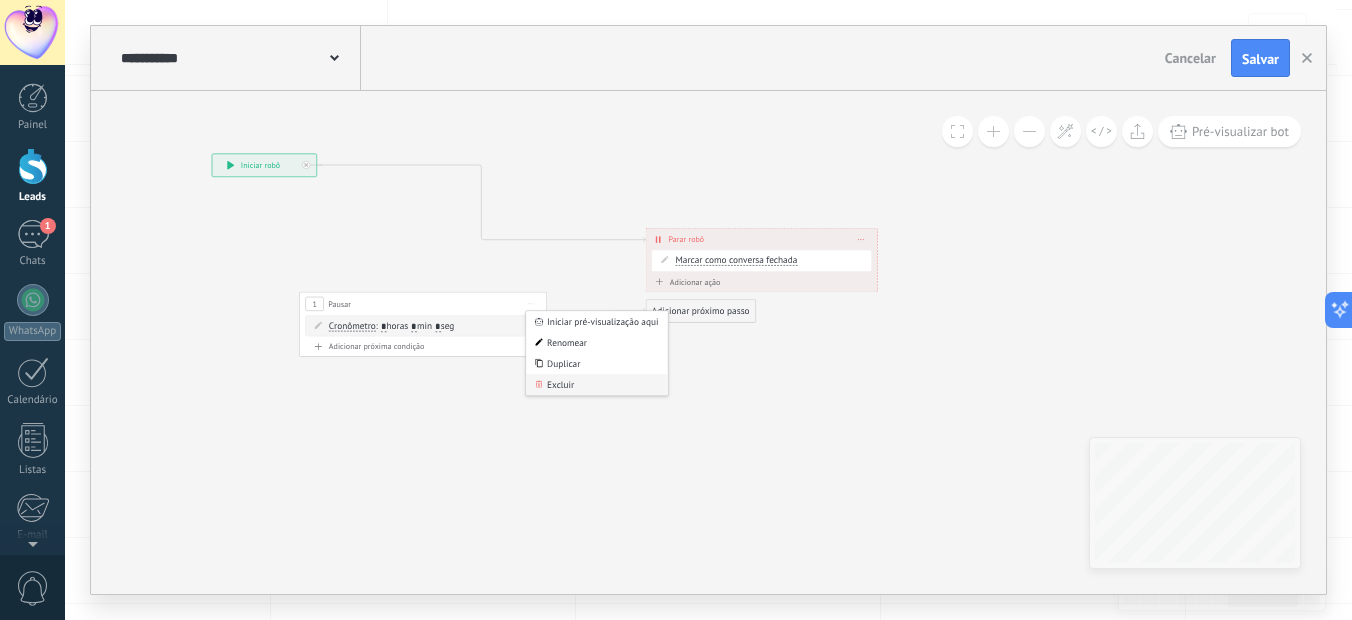 click 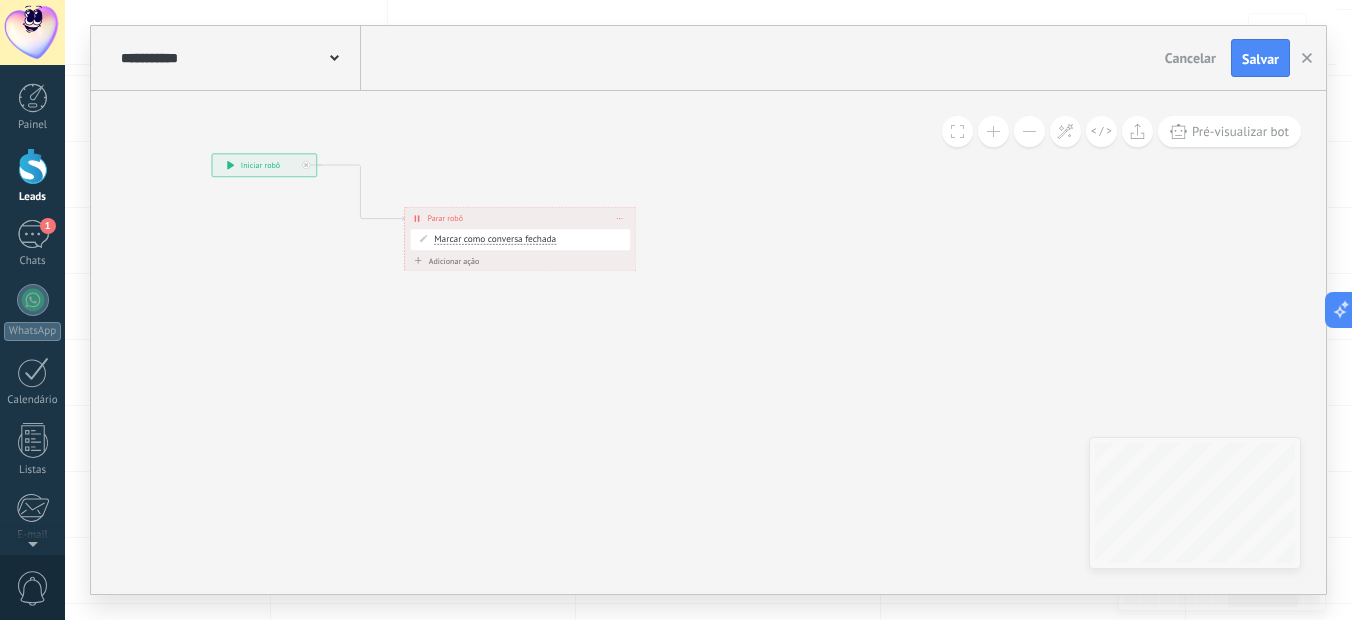 drag, startPoint x: 796, startPoint y: 238, endPoint x: 555, endPoint y: 217, distance: 241.91321 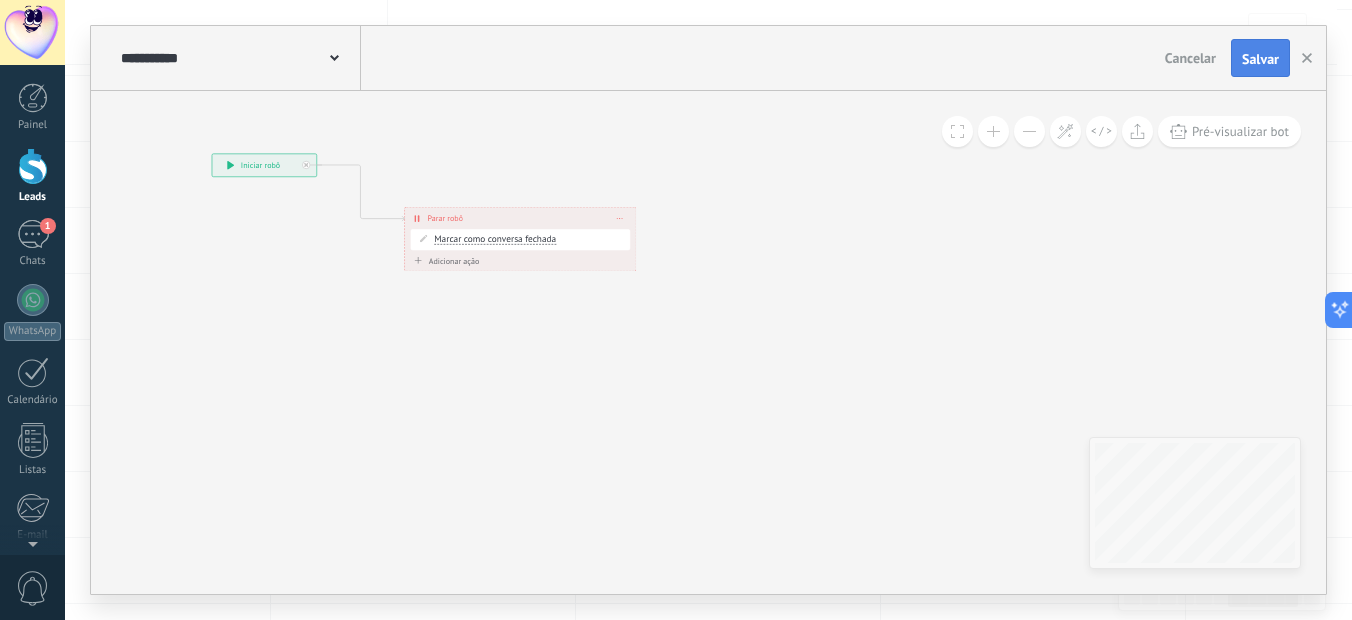 click on "Salvar" at bounding box center (1260, 59) 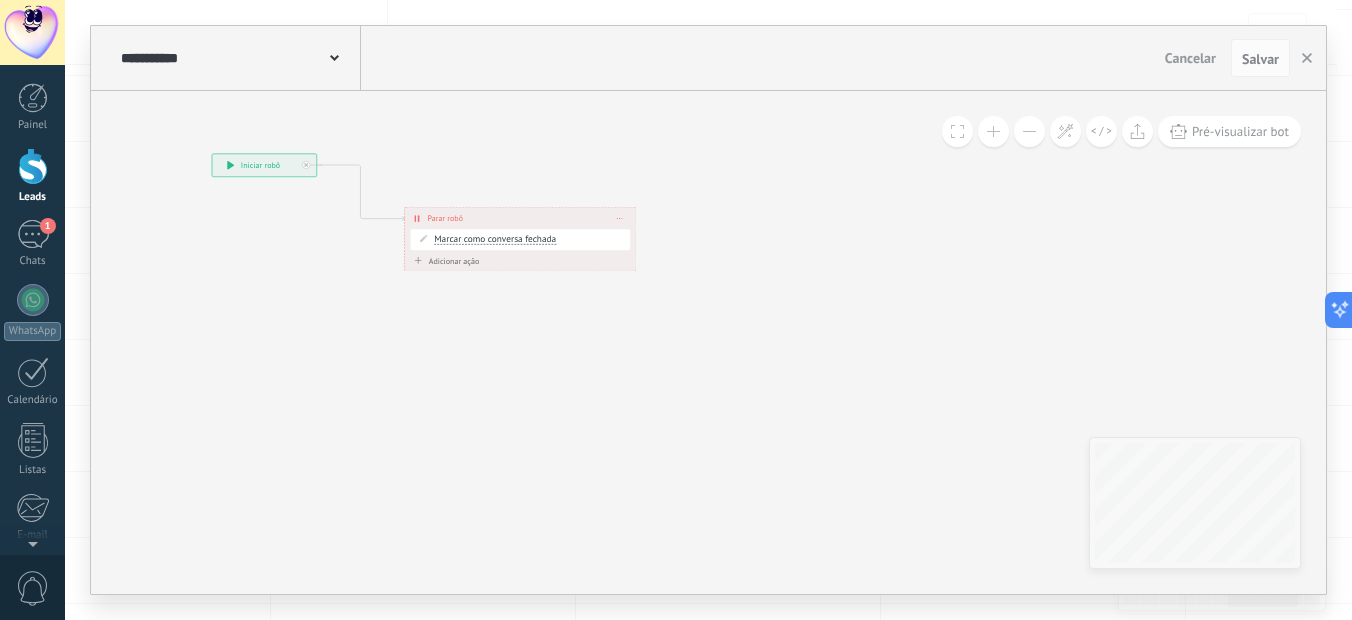 click at bounding box center (334, 56) 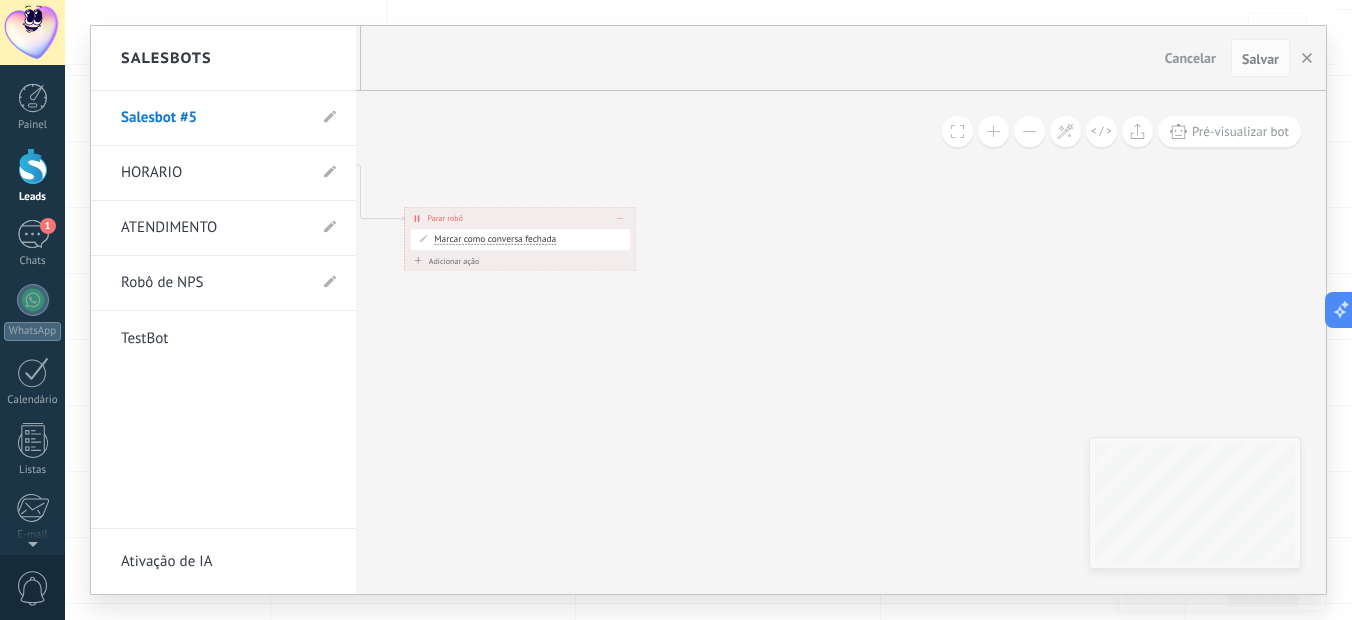 click on "Salesbot #5" at bounding box center [223, 118] 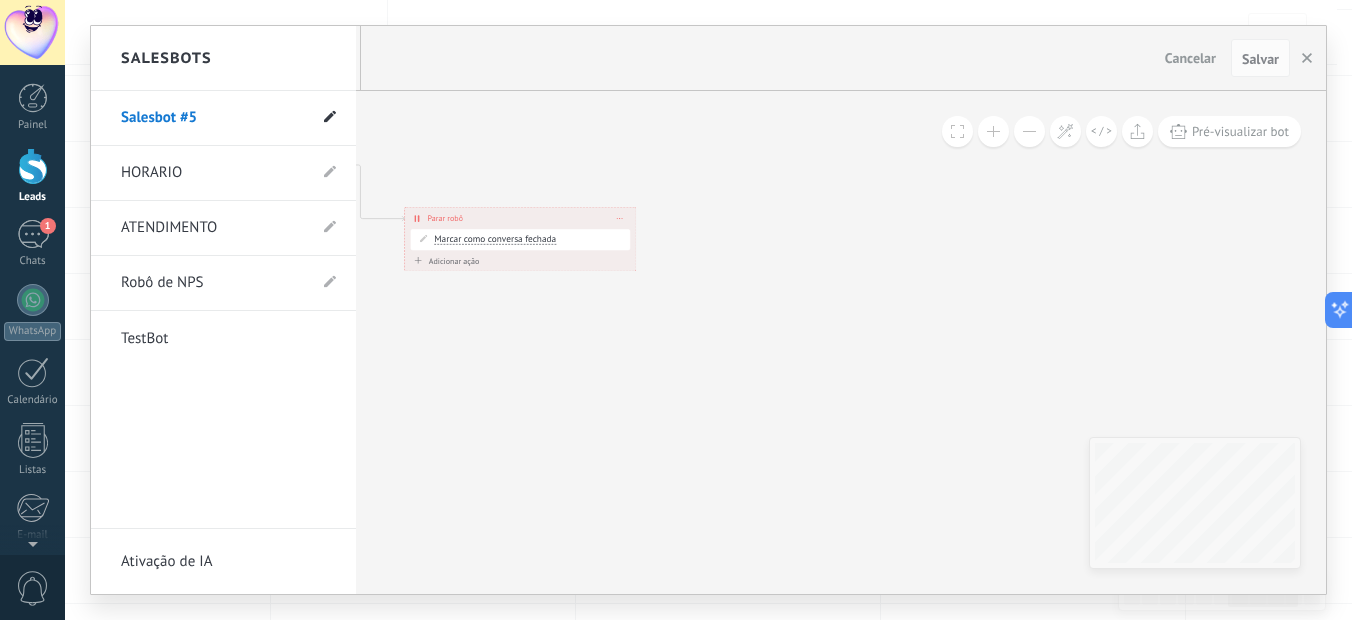 click 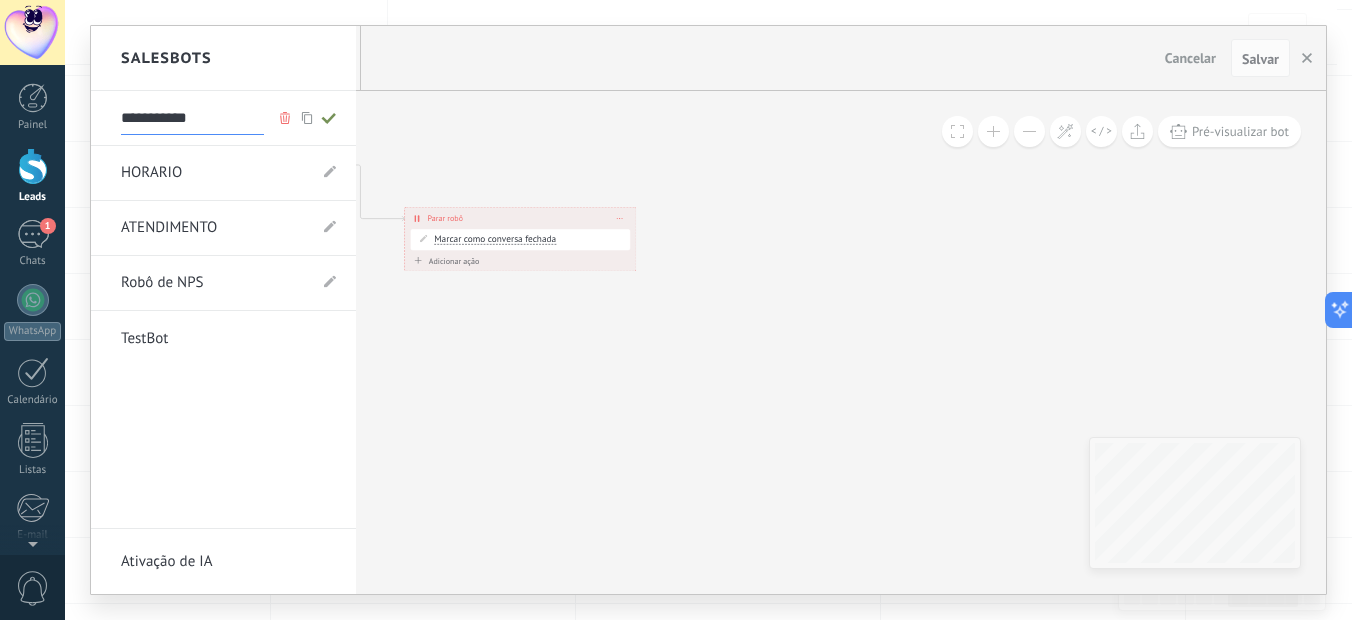 click on "**********" at bounding box center [192, 119] 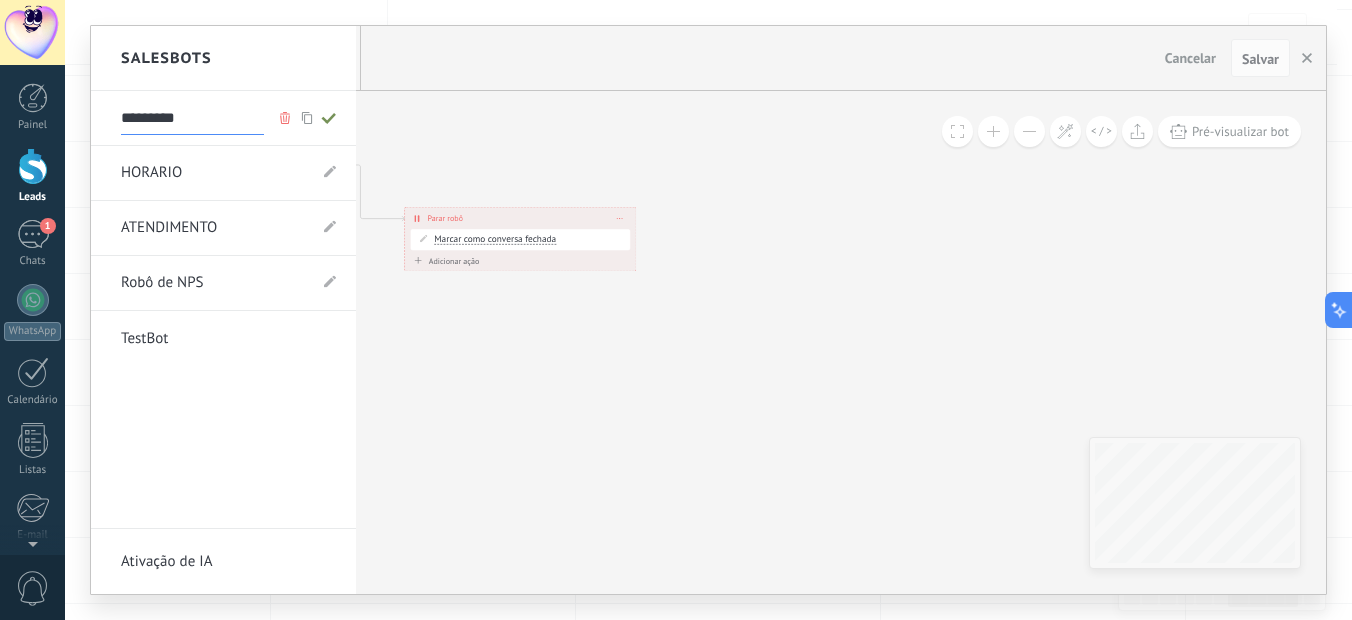 type on "*********" 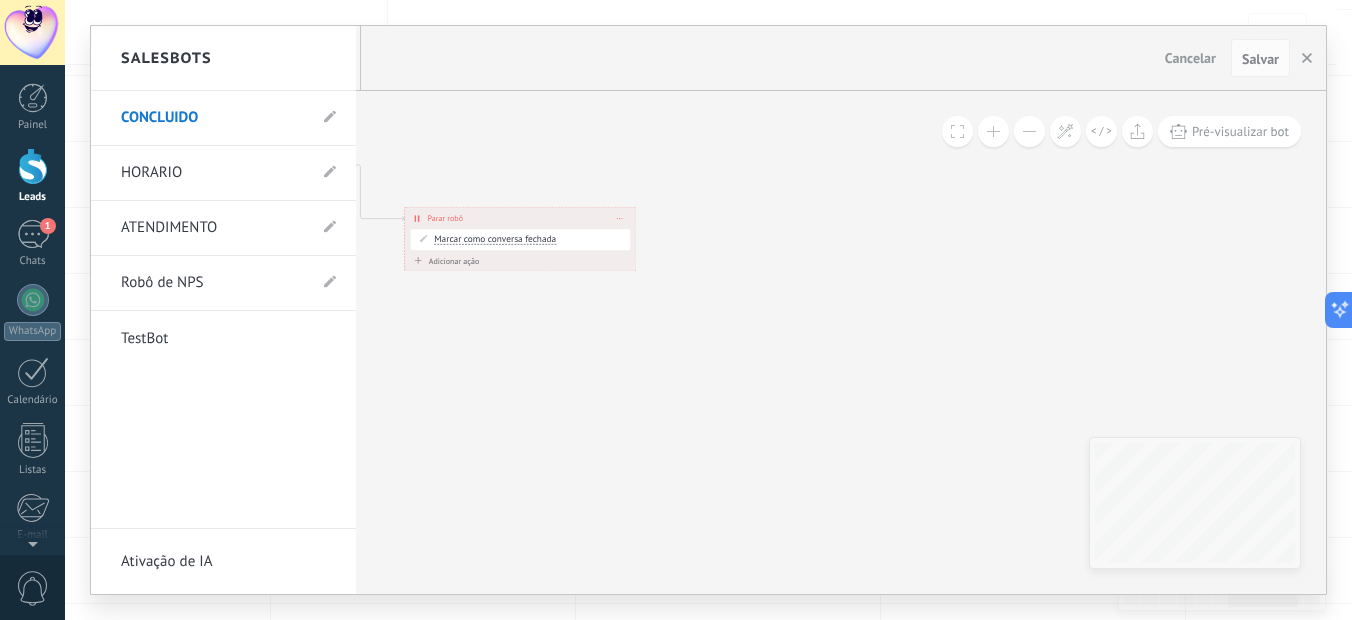 click at bounding box center [708, 310] 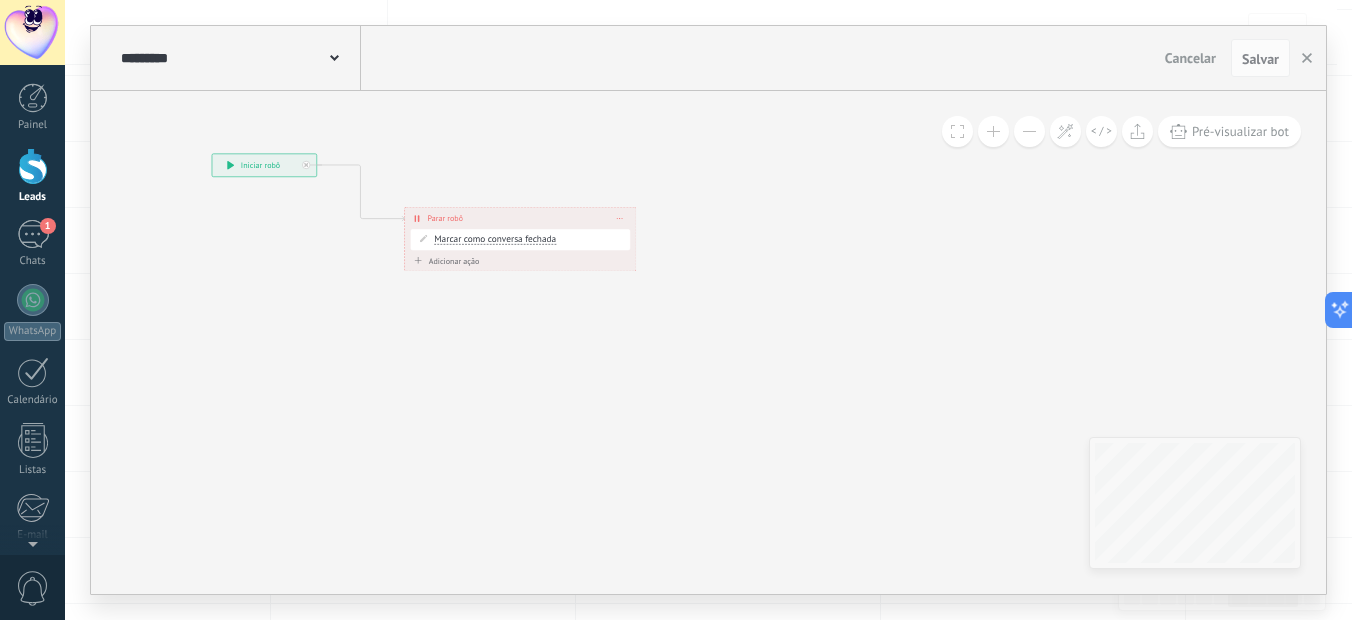 click on "Cancelar" at bounding box center (1190, 58) 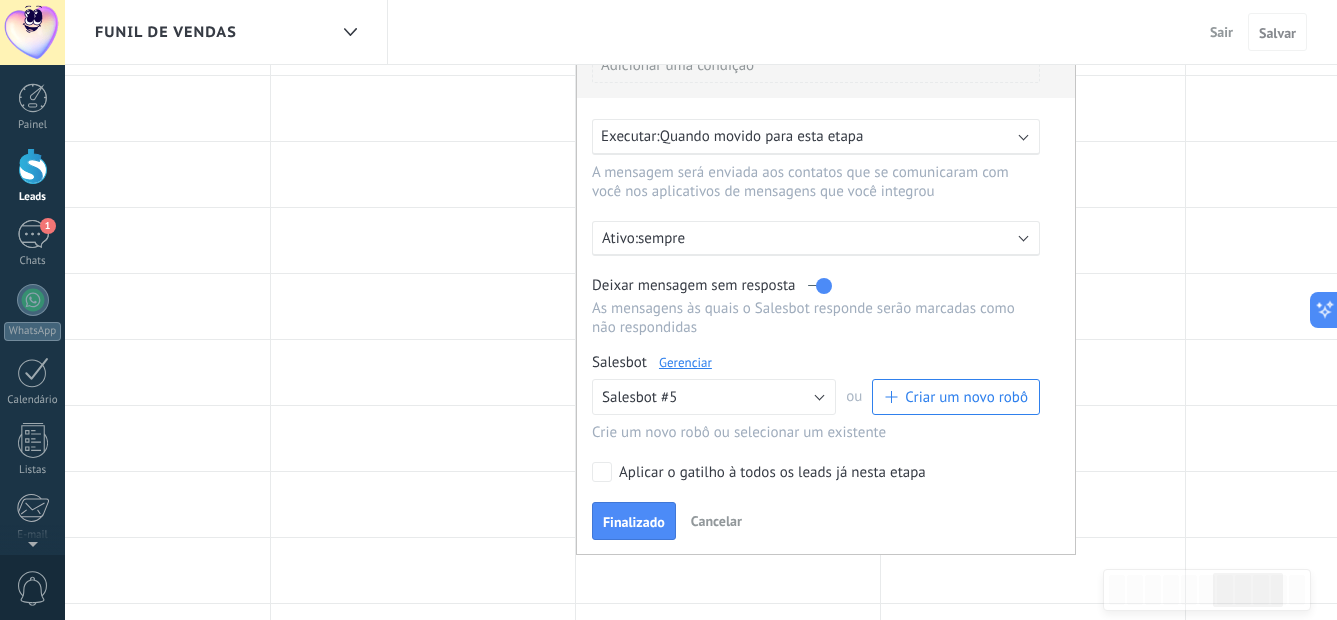 scroll, scrollTop: 100, scrollLeft: 0, axis: vertical 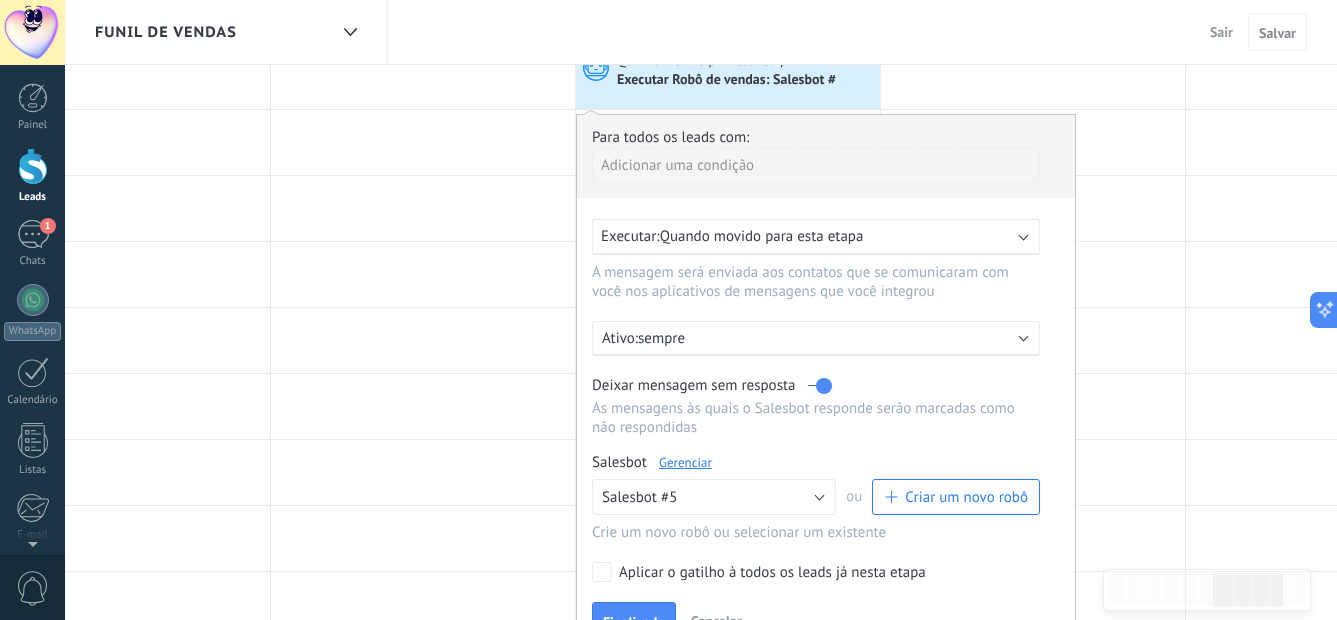 click on "Adicionar uma condição" at bounding box center [816, 165] 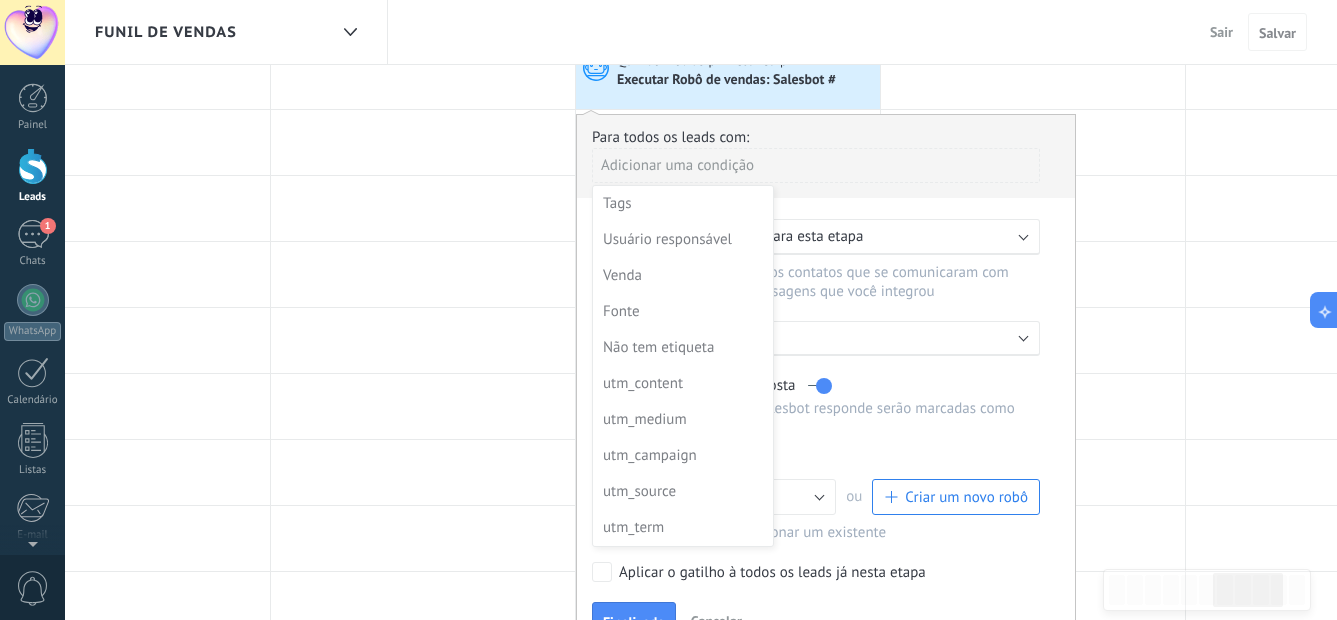 click at bounding box center (826, 384) 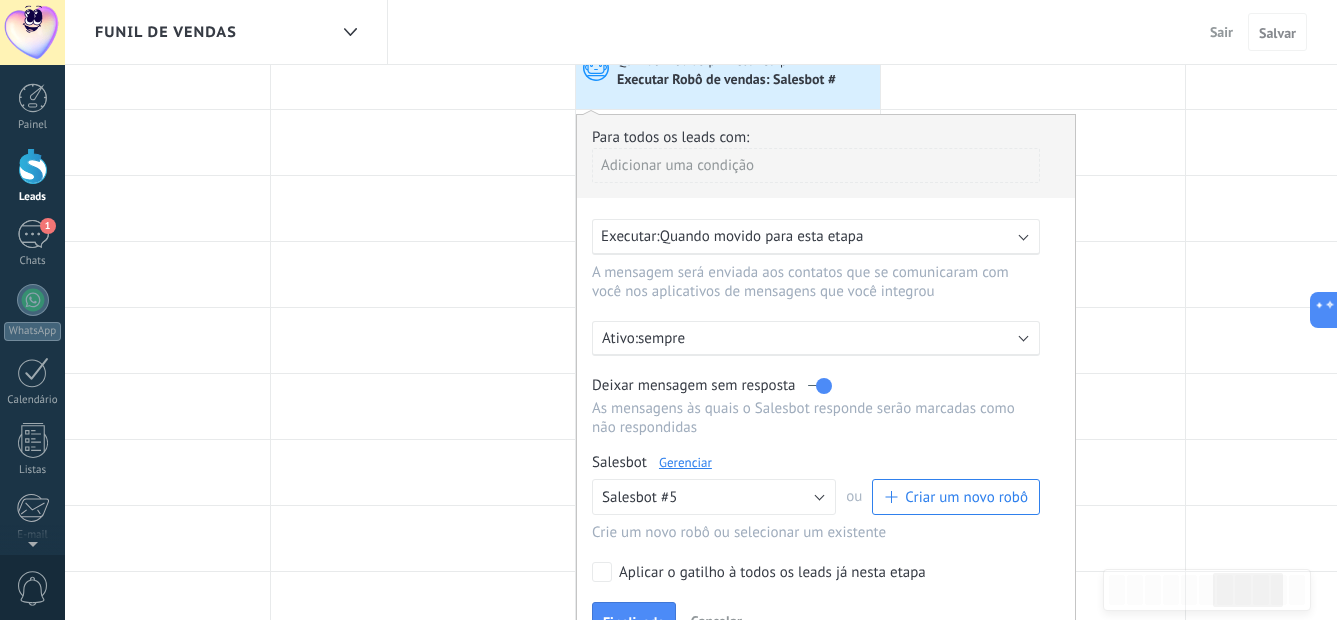 click on "Adicionar uma condição" at bounding box center (816, 165) 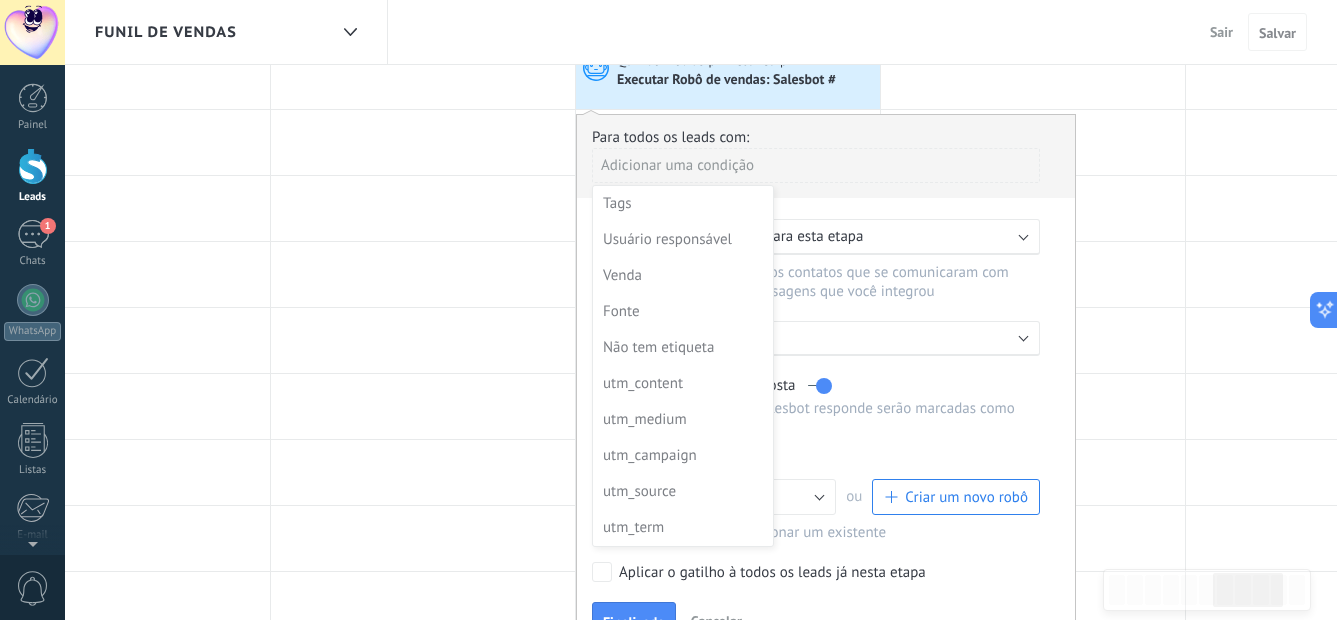 click at bounding box center (826, 384) 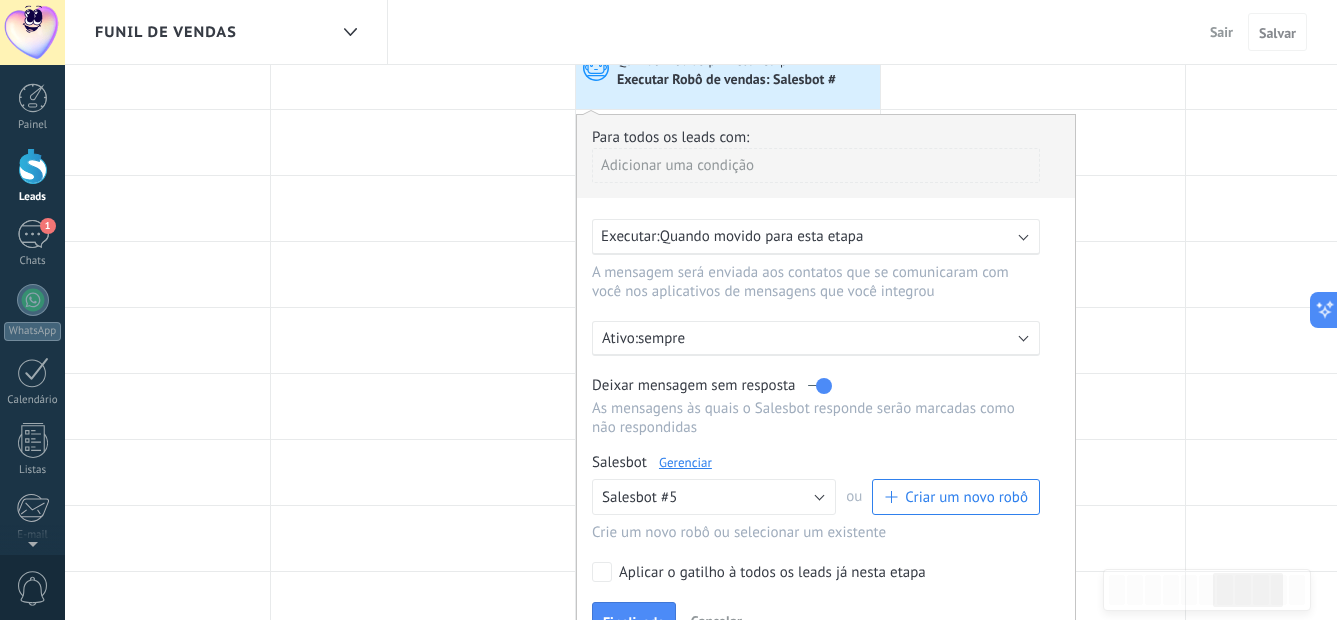 scroll, scrollTop: 300, scrollLeft: 0, axis: vertical 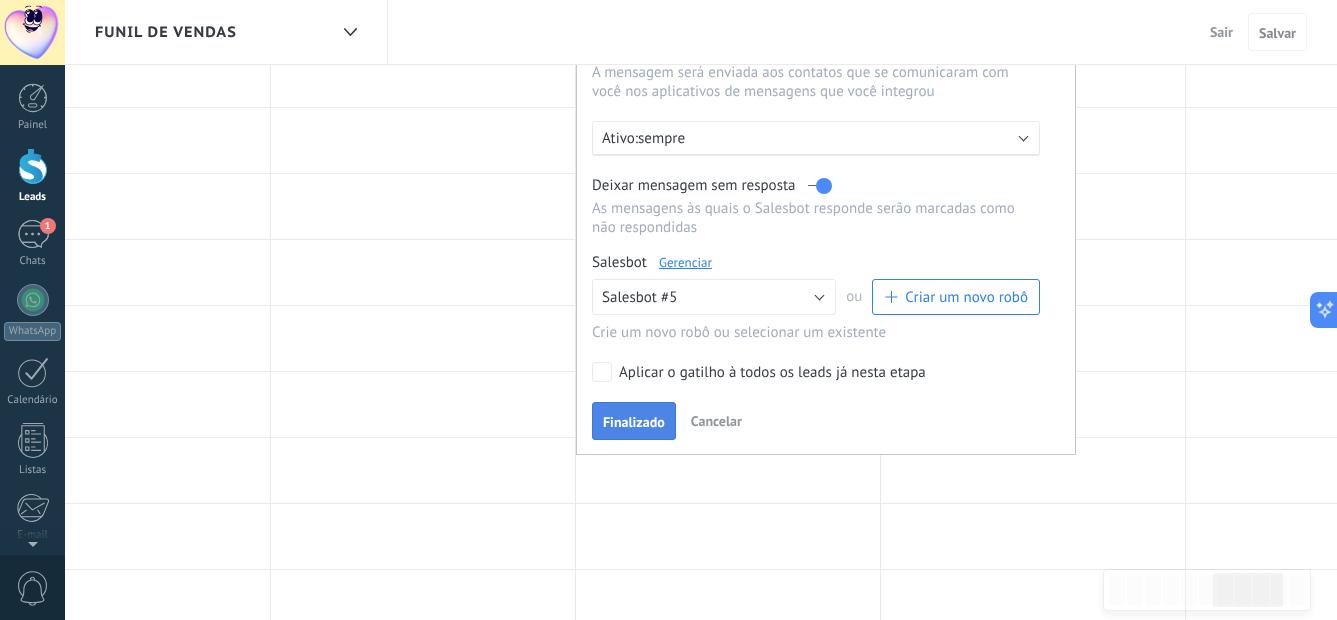 click on "Finalizado" at bounding box center (634, 422) 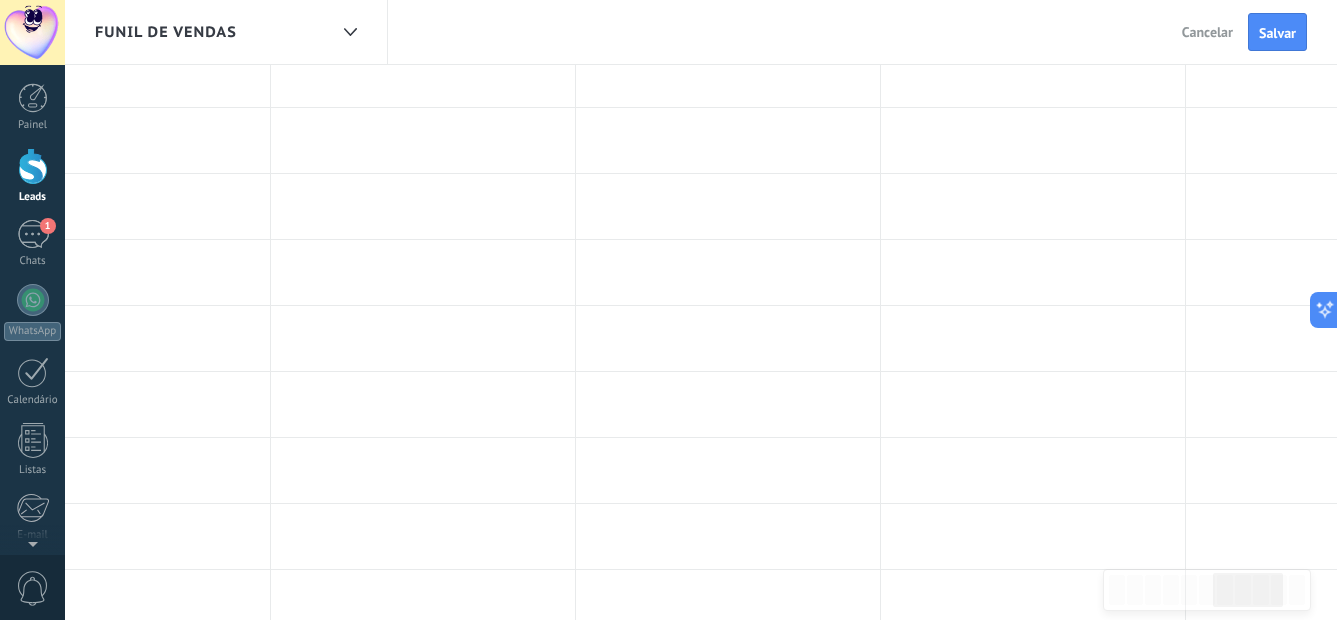 scroll, scrollTop: 0, scrollLeft: 0, axis: both 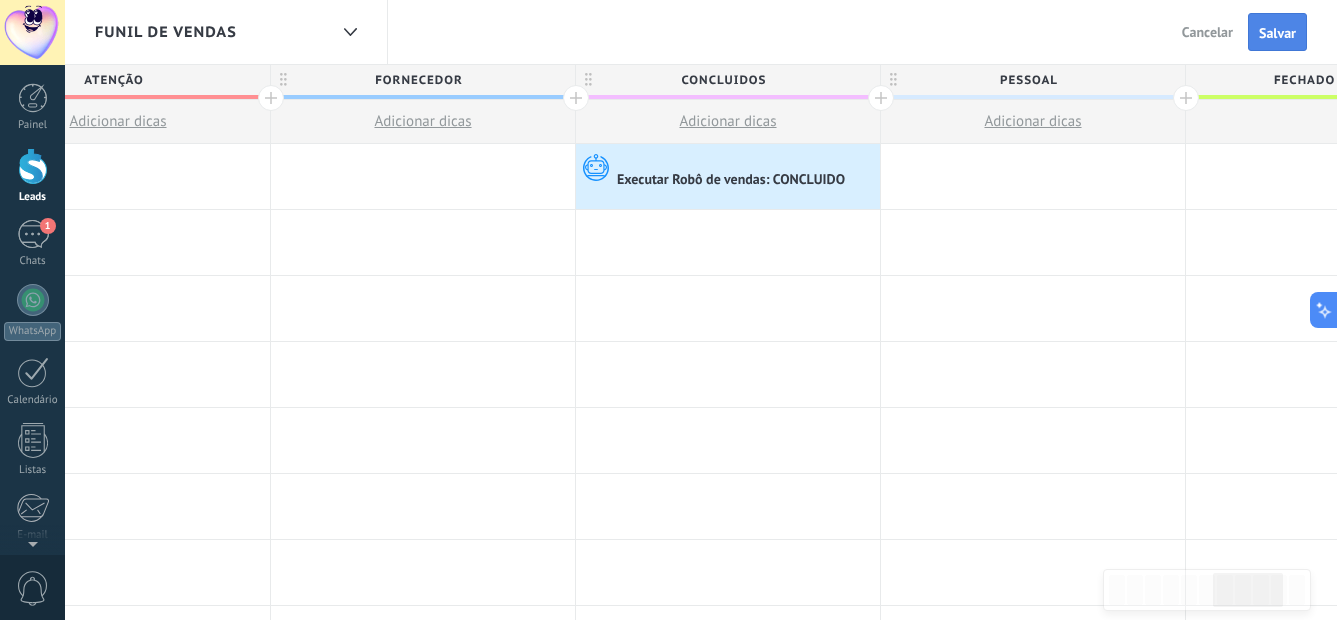 click on "Salvar" at bounding box center (1277, 32) 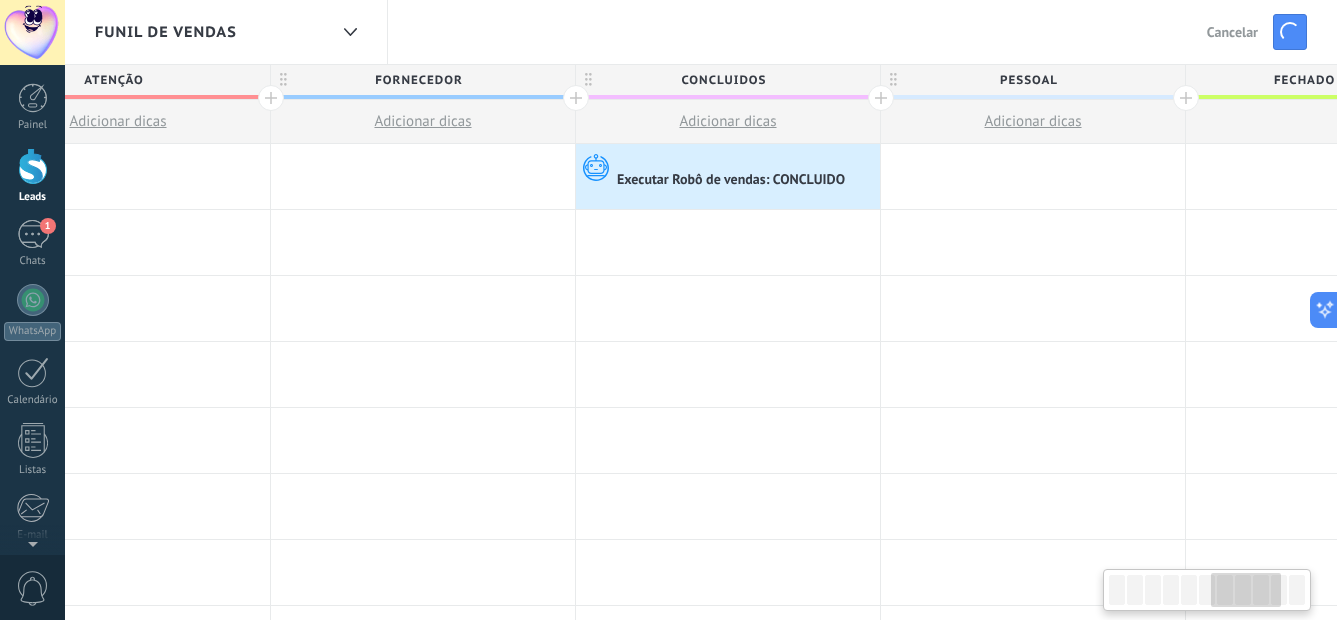 scroll, scrollTop: 0, scrollLeft: 1919, axis: horizontal 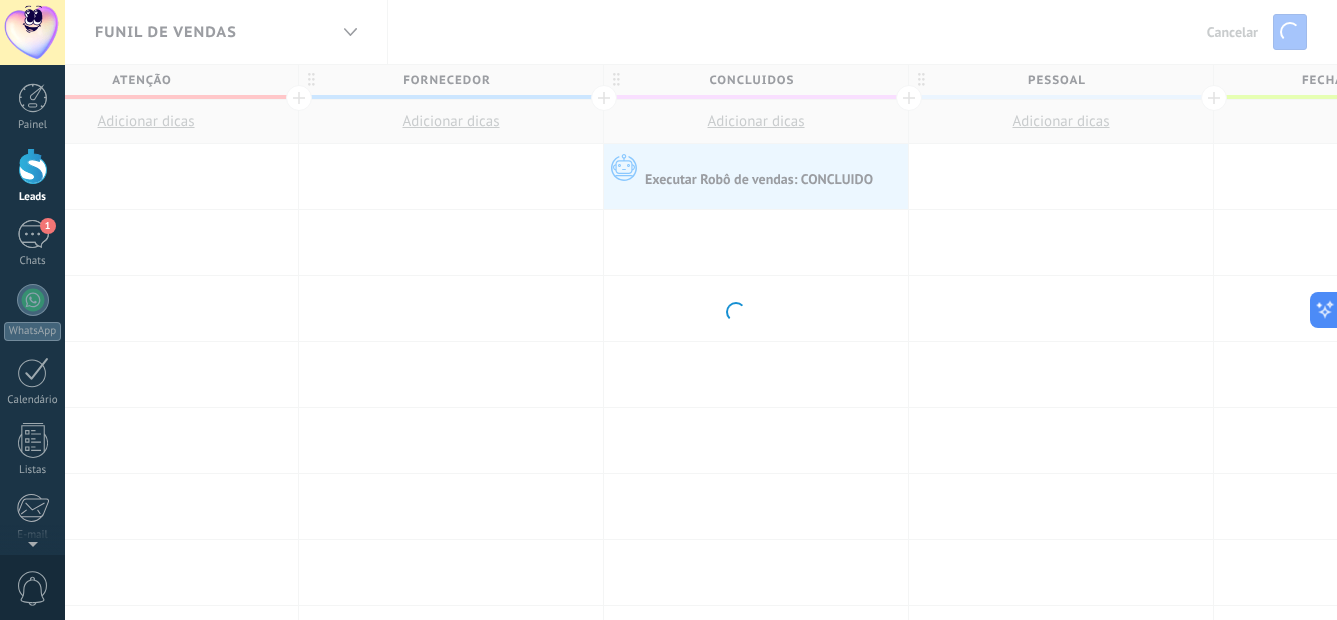 drag, startPoint x: 341, startPoint y: 394, endPoint x: 642, endPoint y: 362, distance: 302.69623 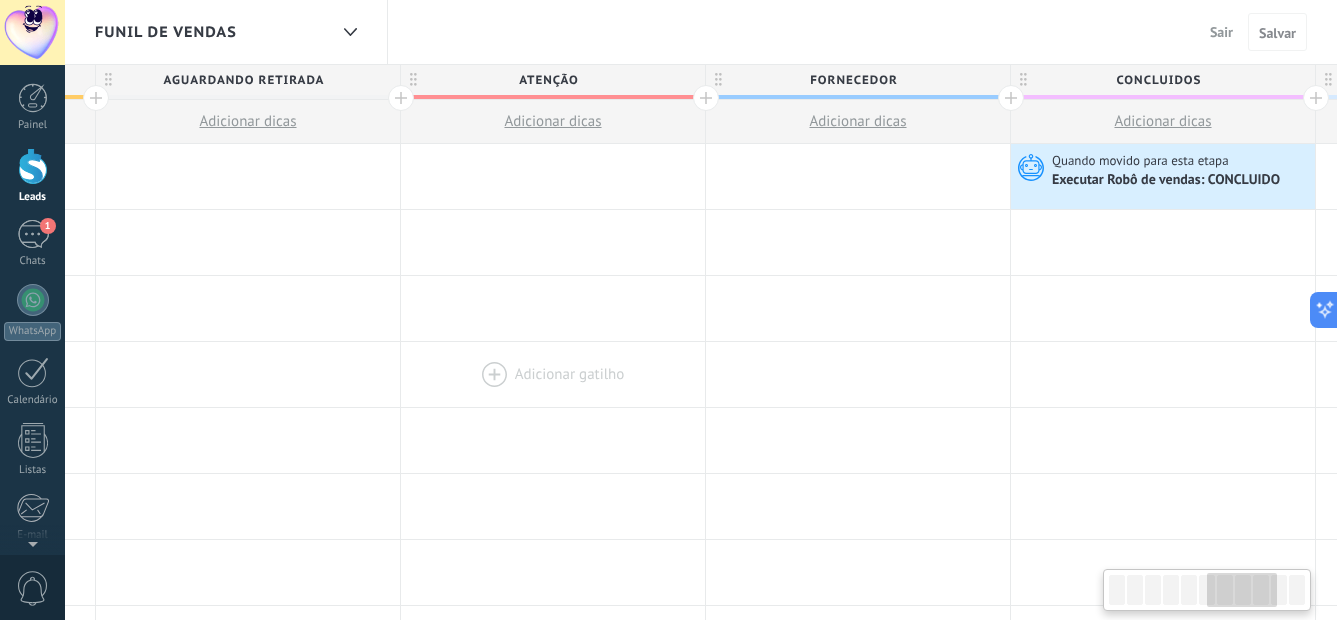 drag, startPoint x: 509, startPoint y: 381, endPoint x: 697, endPoint y: 375, distance: 188.09572 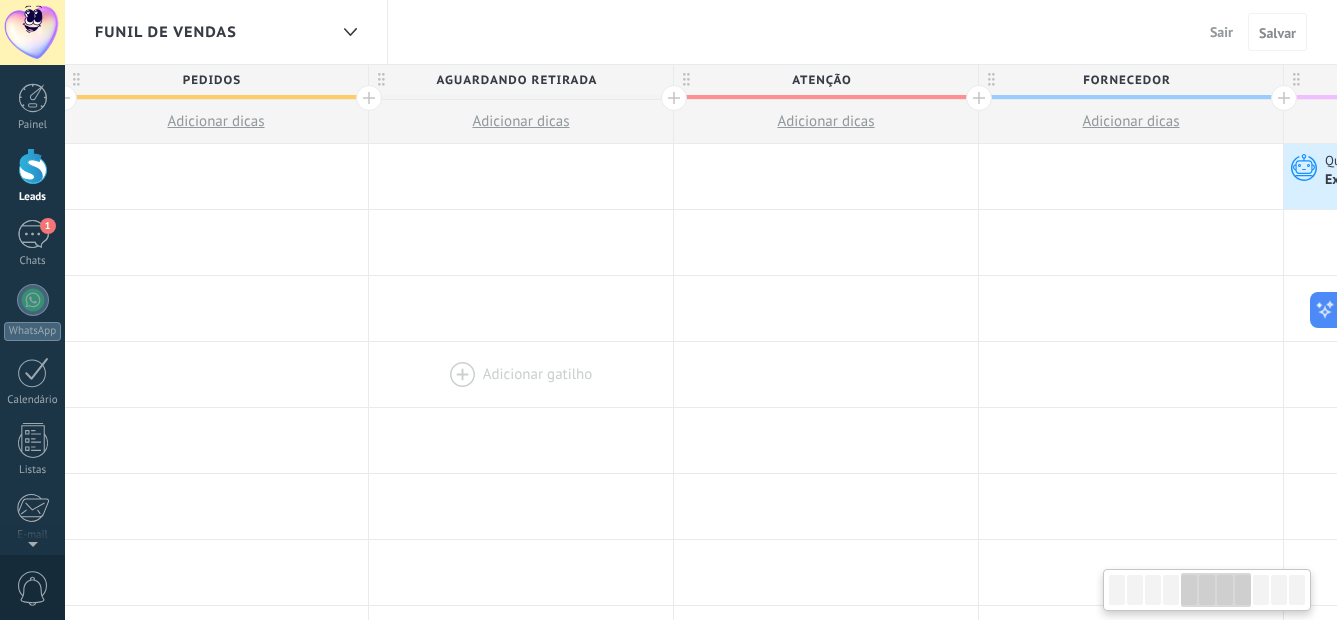 drag, startPoint x: 631, startPoint y: 376, endPoint x: 660, endPoint y: 364, distance: 31.38471 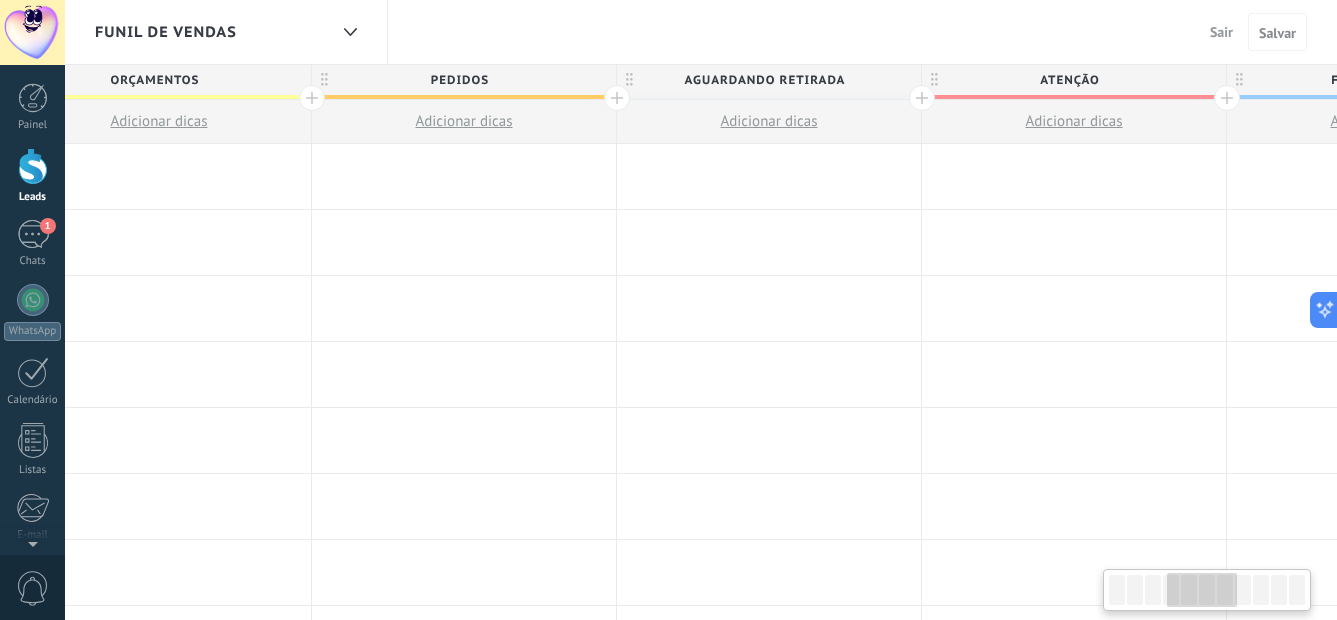 drag, startPoint x: 637, startPoint y: 369, endPoint x: 629, endPoint y: 353, distance: 17.888544 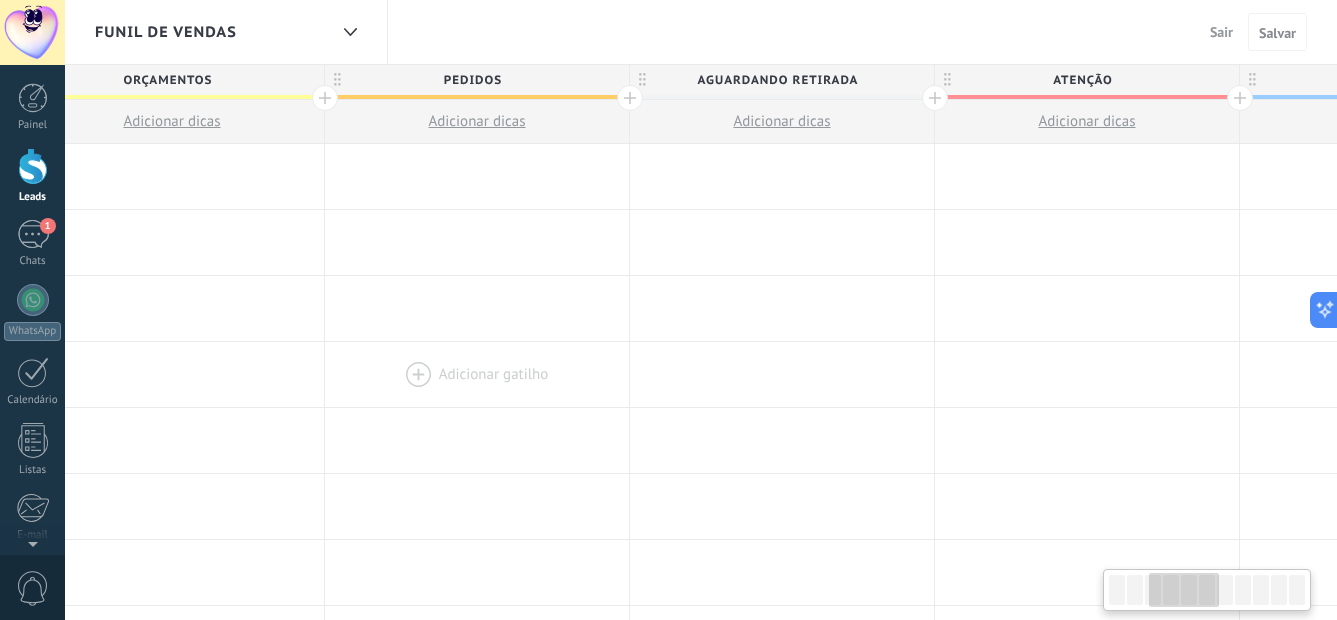 drag, startPoint x: 674, startPoint y: 363, endPoint x: 744, endPoint y: 364, distance: 70.00714 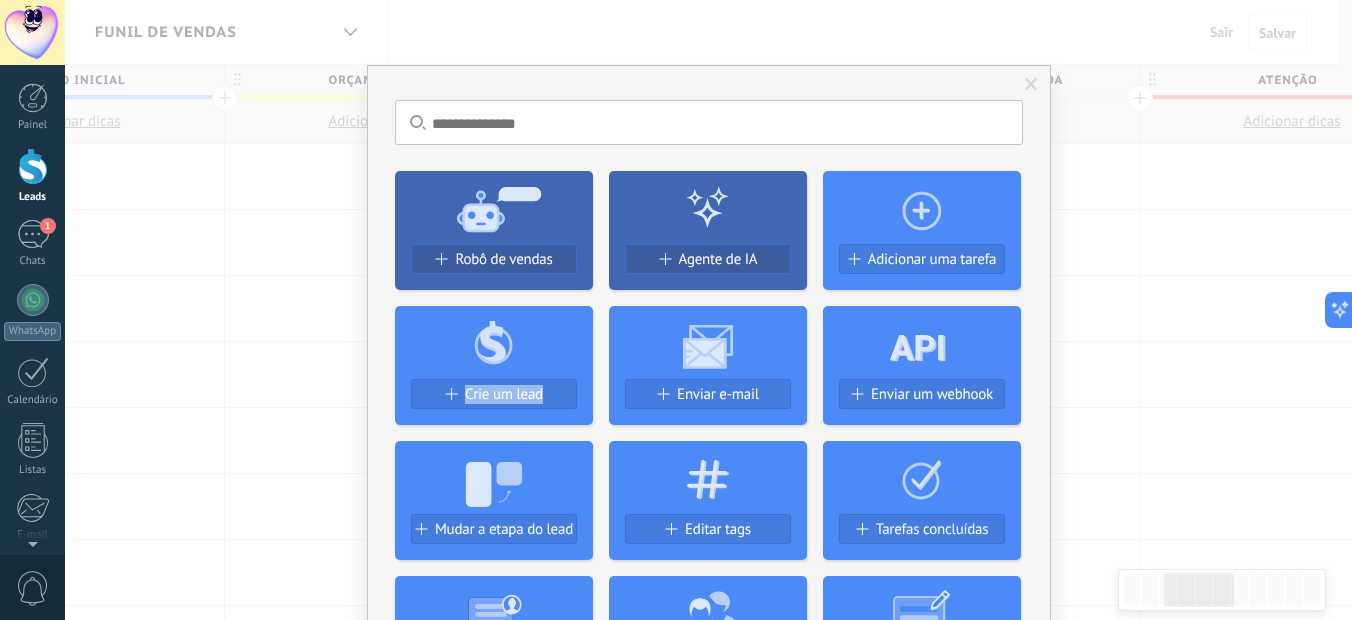 click on "Robô de vendas Agente de IA Adicionar uma tarefa Crie um lead Enviar e-mail Enviar um webhook Mudar a etapa do lead Editar tags Tarefas concluídas Gerar formulário Alterar usuário de lead Alterar campo Deletar arquivos" at bounding box center [709, 492] 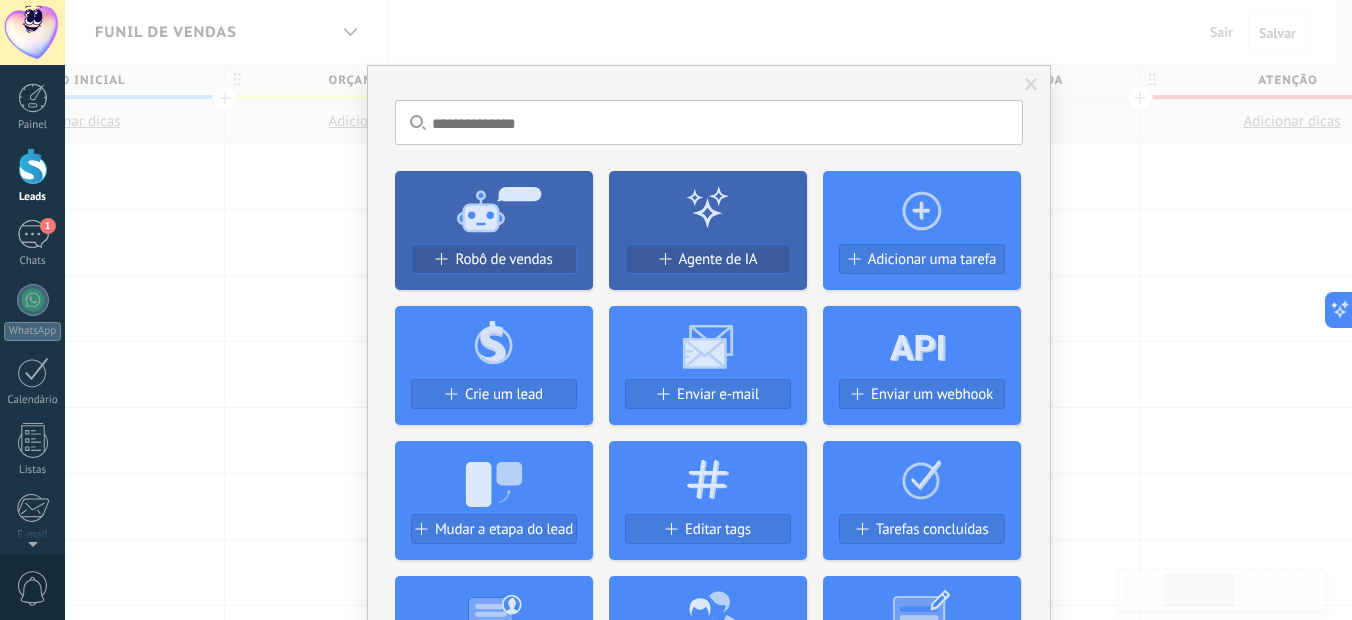 click at bounding box center [1031, 85] 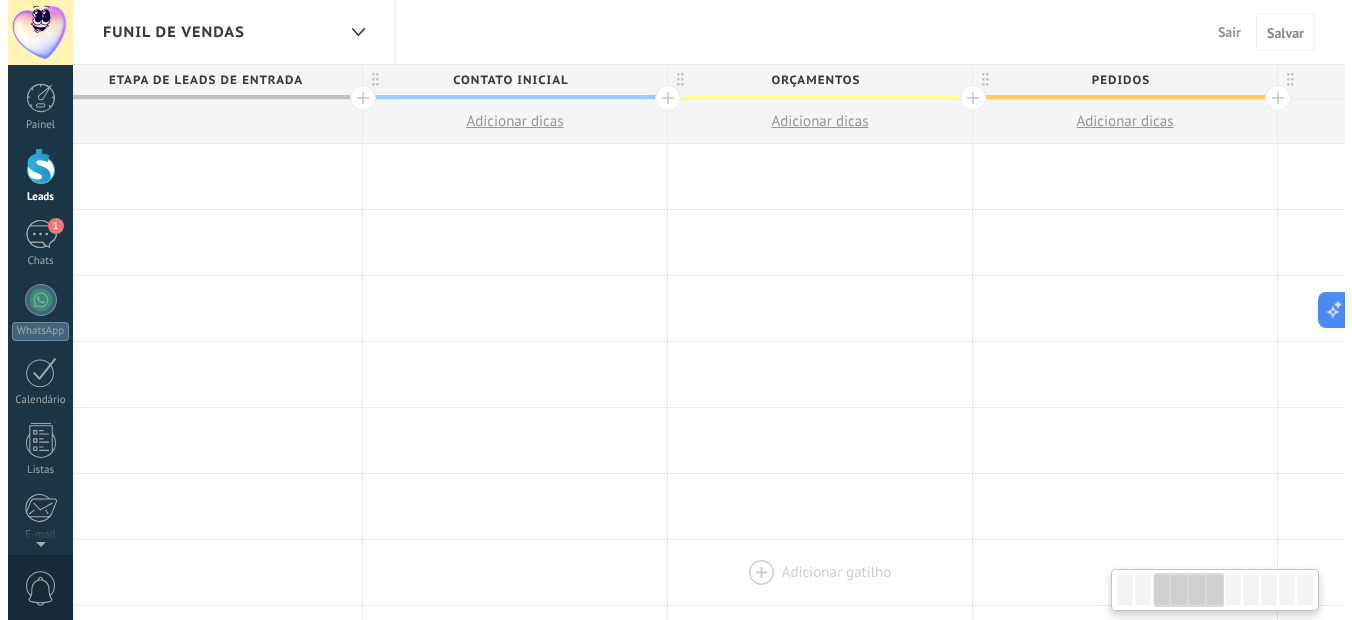 scroll, scrollTop: 0, scrollLeft: 0, axis: both 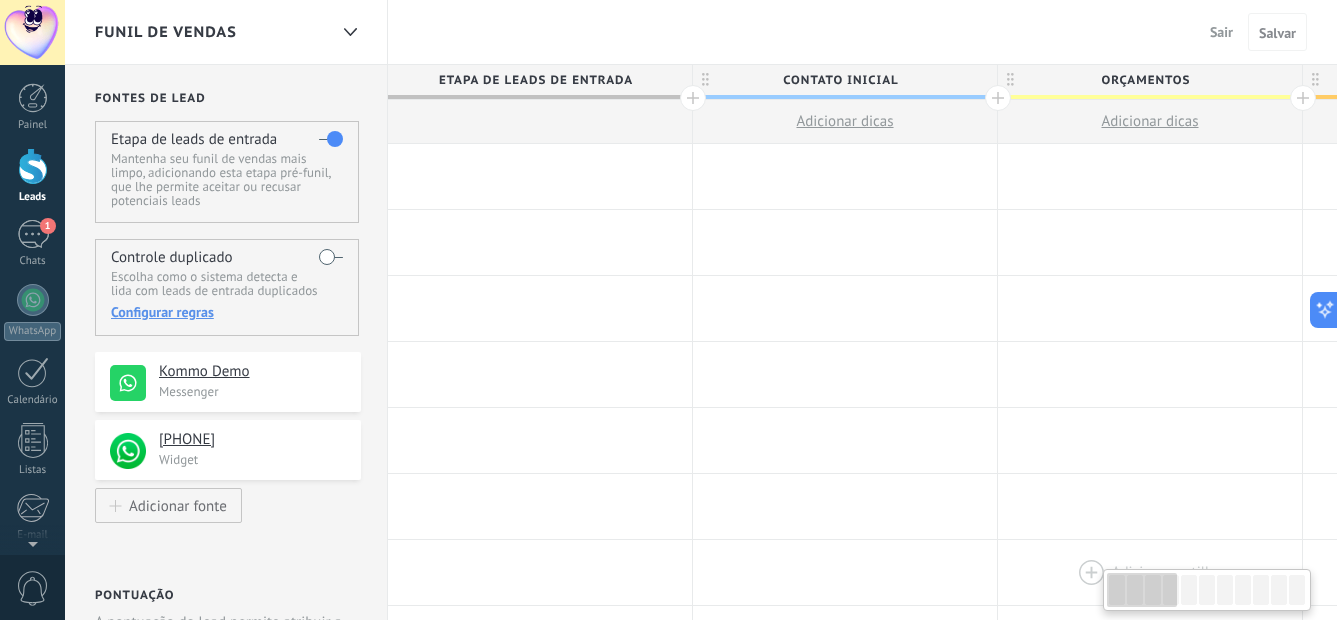 drag, startPoint x: 1172, startPoint y: 593, endPoint x: 1015, endPoint y: 596, distance: 157.02866 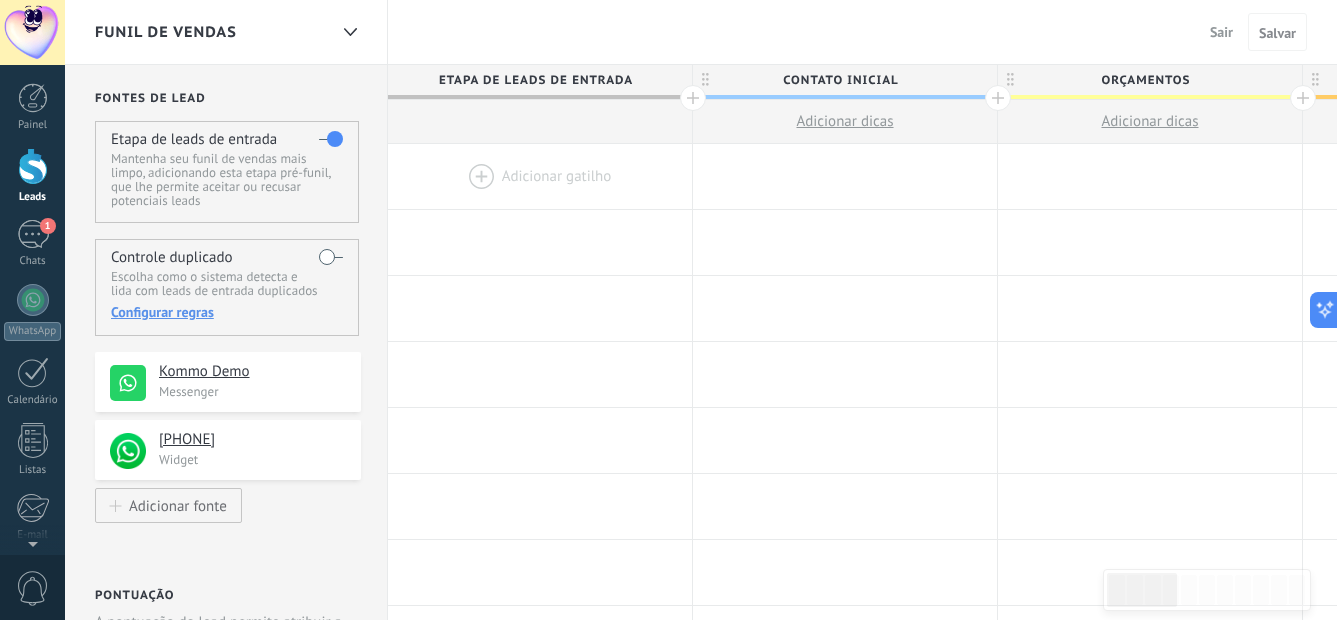 click at bounding box center [540, 176] 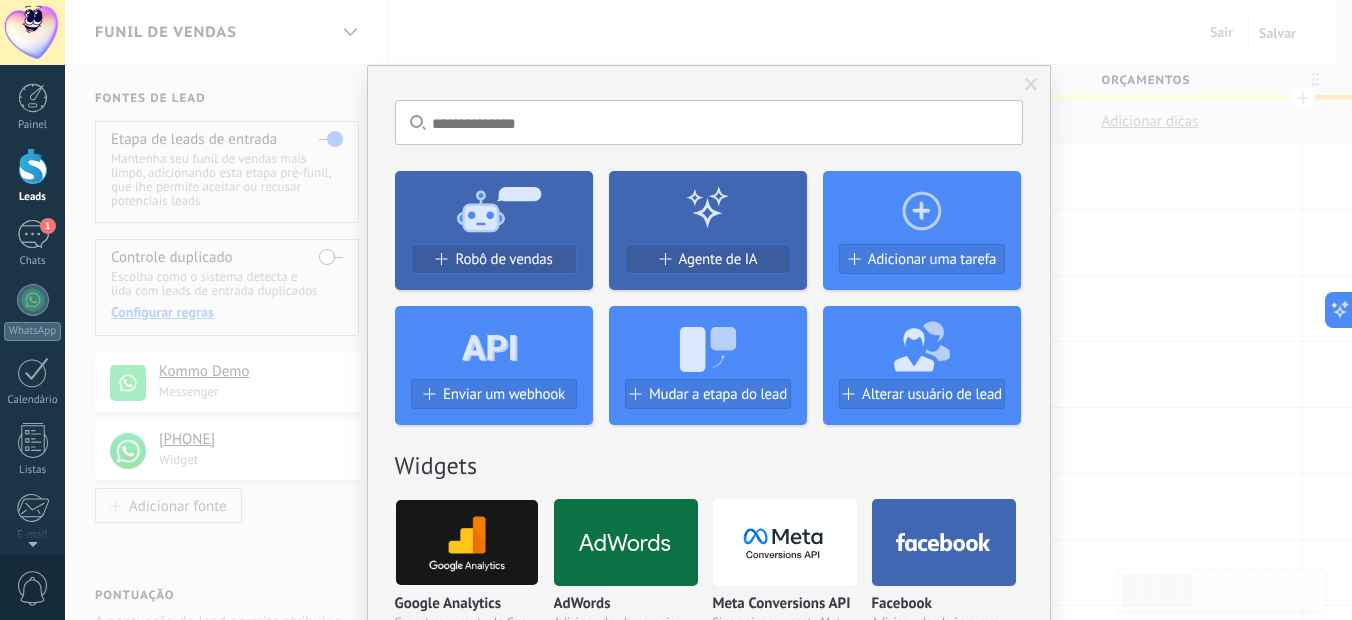 click on "Sem resultados. Robô de vendas Agente de IA Adicionar uma tarefa Enviar um webhook Mudar a etapa do lead Alterar usuário de lead Widgets Google Analytics Conecte sua conta do Google Analytics e crie o Google Analytics personalizado Adicionar AdWords Adicionar leads anuncios do Google automaticamente às campanhas publicitárias segmentadas Autorizar Meta Conversions API Sincronize sua conta Meta para otimizar seus anúncios Conectar Facebook Adicionar leads às campanhas de redirecionamento do Facebook Conectar Chatter - WA+ChatGPT via Komanda F5 Integração do WhatsApp, Telegram, Avito & VK Instalar  Documentos do Google por AMOGURU  Documentos do Google por AMOGURU Instalar Distribuição inteligente por AMOGURU Distribuição inteligente de leads do AMOGURU Instalar Bloco de mudança de status por AMOGURU Mova leads apenas para estágios configurados. Instalar  Whatsapp por YouMessages Integração Whatsapp e construtor de bot Instalar Calculadora de campo. Fórmulas Calculadora de campo. Fórmulas" at bounding box center (708, 310) 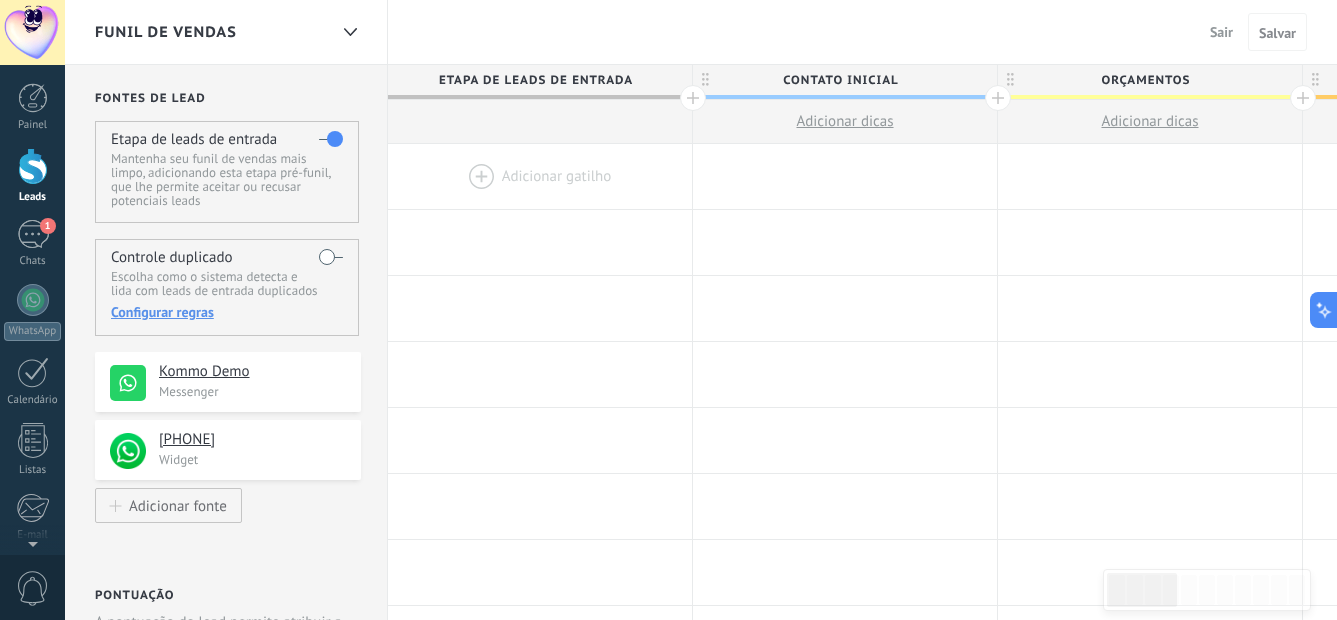 click on "Sair" at bounding box center [1221, 32] 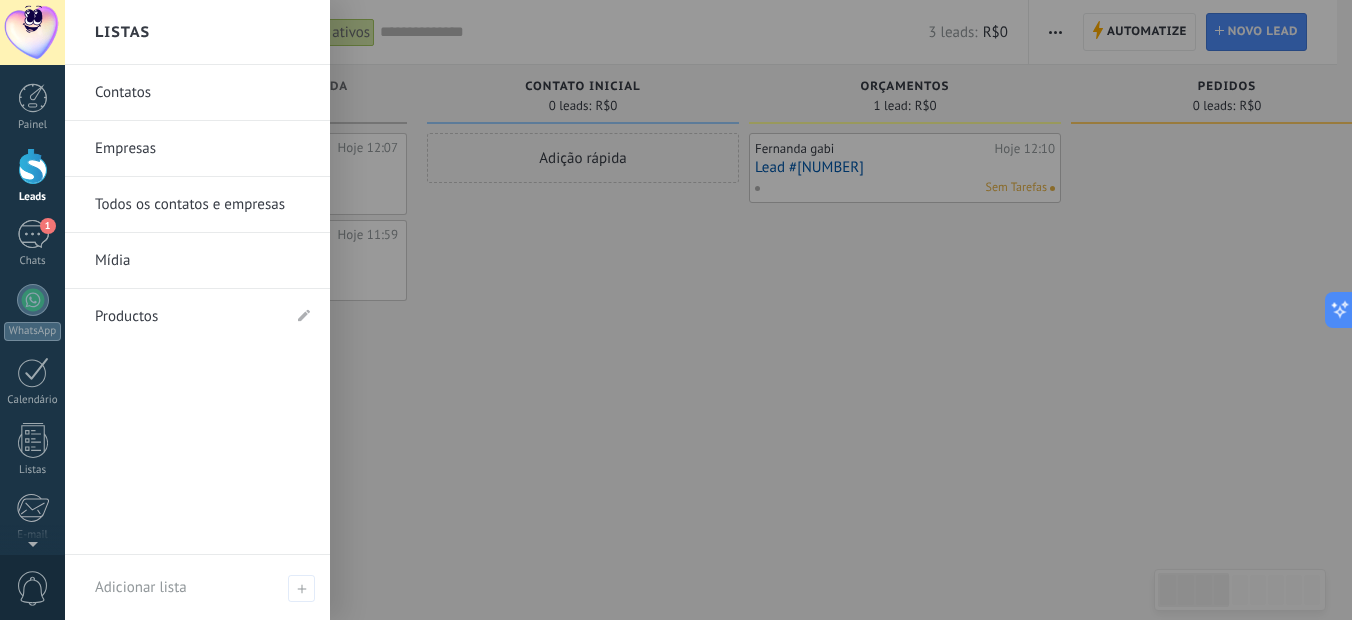 scroll, scrollTop: 212, scrollLeft: 0, axis: vertical 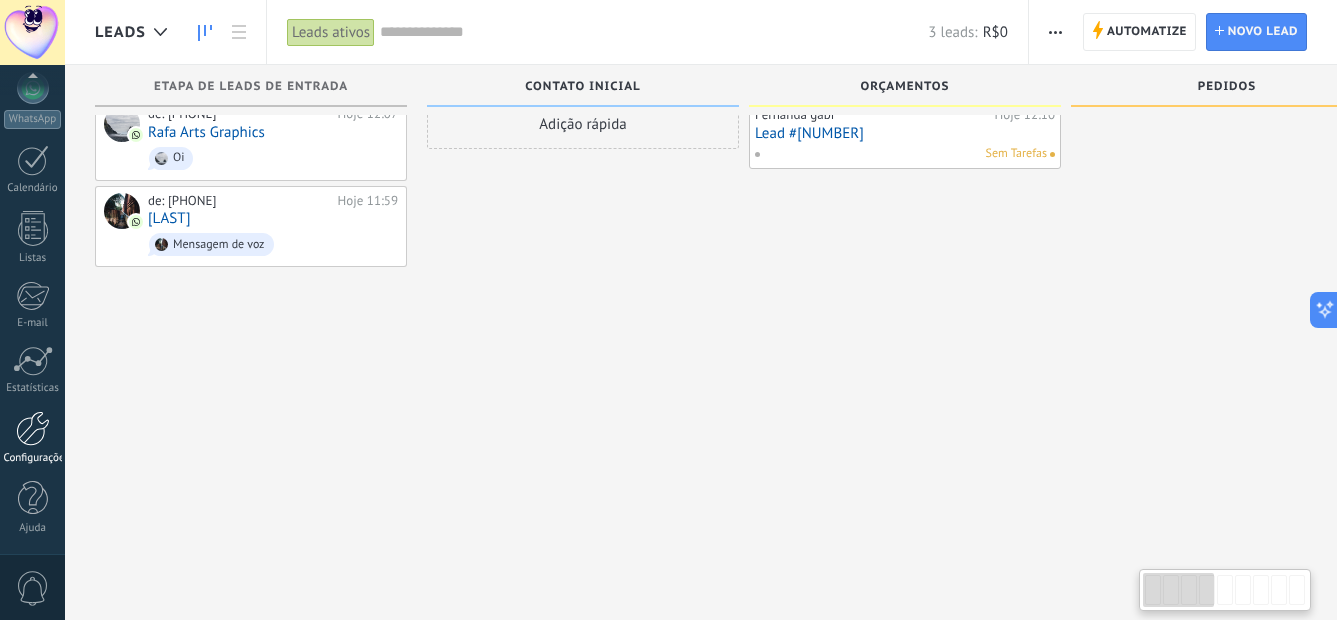 click at bounding box center [33, 428] 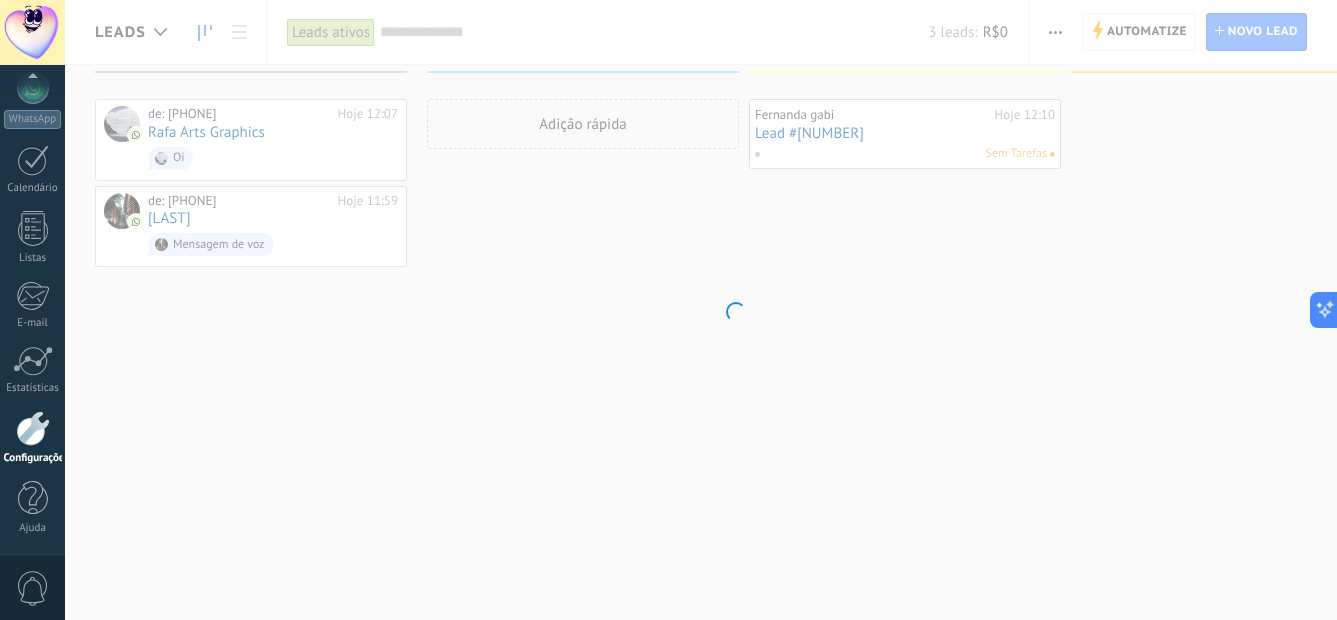 scroll, scrollTop: 0, scrollLeft: 0, axis: both 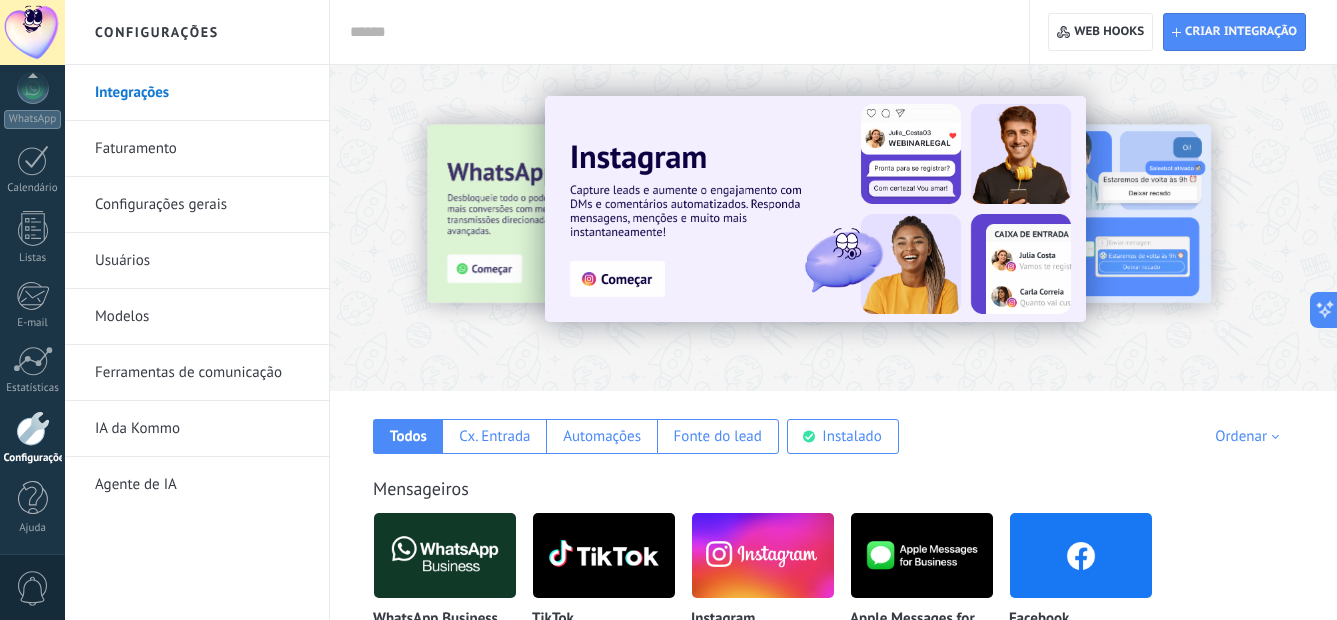 click on "Ferramentas de comunicação" at bounding box center [202, 373] 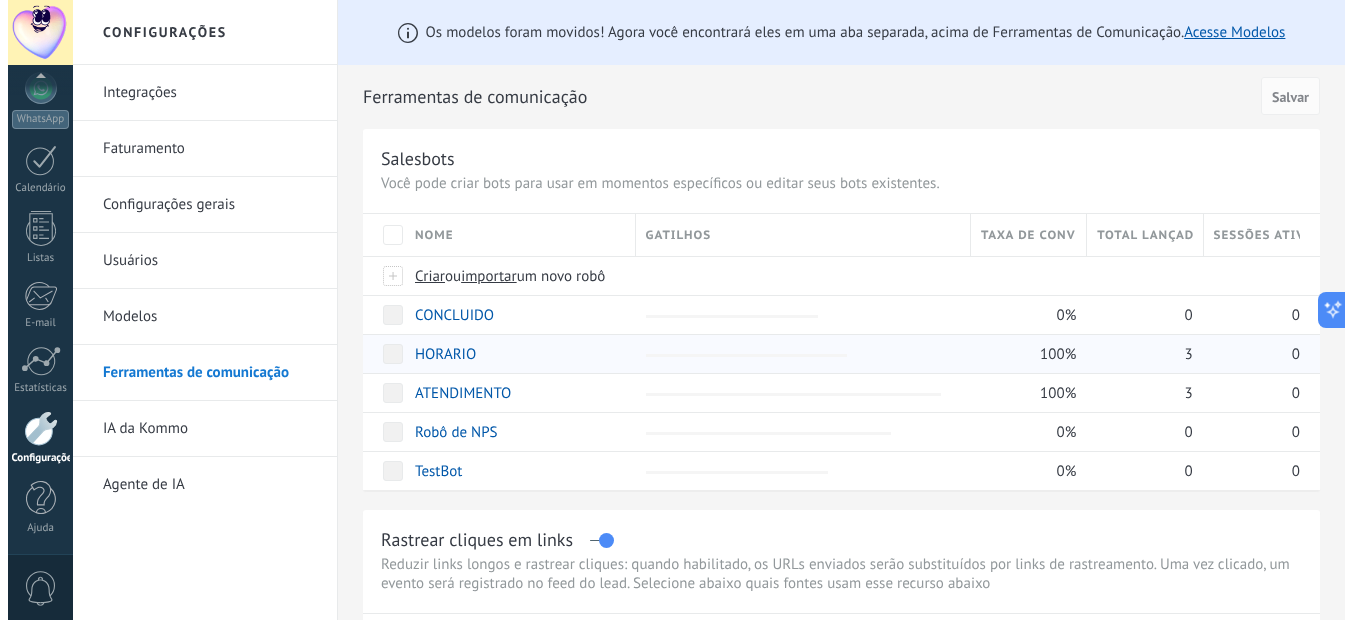 scroll, scrollTop: 100, scrollLeft: 0, axis: vertical 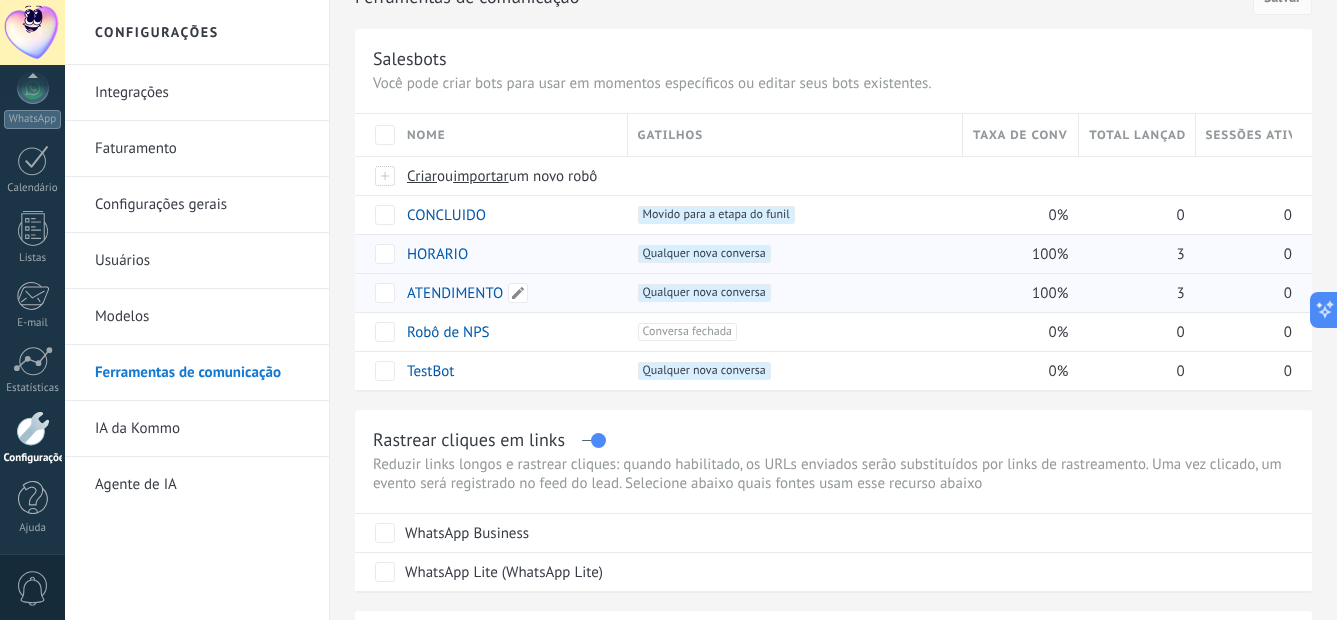 click on "ATENDIMENTO" at bounding box center [455, 293] 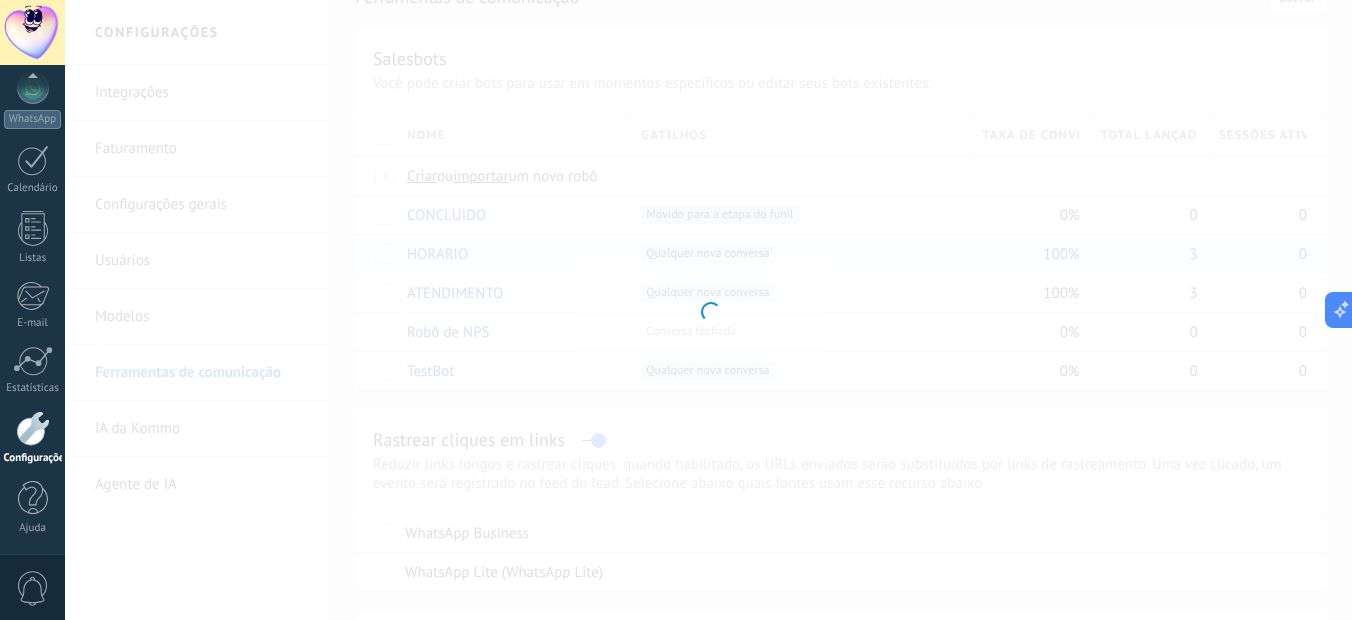 type on "**********" 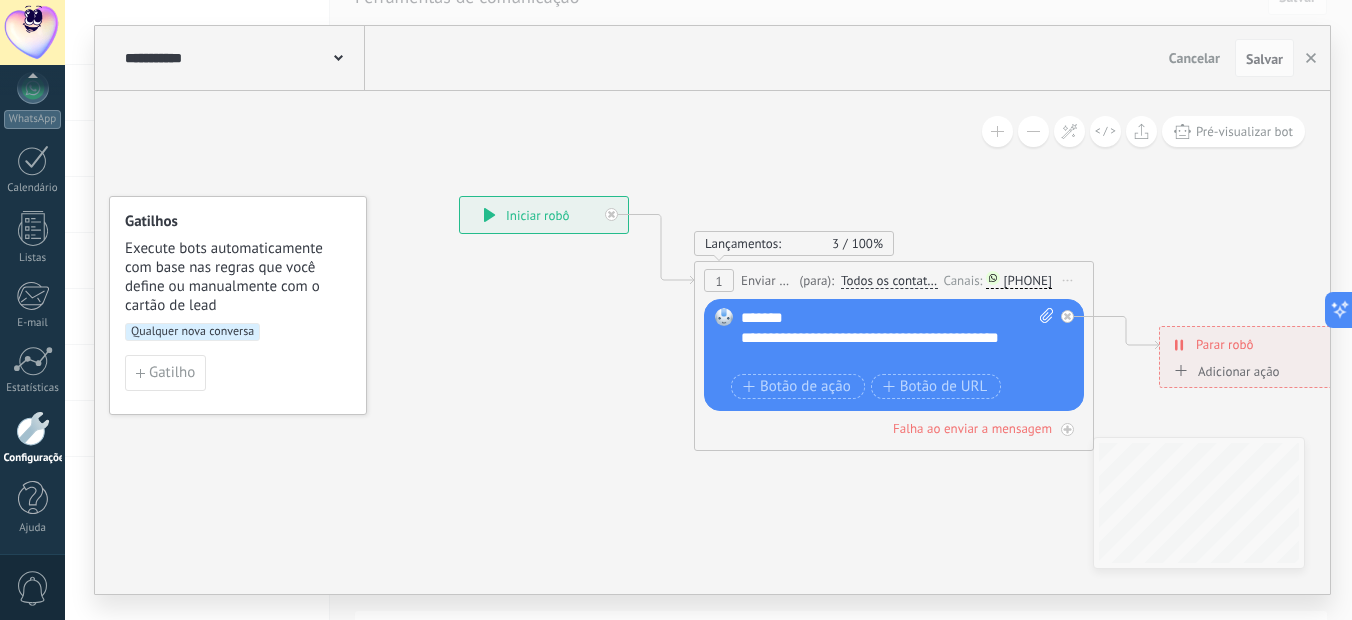 drag, startPoint x: 578, startPoint y: 428, endPoint x: 505, endPoint y: 373, distance: 91.400215 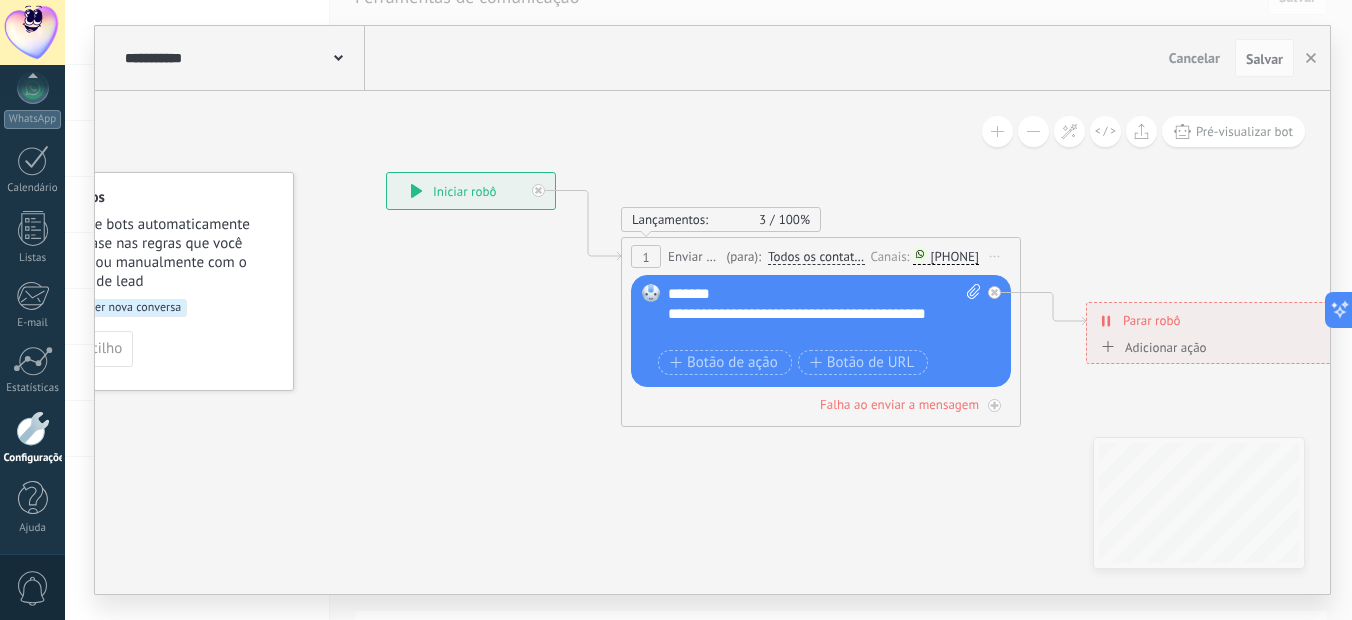 drag, startPoint x: 548, startPoint y: 387, endPoint x: 474, endPoint y: 363, distance: 77.7946 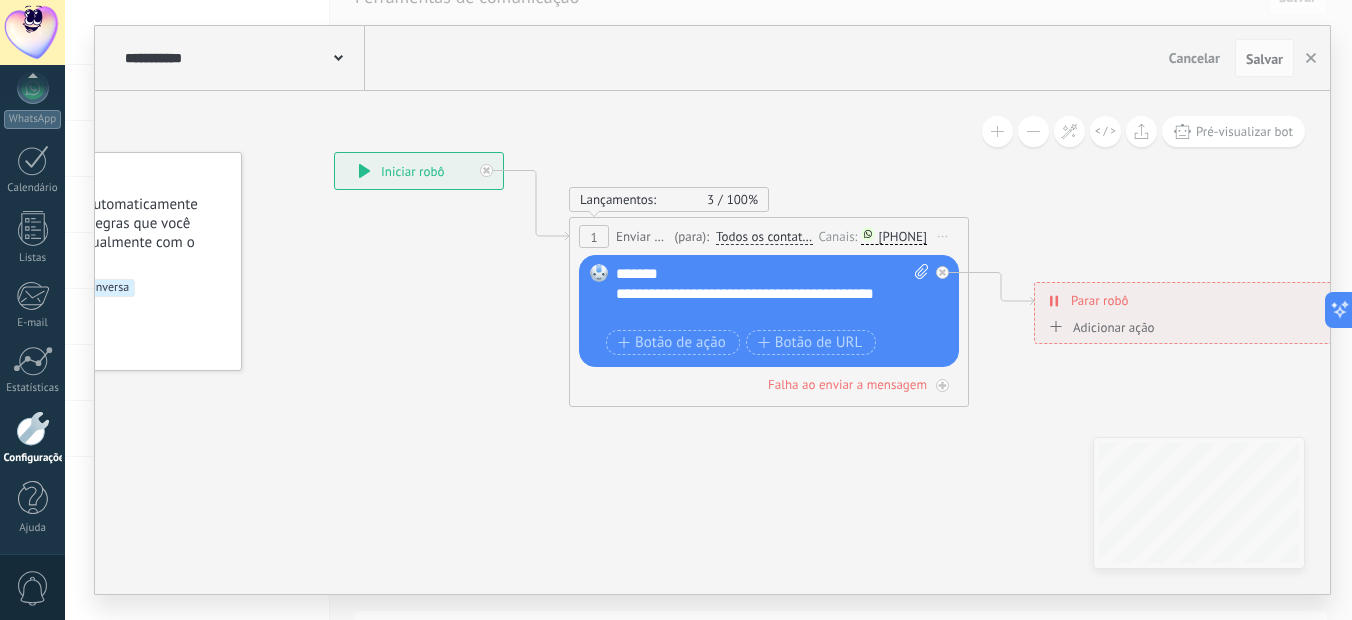 drag, startPoint x: 625, startPoint y: 466, endPoint x: 534, endPoint y: 438, distance: 95.2103 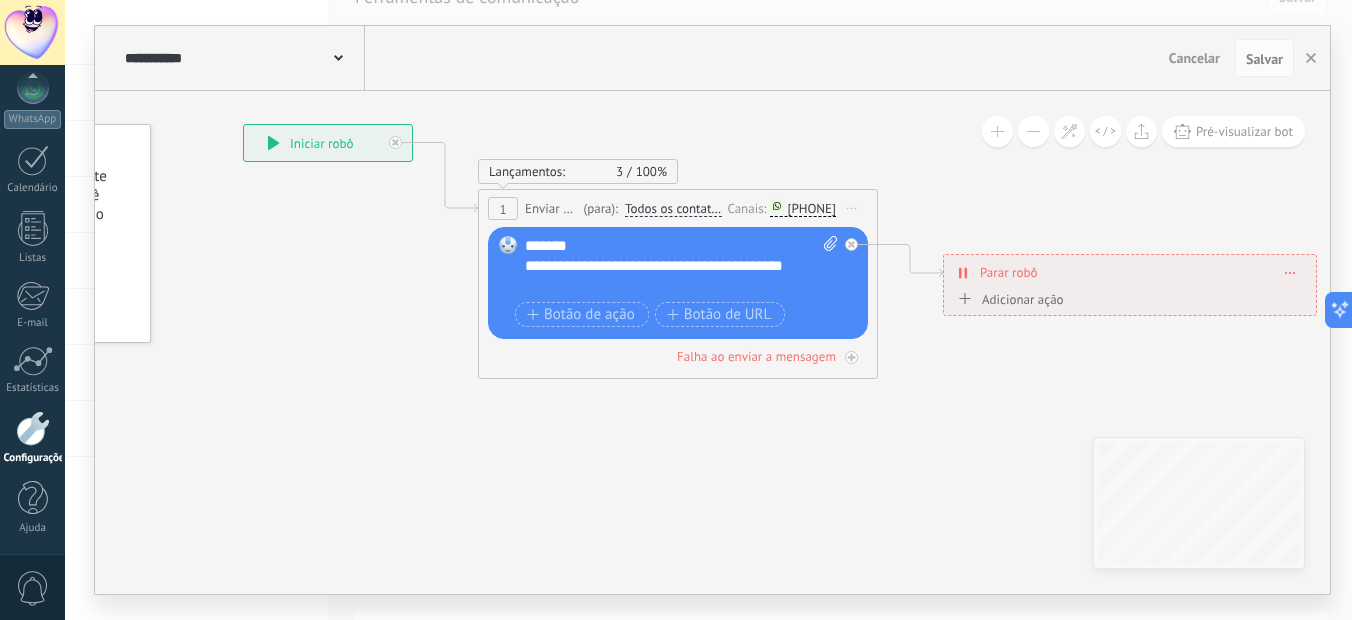 click 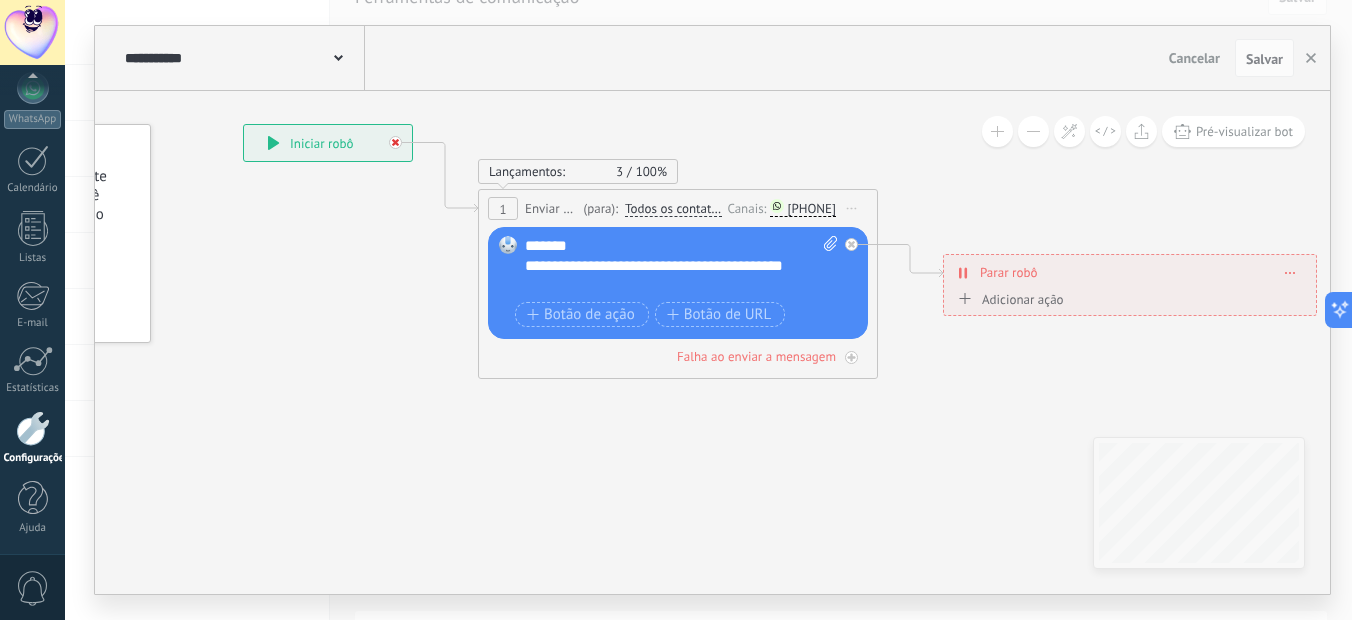 click at bounding box center (400, 137) 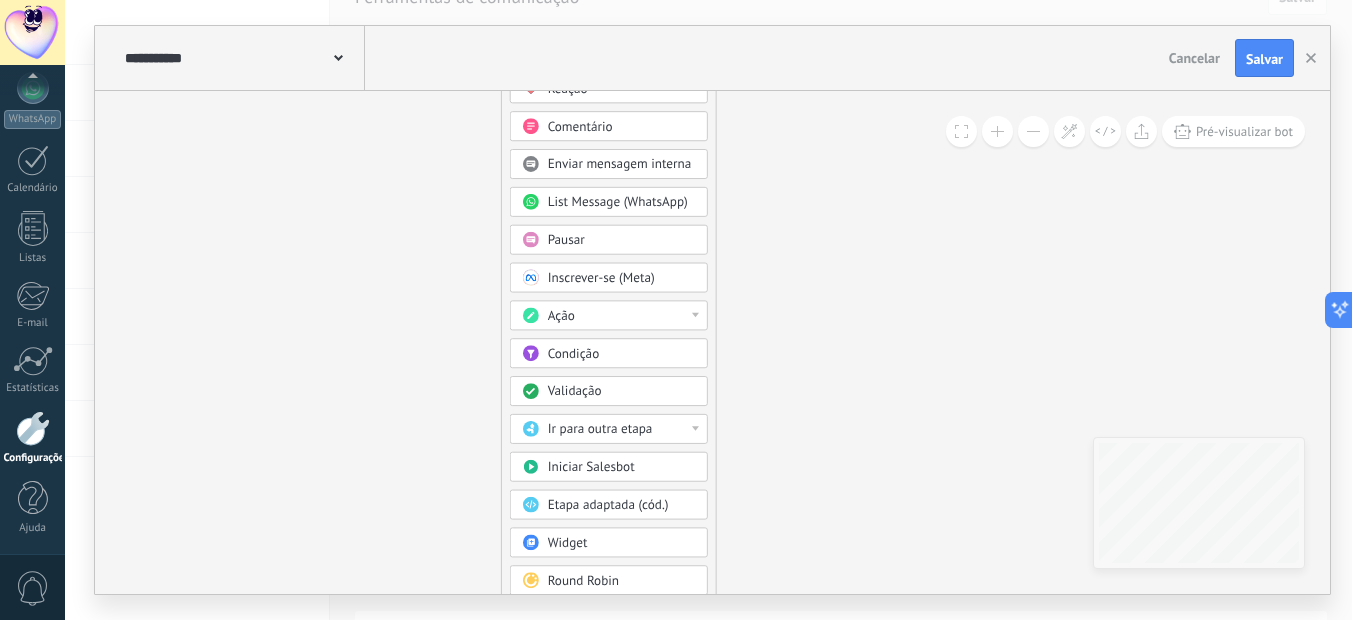 click on "Ação" at bounding box center [622, 316] 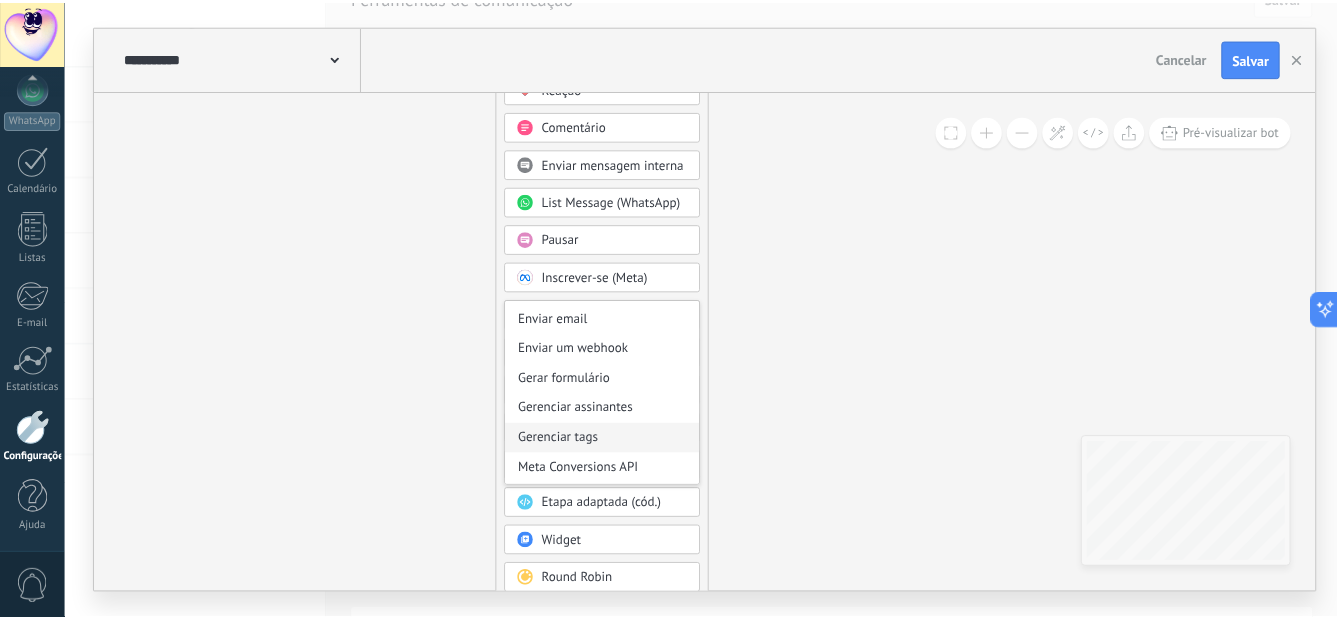 scroll, scrollTop: 266, scrollLeft: 0, axis: vertical 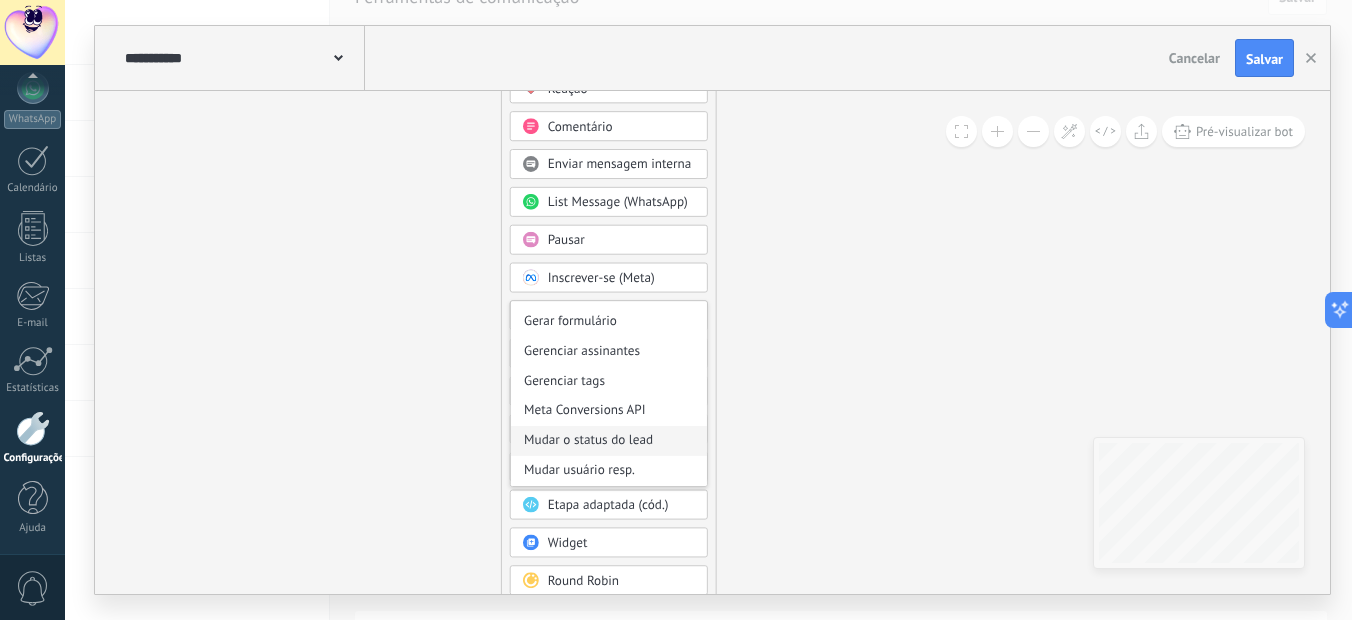 click on "Mudar o status do lead" at bounding box center (609, 441) 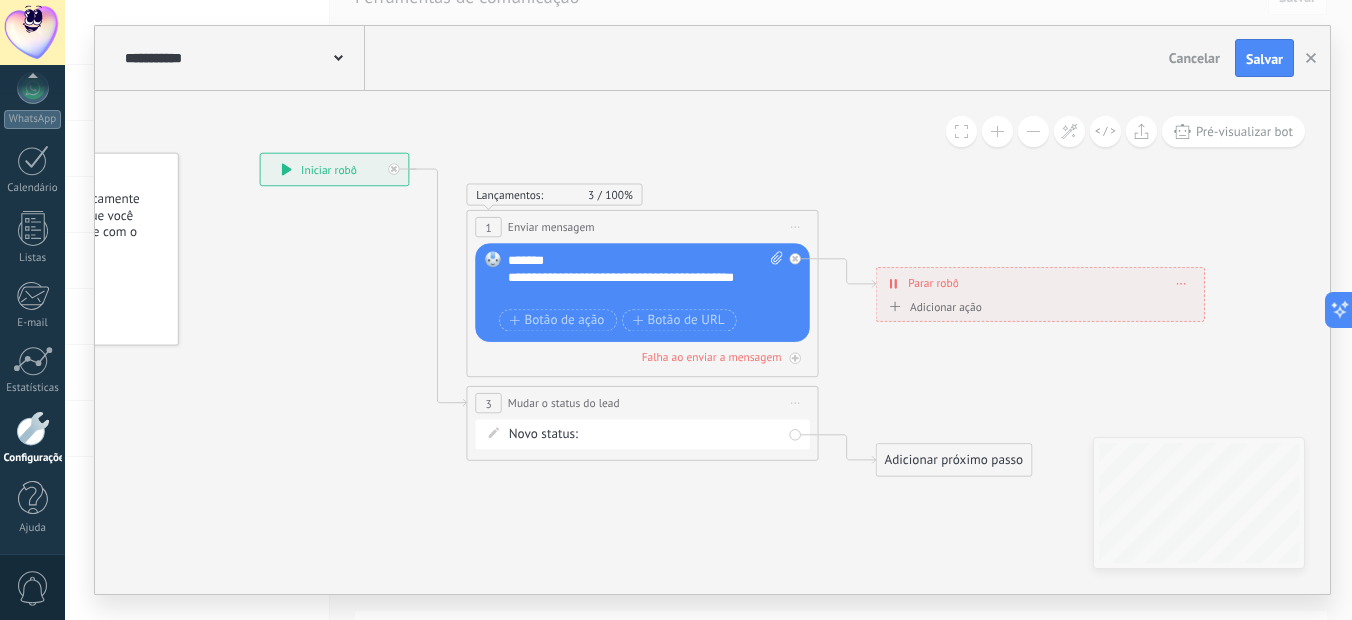drag, startPoint x: 743, startPoint y: 491, endPoint x: 637, endPoint y: 487, distance: 106.07545 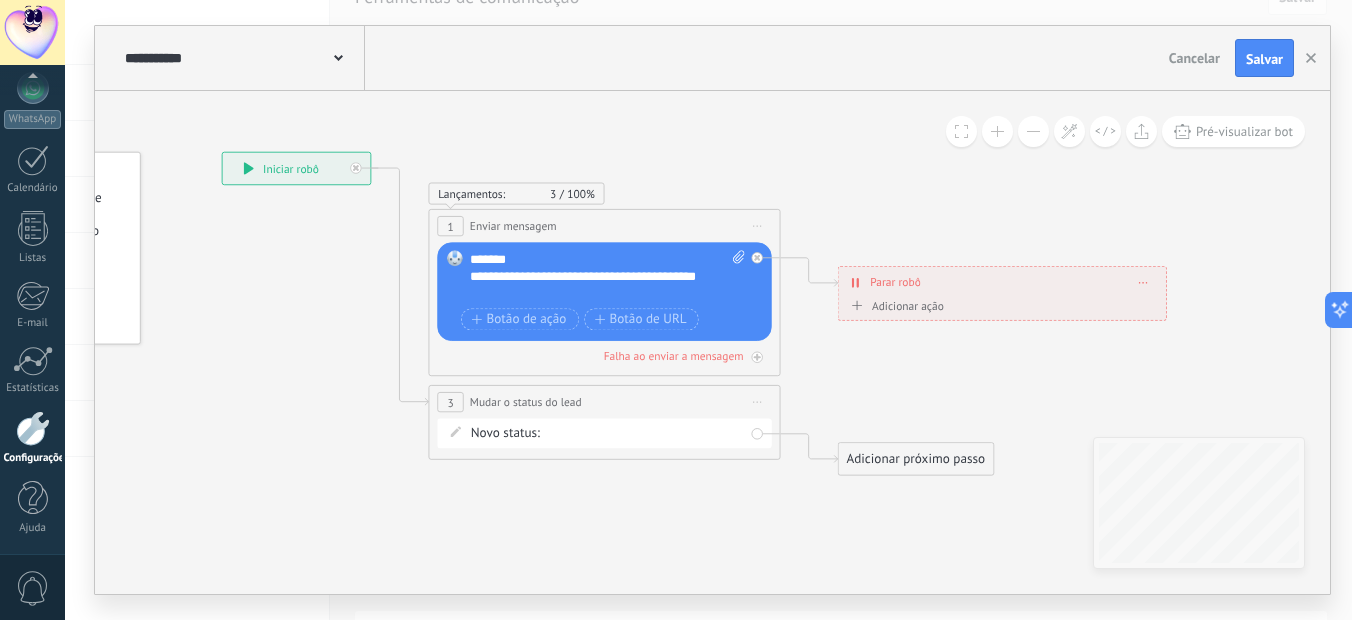 click on "Contato inicial ORÇAMENTOS PEDIDOS AGUARDANDO RETIRADA ATENÇÃO FORNECEDOR CONCLUIDOS PESSOAL Fechado - ganho Fechado - perdido" at bounding box center (0, 0) 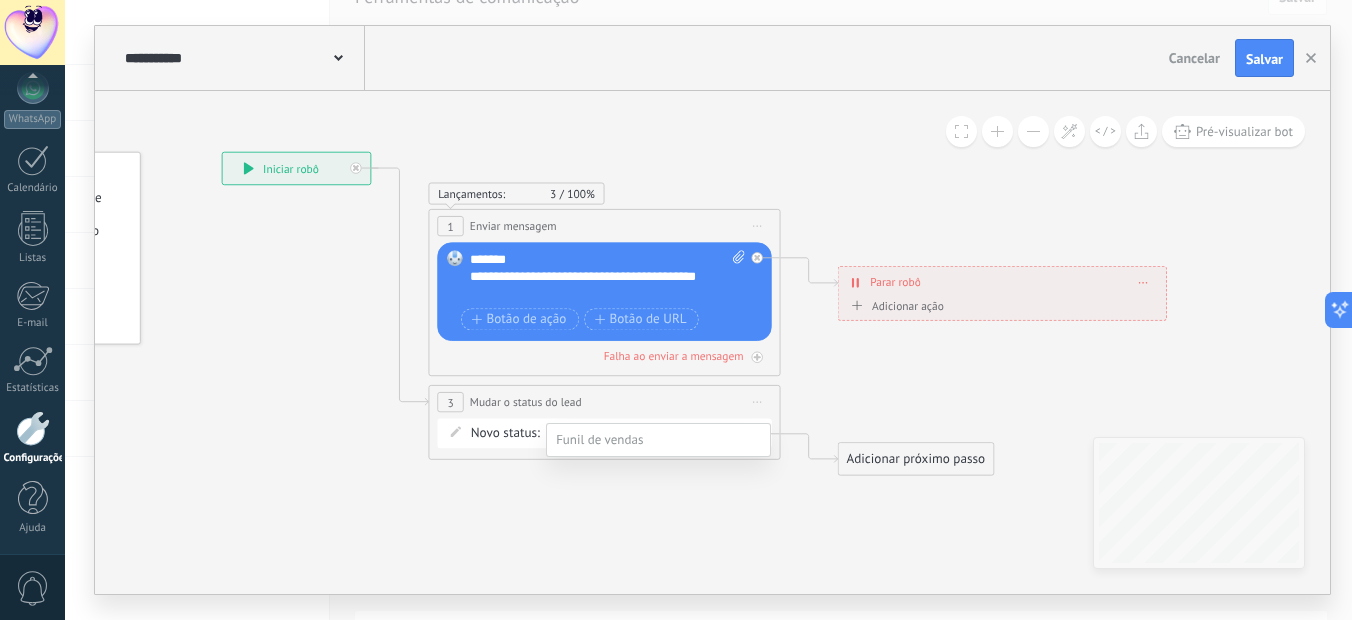 click on "Contato inicial" at bounding box center [0, 0] 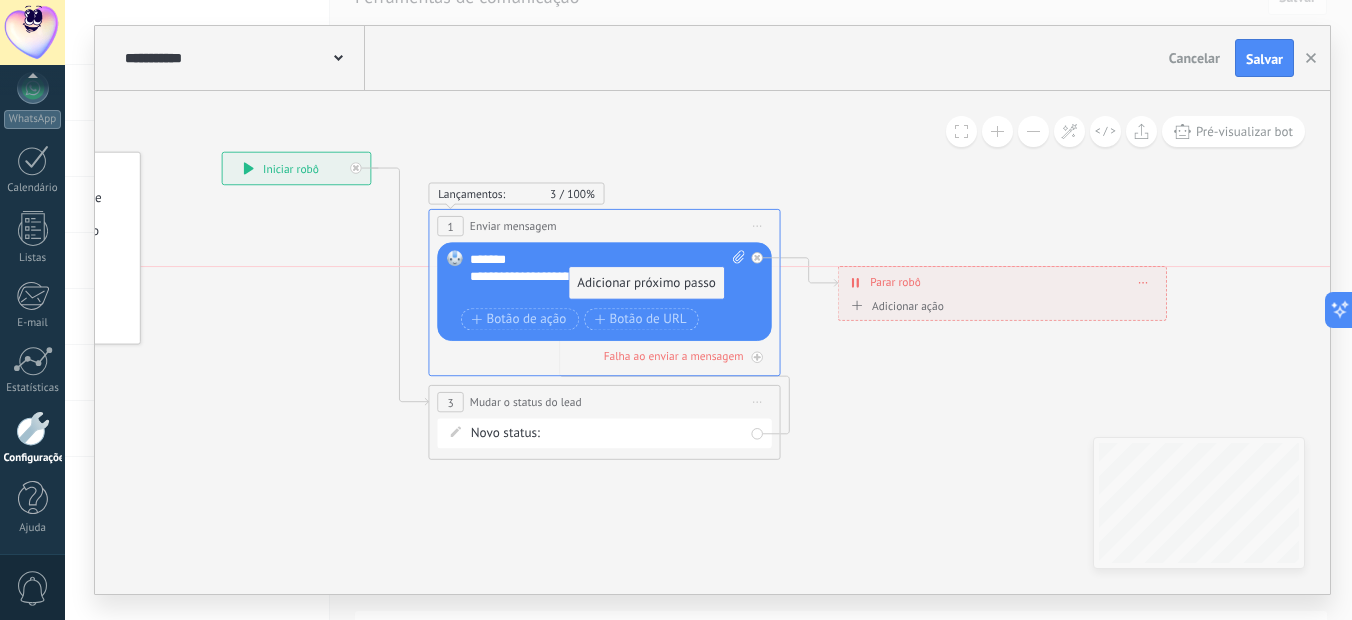 drag, startPoint x: 882, startPoint y: 451, endPoint x: 613, endPoint y: 279, distance: 319.28827 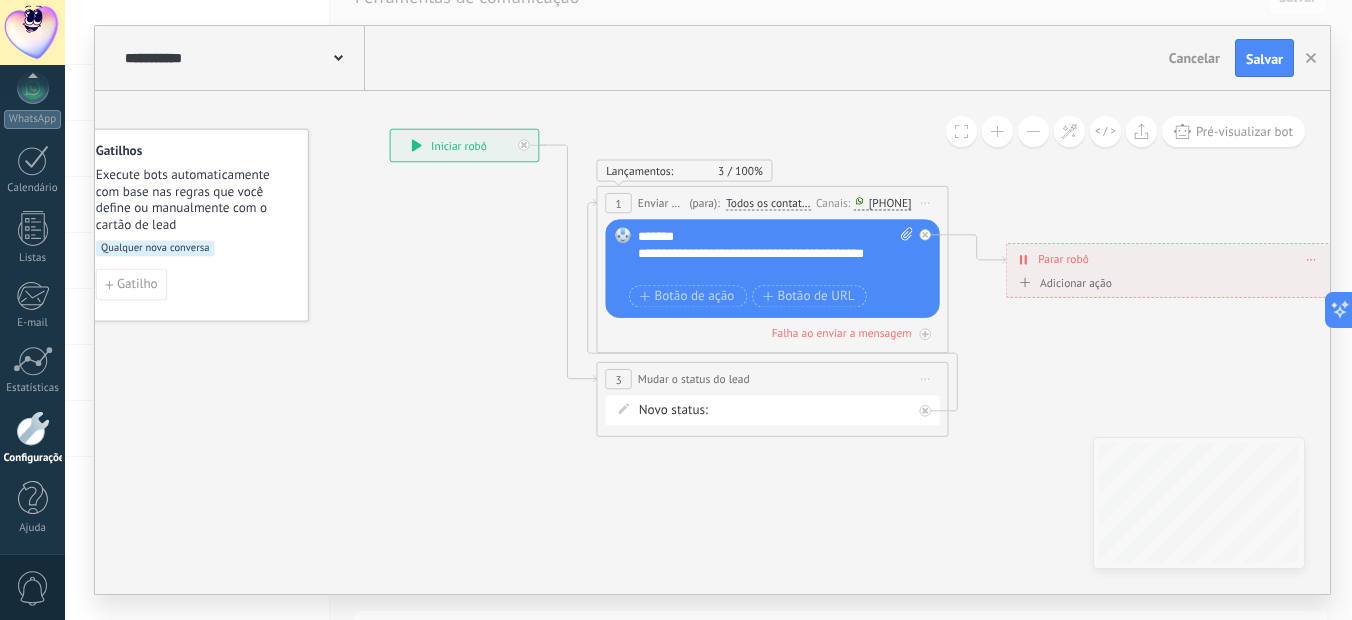 drag, startPoint x: 825, startPoint y: 199, endPoint x: 993, endPoint y: 176, distance: 169.5671 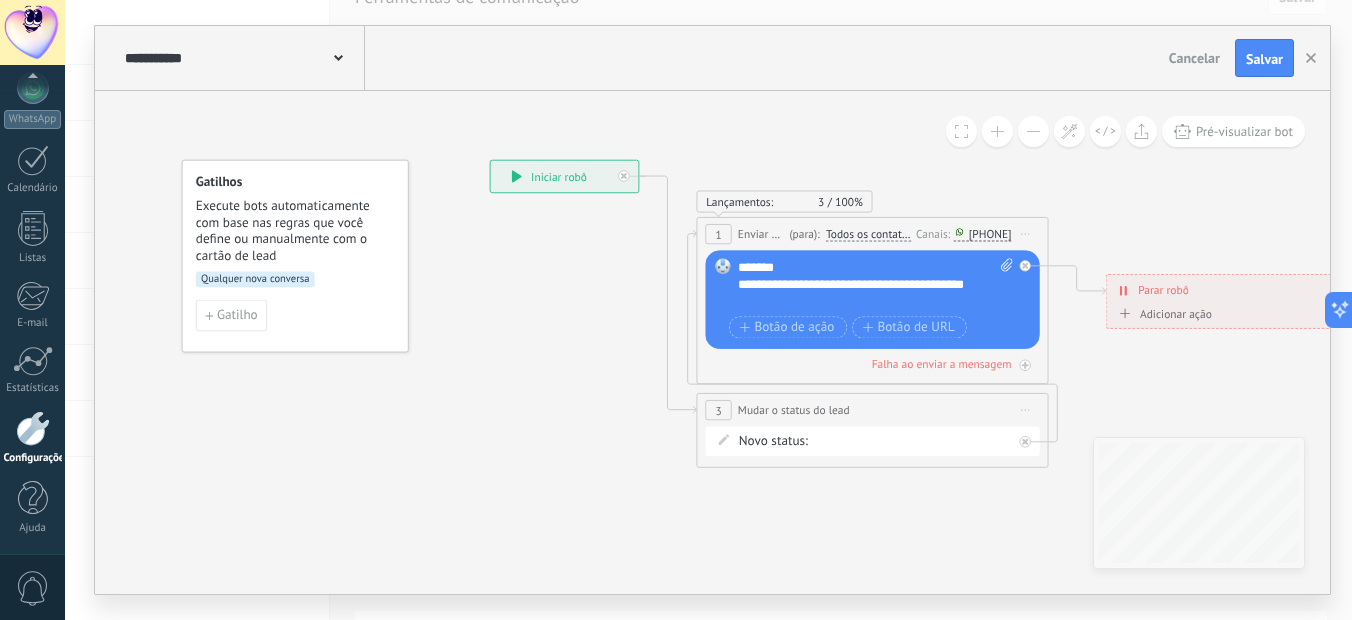 drag, startPoint x: 531, startPoint y: 394, endPoint x: 688, endPoint y: 431, distance: 161.30096 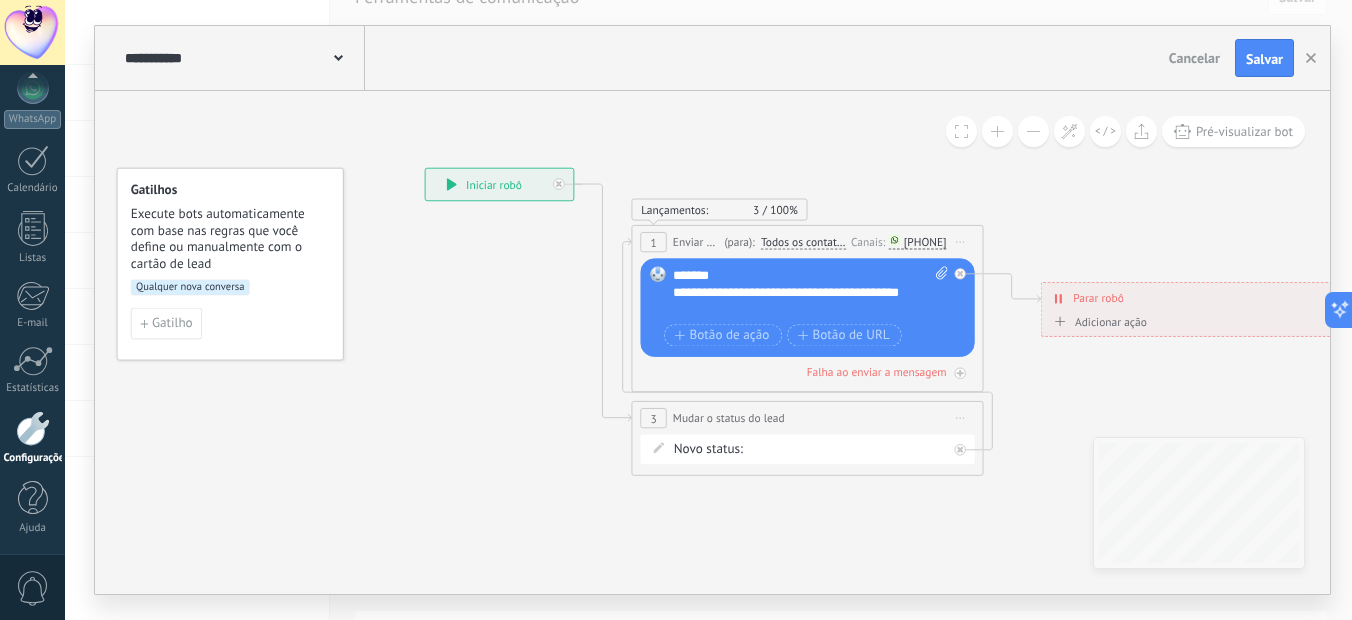 drag, startPoint x: 585, startPoint y: 408, endPoint x: 483, endPoint y: 408, distance: 102 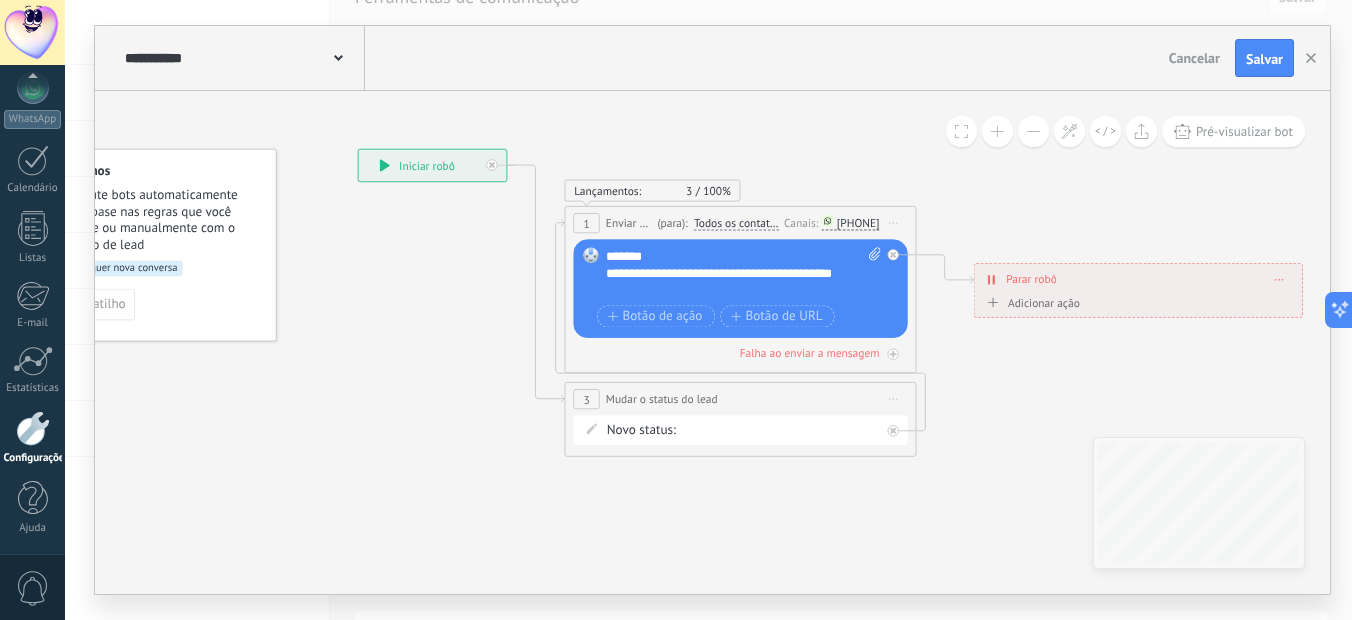 drag, startPoint x: 519, startPoint y: 426, endPoint x: 452, endPoint y: 407, distance: 69.641945 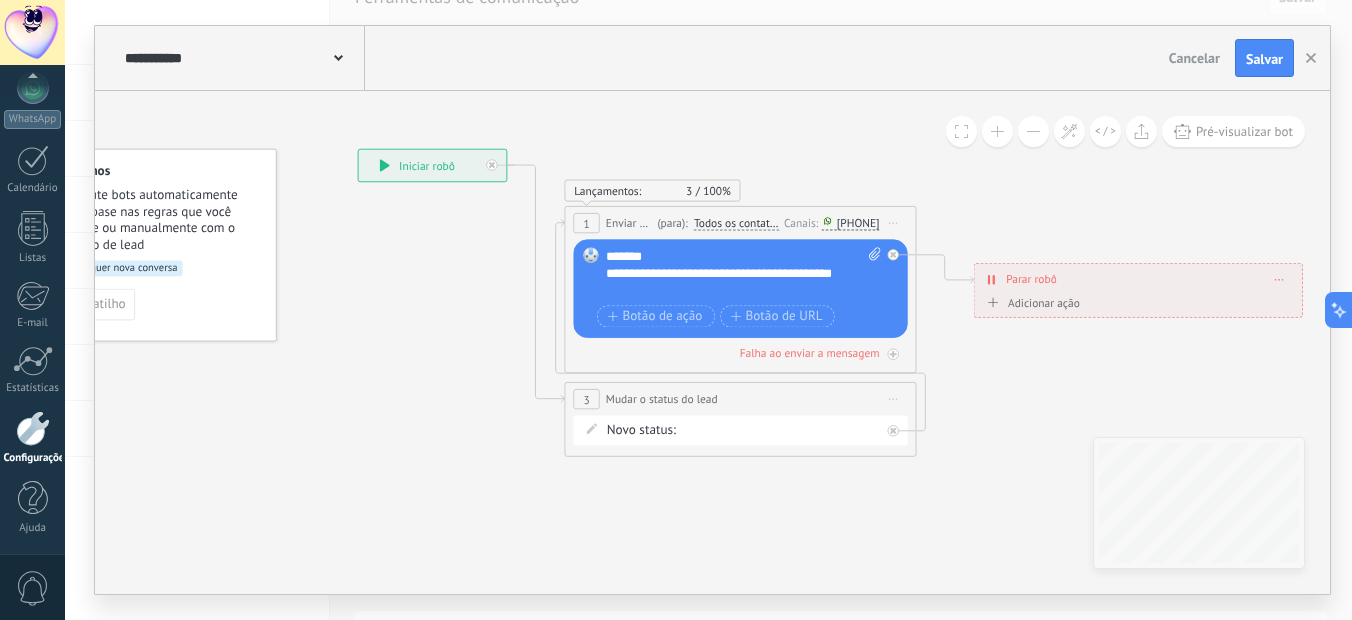 drag, startPoint x: 754, startPoint y: 510, endPoint x: 717, endPoint y: 503, distance: 37.65634 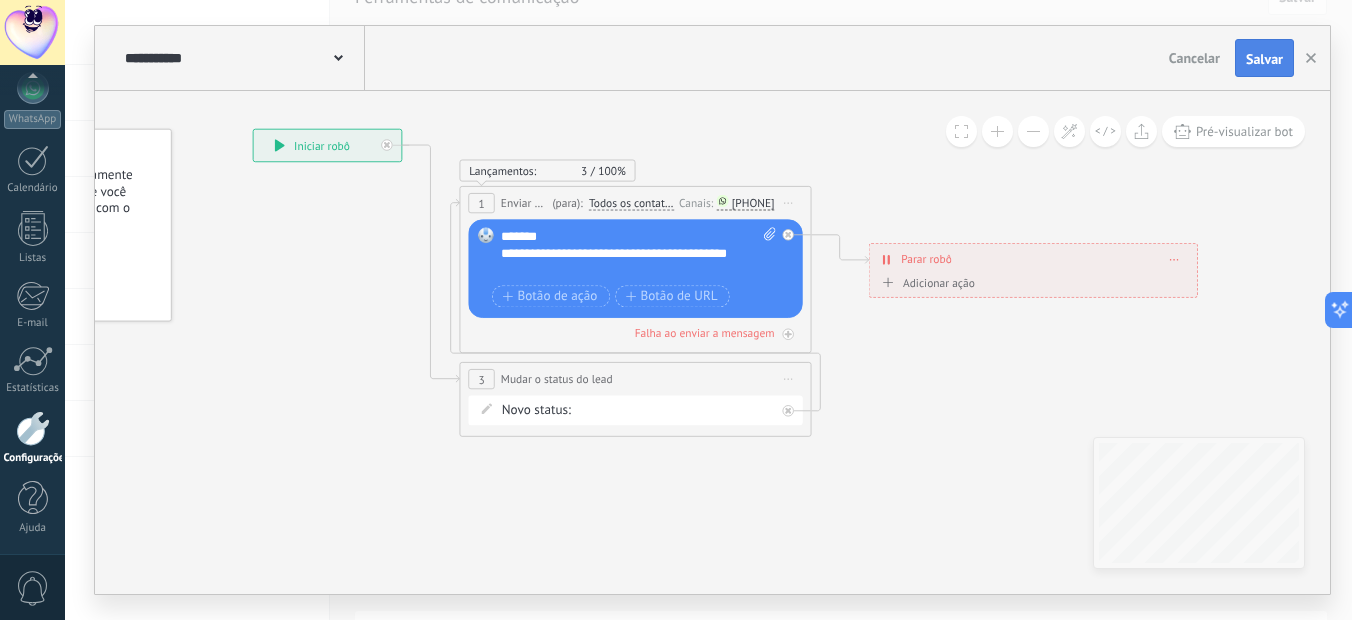 click on "Salvar" at bounding box center (1264, 59) 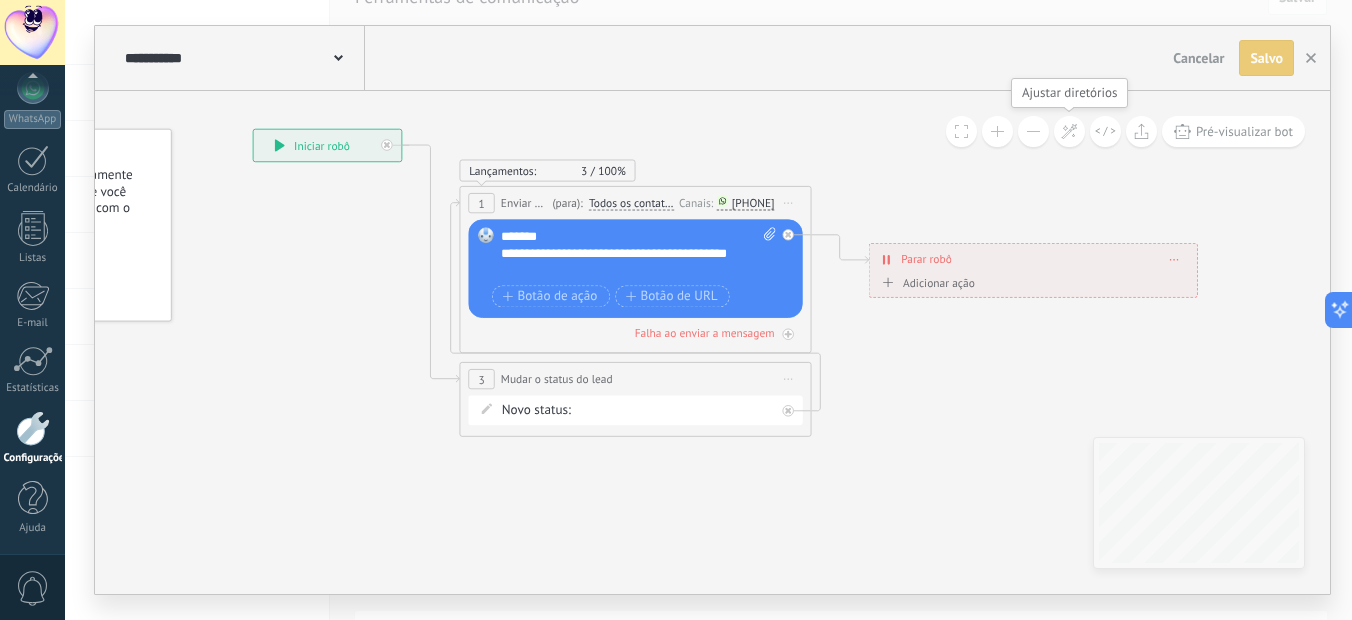 click at bounding box center (1069, 131) 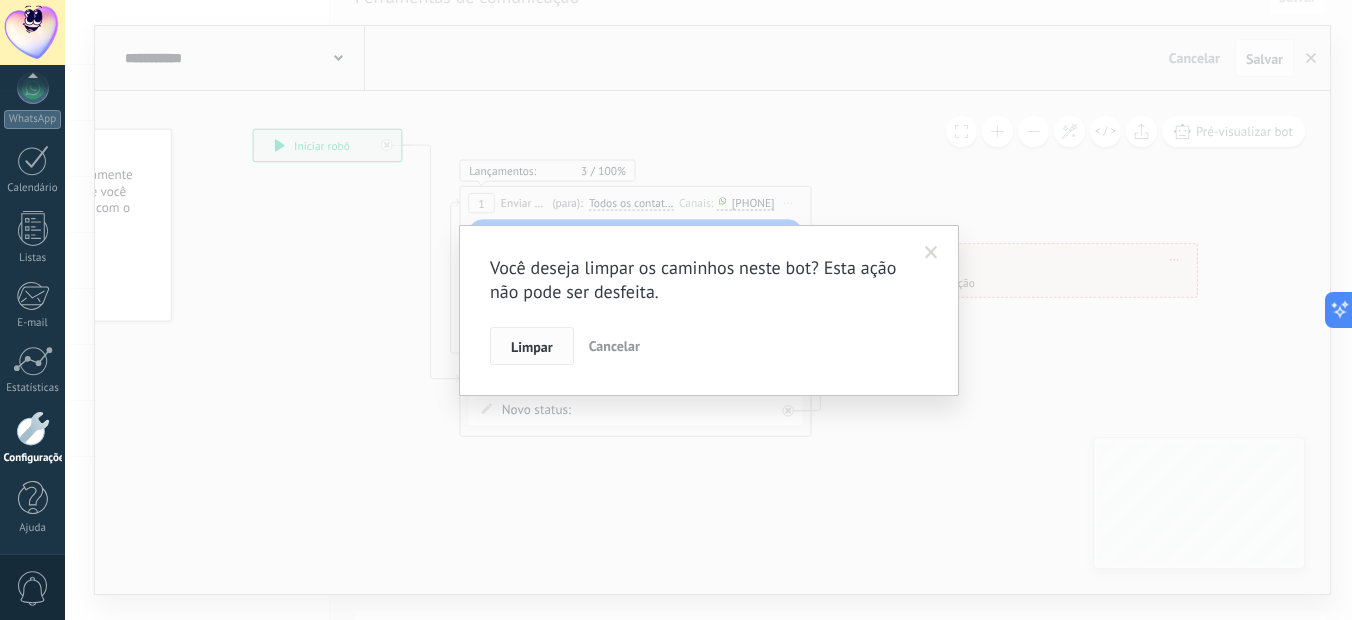 click on "Limpar" at bounding box center (532, 346) 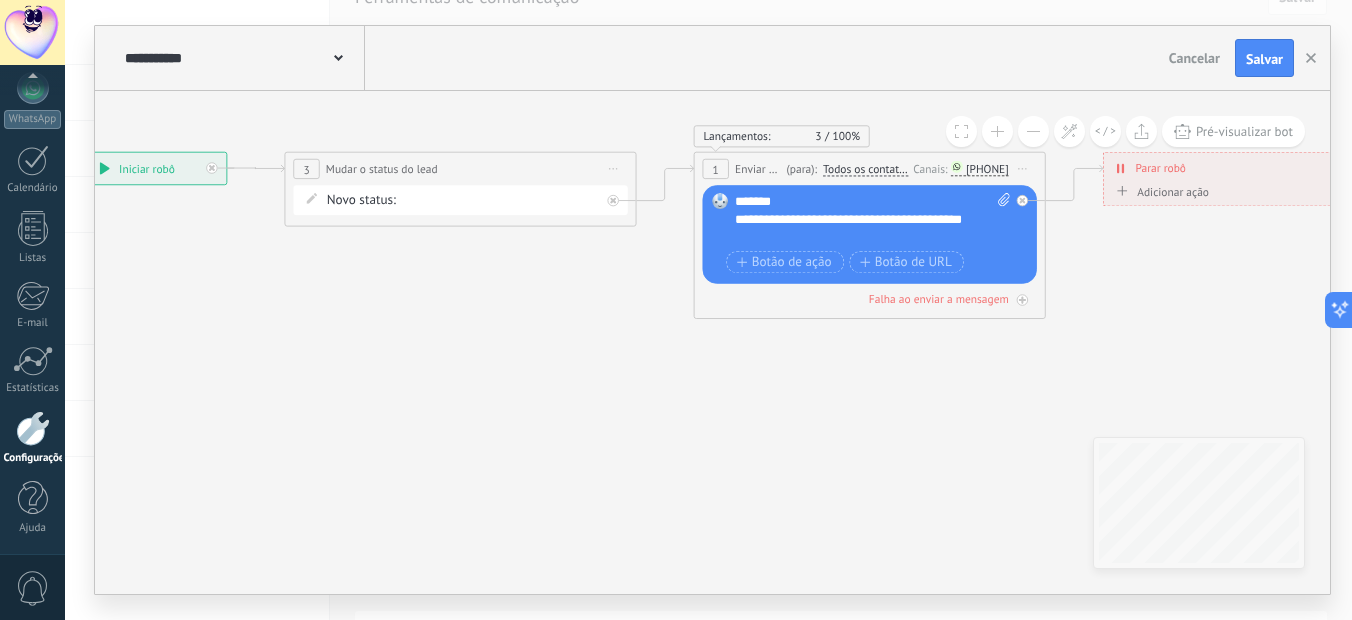 drag, startPoint x: 723, startPoint y: 403, endPoint x: 683, endPoint y: 395, distance: 40.792156 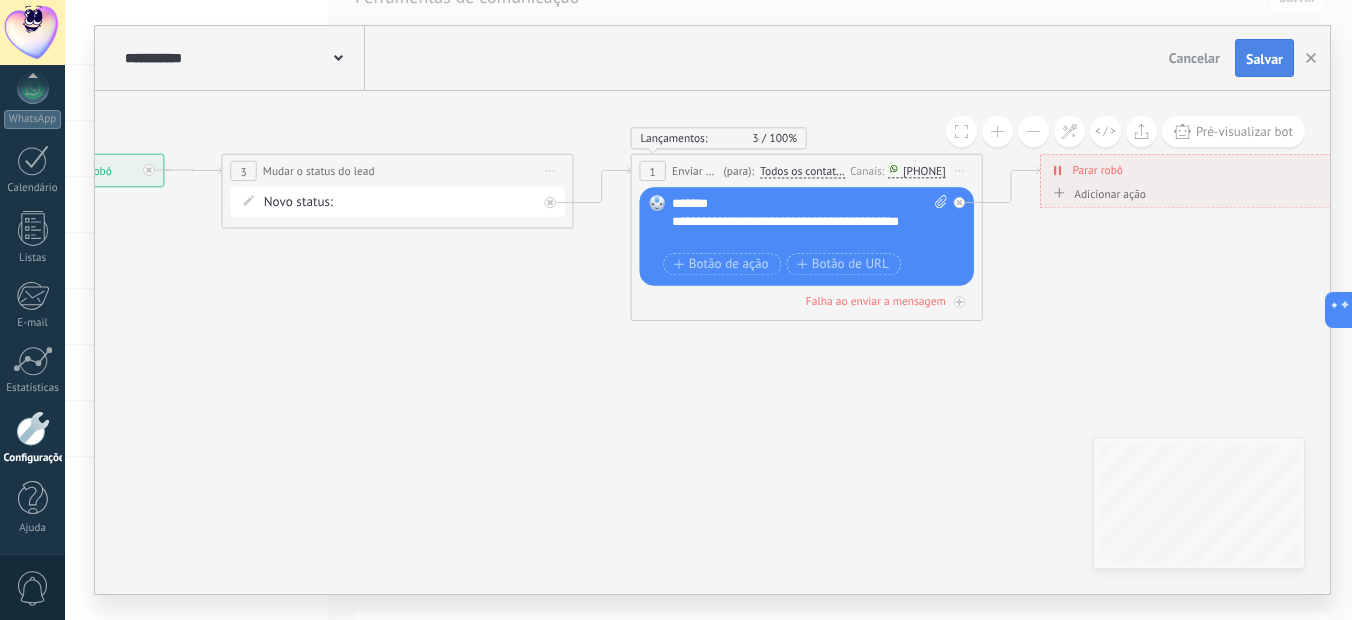 click on "Salvar" at bounding box center (1264, 59) 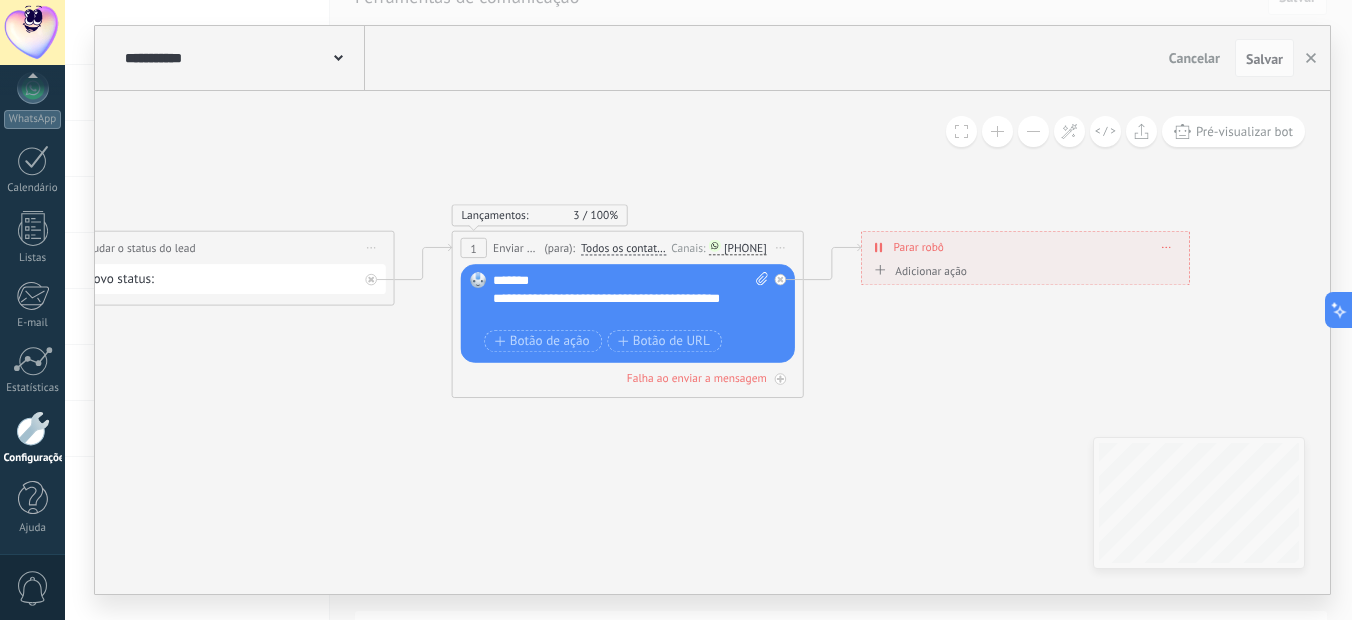 drag, startPoint x: 950, startPoint y: 391, endPoint x: 804, endPoint y: 473, distance: 167.45149 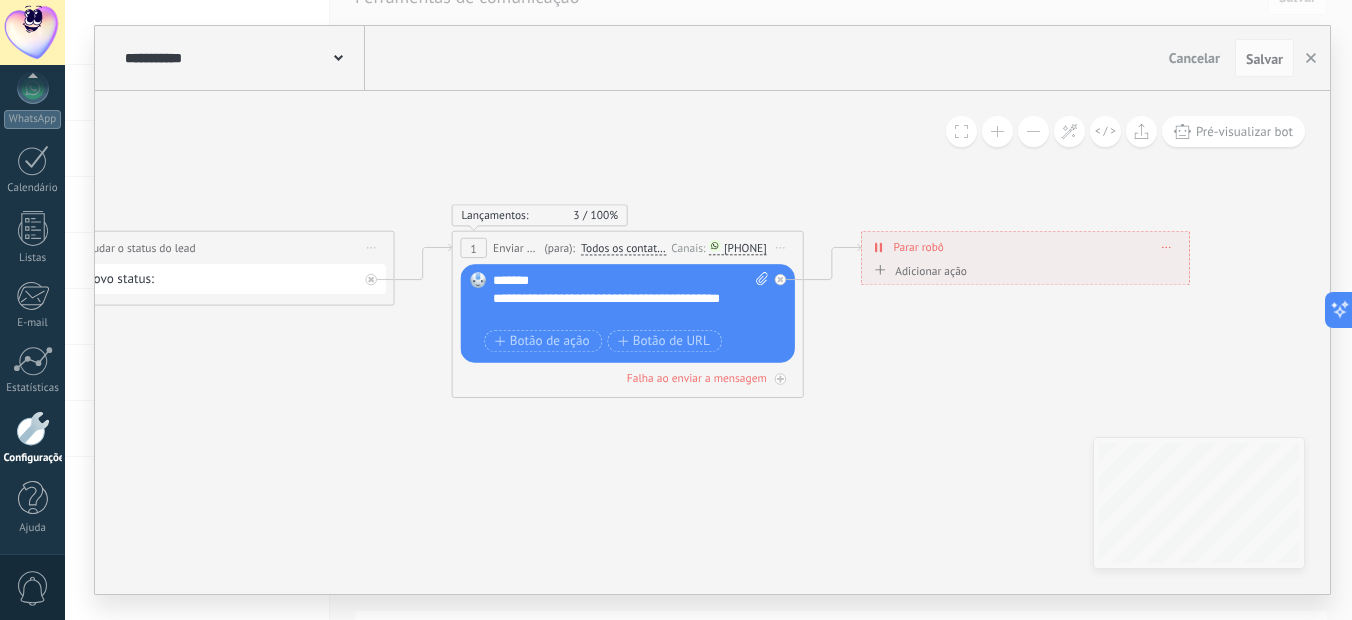 click on "Cancelar" at bounding box center [1194, 58] 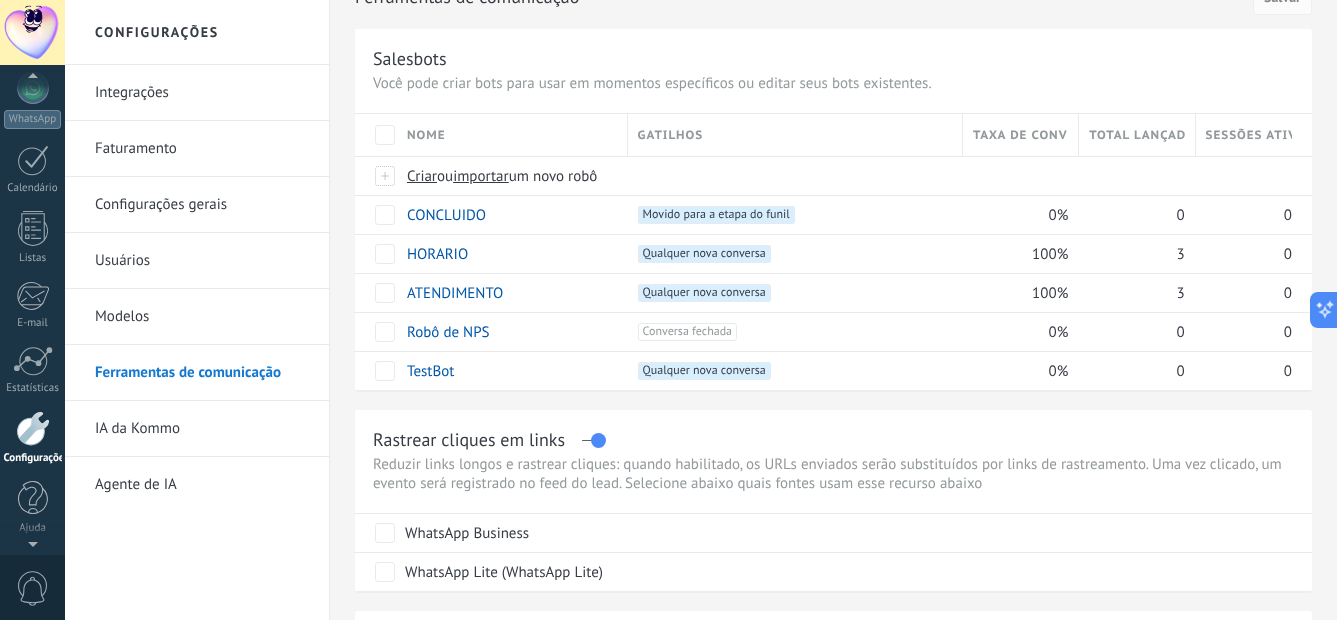 scroll, scrollTop: 12, scrollLeft: 0, axis: vertical 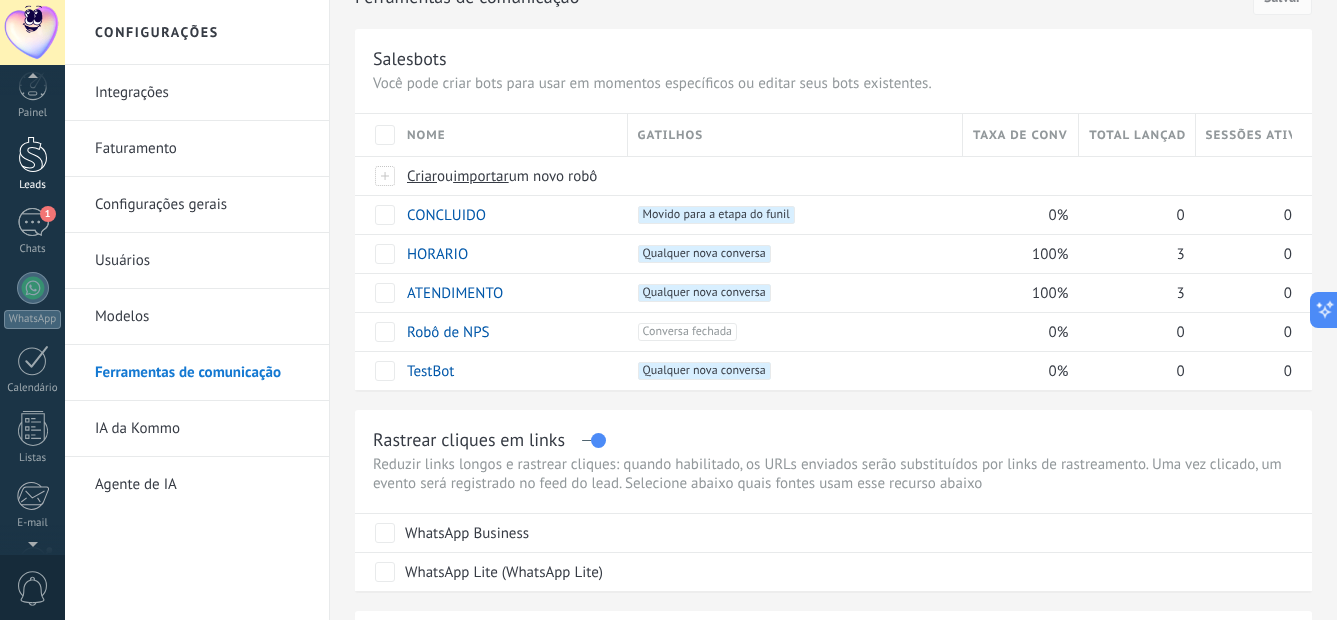 click on "Leads" at bounding box center (32, 164) 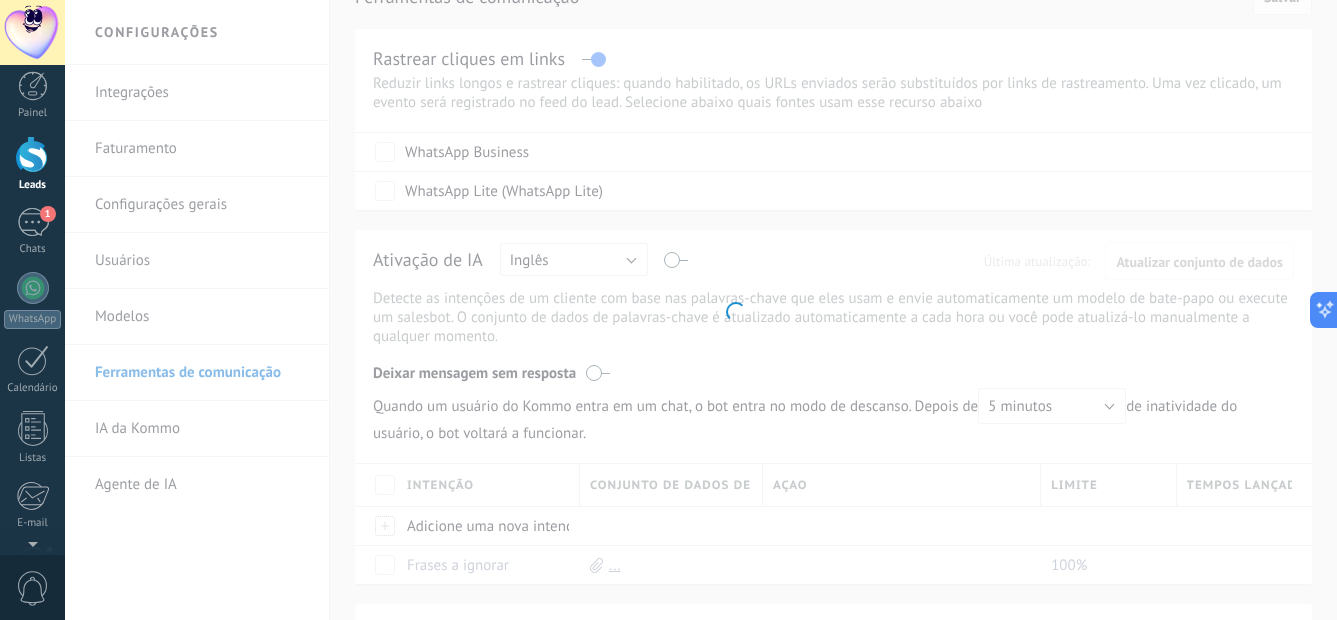 scroll, scrollTop: 0, scrollLeft: 0, axis: both 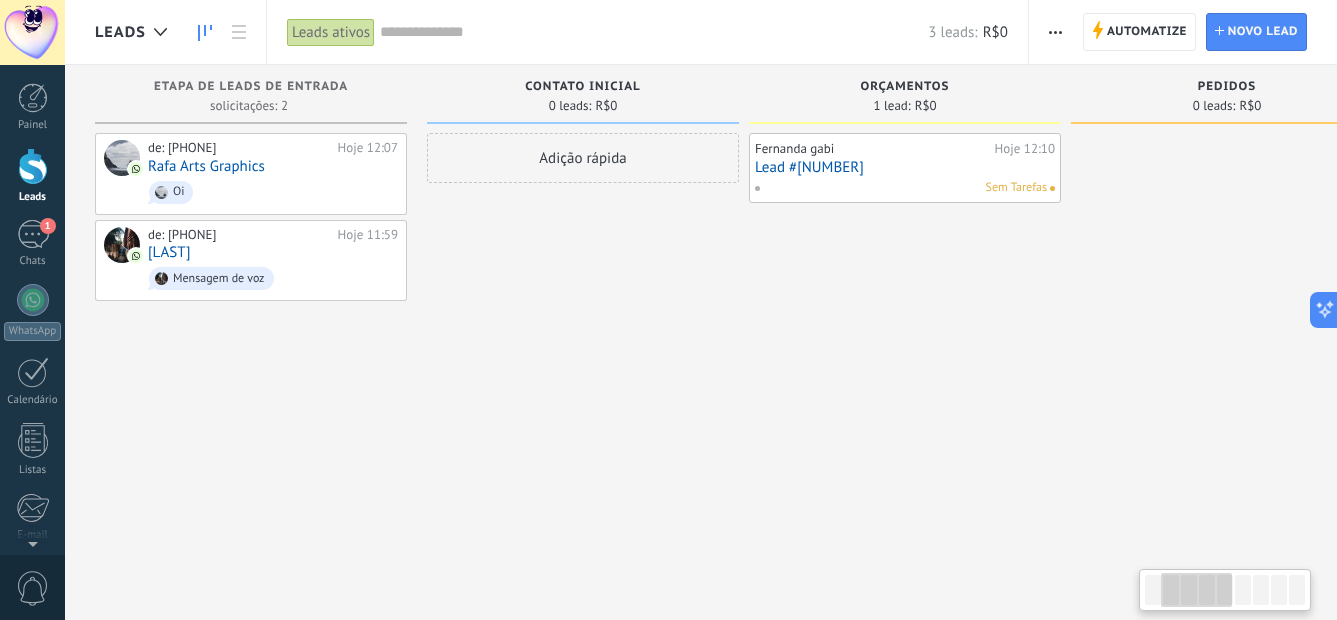 drag, startPoint x: 805, startPoint y: 397, endPoint x: 535, endPoint y: 394, distance: 270.01666 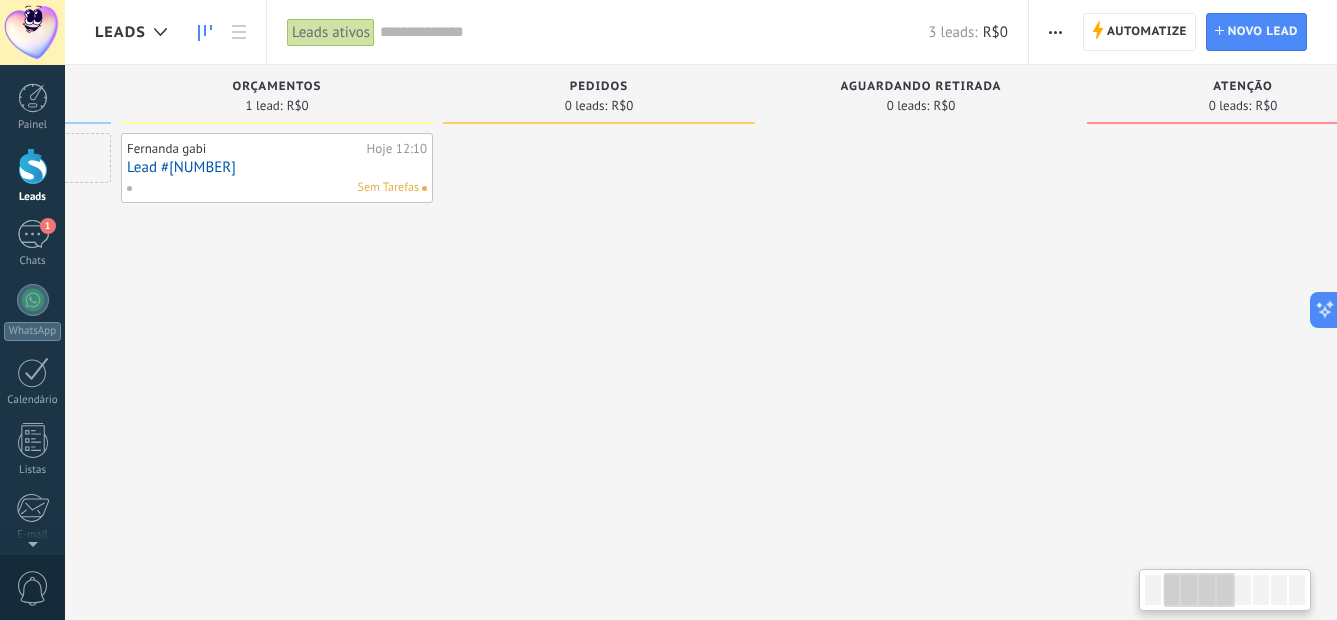 drag, startPoint x: 804, startPoint y: 377, endPoint x: 587, endPoint y: 383, distance: 217.08293 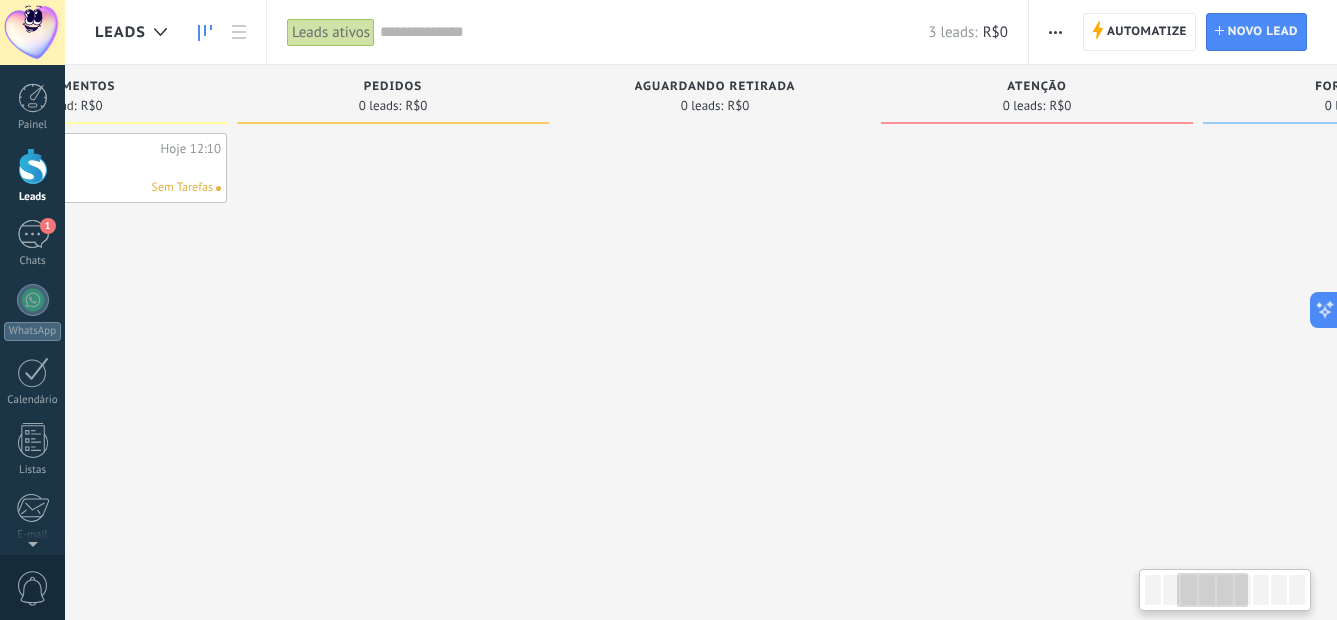 drag, startPoint x: 740, startPoint y: 377, endPoint x: 611, endPoint y: 379, distance: 129.0155 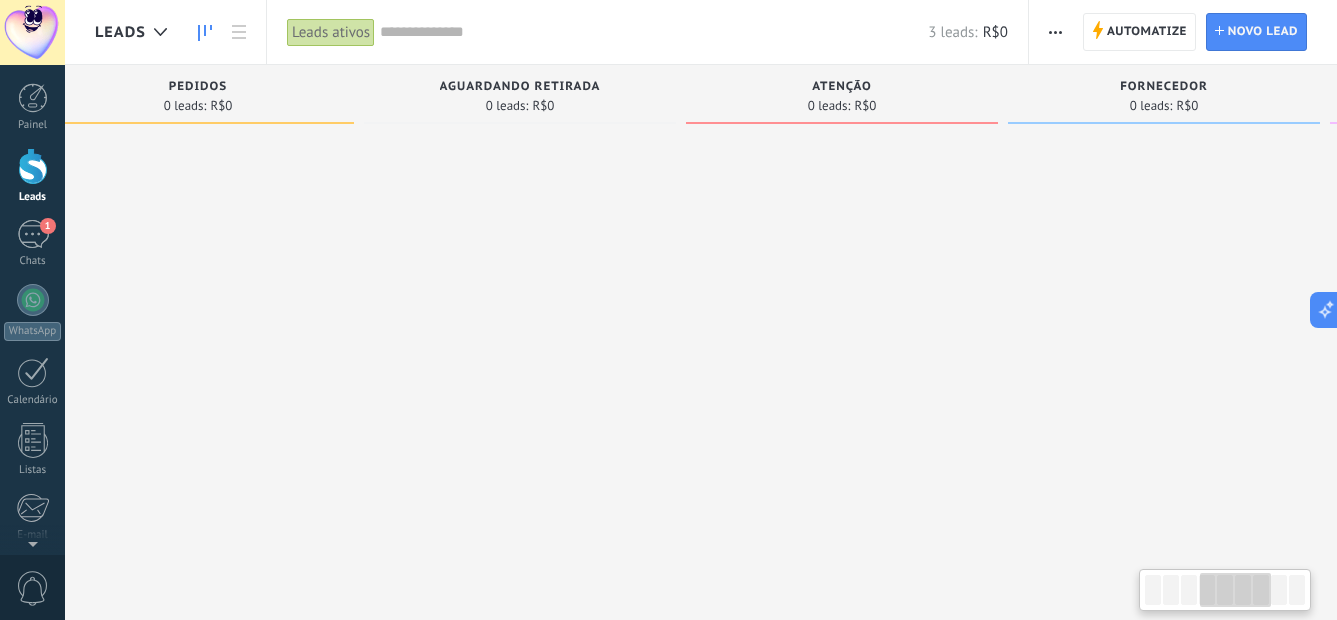drag, startPoint x: 834, startPoint y: 375, endPoint x: 642, endPoint y: 364, distance: 192.31485 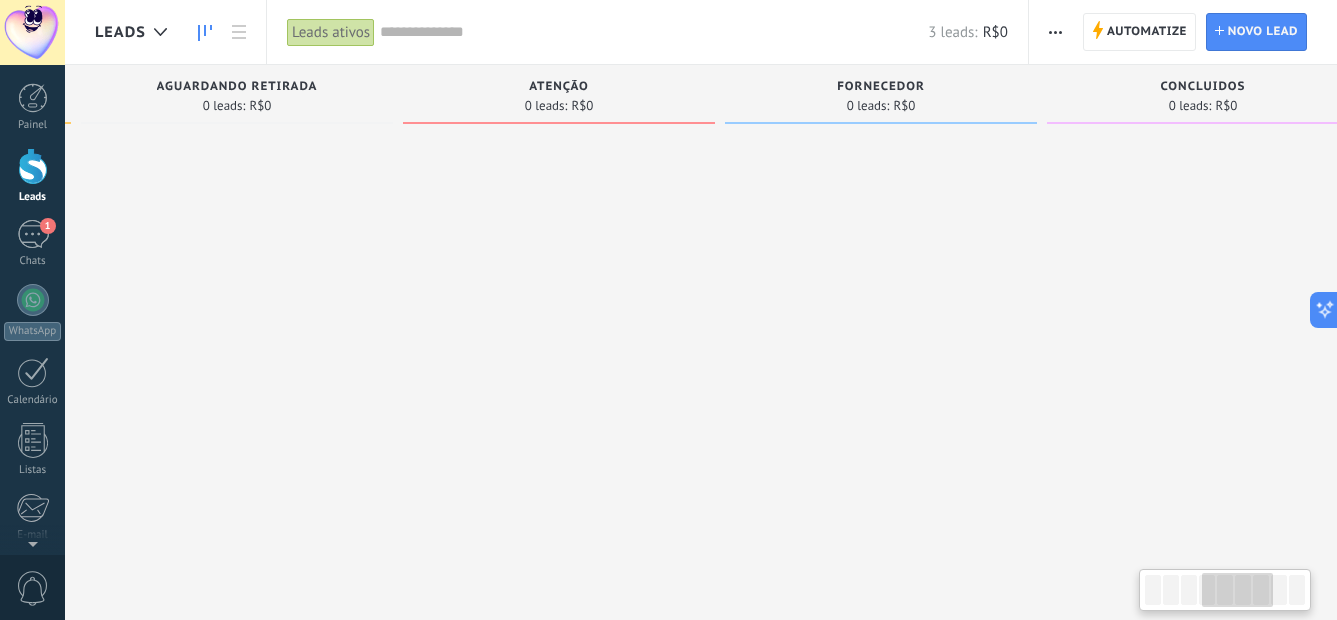 drag, startPoint x: 769, startPoint y: 369, endPoint x: 601, endPoint y: 366, distance: 168.02678 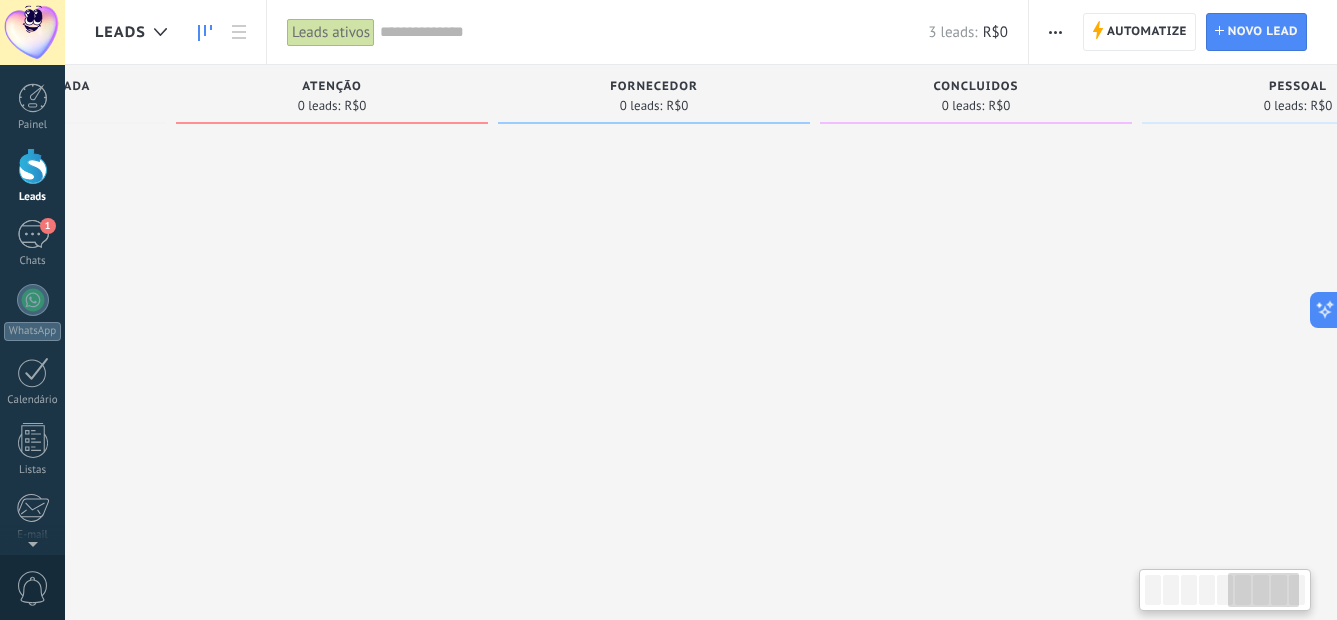 drag, startPoint x: 815, startPoint y: 355, endPoint x: 754, endPoint y: 363, distance: 61.522354 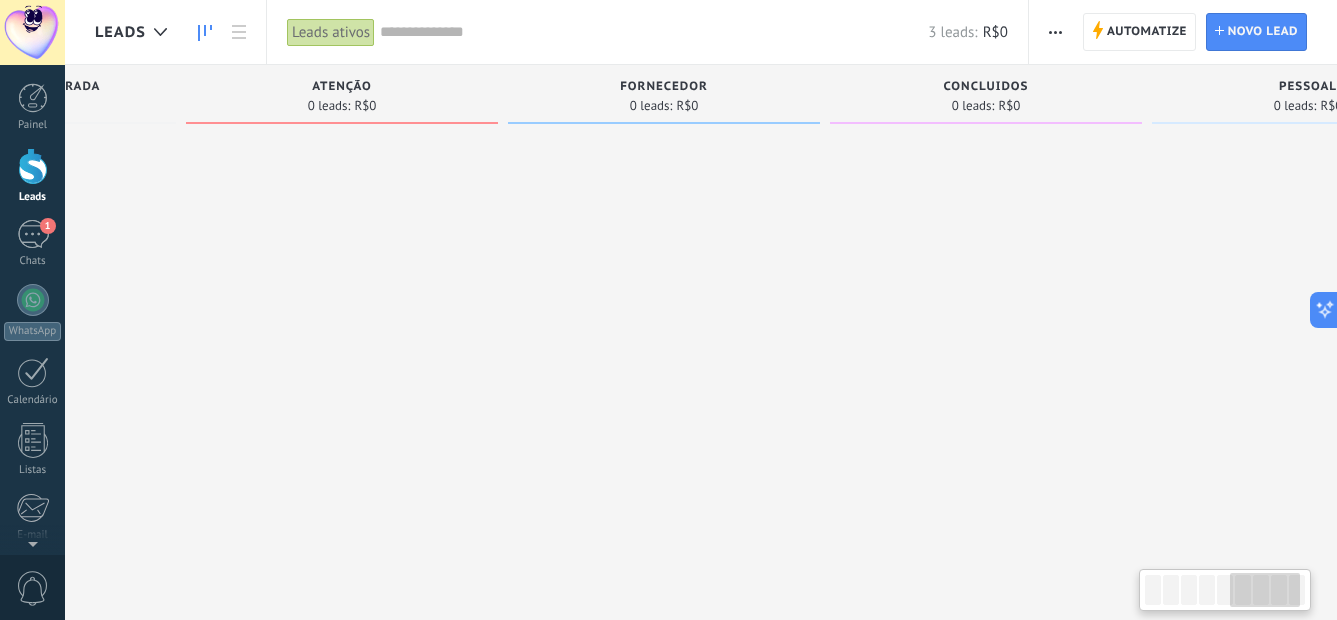 scroll, scrollTop: 0, scrollLeft: 1686, axis: horizontal 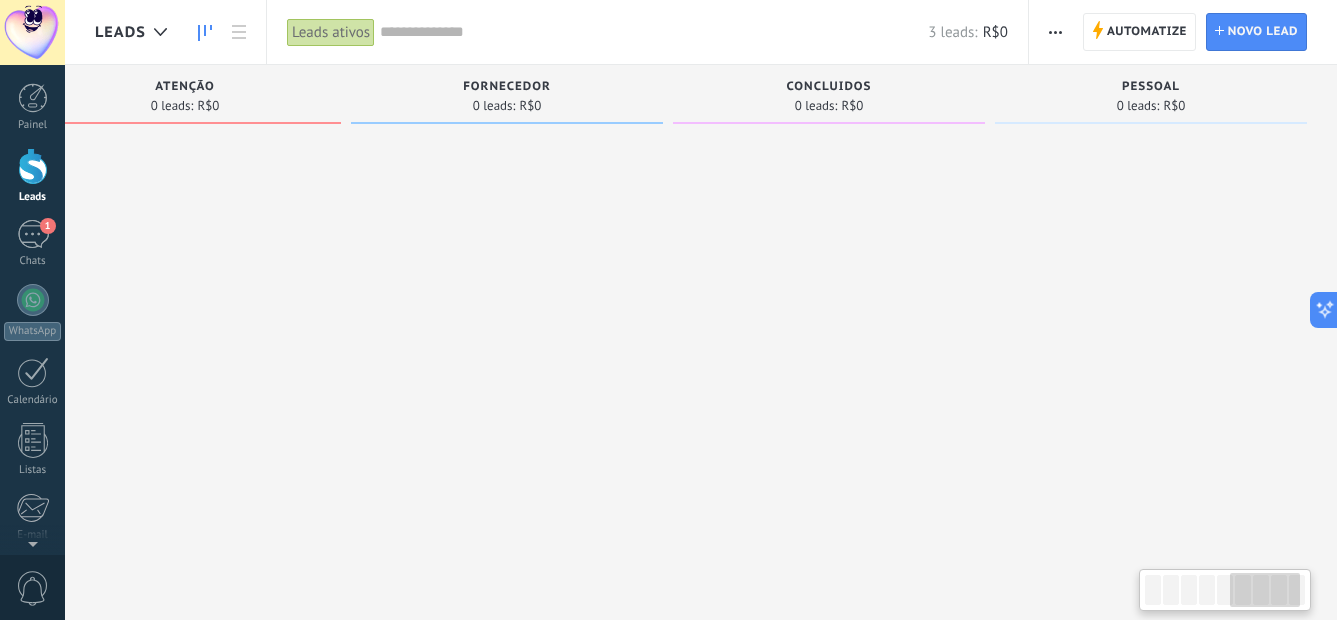 drag, startPoint x: 685, startPoint y: 358, endPoint x: 720, endPoint y: 364, distance: 35.510563 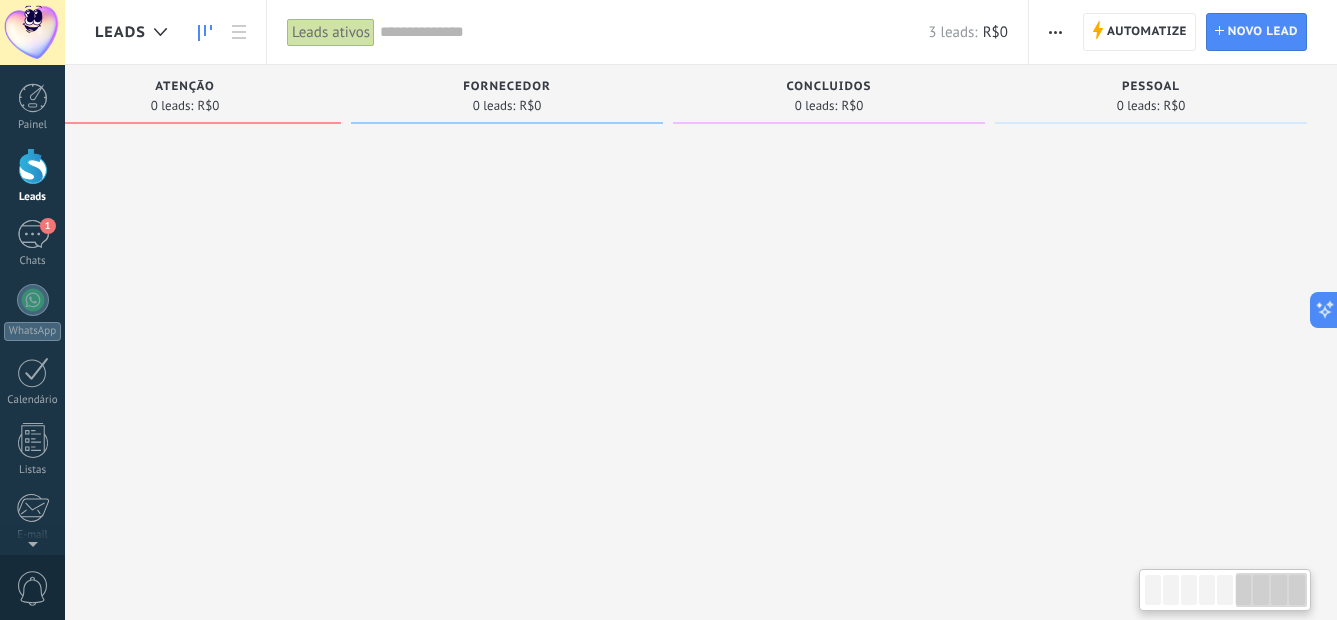 drag, startPoint x: 776, startPoint y: 377, endPoint x: 642, endPoint y: 376, distance: 134.00374 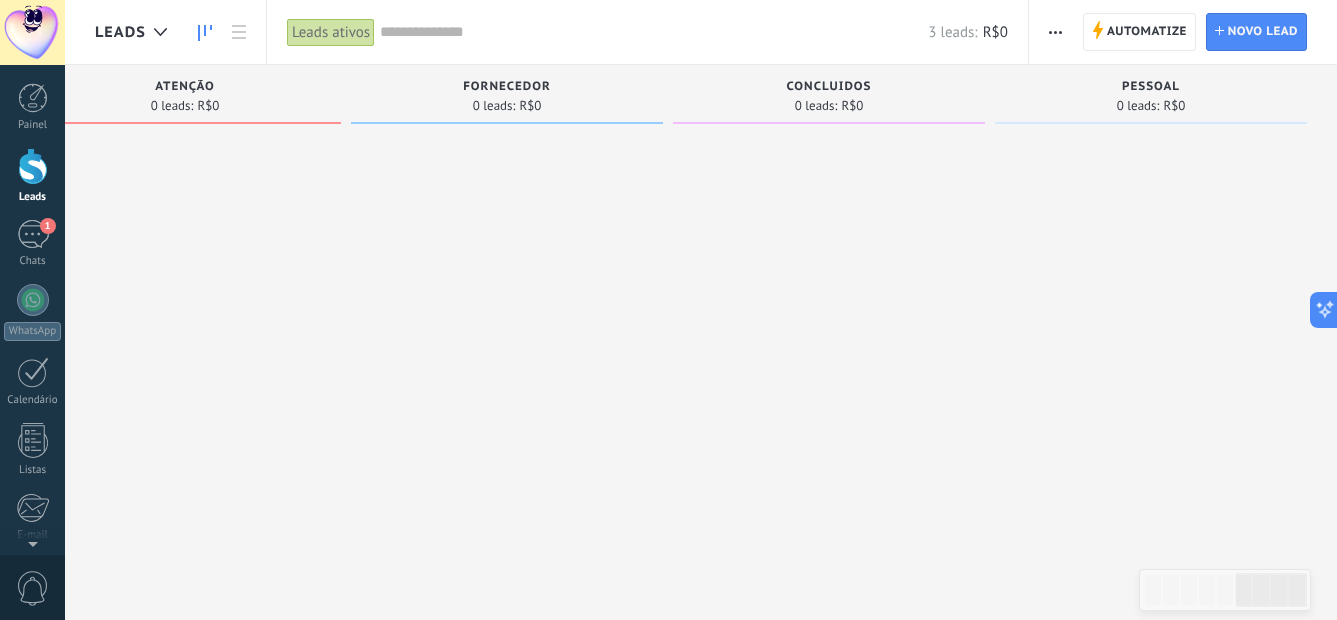 drag, startPoint x: 797, startPoint y: 364, endPoint x: 678, endPoint y: 339, distance: 121.597694 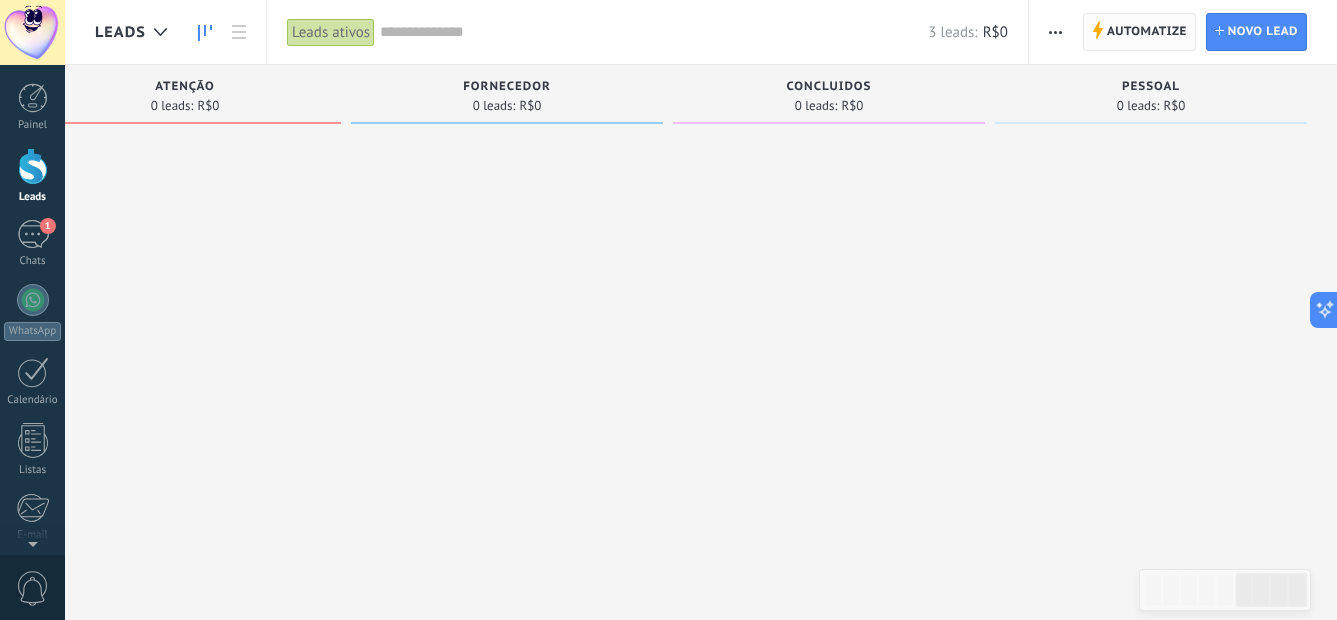 click on "Automatize" at bounding box center [1147, 32] 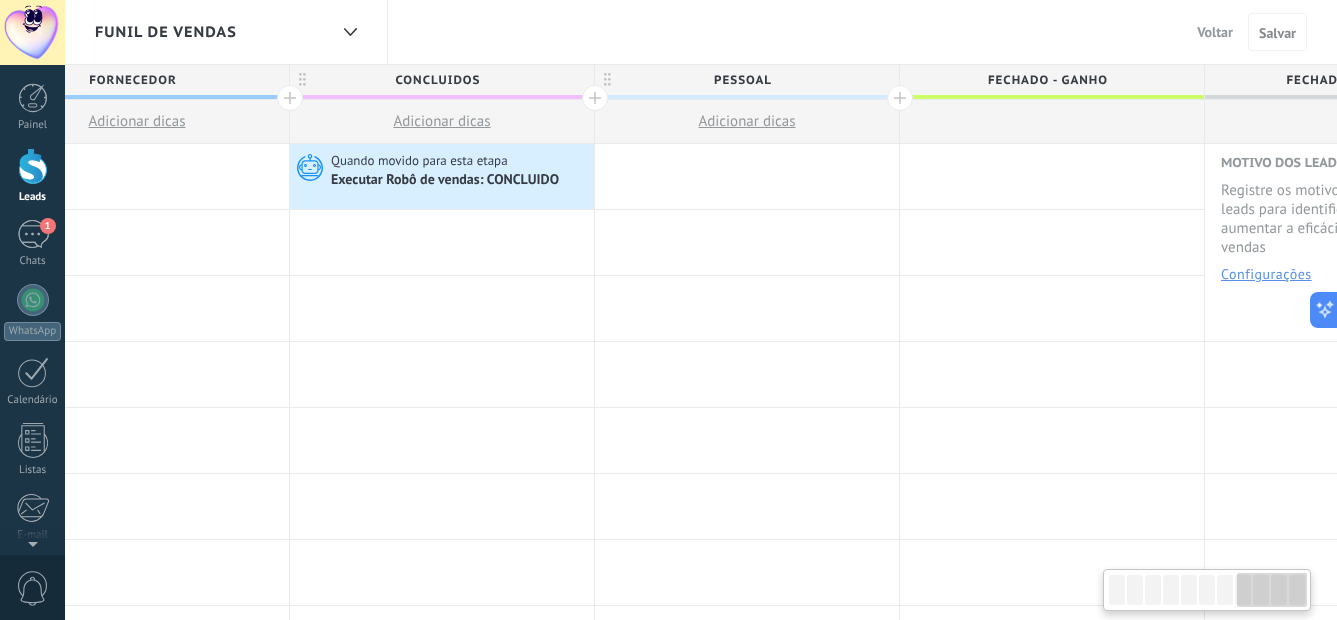 scroll, scrollTop: 0, scrollLeft: 2406, axis: horizontal 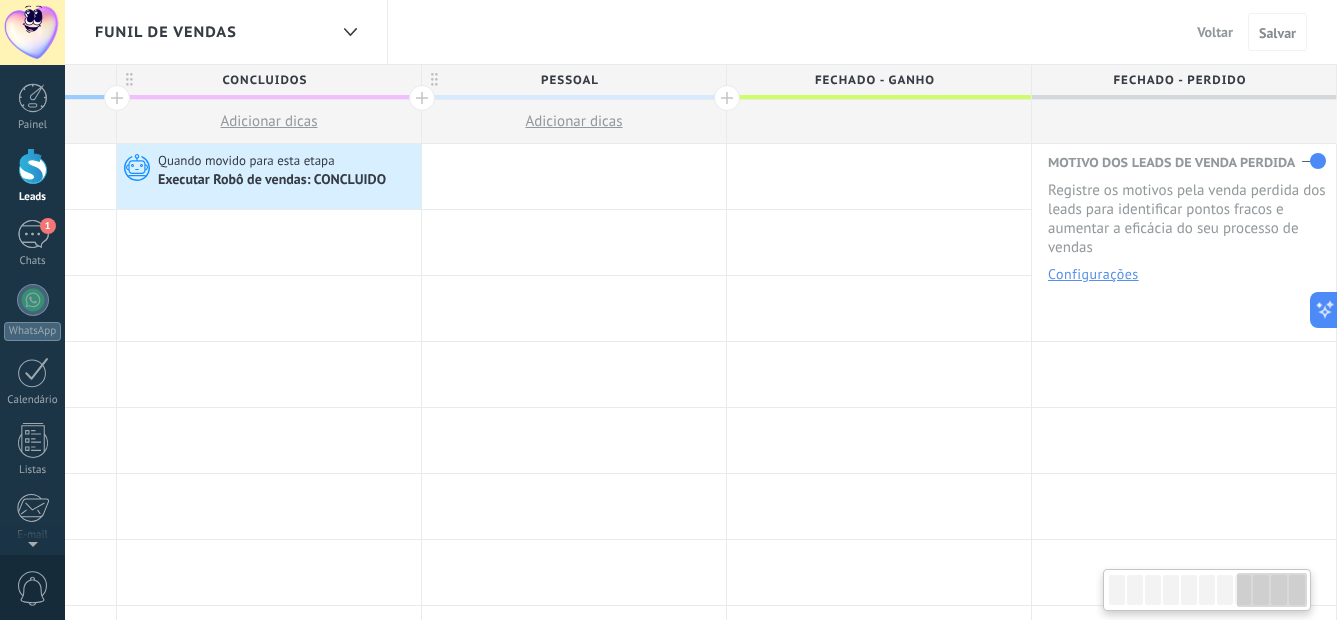 drag, startPoint x: 1168, startPoint y: 596, endPoint x: 1308, endPoint y: 583, distance: 140.60228 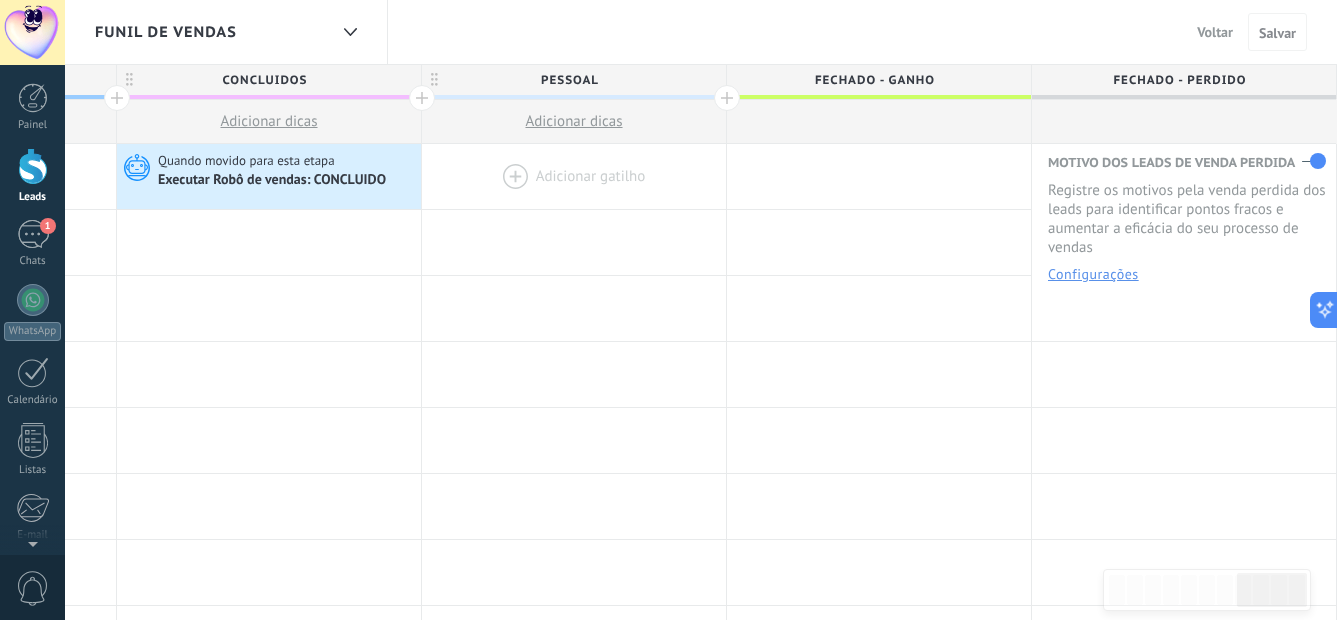 click at bounding box center [574, 176] 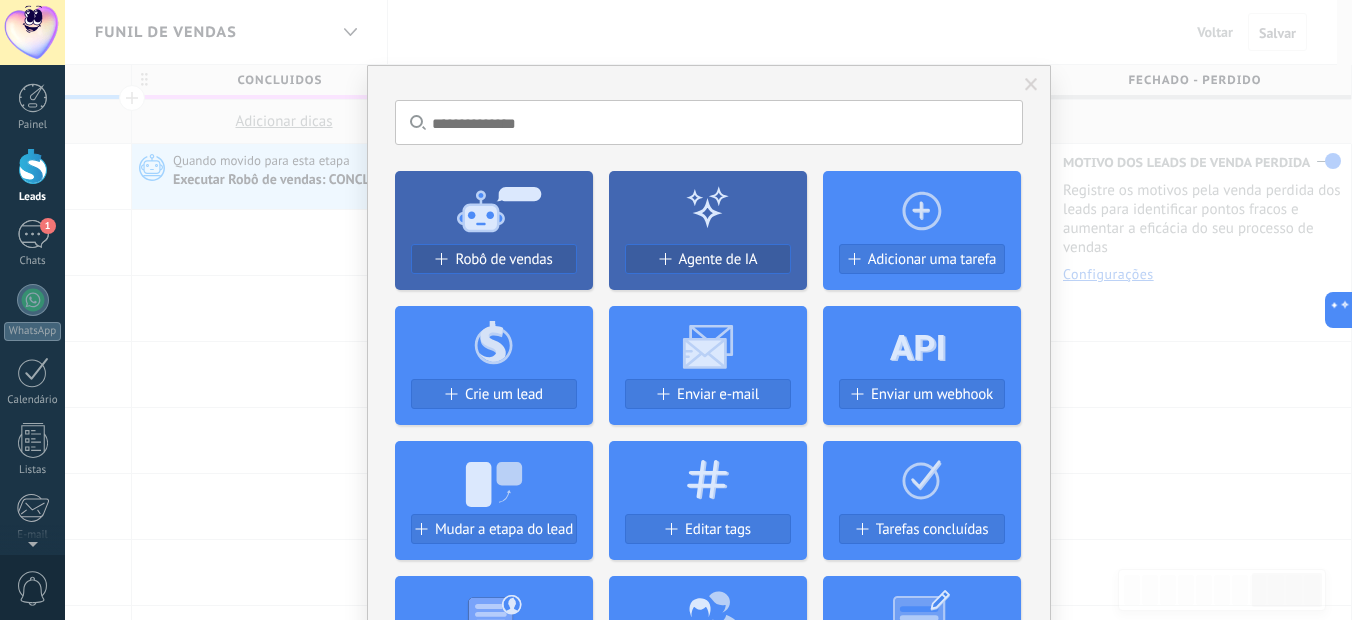 click on "Sem resultados. Robô de vendas Agente de IA Adicionar uma tarefa Crie um lead Enviar e-mail Enviar um webhook Mudar a etapa do lead Editar tags Tarefas concluídas Gerar formulário Alterar usuário de lead Alterar campo Deletar arquivos Widgets Google Analytics Conecte sua conta do Google Analytics e crie o Google Analytics personalizado Adicionar AdWords Adicionar leads anuncios do Google automaticamente às campanhas publicitárias segmentadas Autorizar Meta Conversions API Sincronize sua conta Meta para otimizar seus anúncios Conectar Facebook Adicionar leads às campanhas de redirecionamento do Facebook Conectar Chatter - WA+ChatGPT via Komanda F5 Integração do WhatsApp, Telegram, Avito & VK Instalar  Documentos do Google por AMOGURU  Documentos do Google por AMOGURU Instalar Distribuição inteligente por AMOGURU Distribuição inteligente de leads do AMOGURU Instalar Bloco de mudança de status por AMOGURU Mova leads apenas para estágios configurados. Instalar  Whatsapp por YouMessages Instalar" at bounding box center [708, 310] 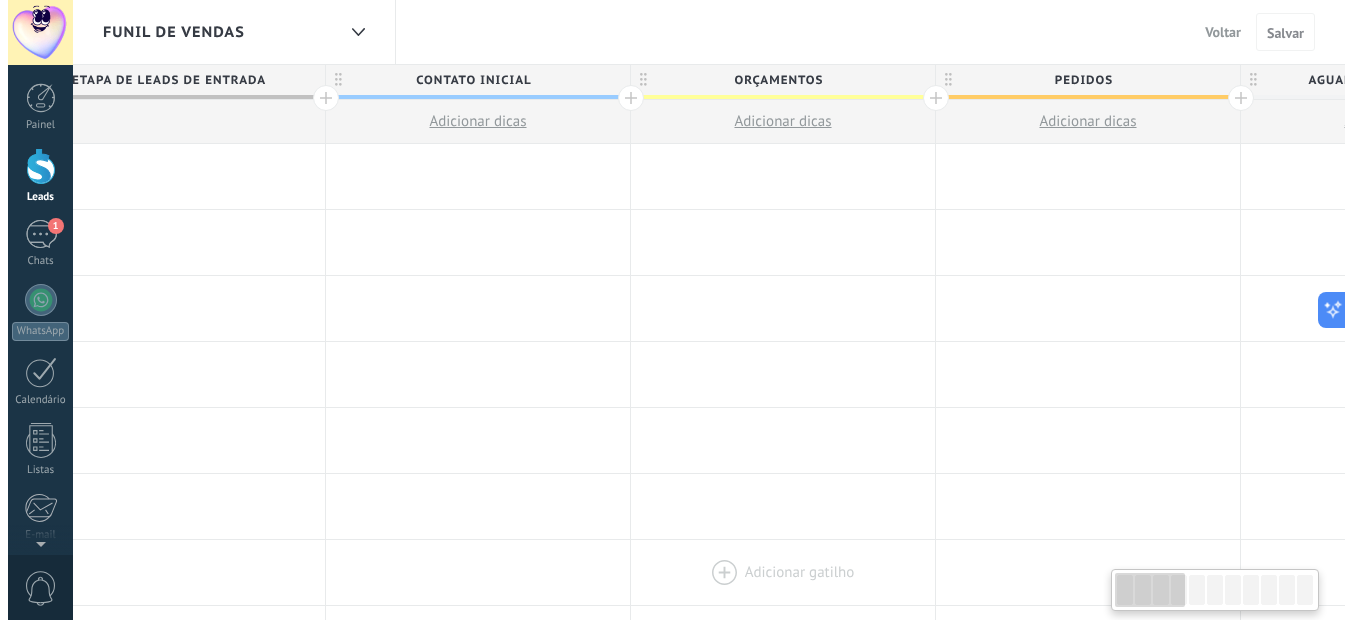 scroll, scrollTop: 0, scrollLeft: 0, axis: both 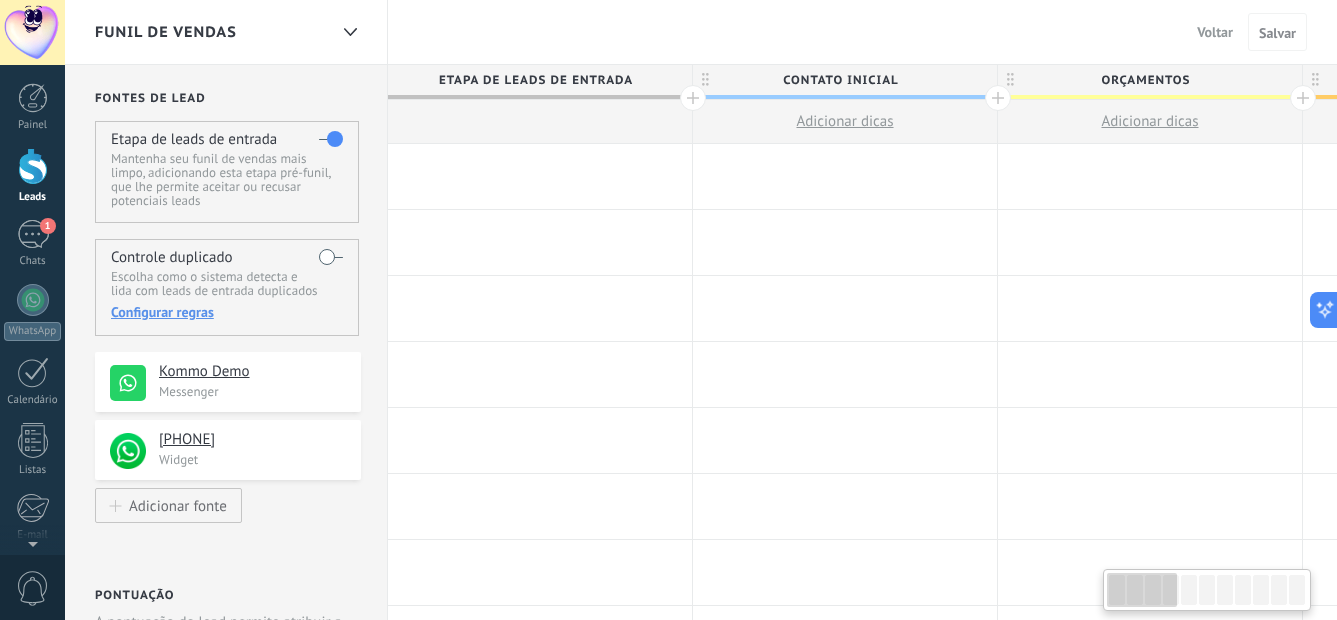 drag, startPoint x: 1263, startPoint y: 595, endPoint x: 997, endPoint y: 596, distance: 266.0019 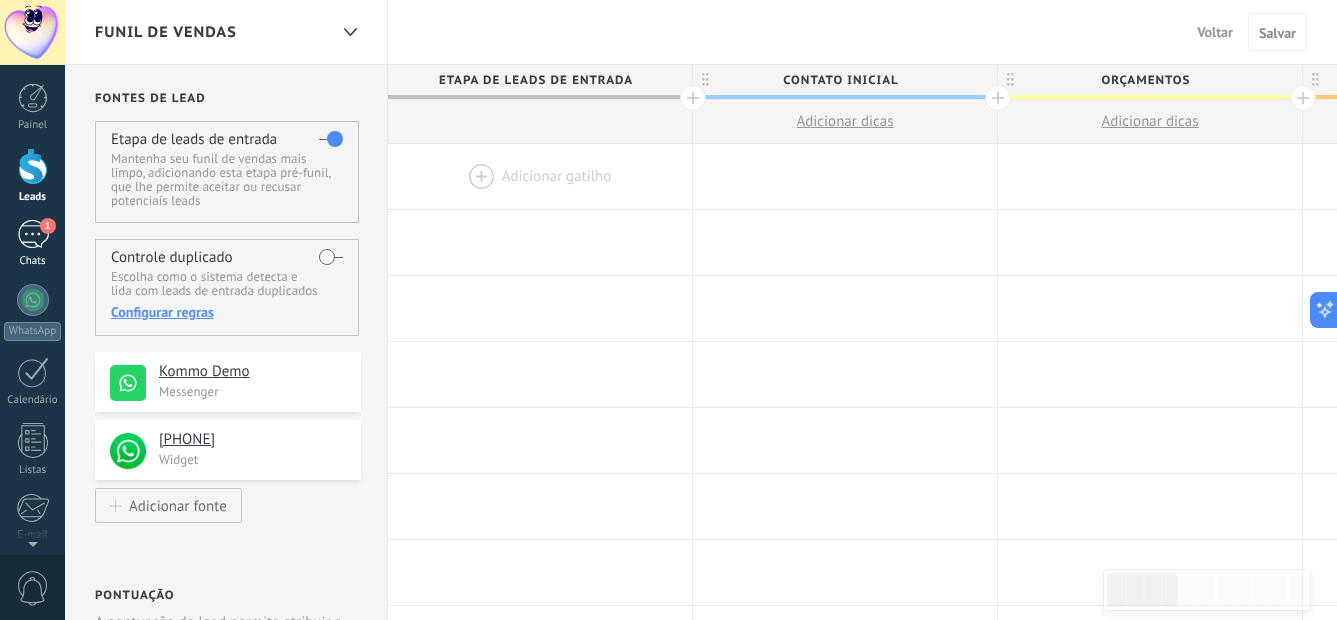 click on "1" at bounding box center (33, 234) 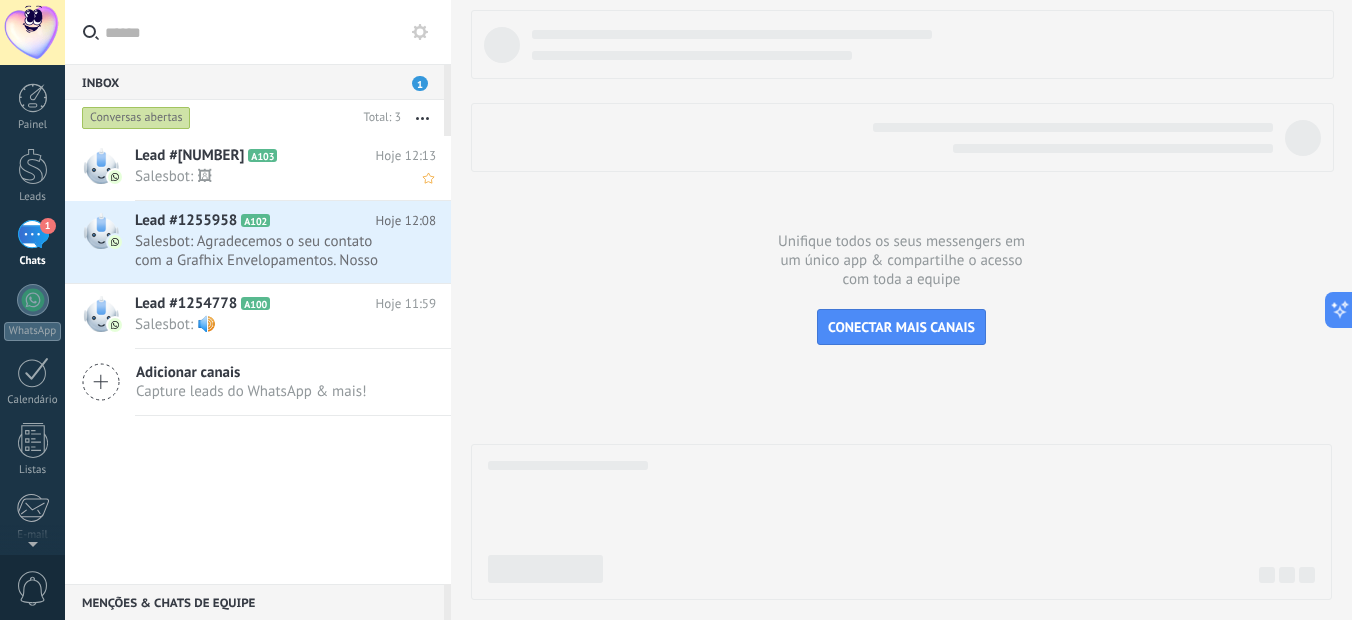 click on "Salesbot: 🖼" at bounding box center (266, 176) 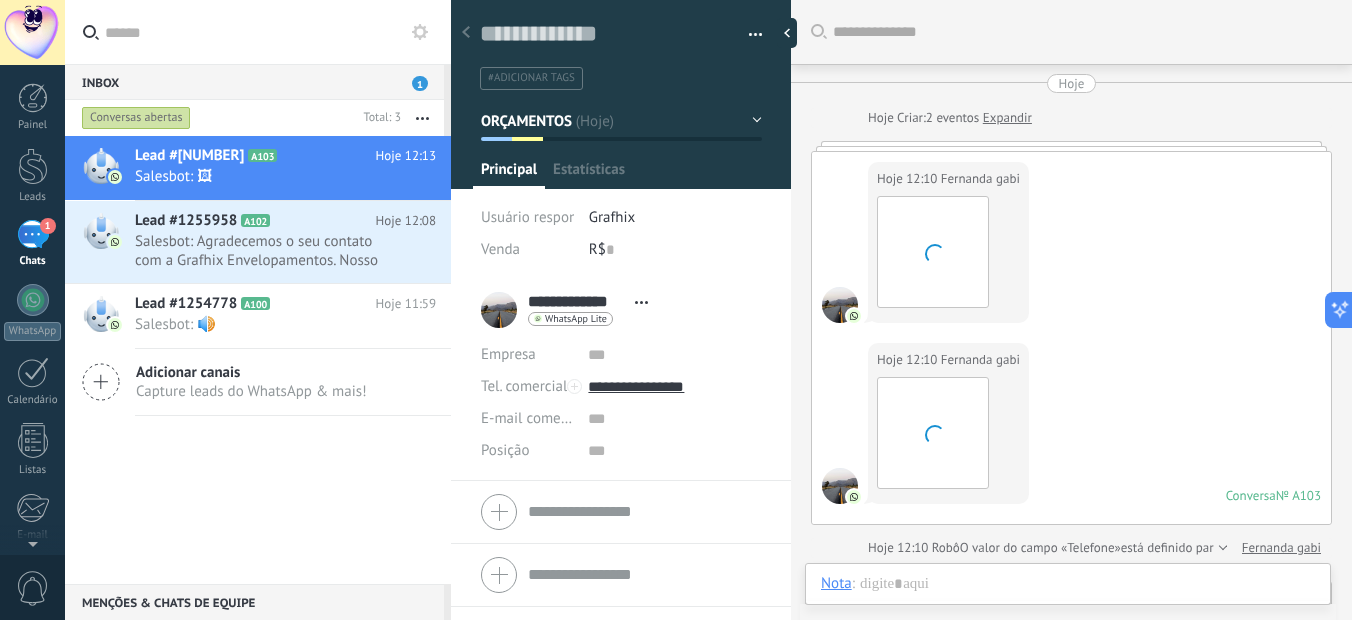 scroll, scrollTop: 1522, scrollLeft: 0, axis: vertical 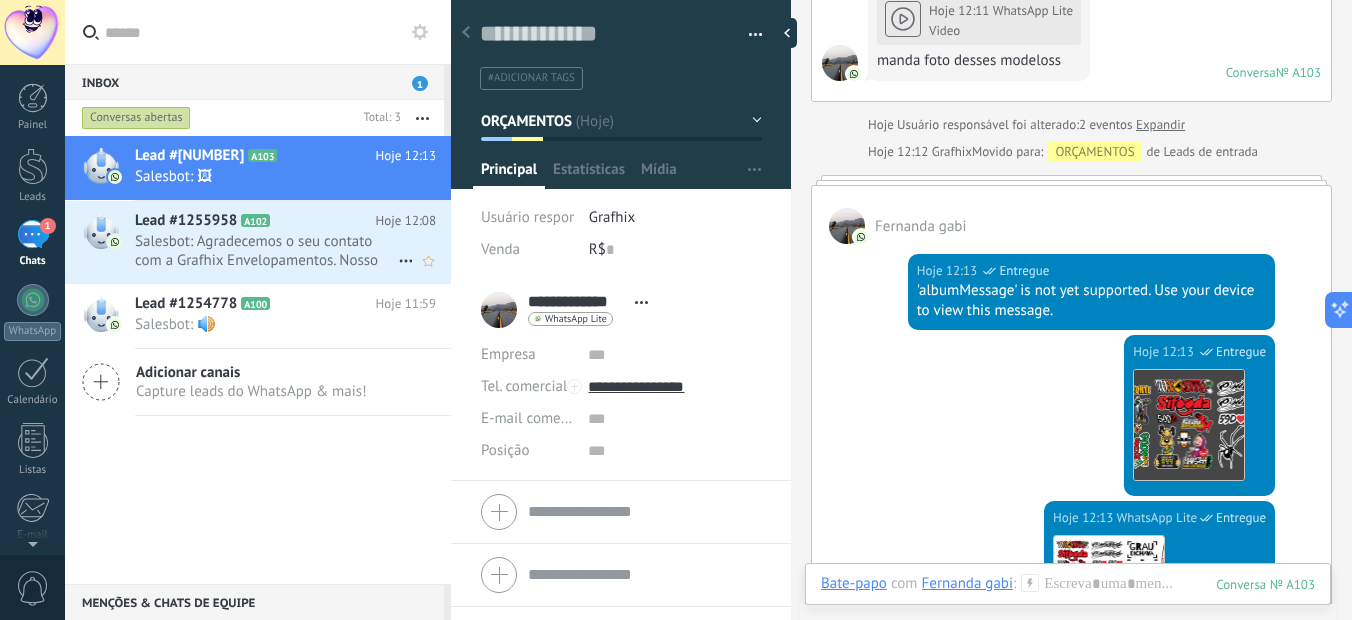 click on "Salesbot: Agradecemos o seu contato com a Grafhix Envelopamentos.
Nosso horário de atendimento é:
🗓️ Segunda a sexta-f..." at bounding box center (266, 251) 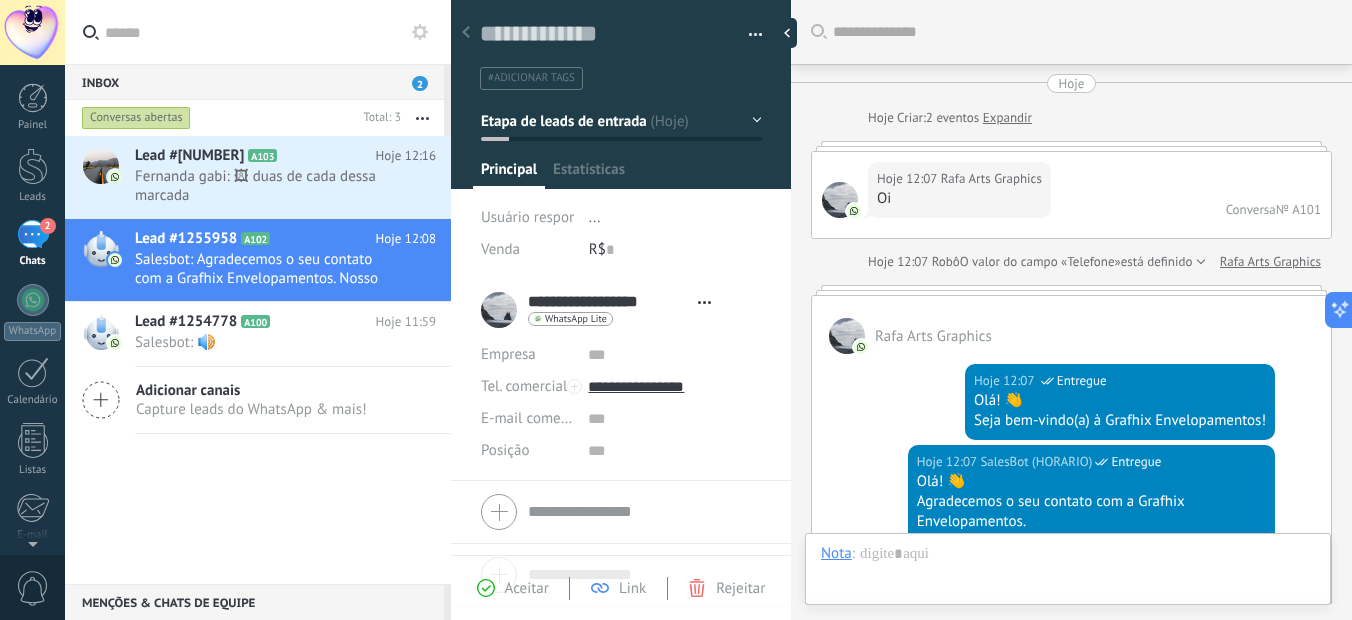 scroll, scrollTop: 820, scrollLeft: 0, axis: vertical 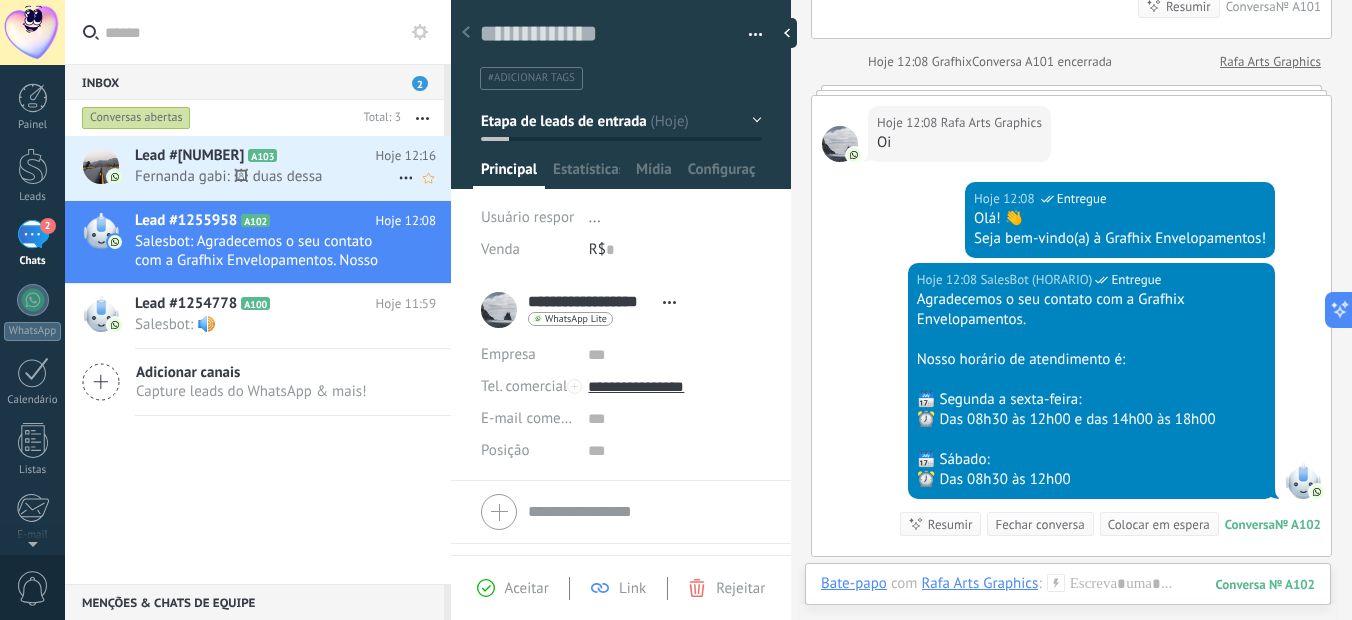click on "Lead #1256320
A103
Hoje 12:16
Fernanda gabi: 🖼 duas dessa" at bounding box center (293, 167) 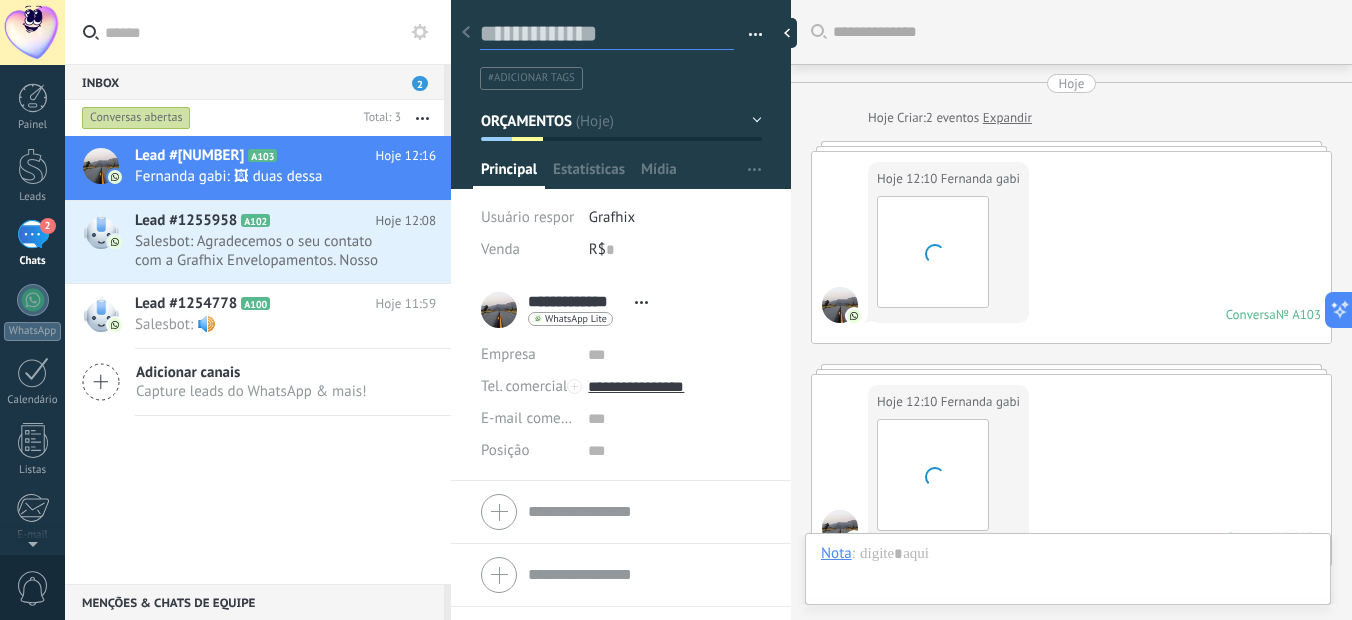 scroll, scrollTop: 2107, scrollLeft: 0, axis: vertical 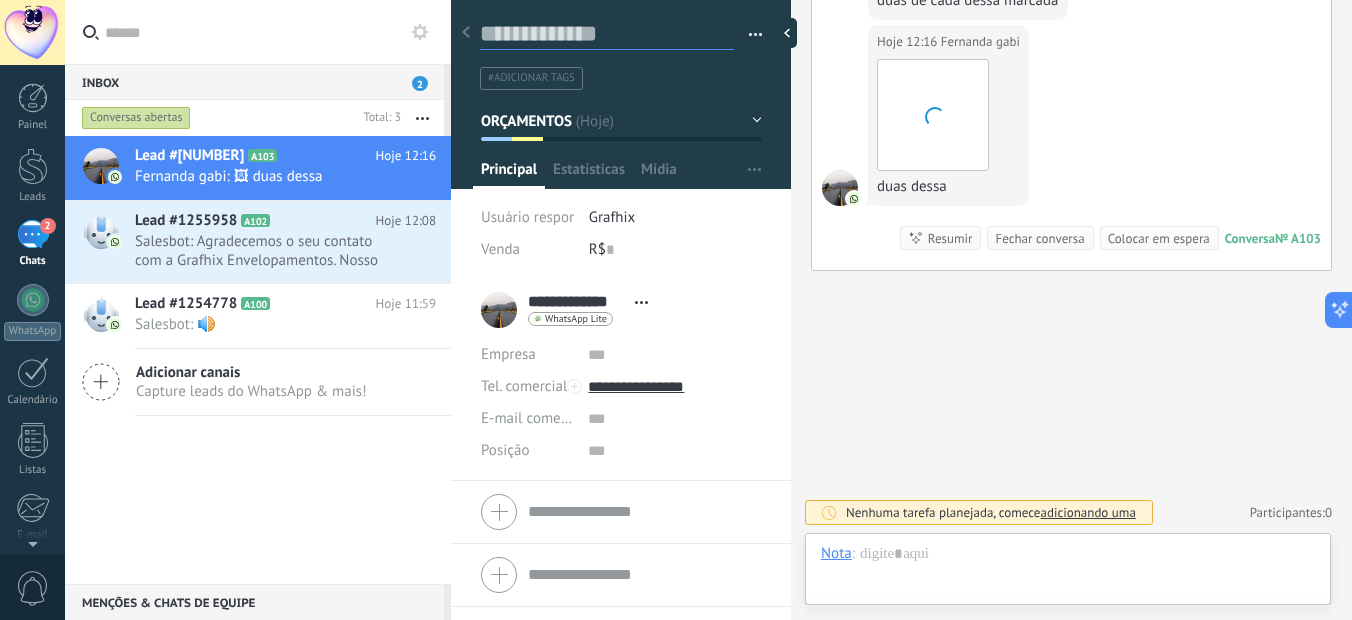 click at bounding box center (607, 34) 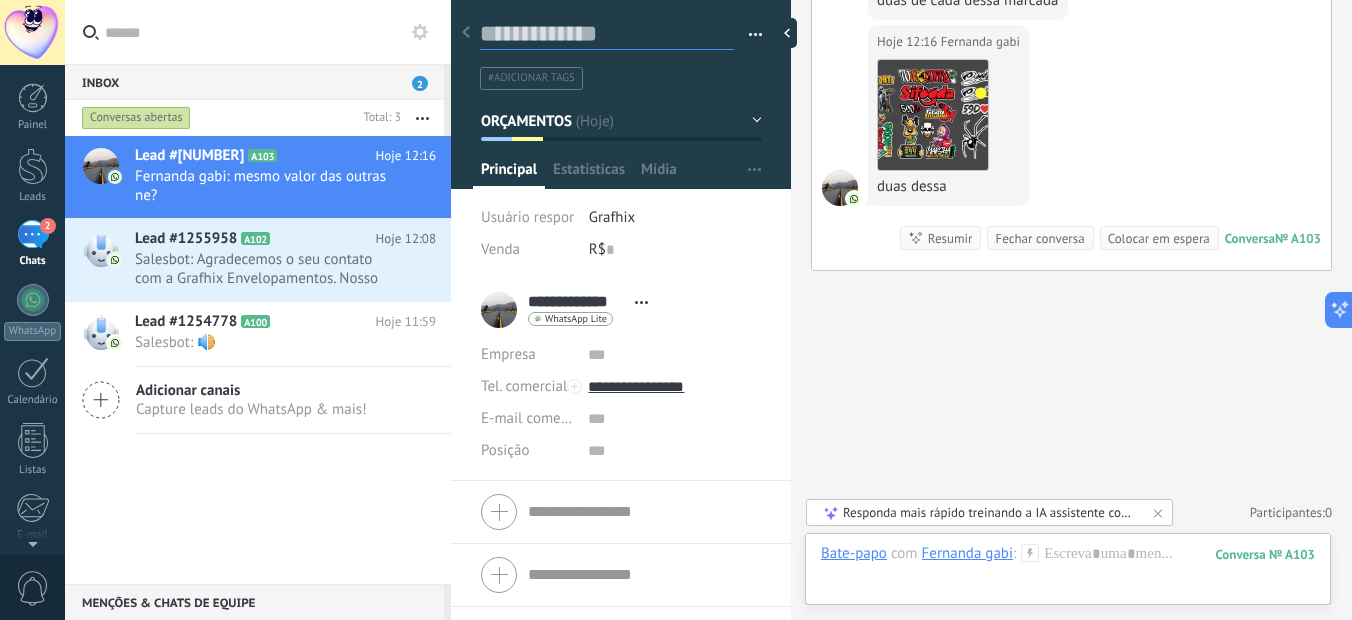 type on "*" 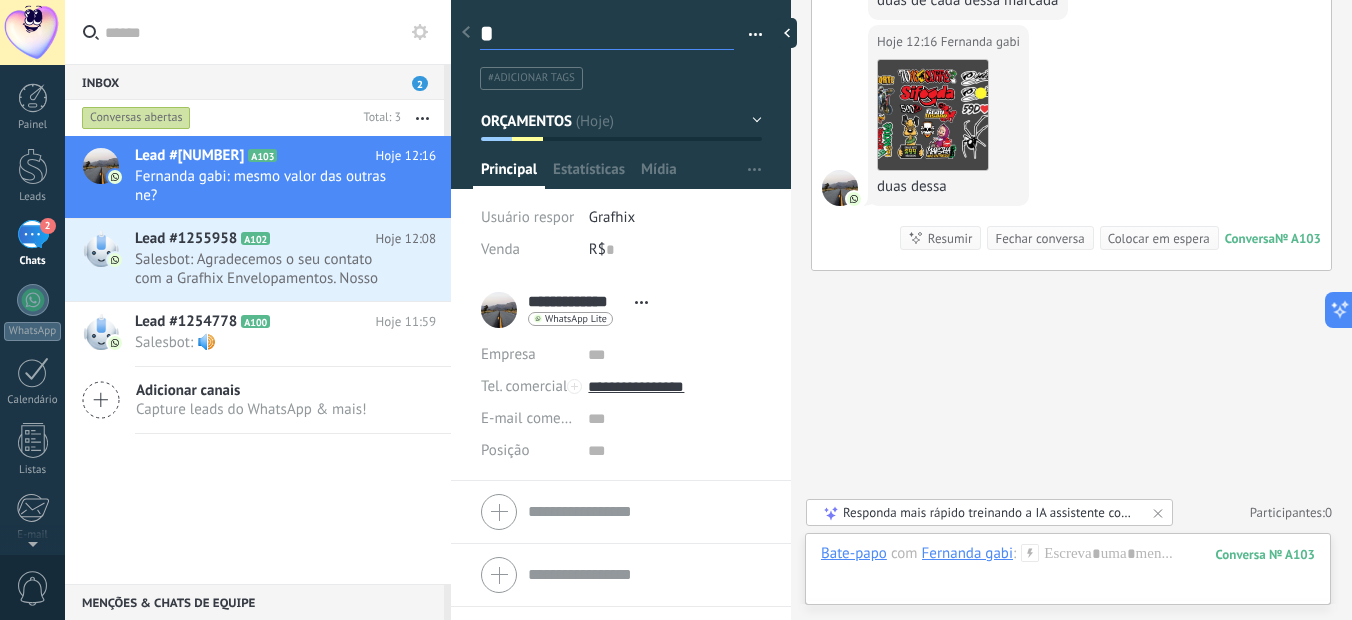 type on "**" 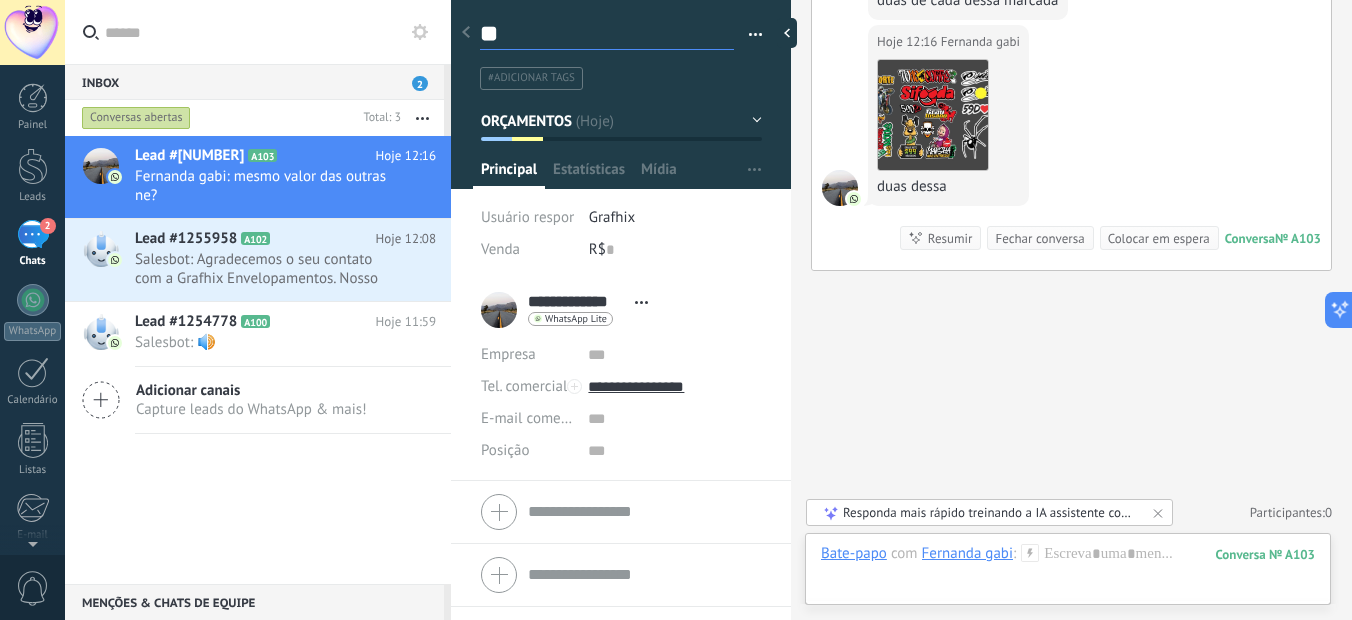 type on "***" 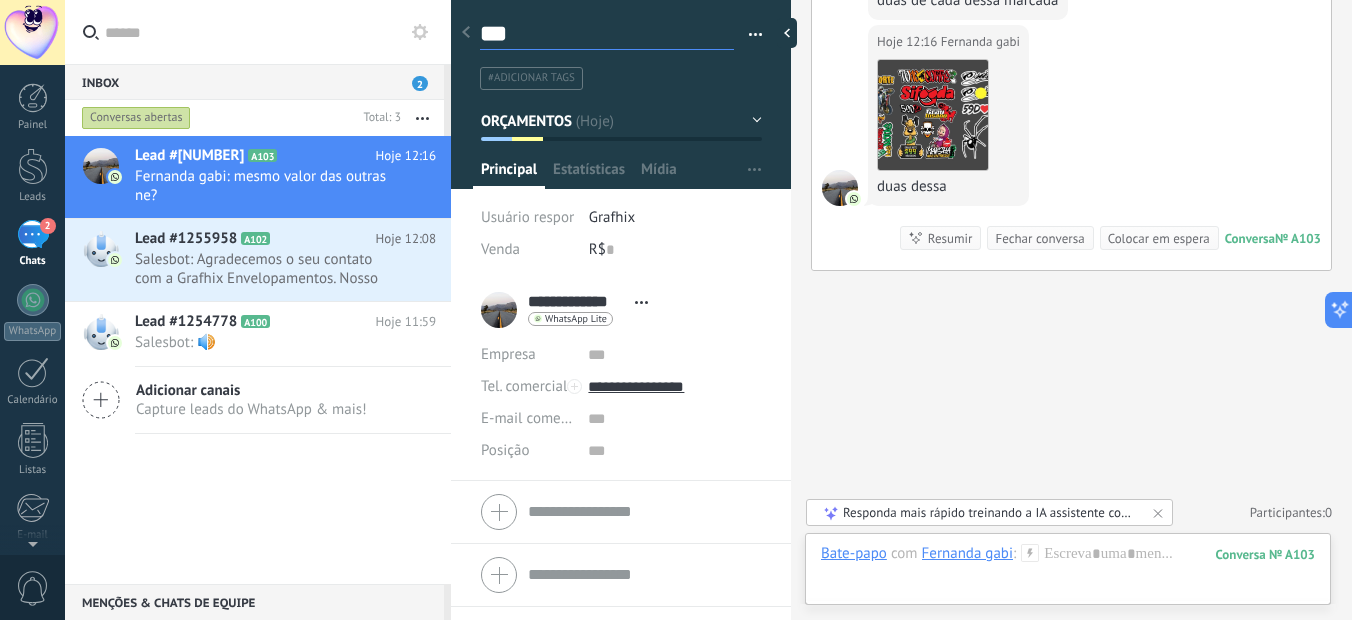 type on "****" 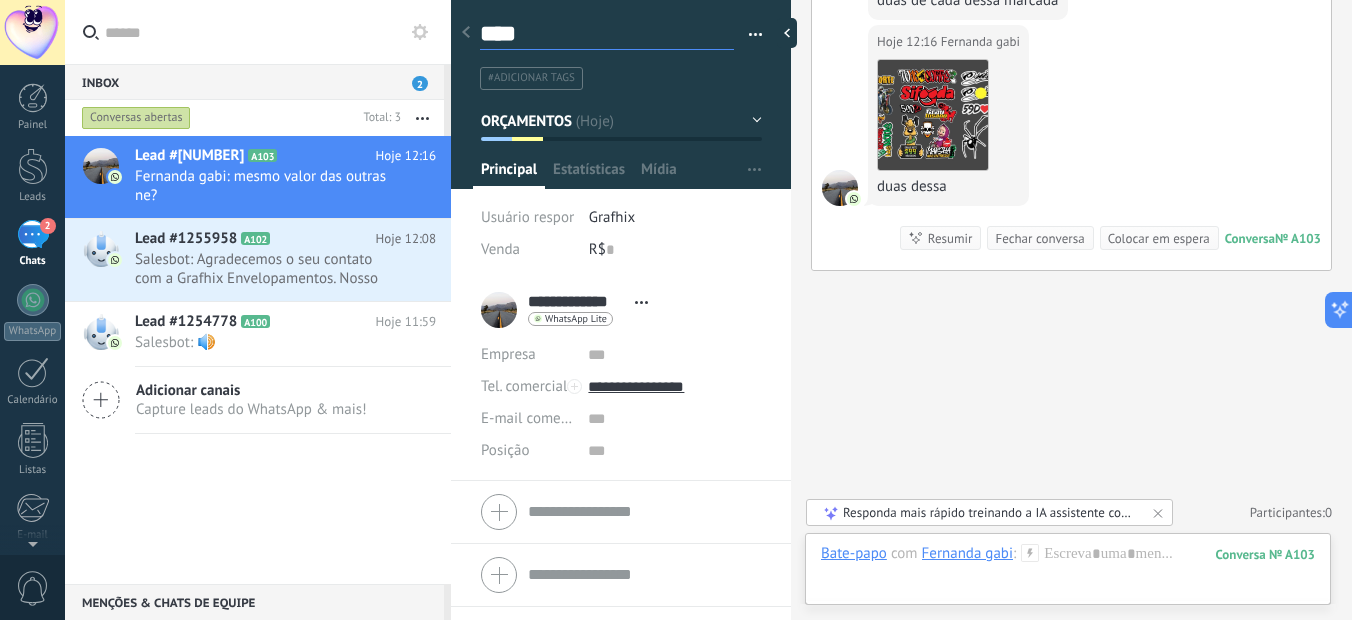 type on "*****" 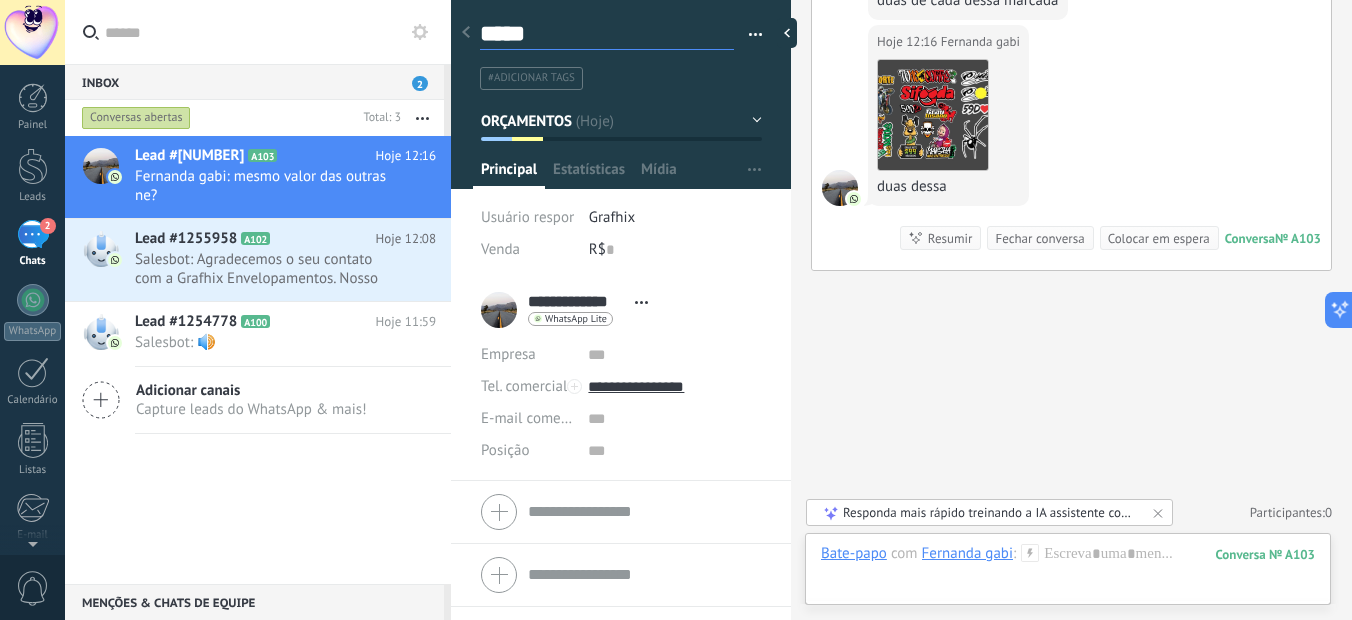 type on "******" 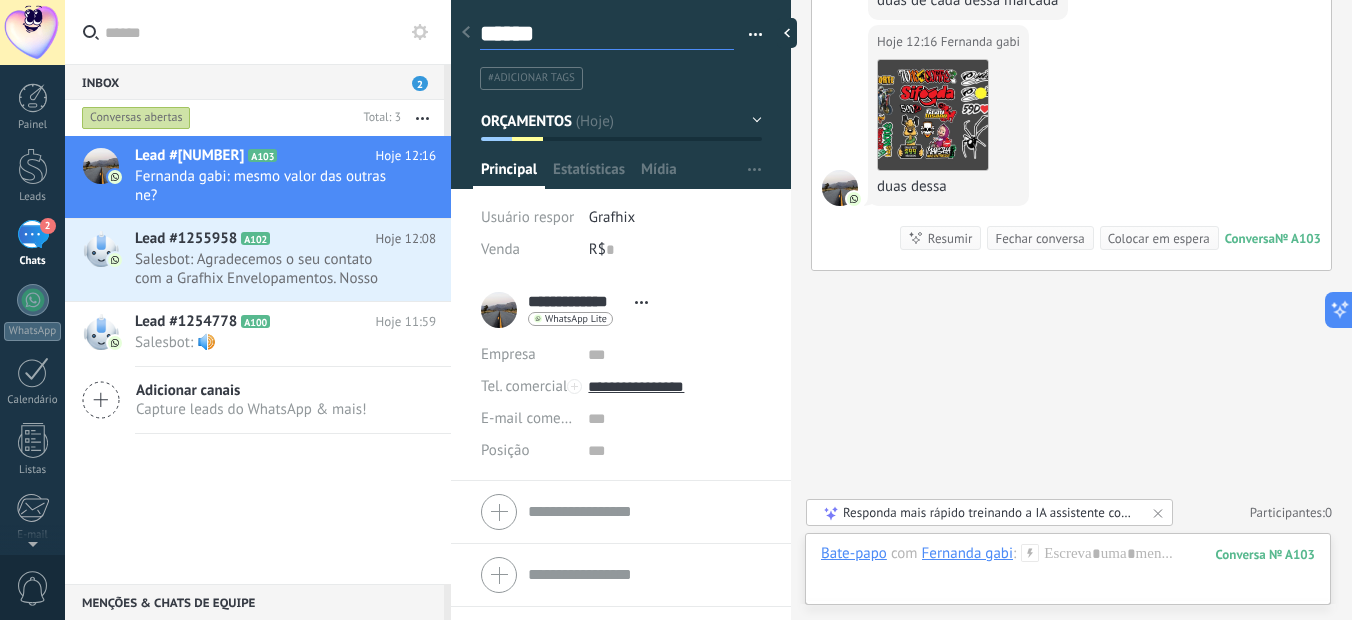 type on "*******" 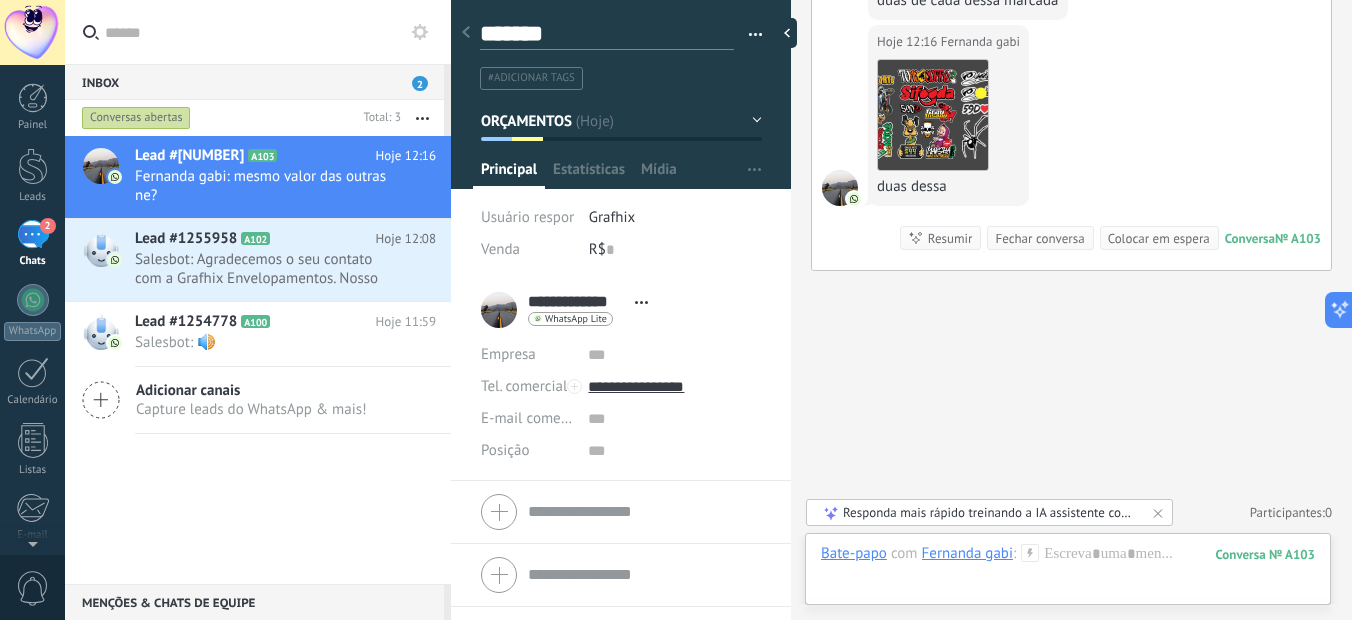 type on "********" 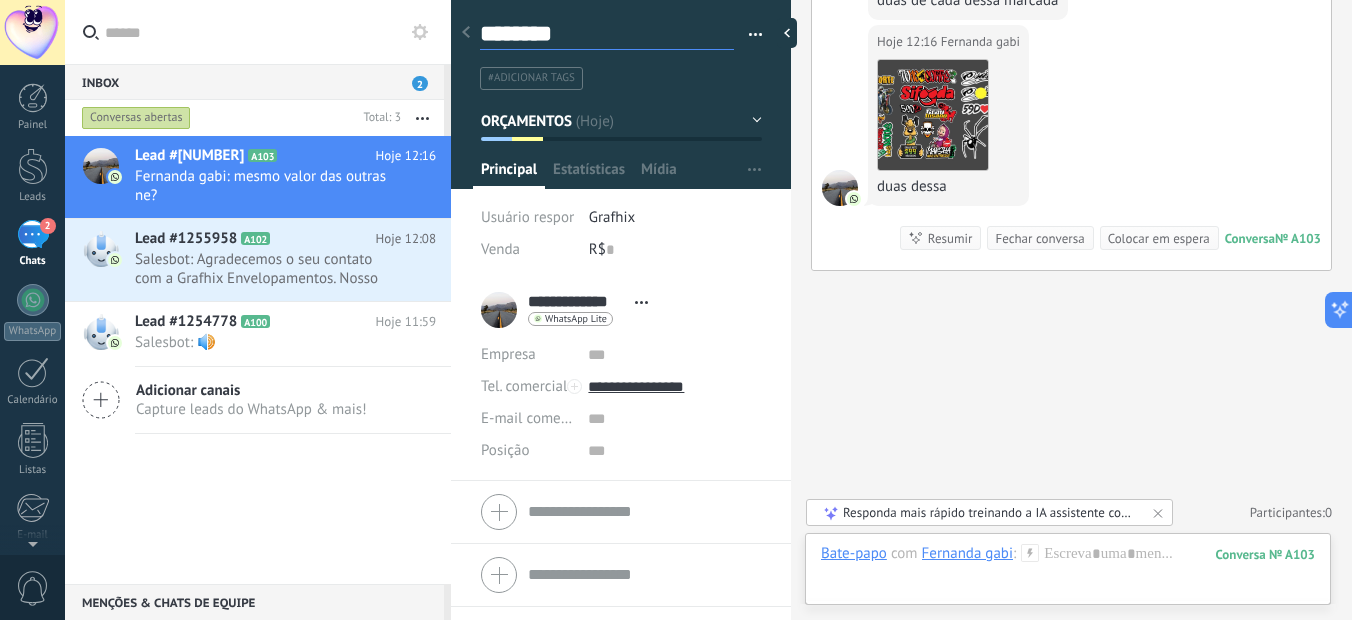 scroll, scrollTop: 30, scrollLeft: 0, axis: vertical 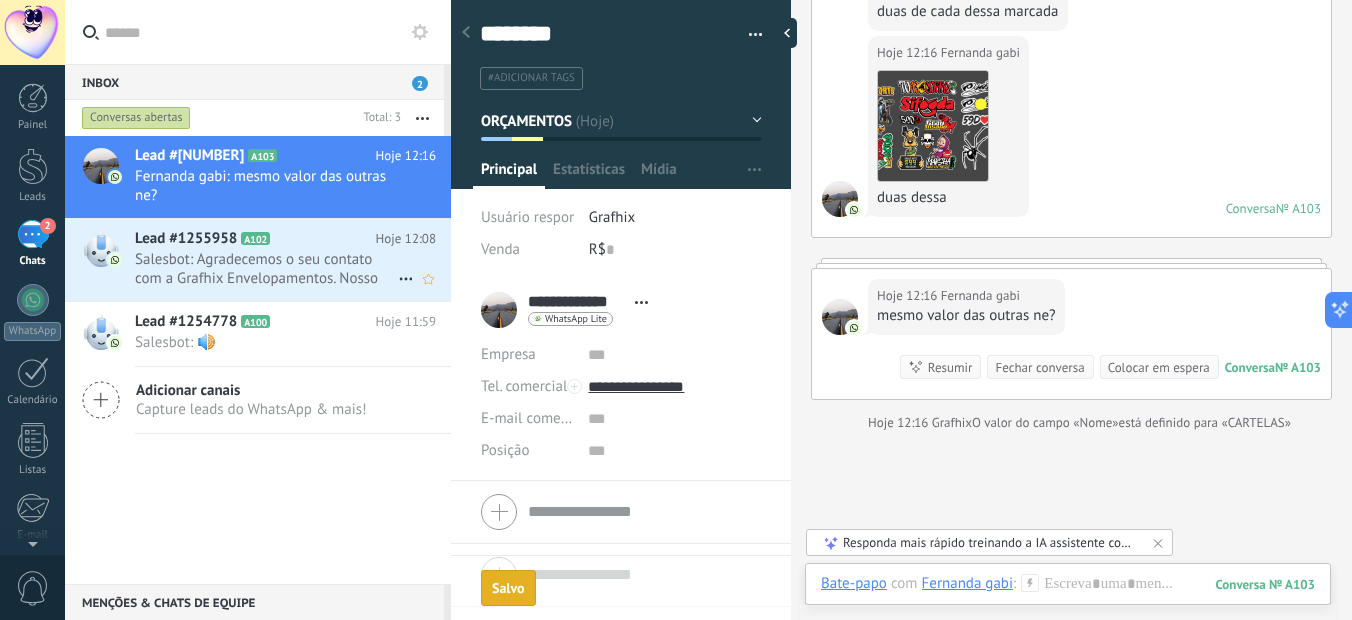 click on "Salesbot: Agradecemos o seu contato com a Grafhix Envelopamentos.
Nosso horário de atendimento é:
🗓️ Segunda a sexta-f..." at bounding box center (266, 269) 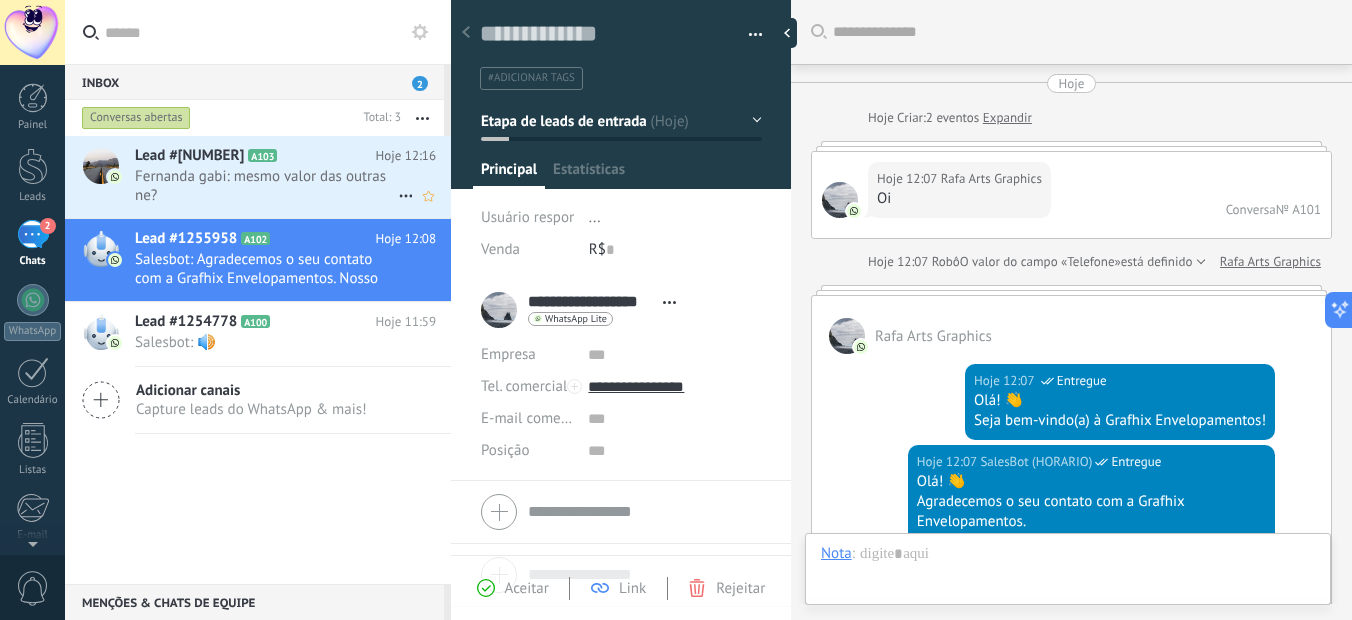 scroll, scrollTop: 30, scrollLeft: 0, axis: vertical 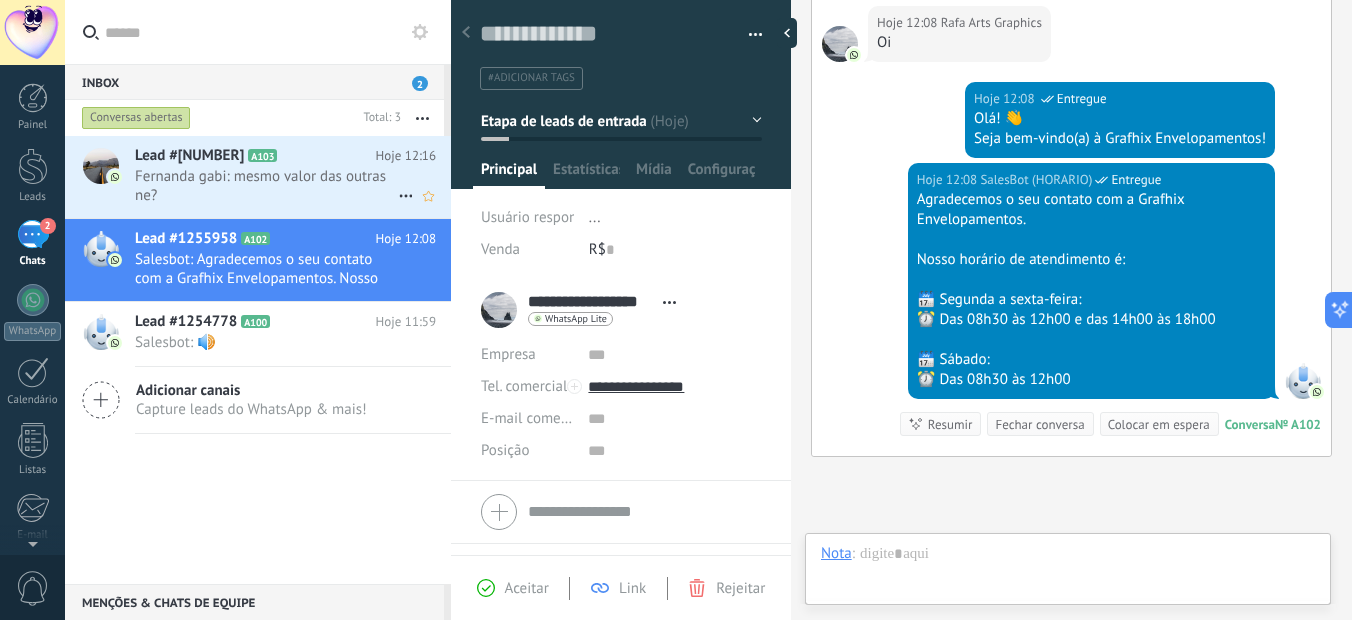 click on "Fernanda gabi: mesmo valor das outras ne?" at bounding box center (266, 186) 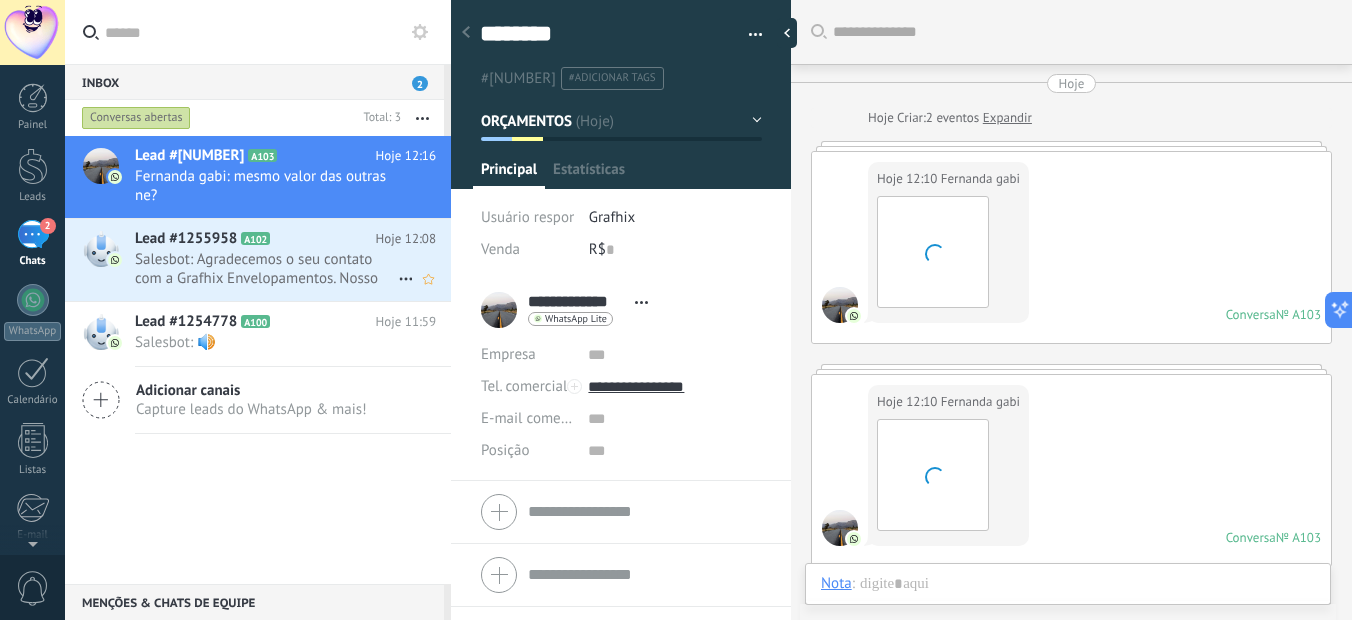 scroll, scrollTop: 2068, scrollLeft: 0, axis: vertical 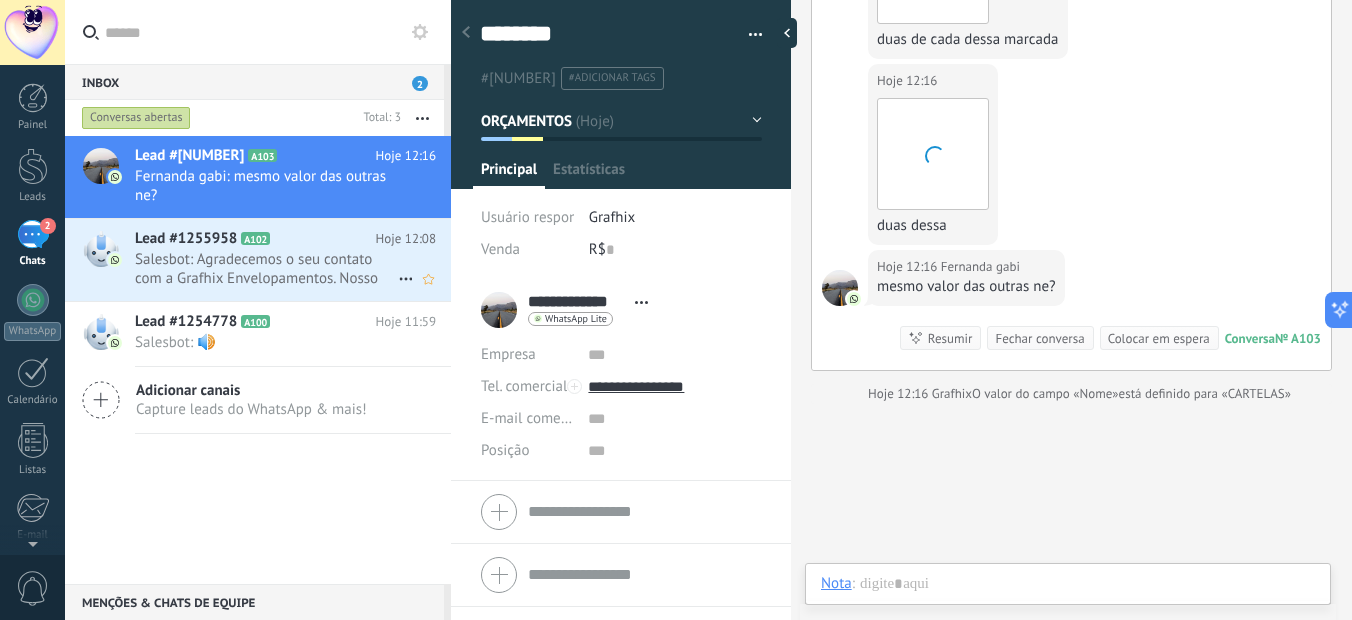 click on "Lead #[NUMBER]
A102" at bounding box center (255, 239) 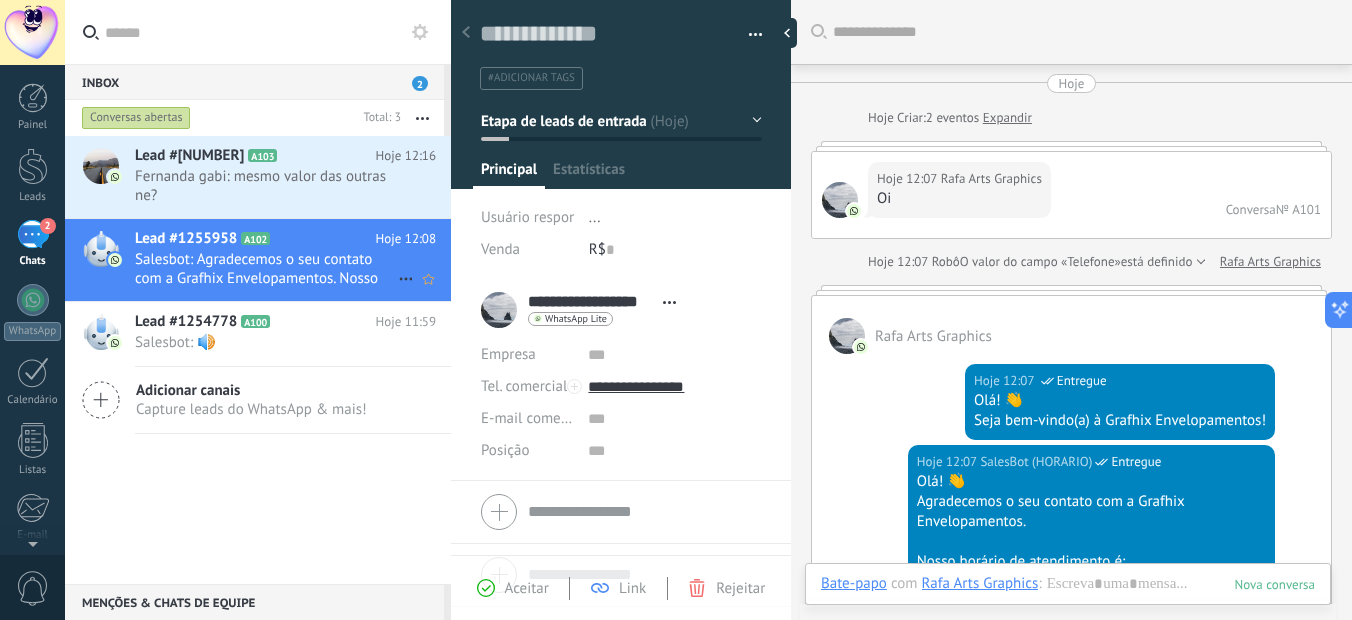 scroll, scrollTop: 30, scrollLeft: 0, axis: vertical 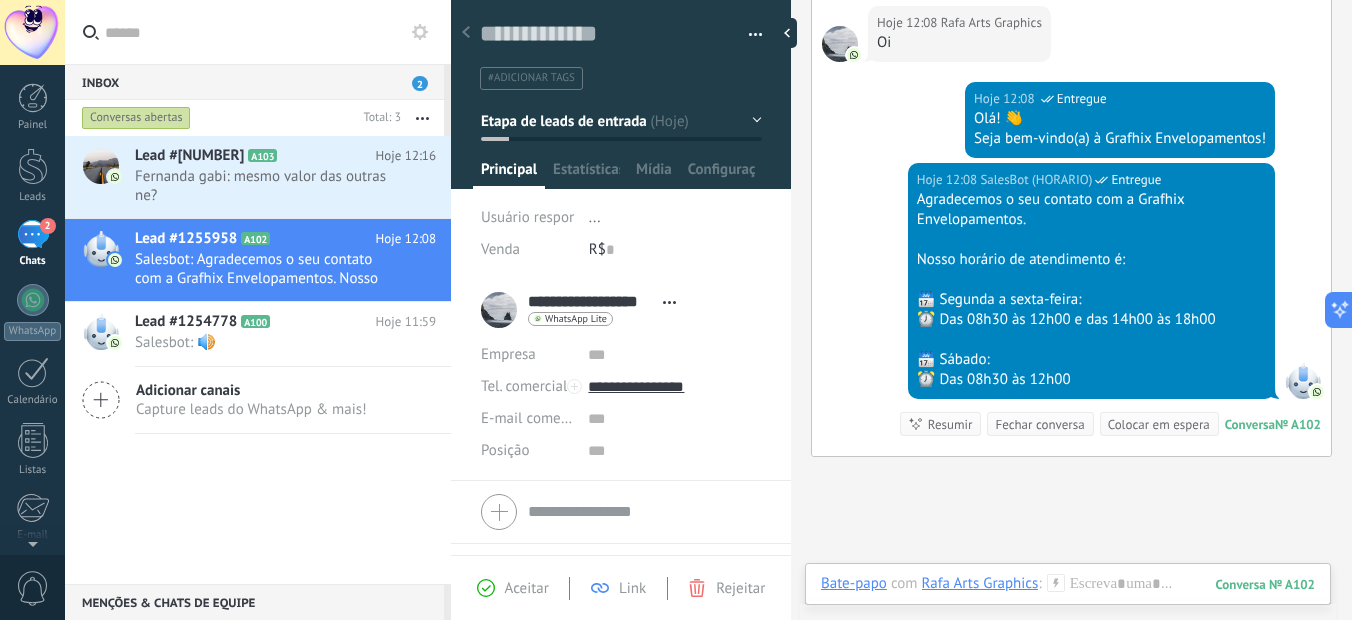 click on "Etapa de leads de entrada" at bounding box center (621, 121) 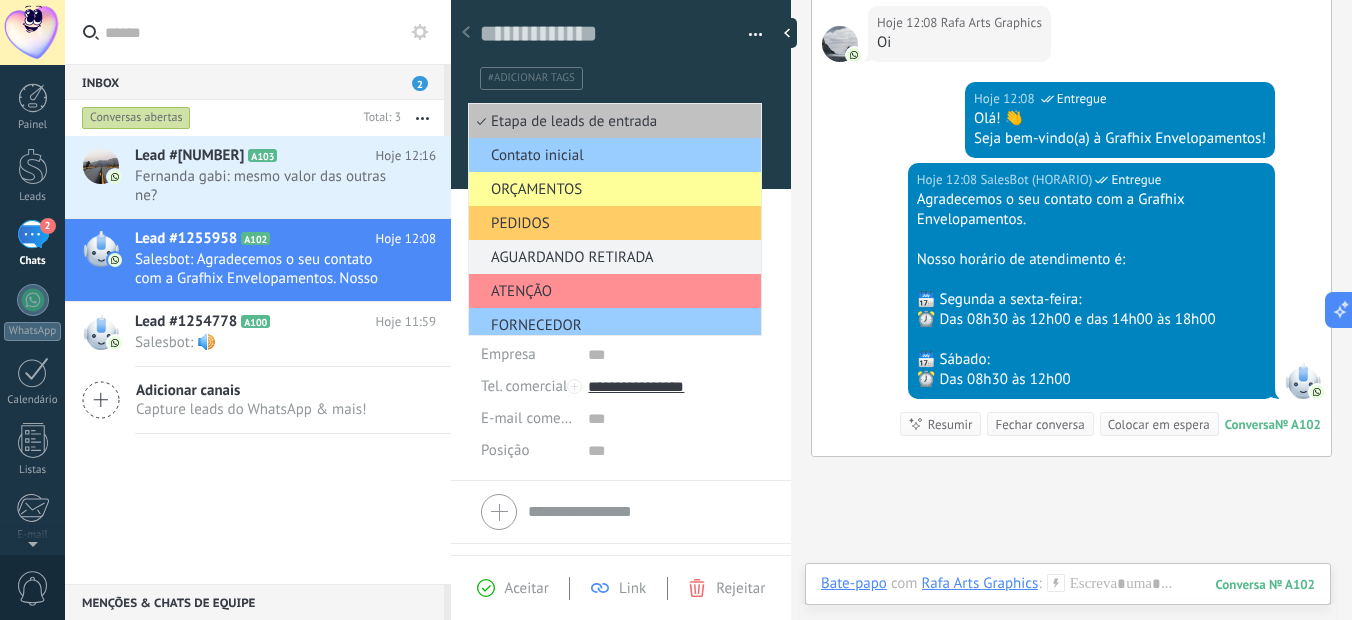 scroll, scrollTop: 143, scrollLeft: 0, axis: vertical 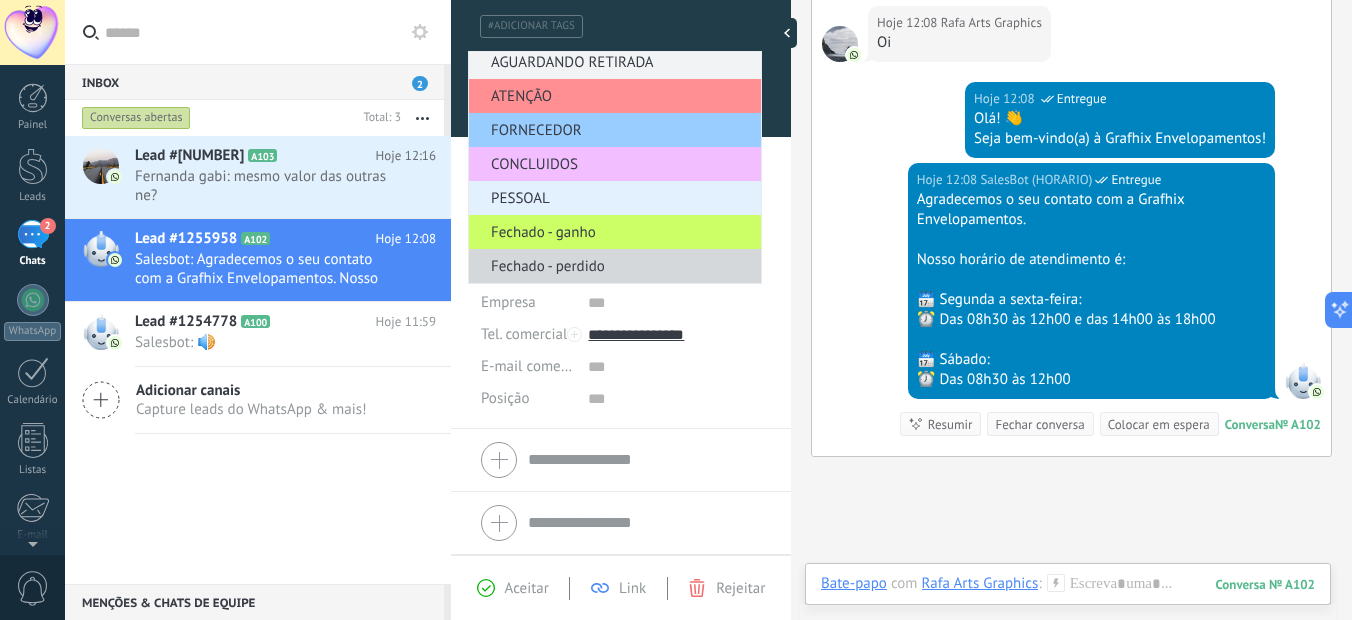 click on "PESSOAL" at bounding box center (612, 198) 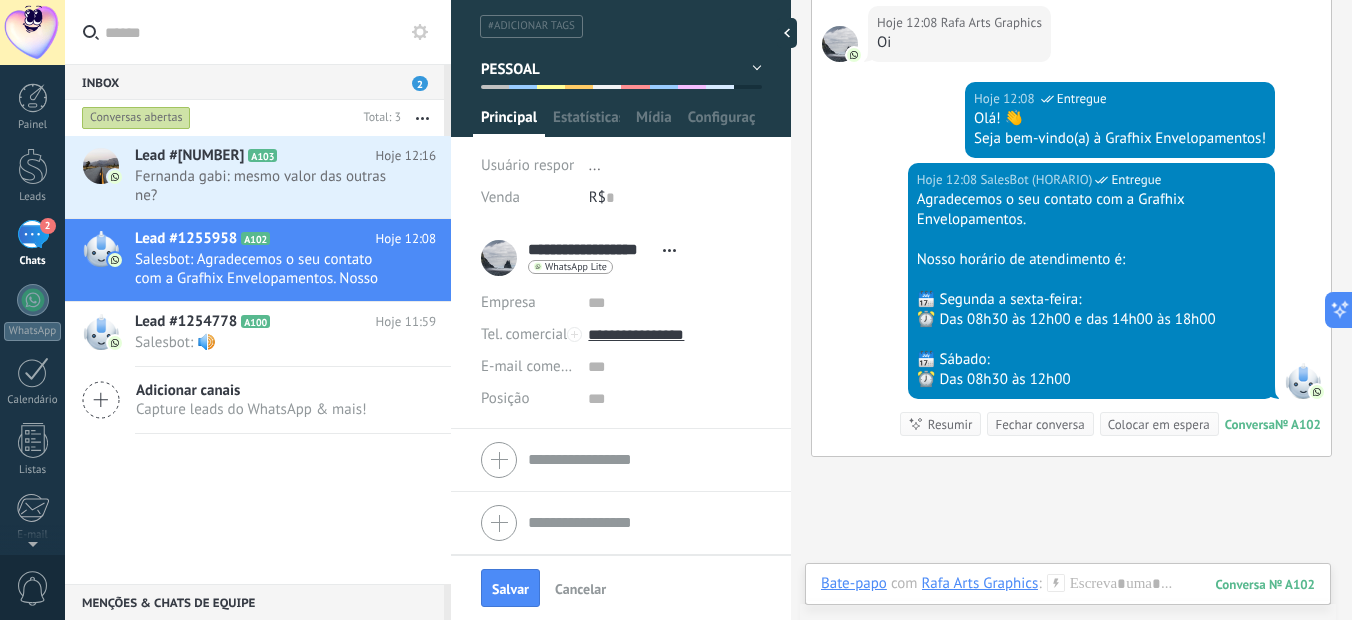 click on "PESSOAL" at bounding box center [510, 68] 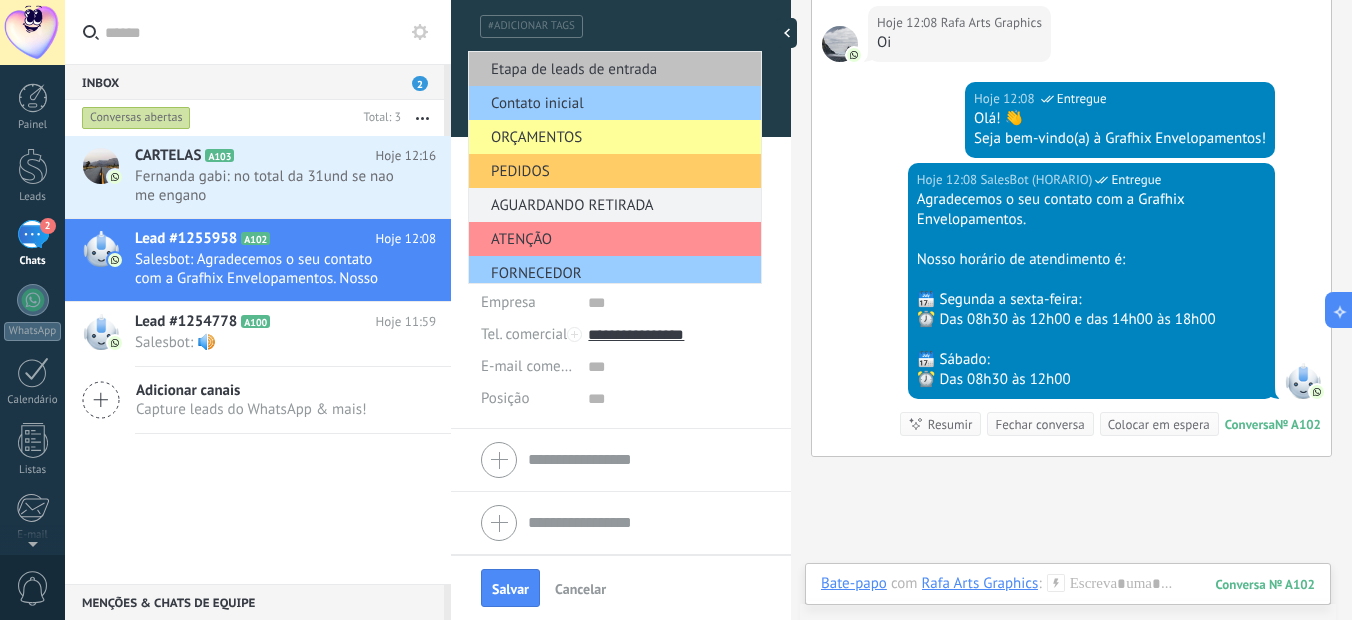 scroll, scrollTop: 143, scrollLeft: 0, axis: vertical 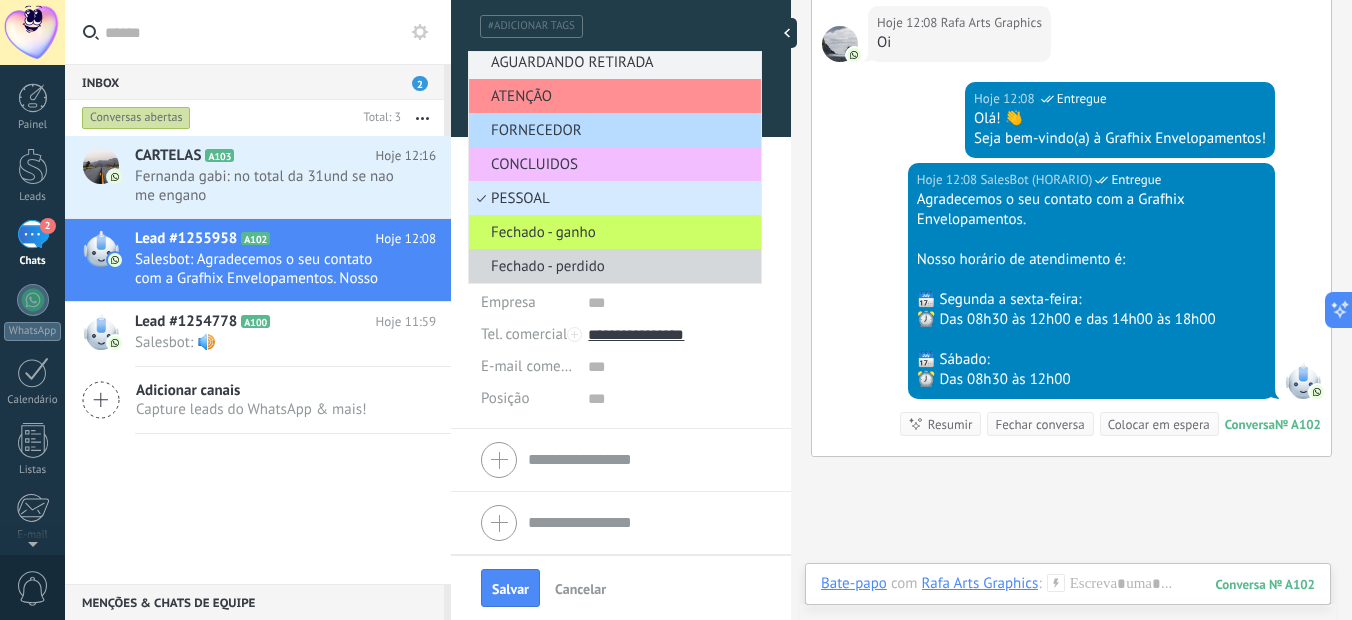 click on "FORNECEDOR" at bounding box center (612, 130) 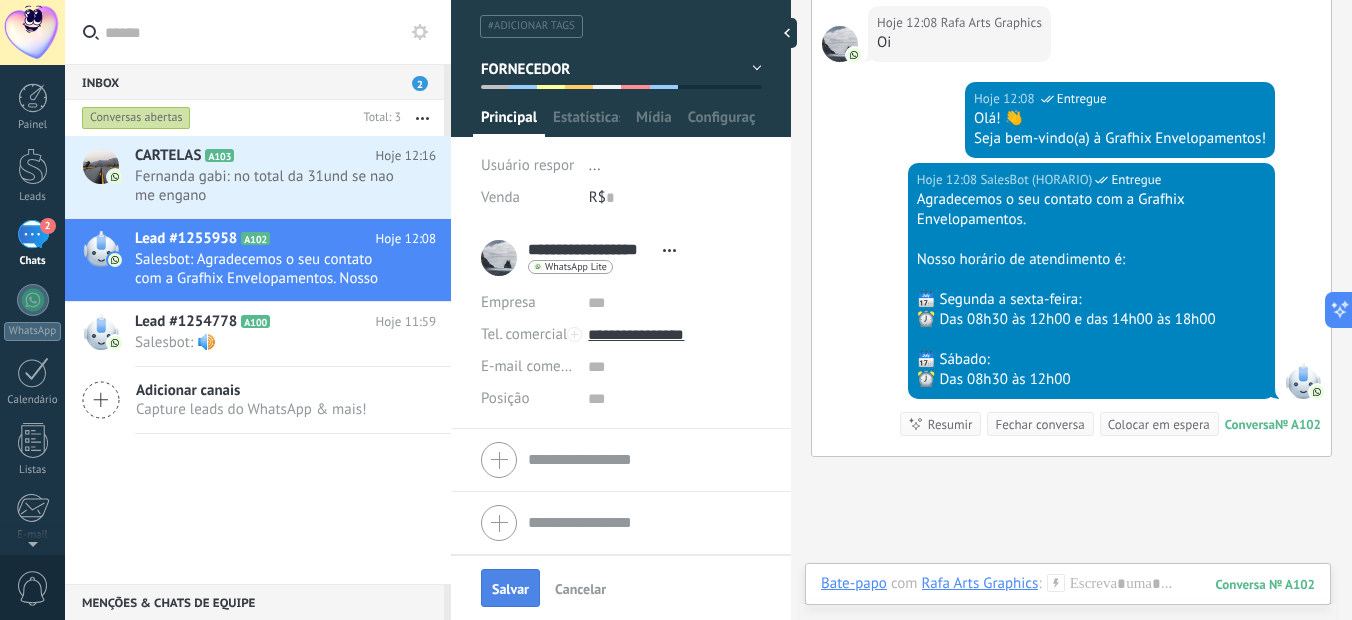 click on "Salvar" at bounding box center (510, 588) 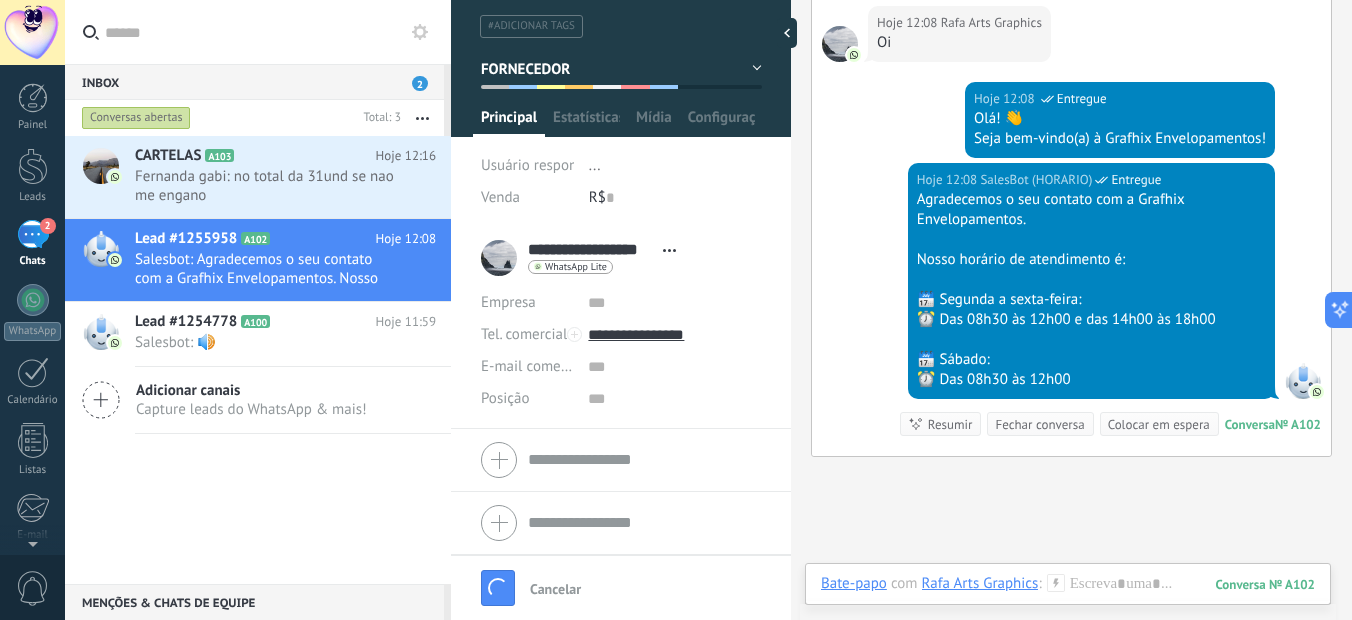 scroll, scrollTop: 0, scrollLeft: 0, axis: both 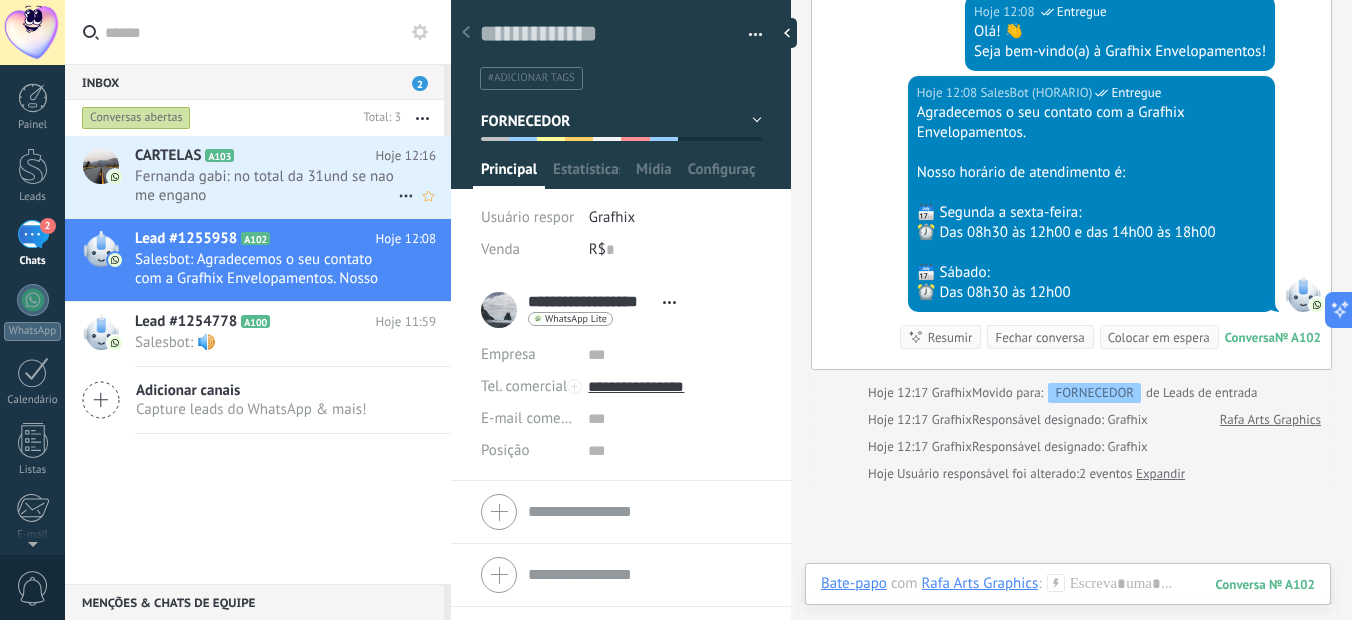 click on "Fernanda gabi: no total da 31und se nao me engano" at bounding box center (266, 186) 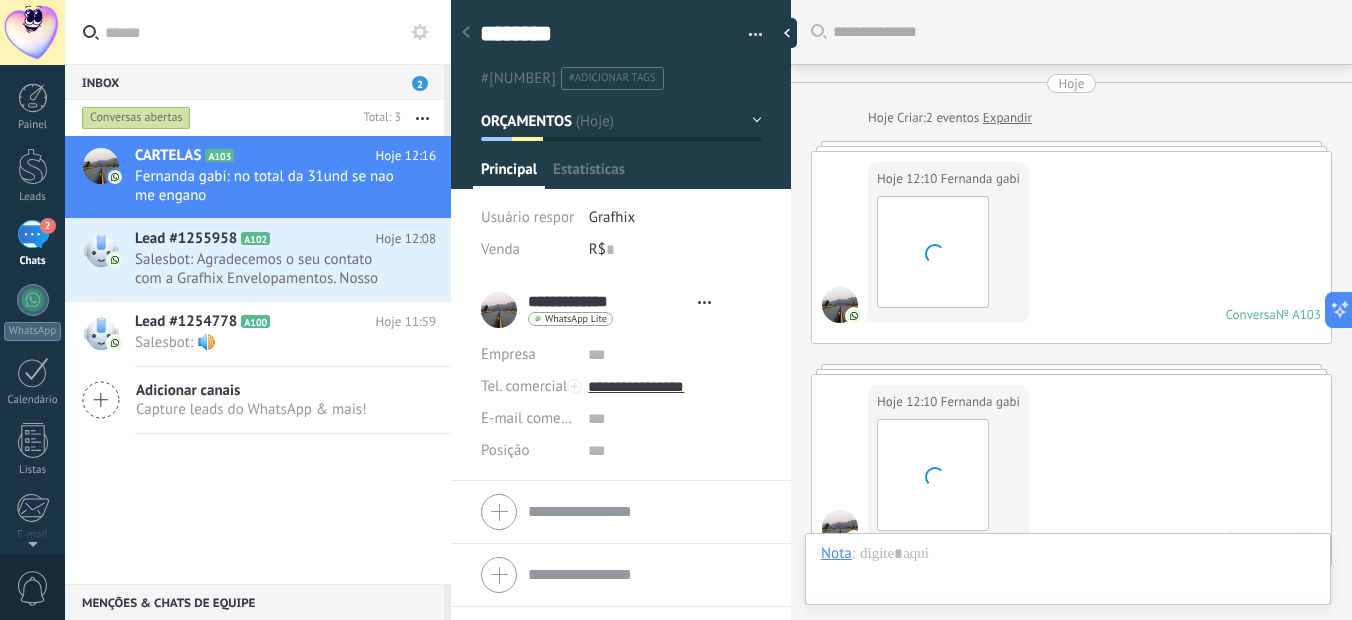 type on "********" 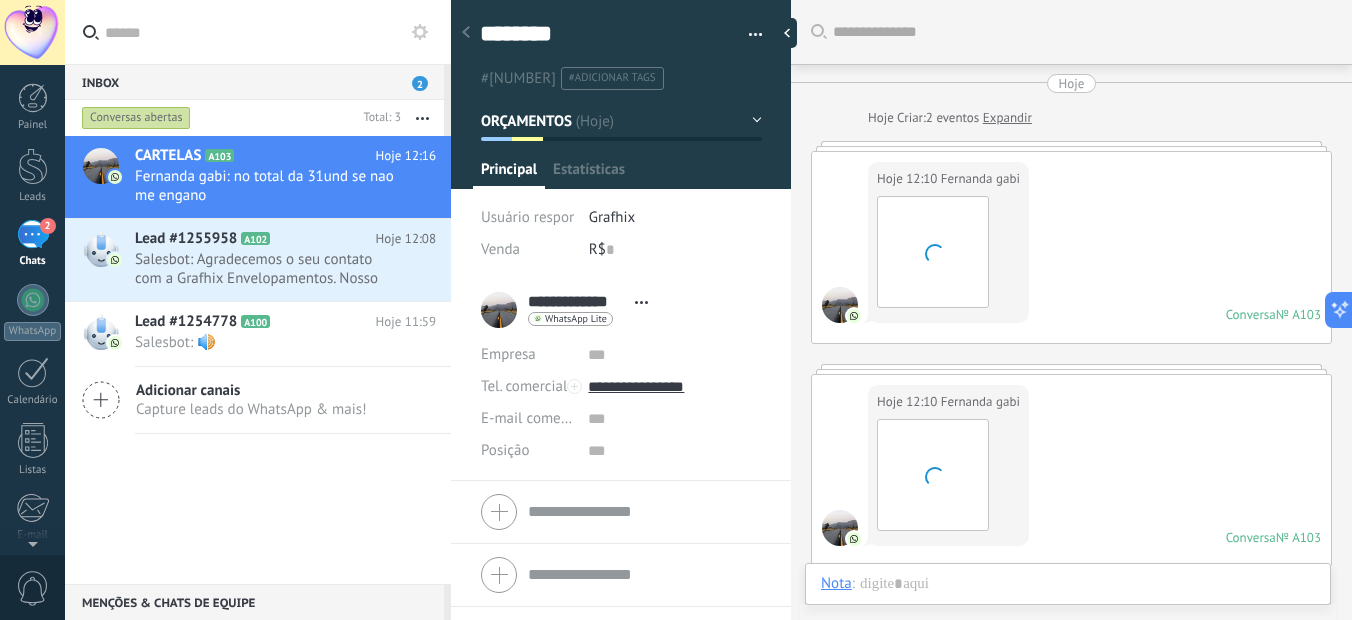 scroll, scrollTop: 2217, scrollLeft: 0, axis: vertical 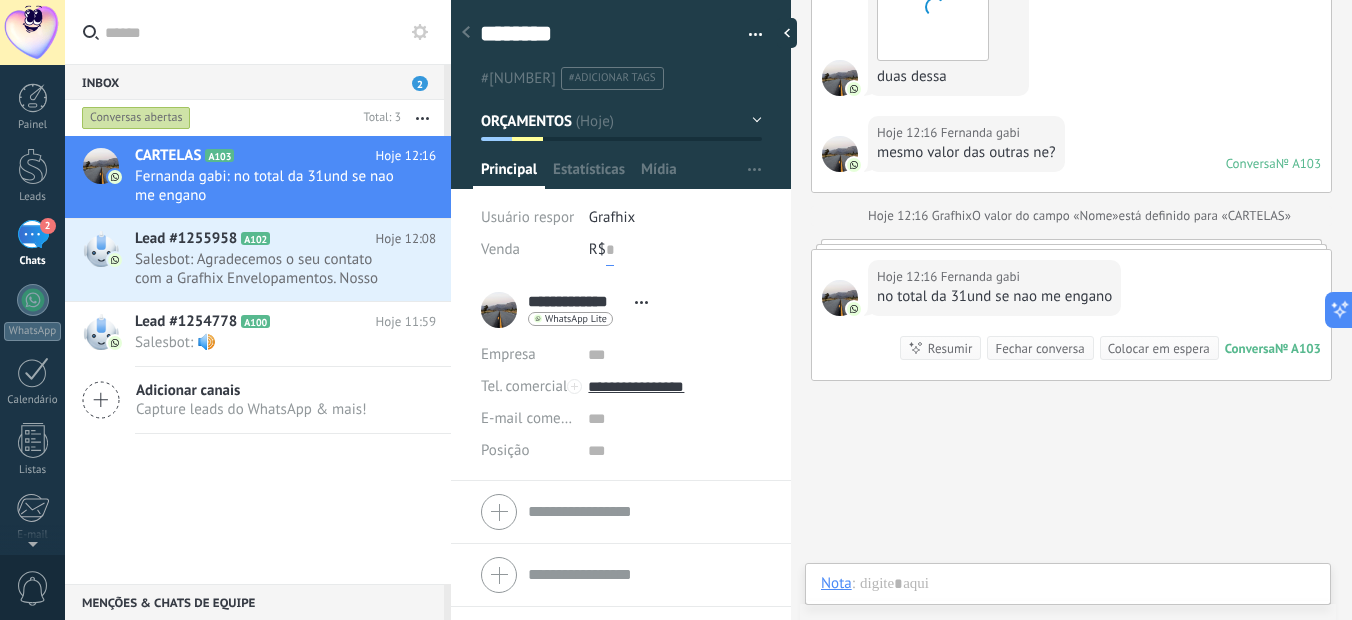click at bounding box center [610, 250] 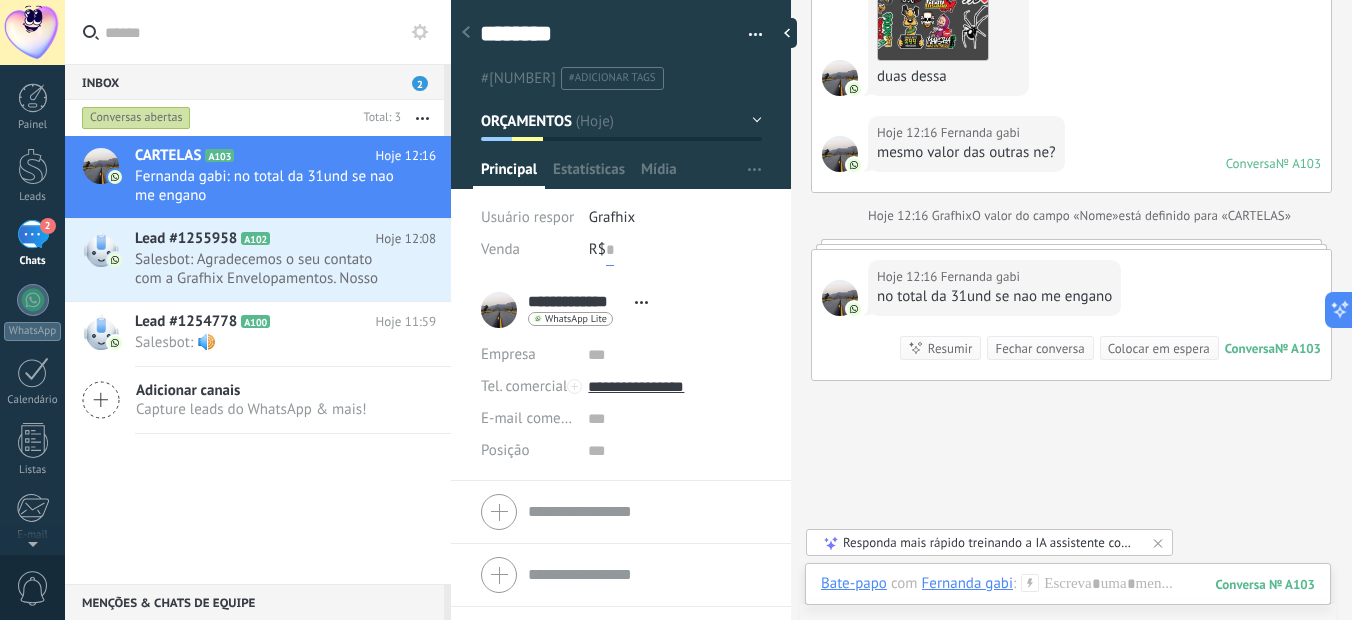type on "*" 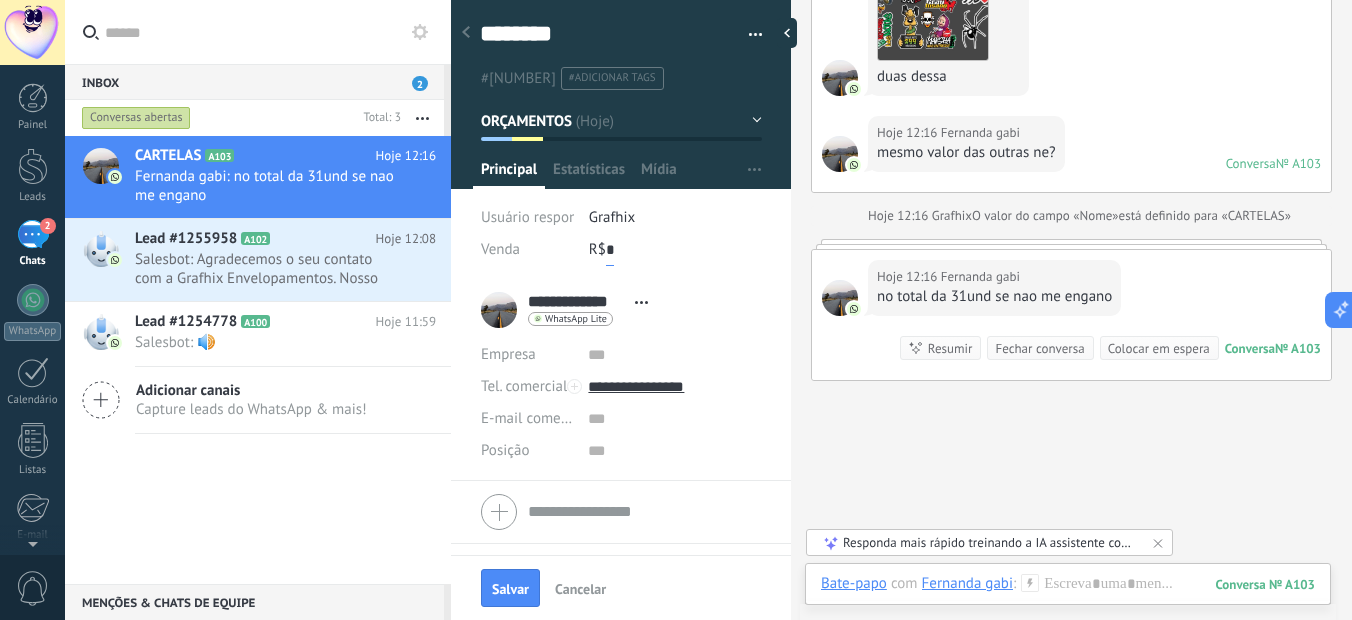 type 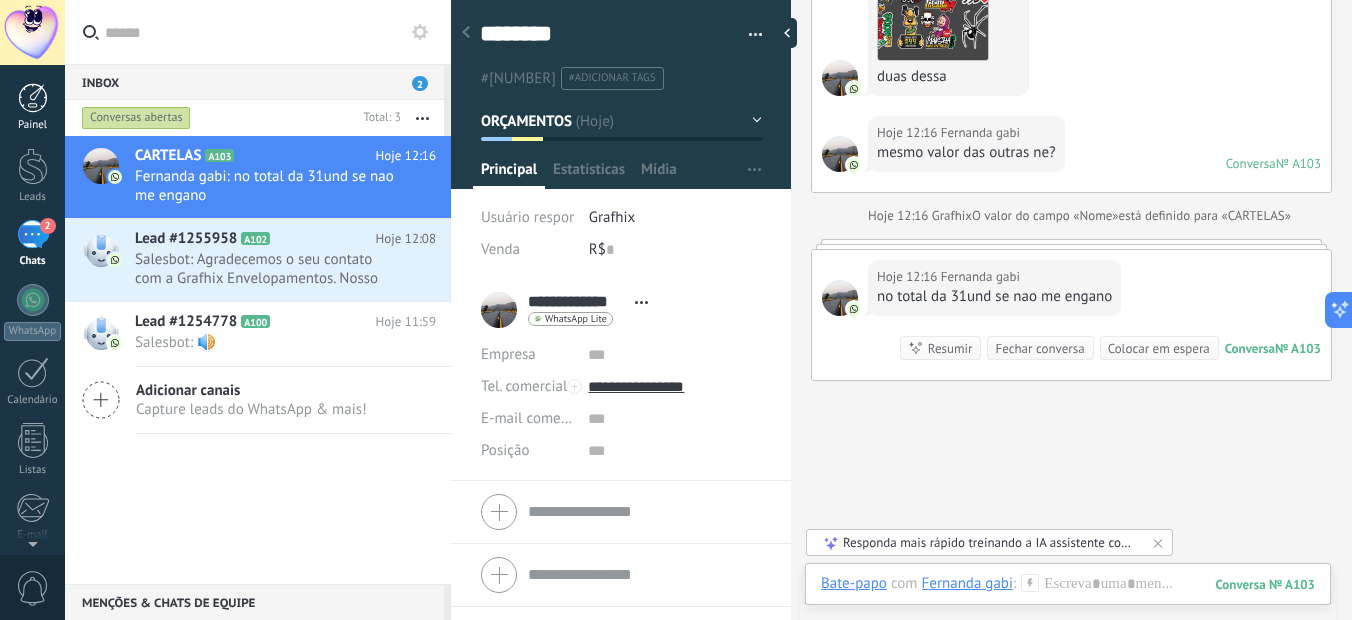 click at bounding box center (33, 98) 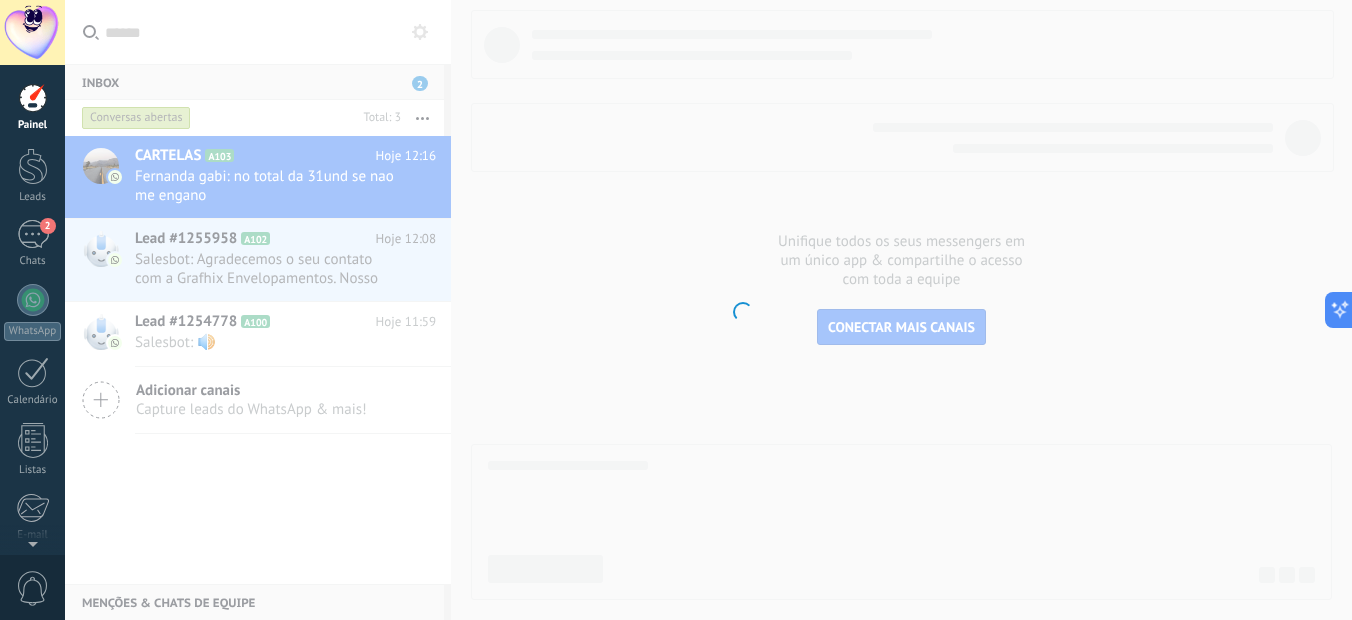 scroll, scrollTop: 0, scrollLeft: 0, axis: both 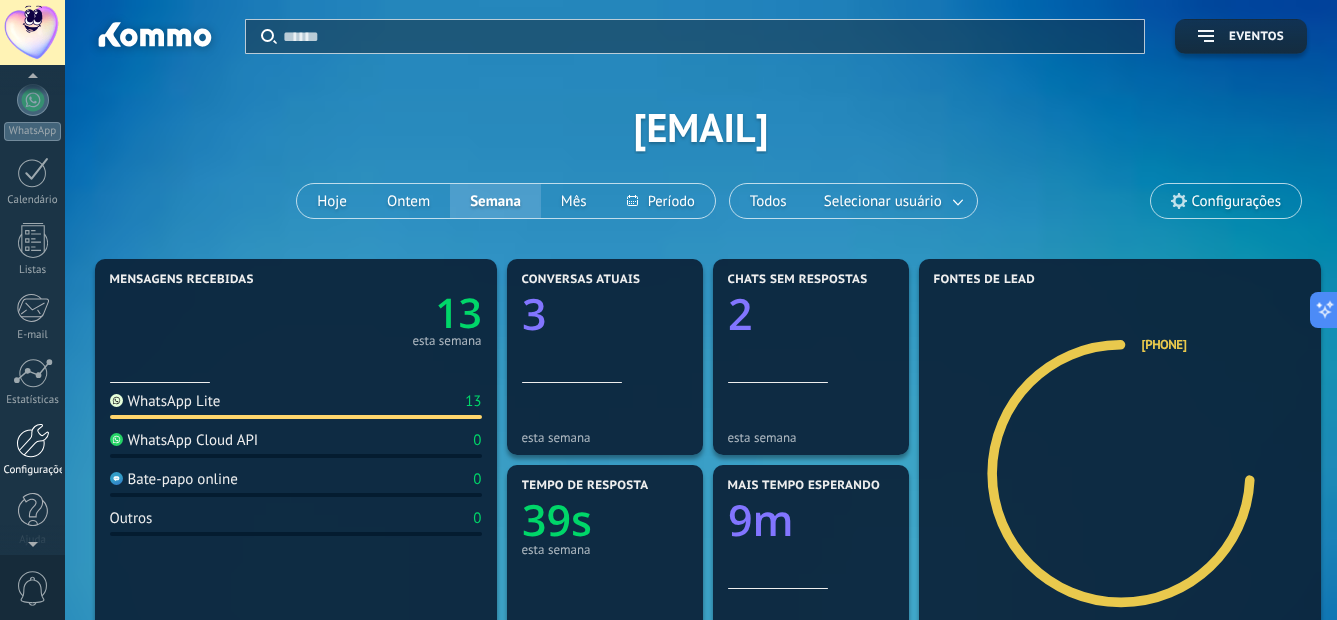 click at bounding box center [33, 440] 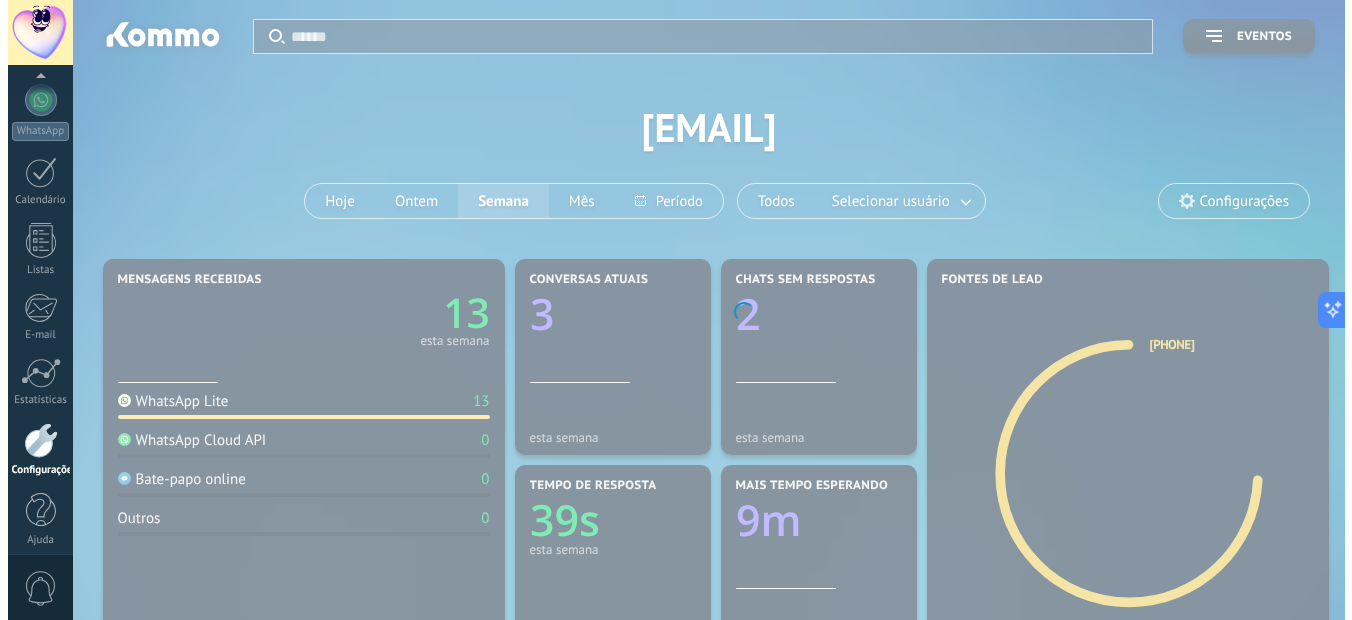 scroll, scrollTop: 212, scrollLeft: 0, axis: vertical 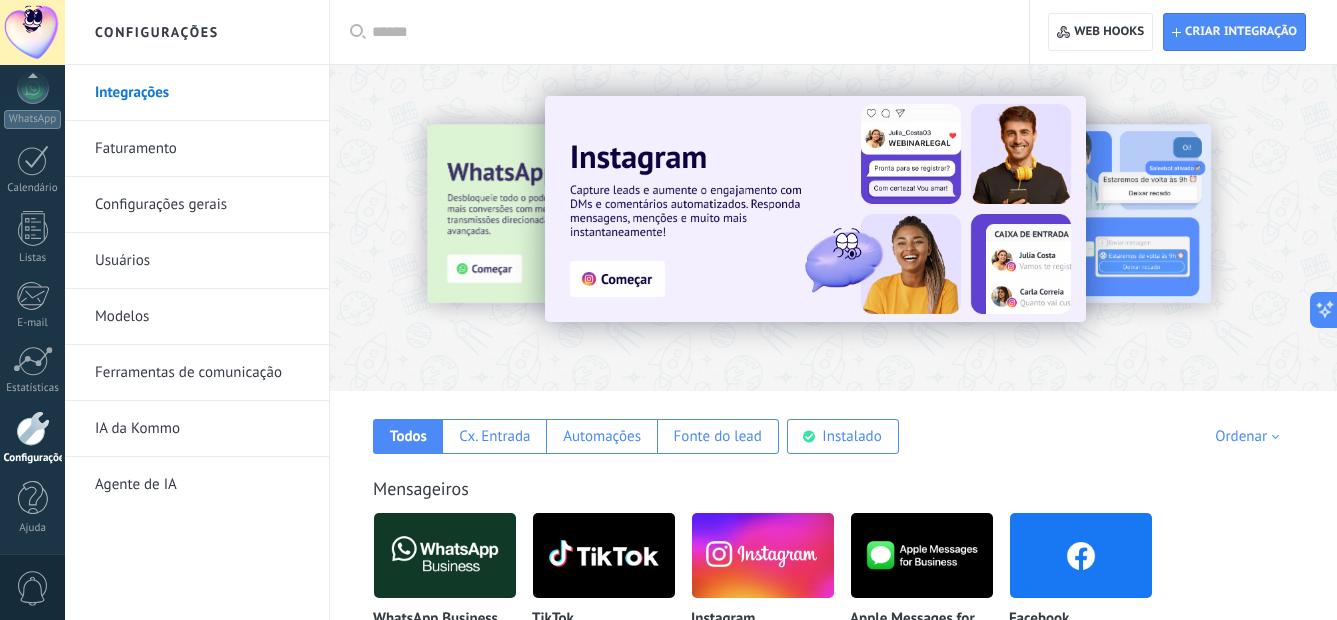 click on "Usuários" at bounding box center [202, 261] 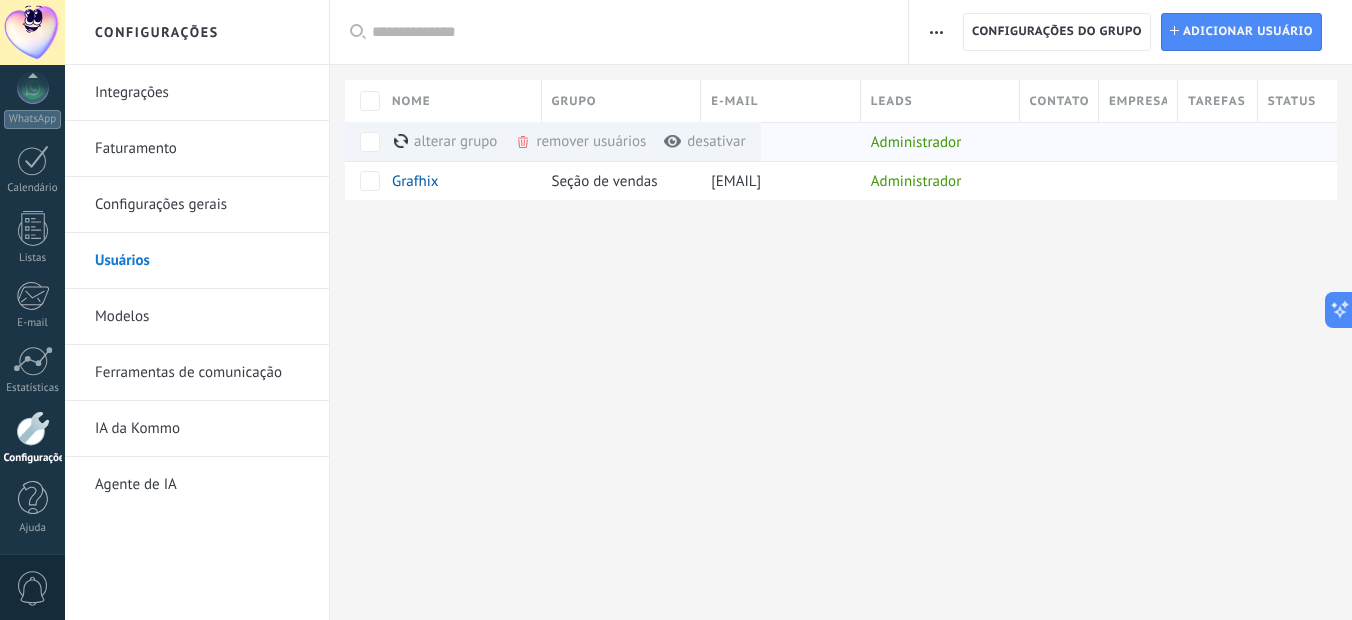 click on "desativar mais" at bounding box center (704, 141) 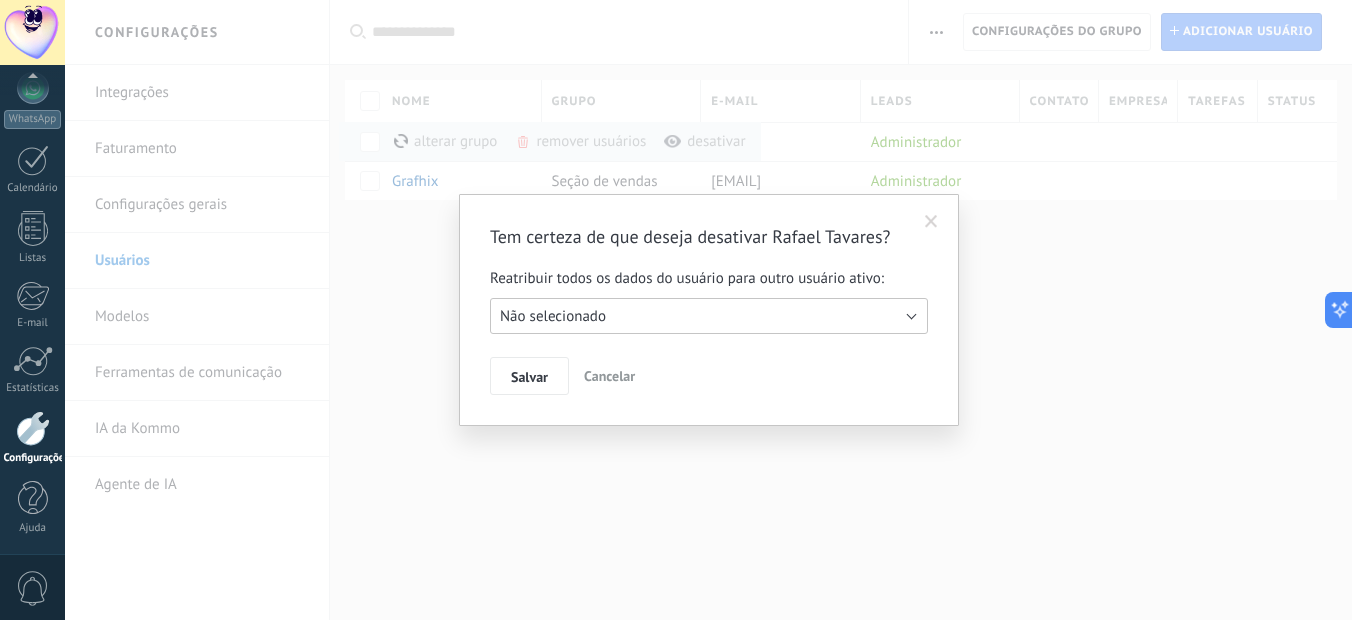click on "Não selecionado" at bounding box center [553, 316] 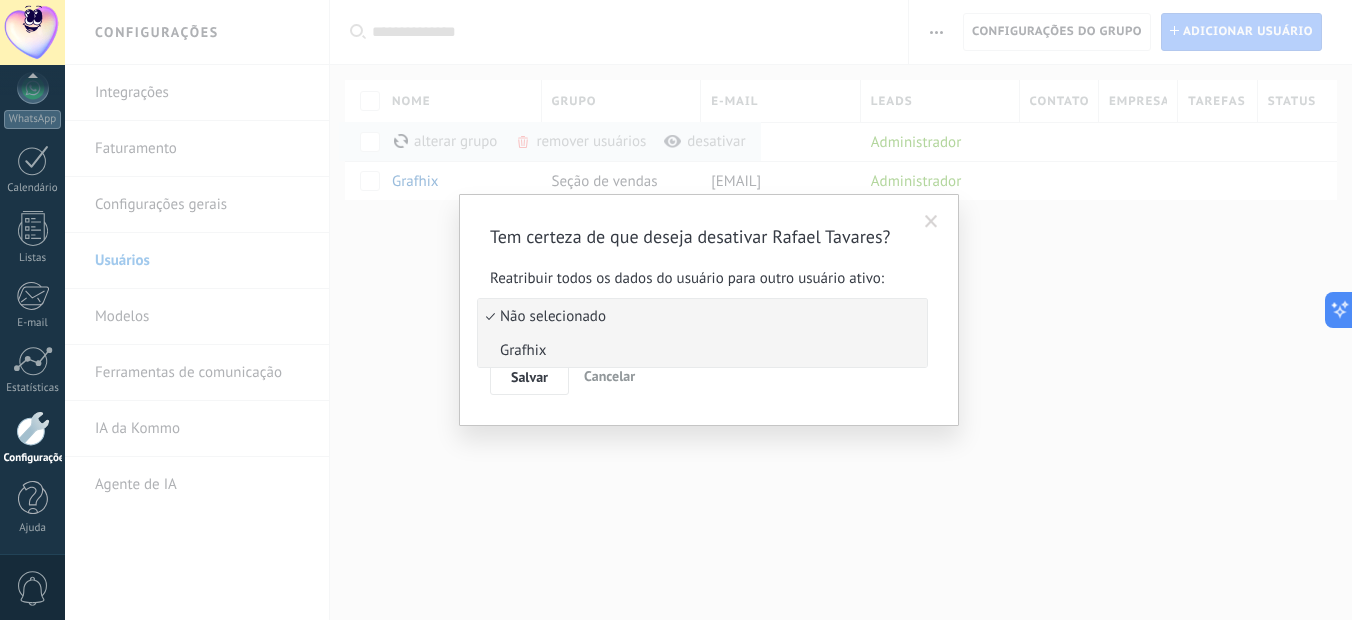 click on "Grafhix" at bounding box center (699, 350) 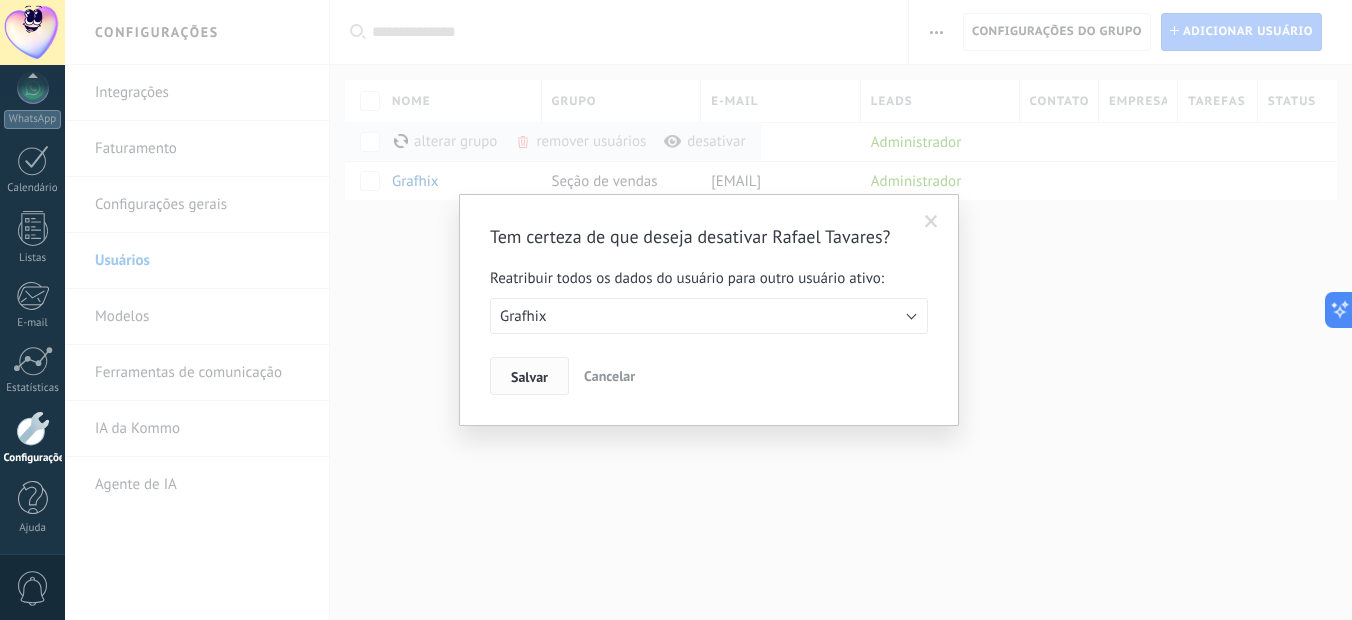 click on "Salvar" at bounding box center (529, 377) 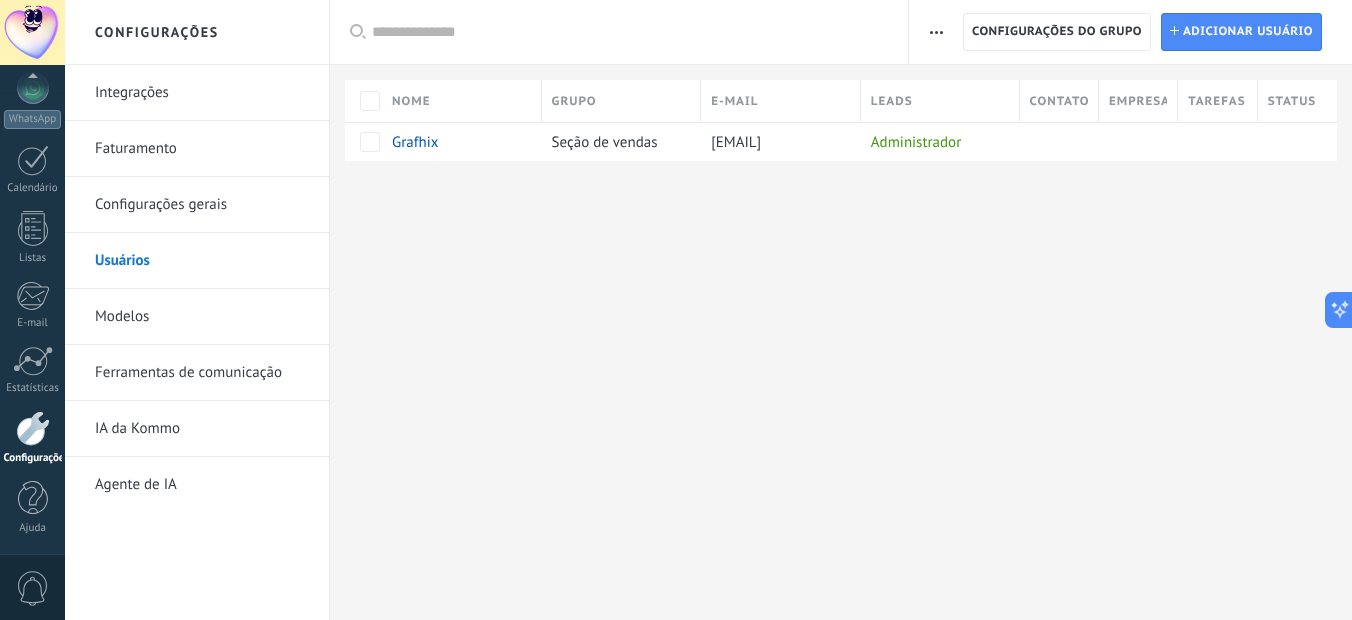 click on "Faturamento" at bounding box center [202, 149] 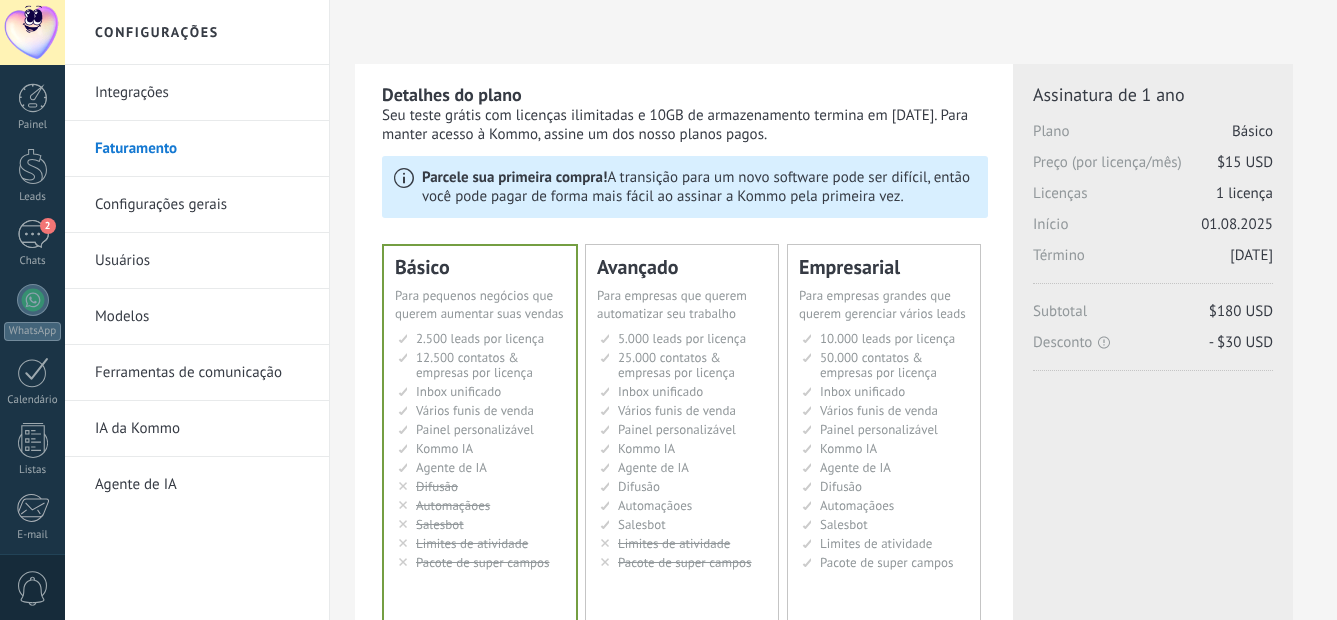 scroll, scrollTop: 200, scrollLeft: 0, axis: vertical 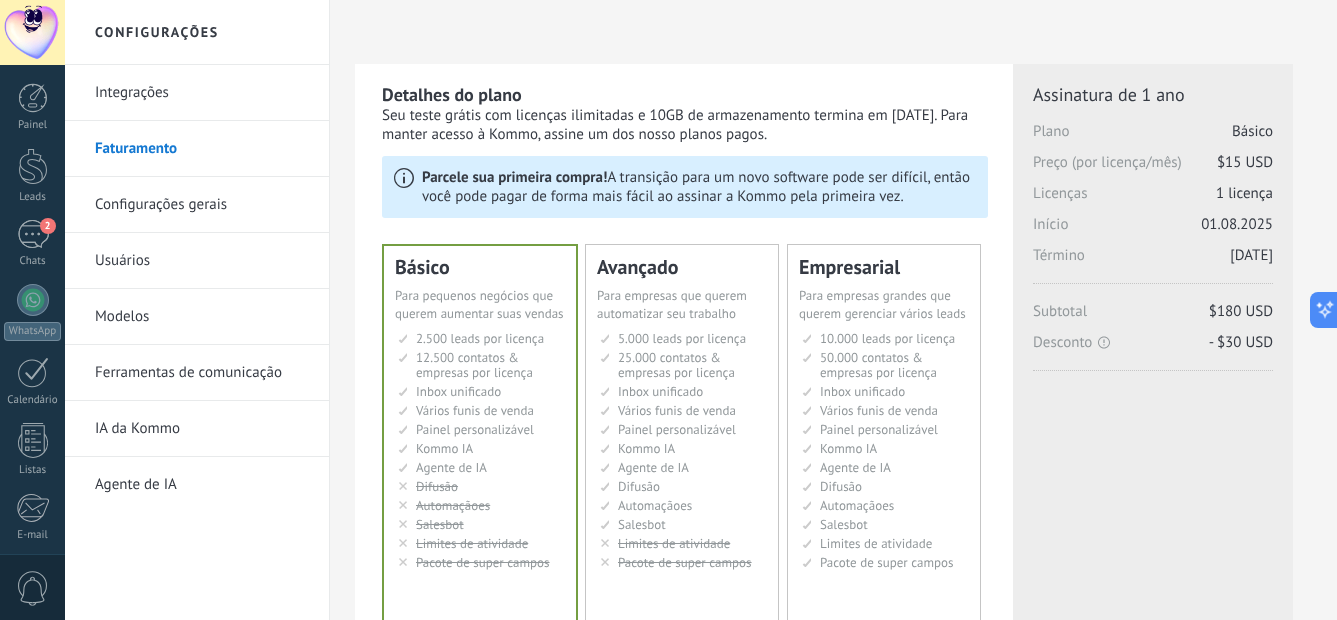 click on "Para empresas que querem automatizar seu trabalho" at bounding box center (672, 304) 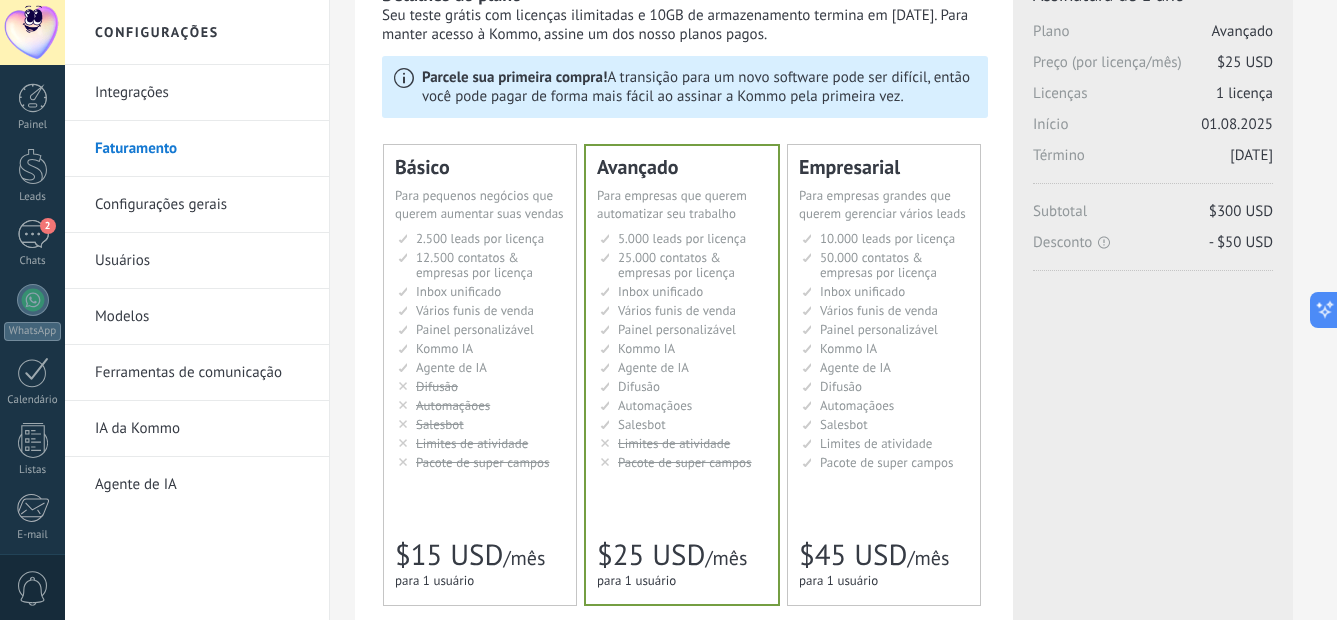 scroll, scrollTop: 200, scrollLeft: 0, axis: vertical 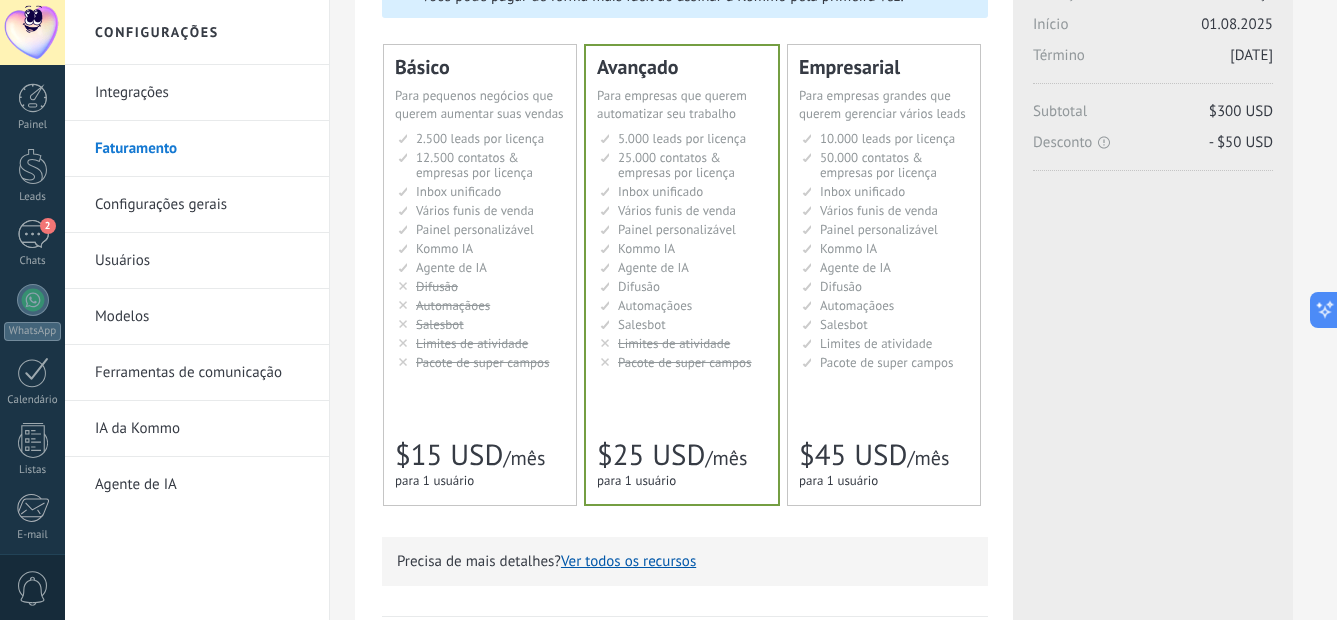 click on "Мониторинг активности
Activity limits
Límites de actividad
Activity limits
Limites de atividade
Batas aktivitas
Aktivite limitleri" at bounding box center [481, 343] 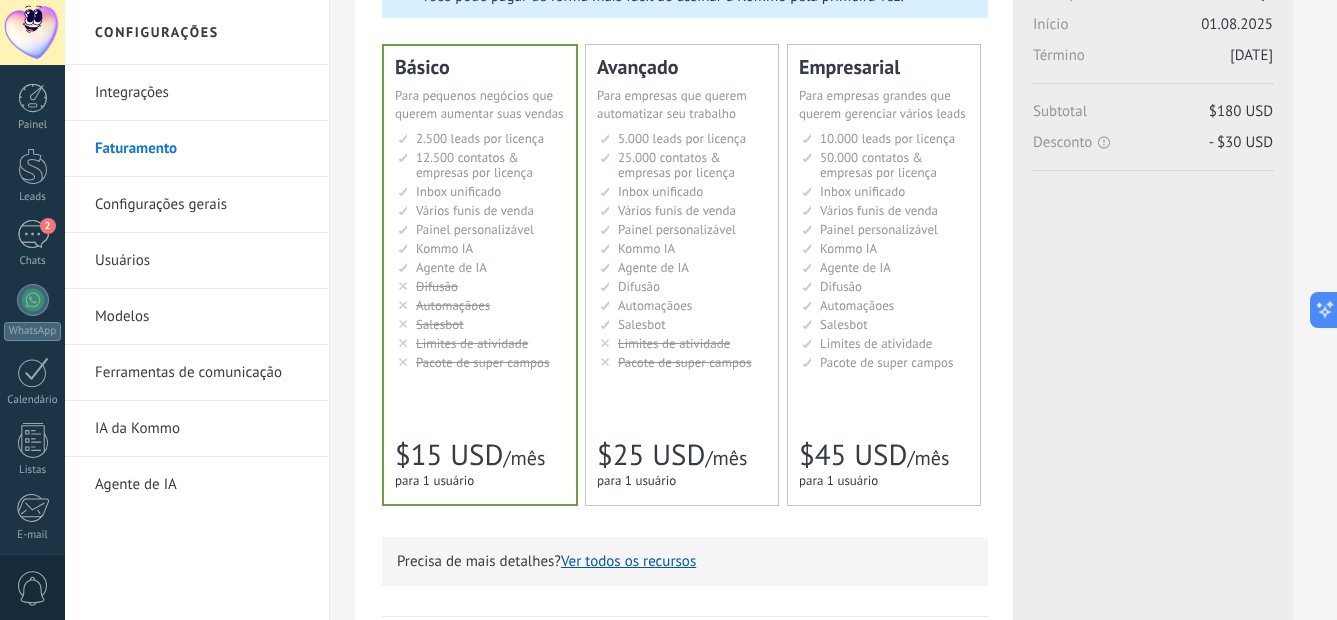 click on "Automaçãoes" at bounding box center [655, 305] 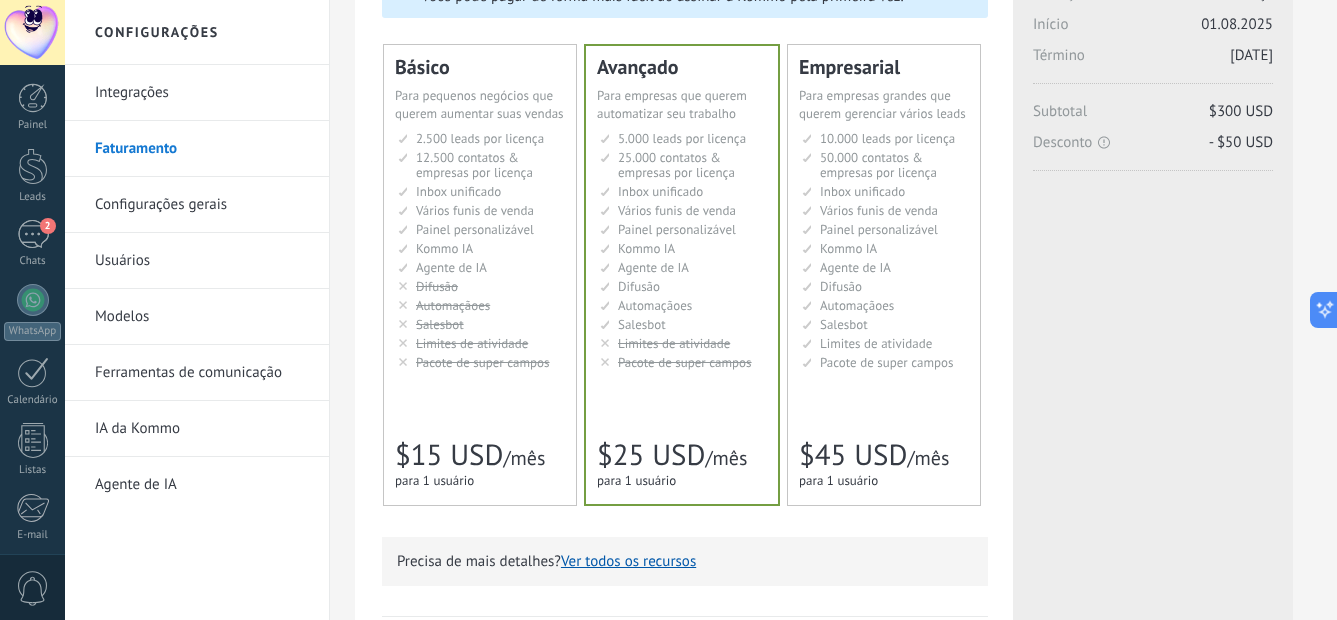 click on "Рассылки
Broadcasting
Difusión
Google Analytics和网站集成
Difusão
Penyiaran
Toplu Mesaj" at bounding box center [481, 286] 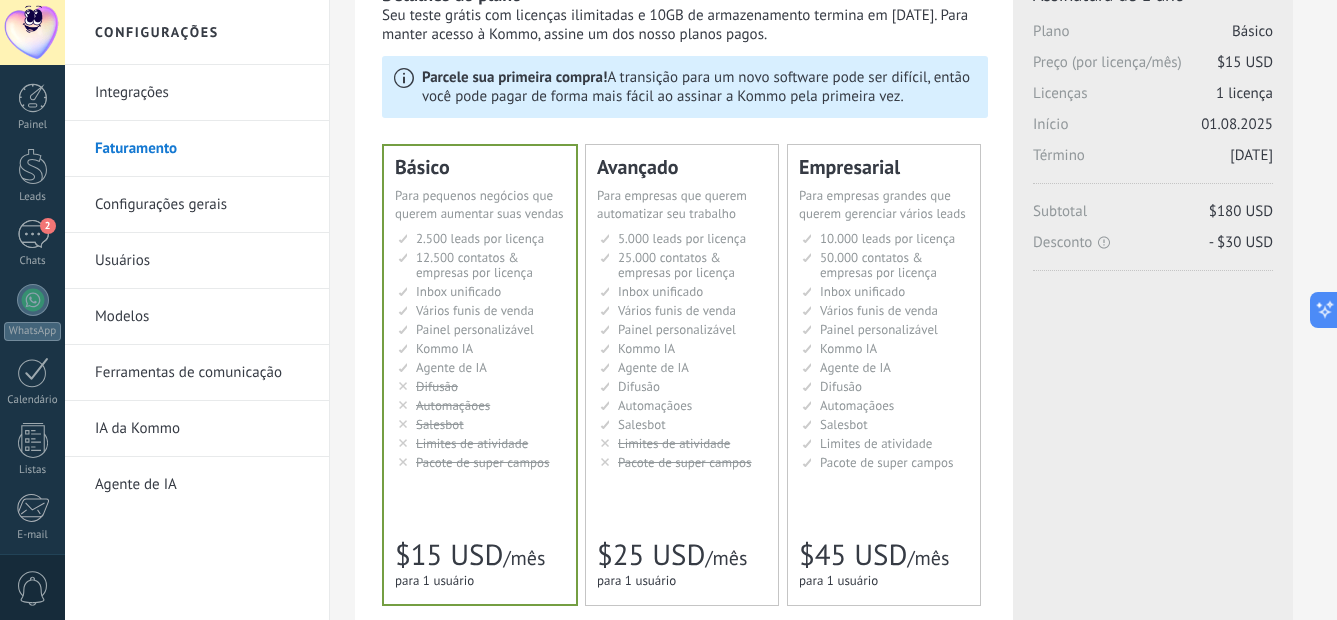 scroll, scrollTop: 300, scrollLeft: 0, axis: vertical 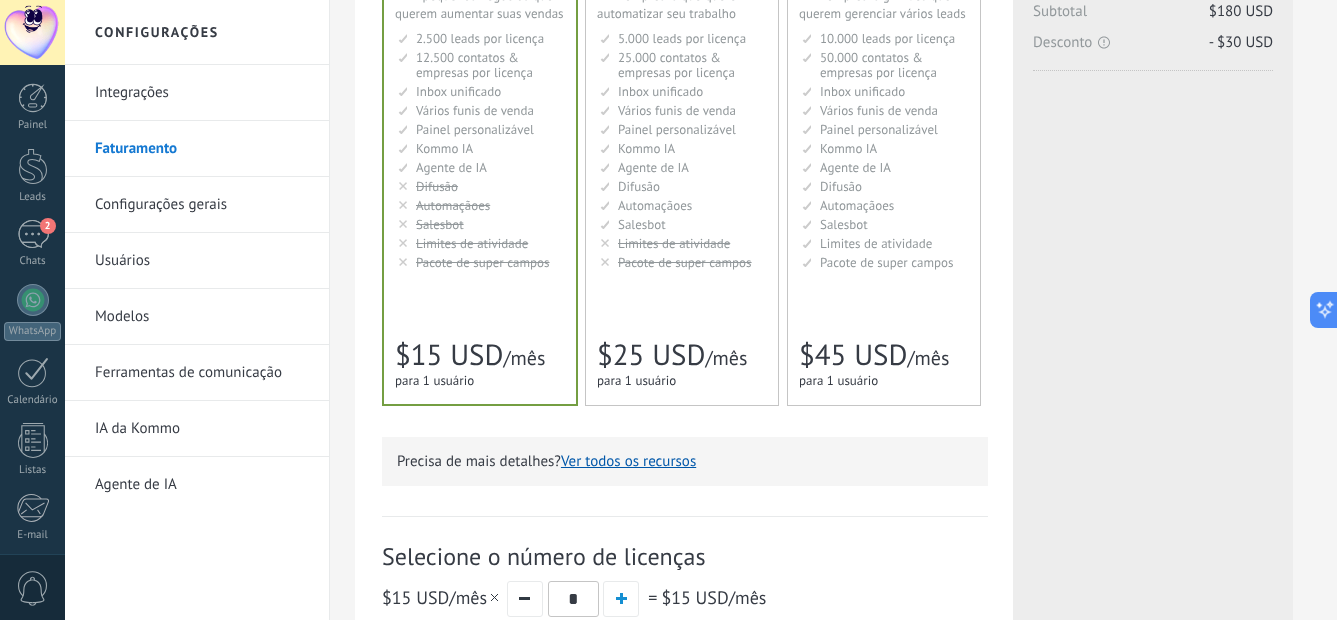 click on "Limites de atividade" at bounding box center (674, 243) 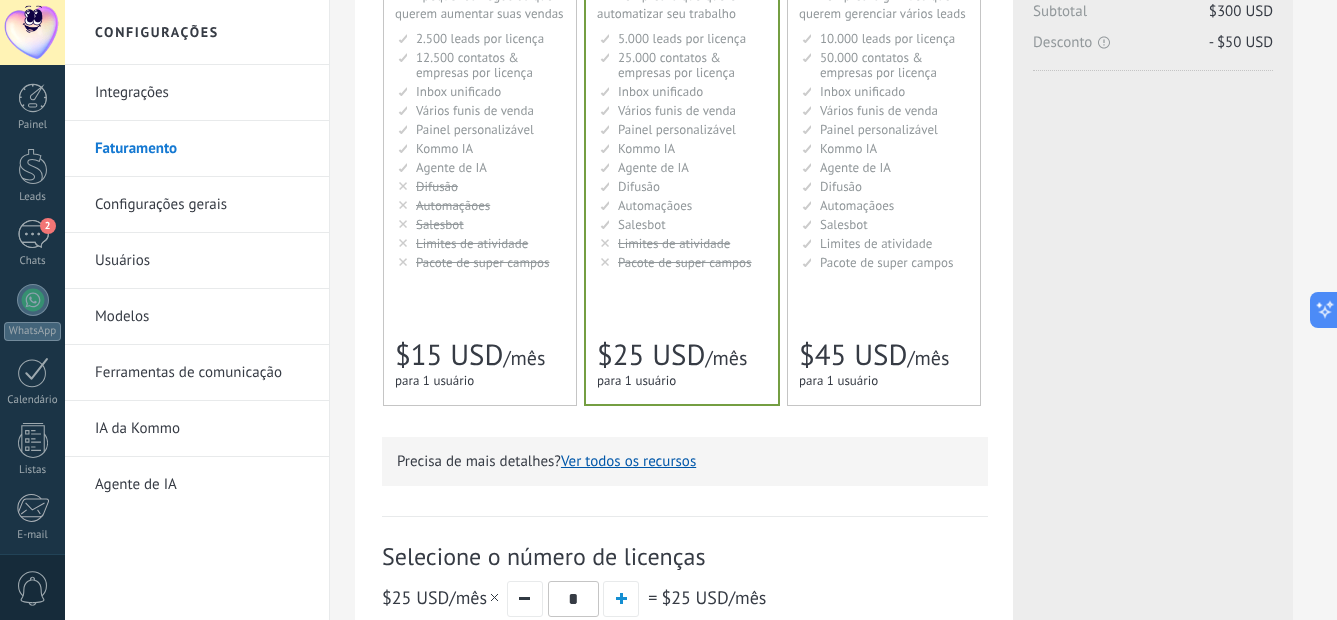 scroll, scrollTop: 200, scrollLeft: 0, axis: vertical 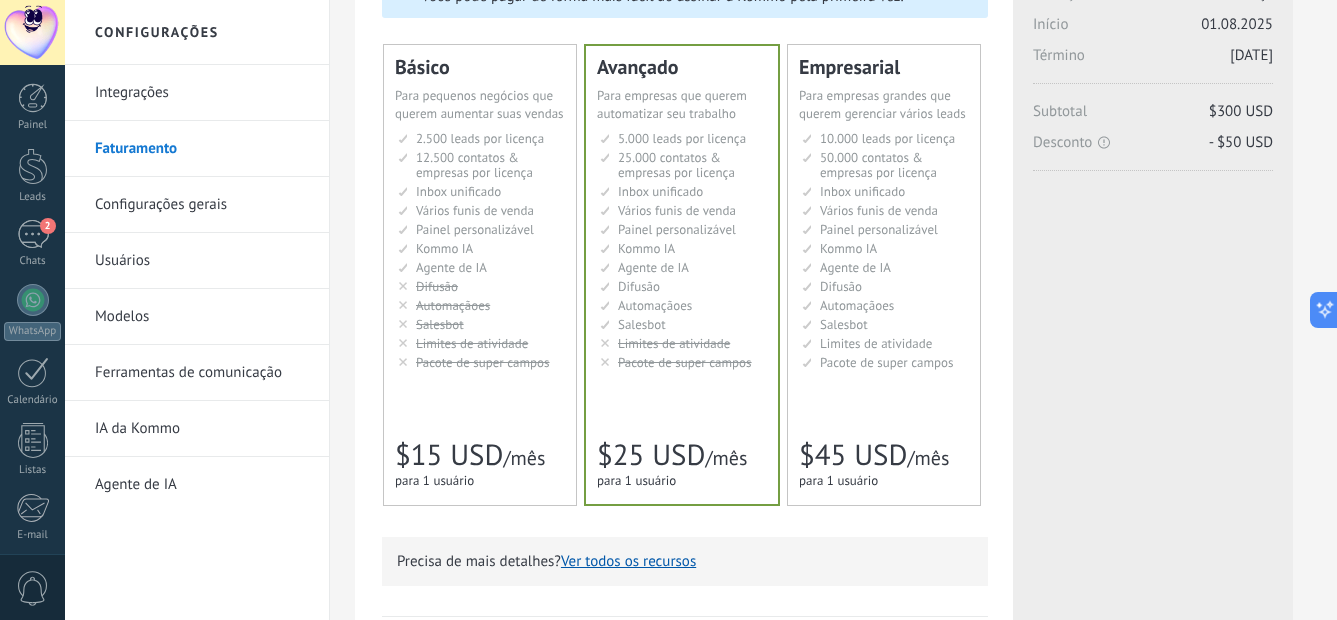 click on "AI-агент
AI agent
Agente de IA
AI agent
Agente de IA
Agen AI
AI Temsilcisi" at bounding box center (481, 267) 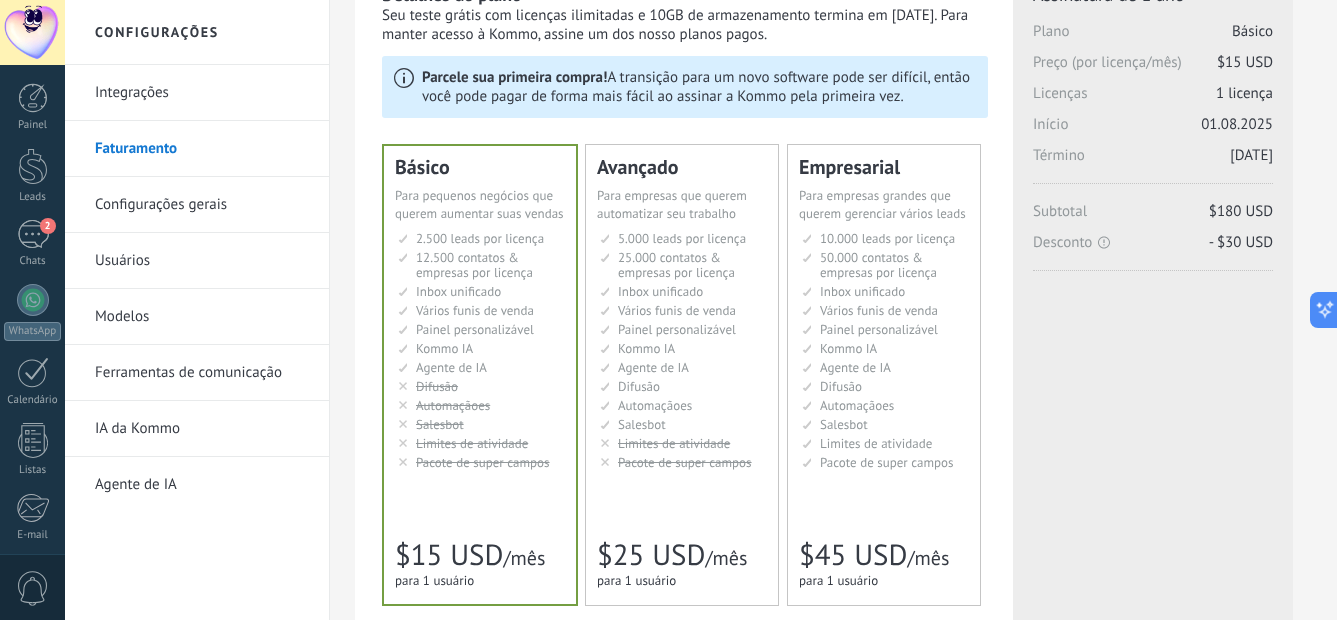 scroll, scrollTop: 200, scrollLeft: 0, axis: vertical 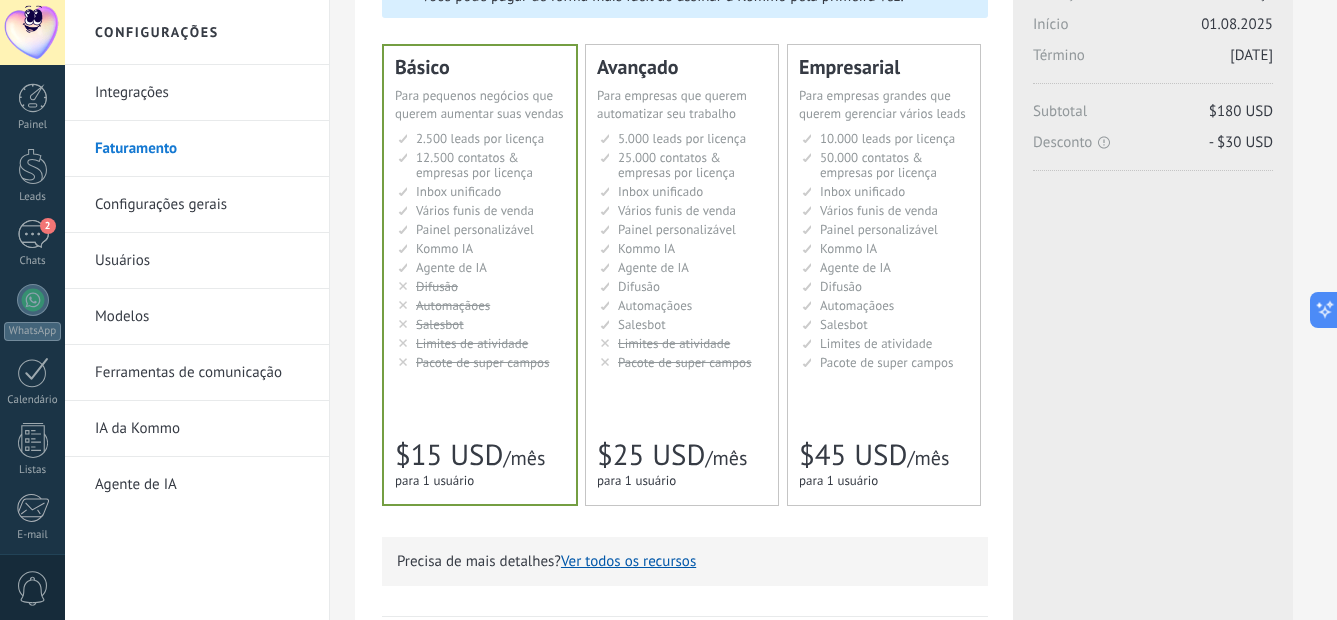 click on "IA da Kommo" at bounding box center [202, 429] 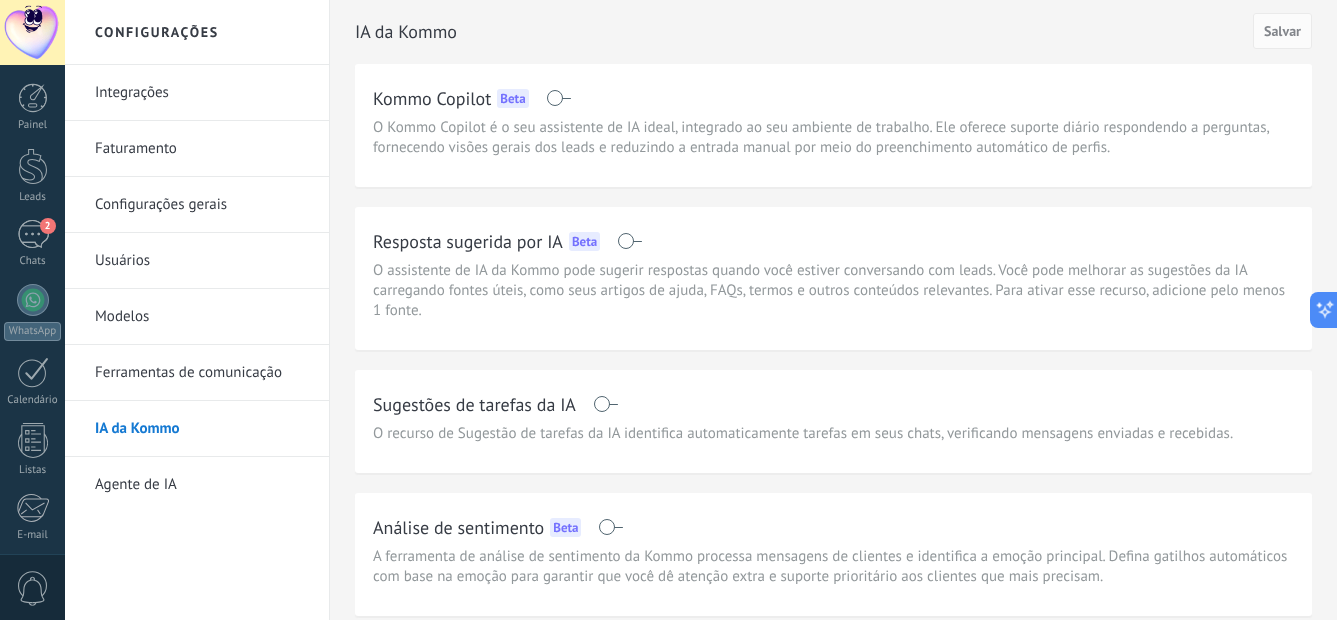 scroll, scrollTop: 81, scrollLeft: 0, axis: vertical 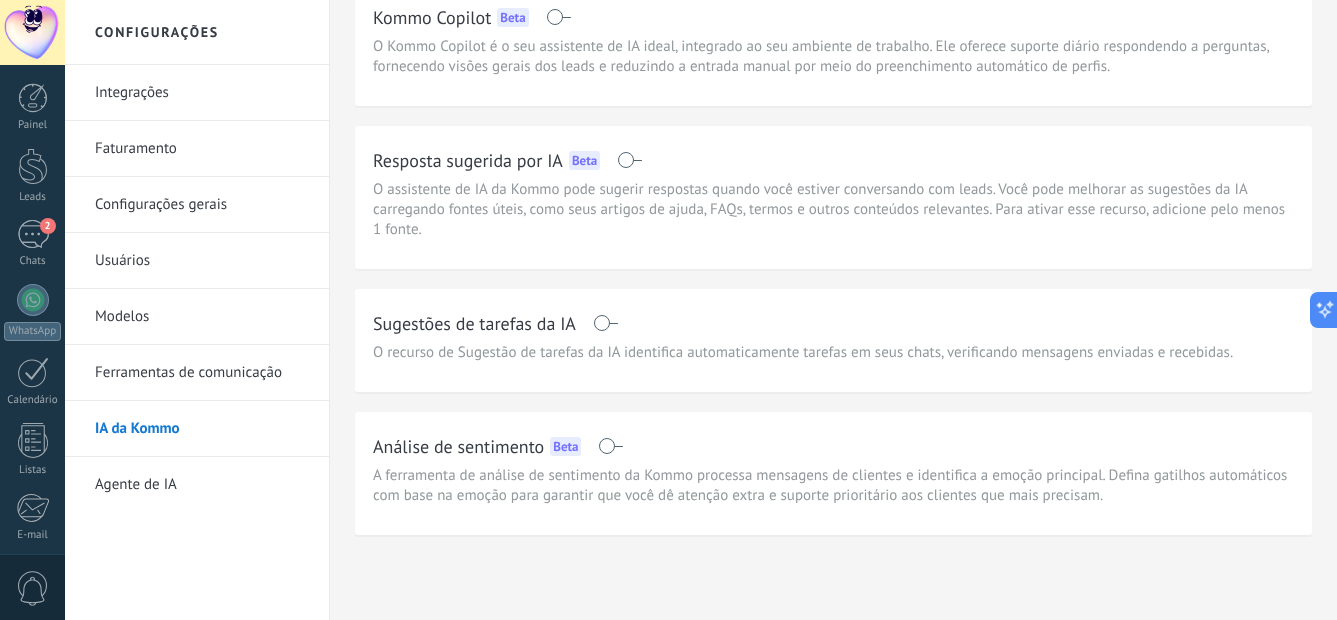 click at bounding box center [610, 446] 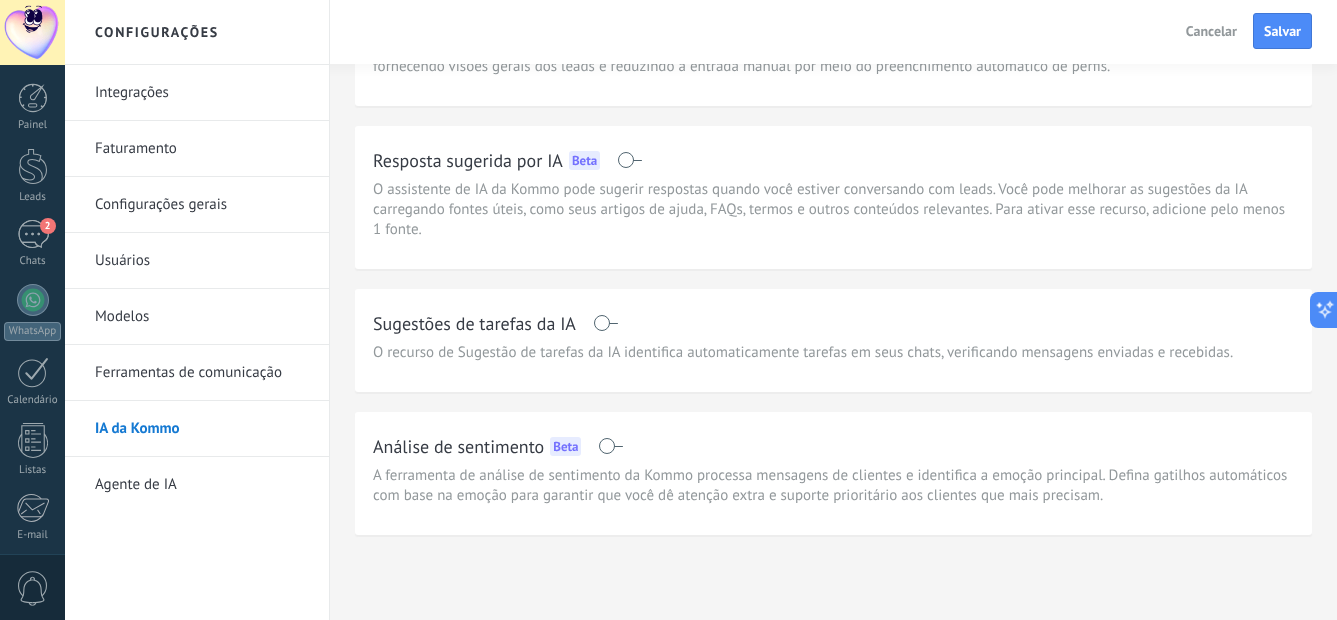 scroll, scrollTop: 0, scrollLeft: 0, axis: both 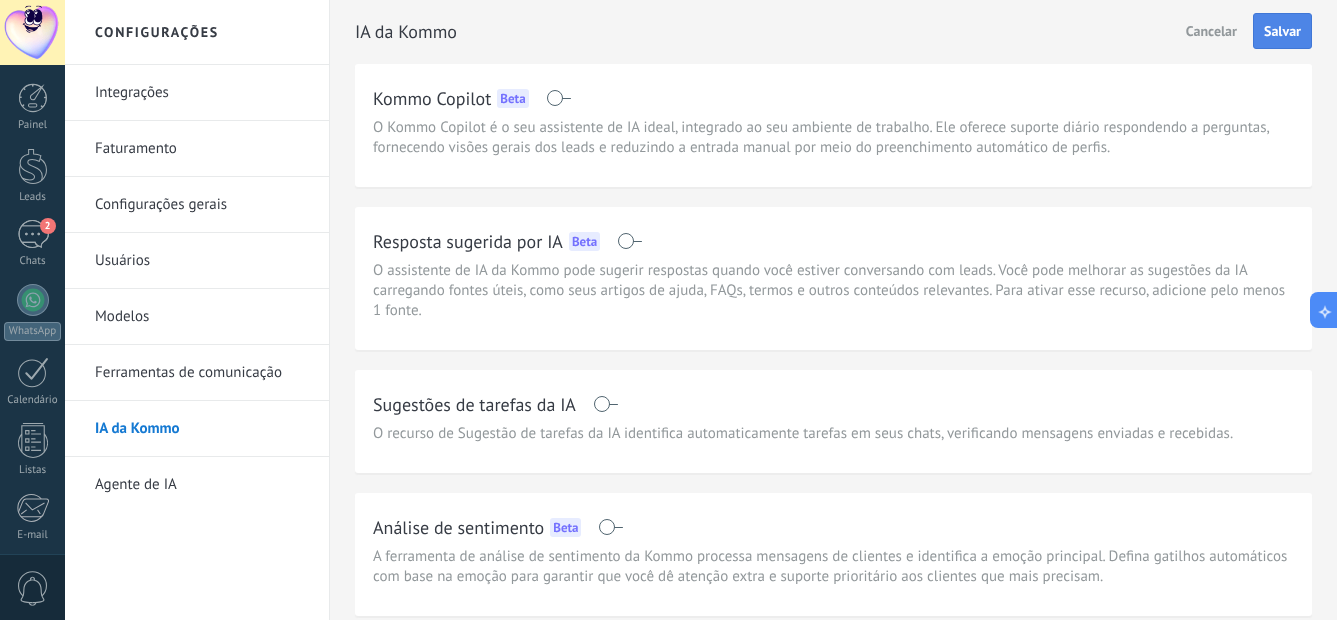 click on "Salvar" at bounding box center (1282, 31) 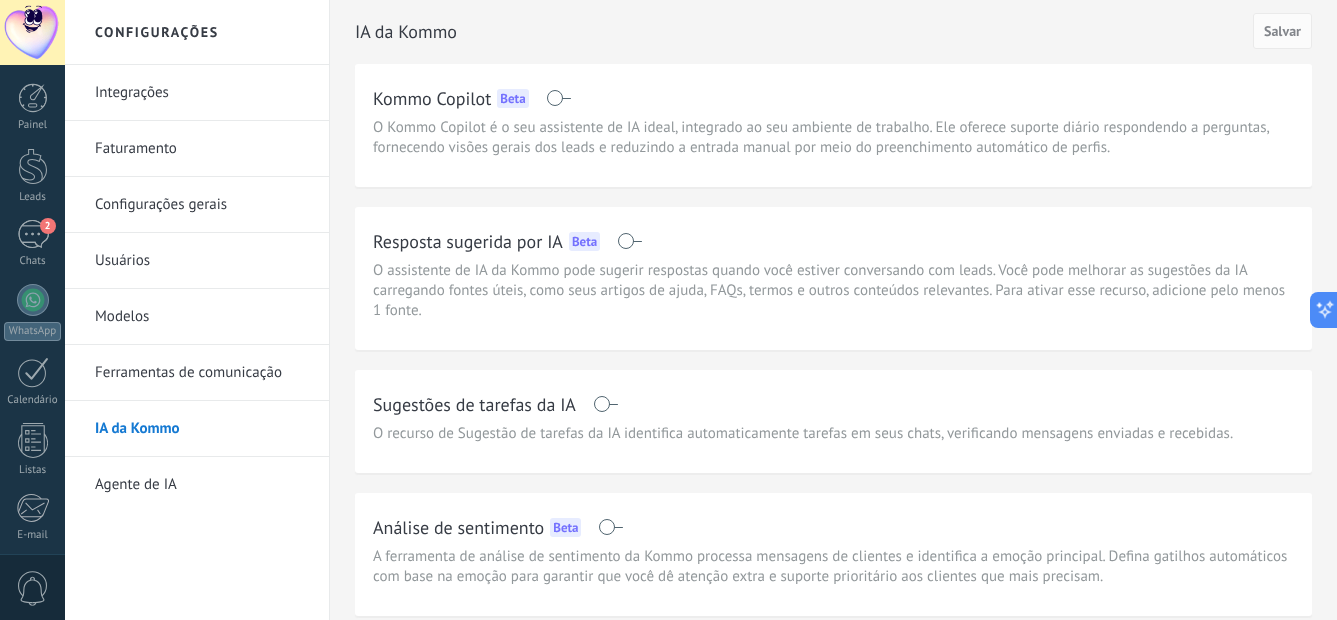 scroll, scrollTop: 81, scrollLeft: 0, axis: vertical 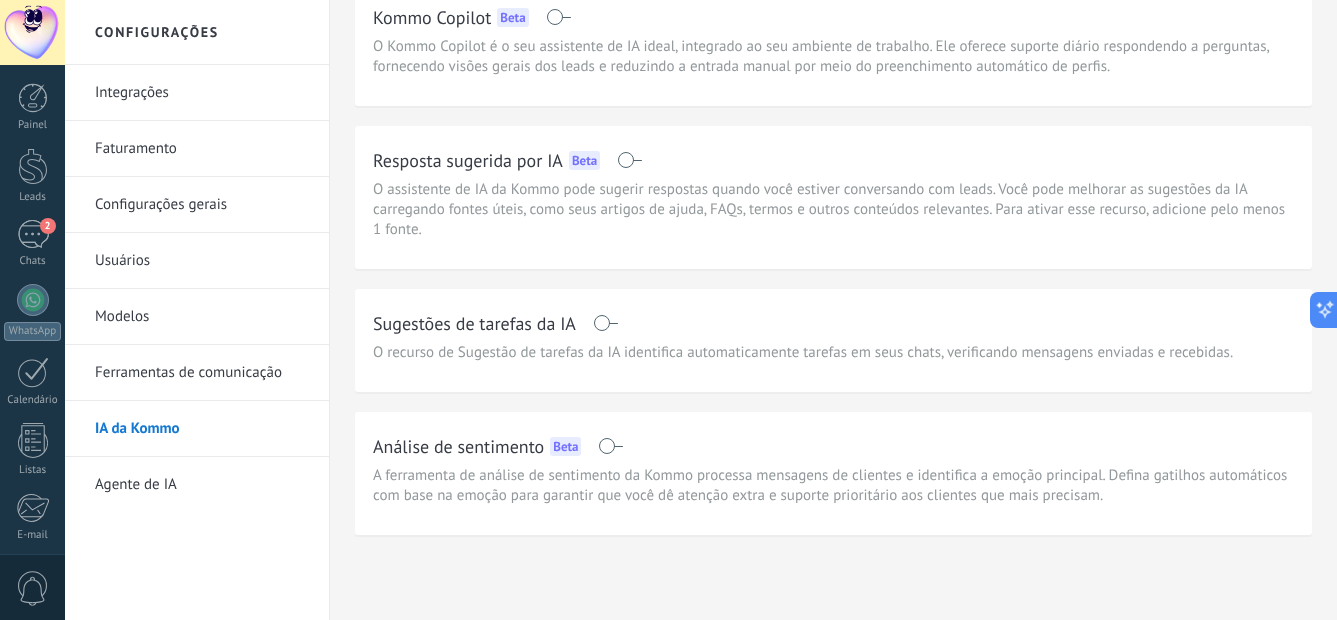 click on "Agente de IA" at bounding box center [202, 485] 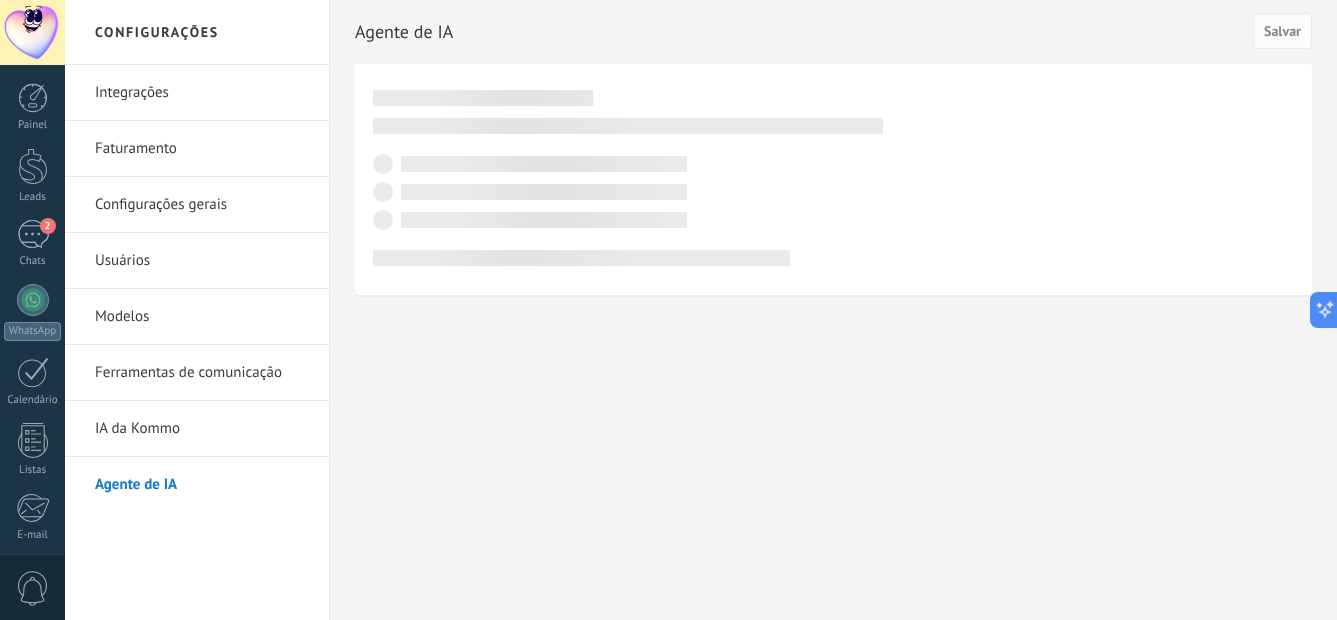 scroll, scrollTop: 0, scrollLeft: 0, axis: both 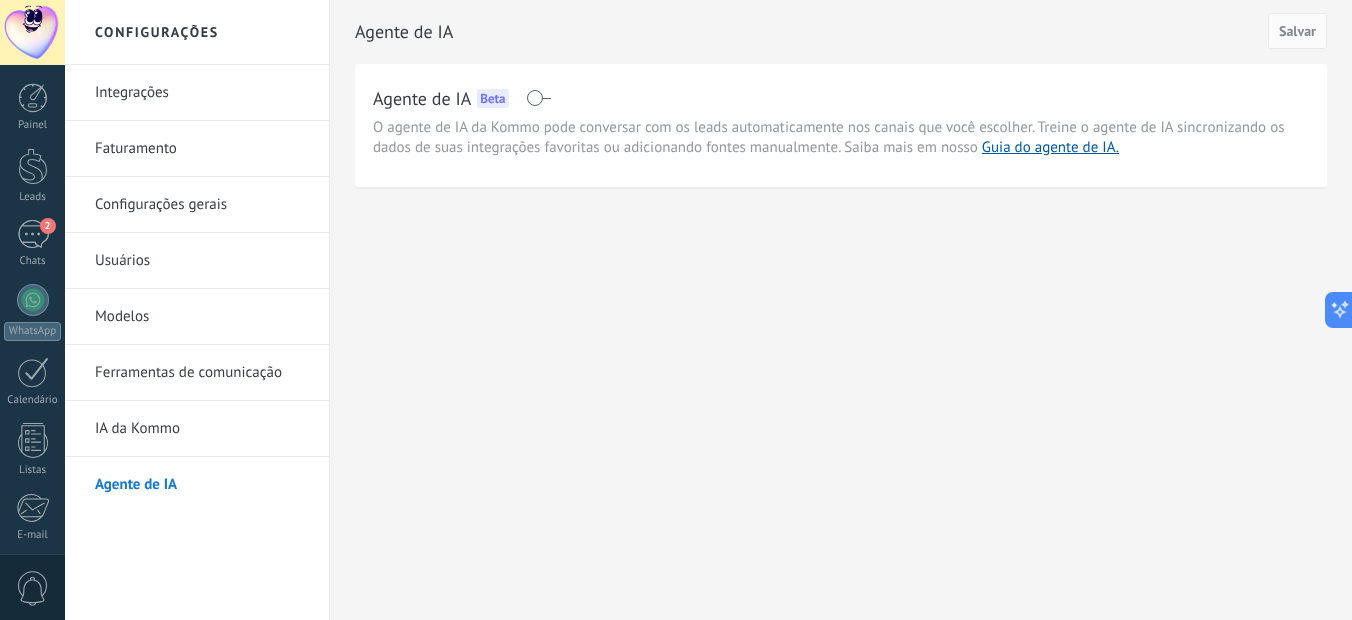 click at bounding box center (538, 98) 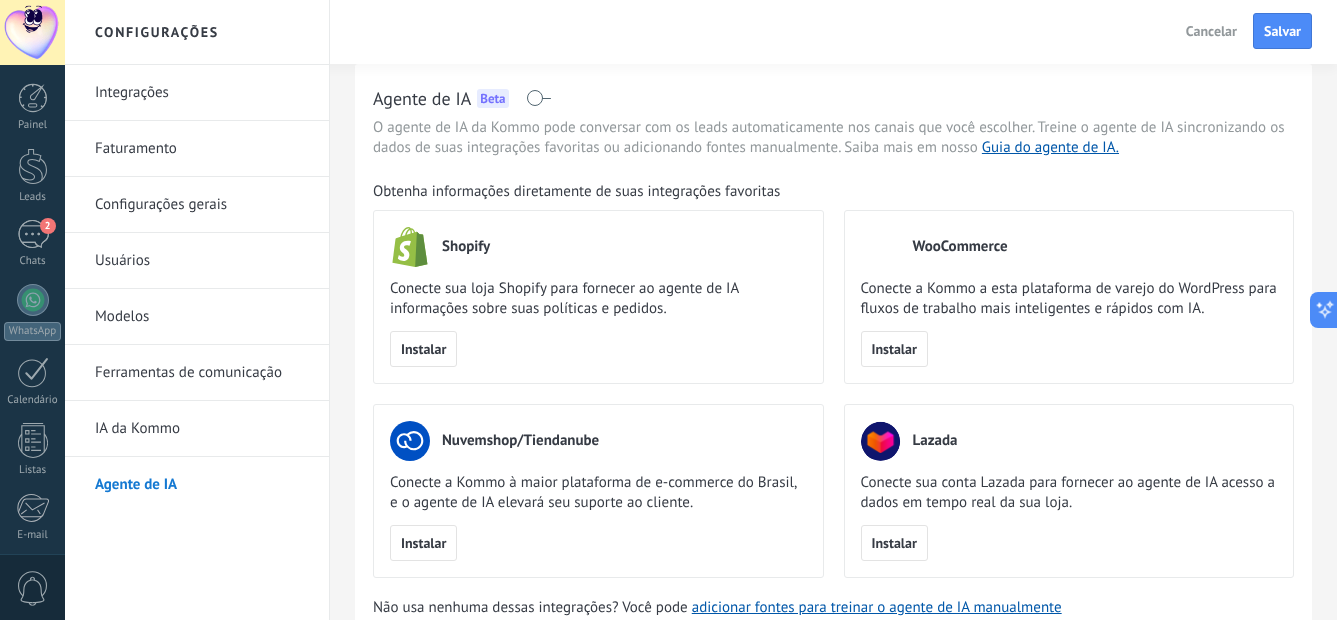 scroll, scrollTop: 92, scrollLeft: 0, axis: vertical 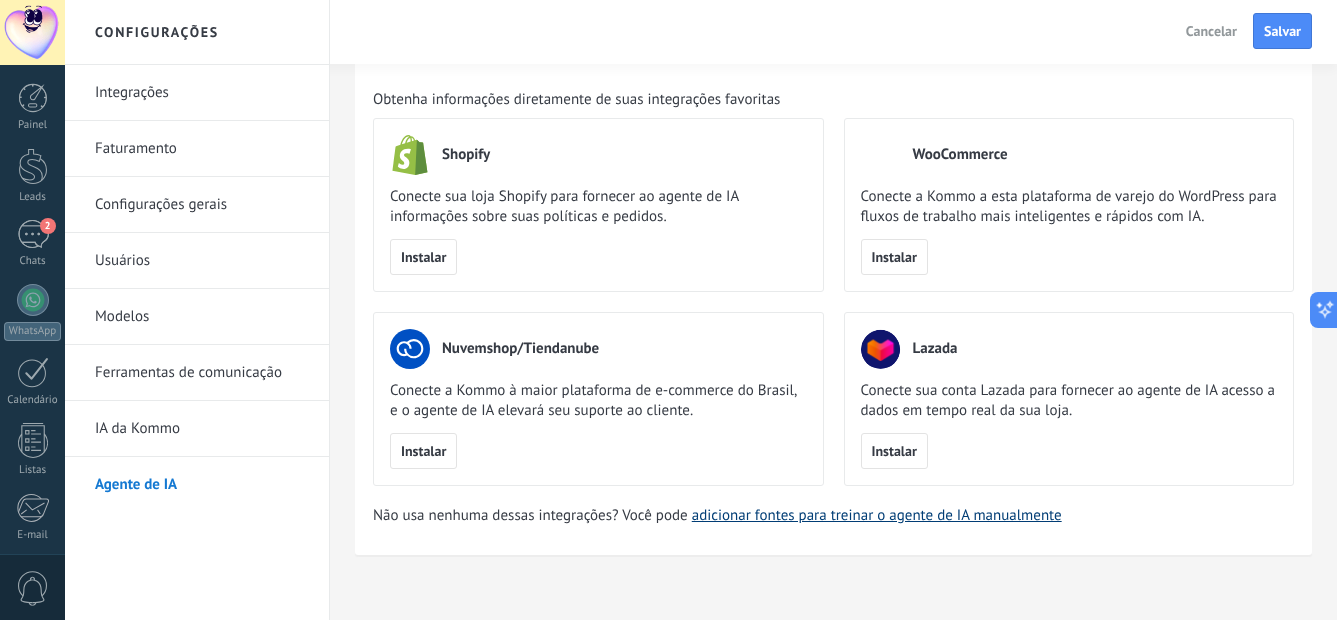 click on "adicionar fontes para treinar o agente de IA manualmente" at bounding box center [877, 515] 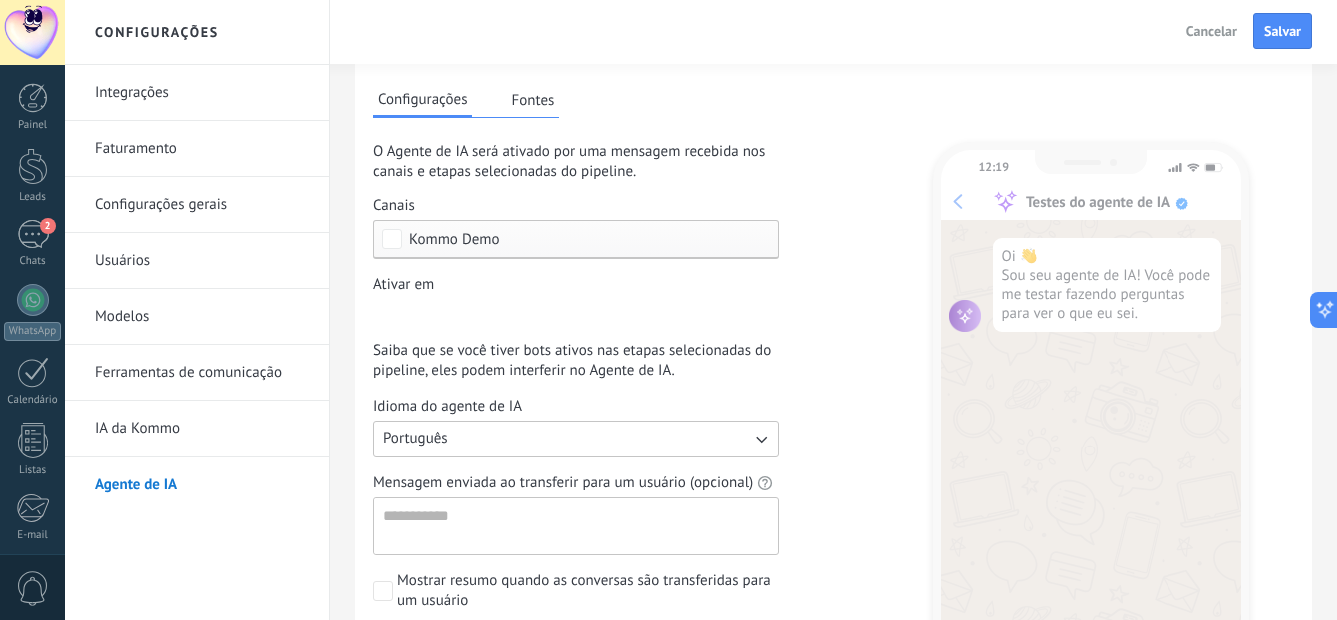 click on "Kommo Demo" at bounding box center (576, 239) 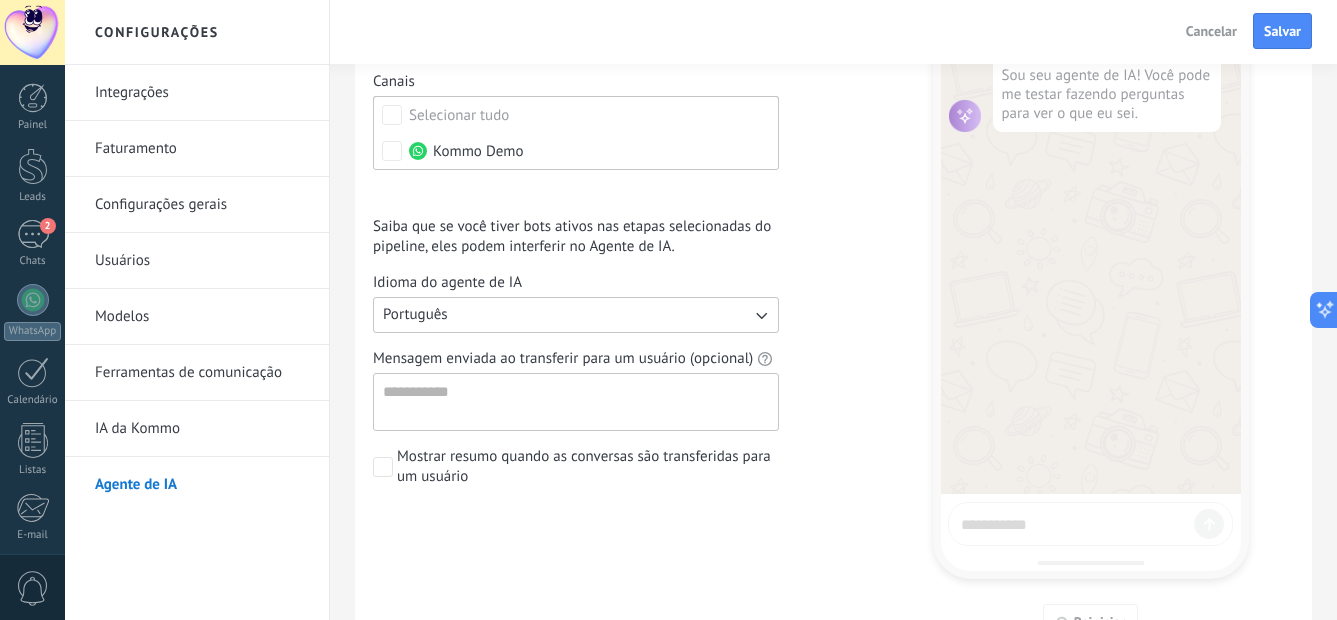 scroll, scrollTop: 0, scrollLeft: 0, axis: both 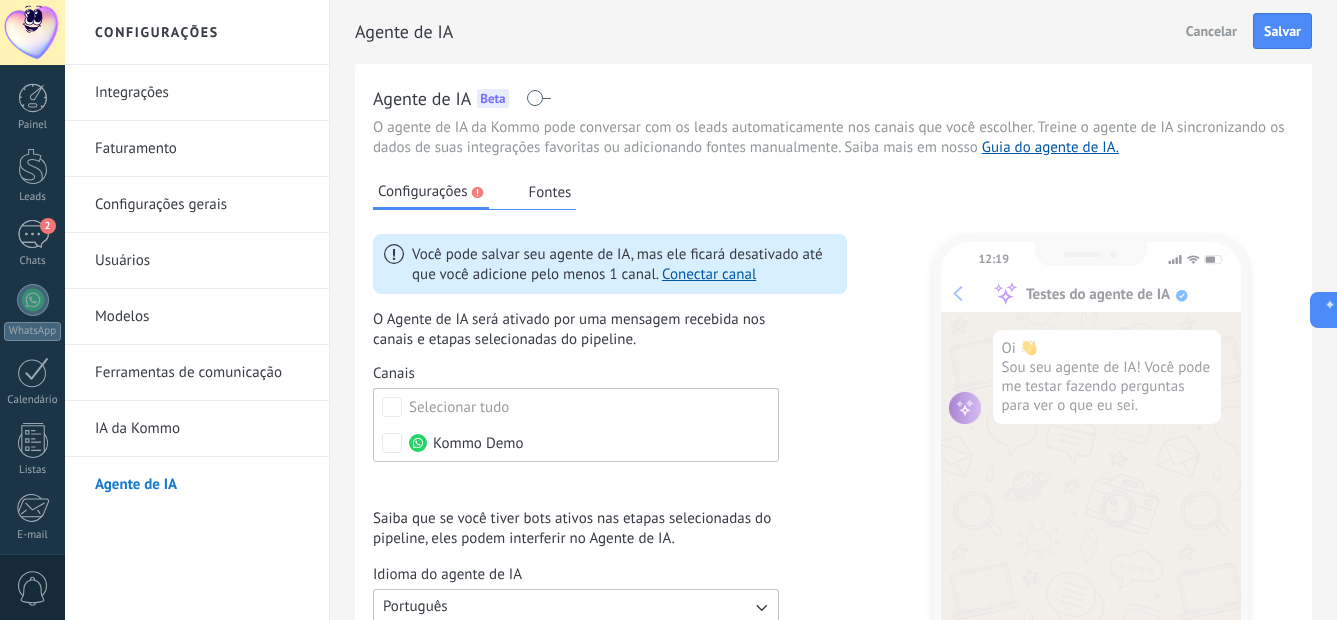 click on "Fontes" at bounding box center [549, 192] 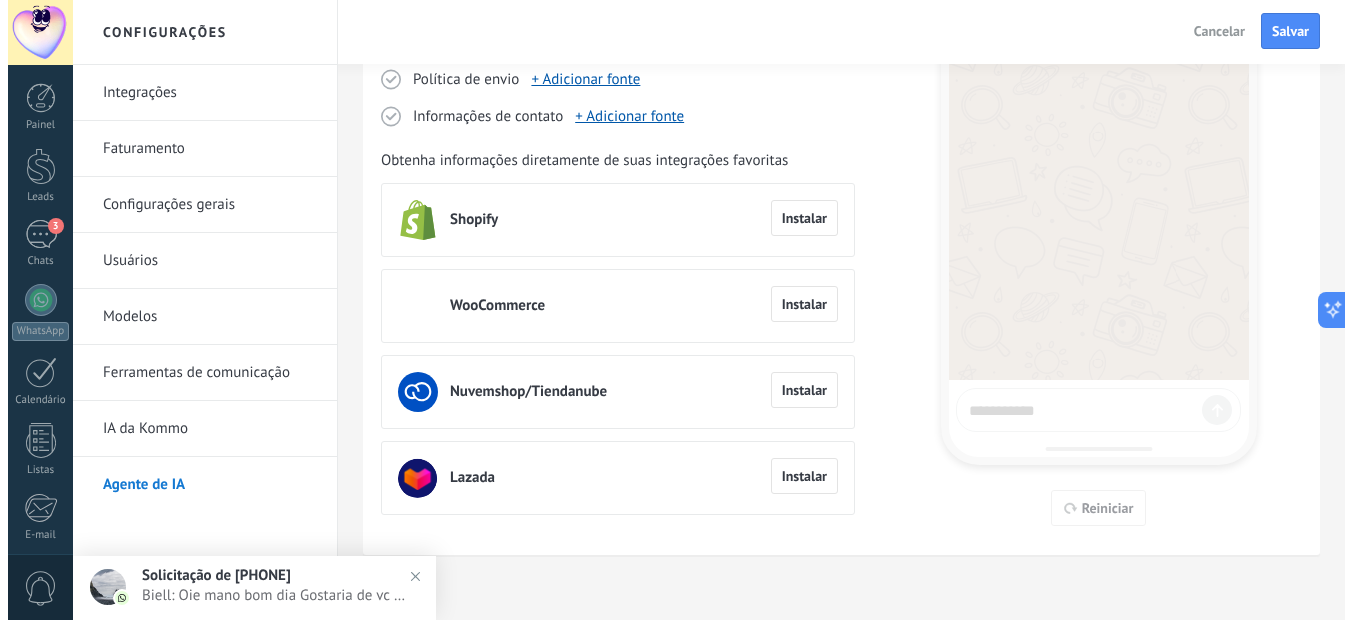 scroll, scrollTop: 0, scrollLeft: 0, axis: both 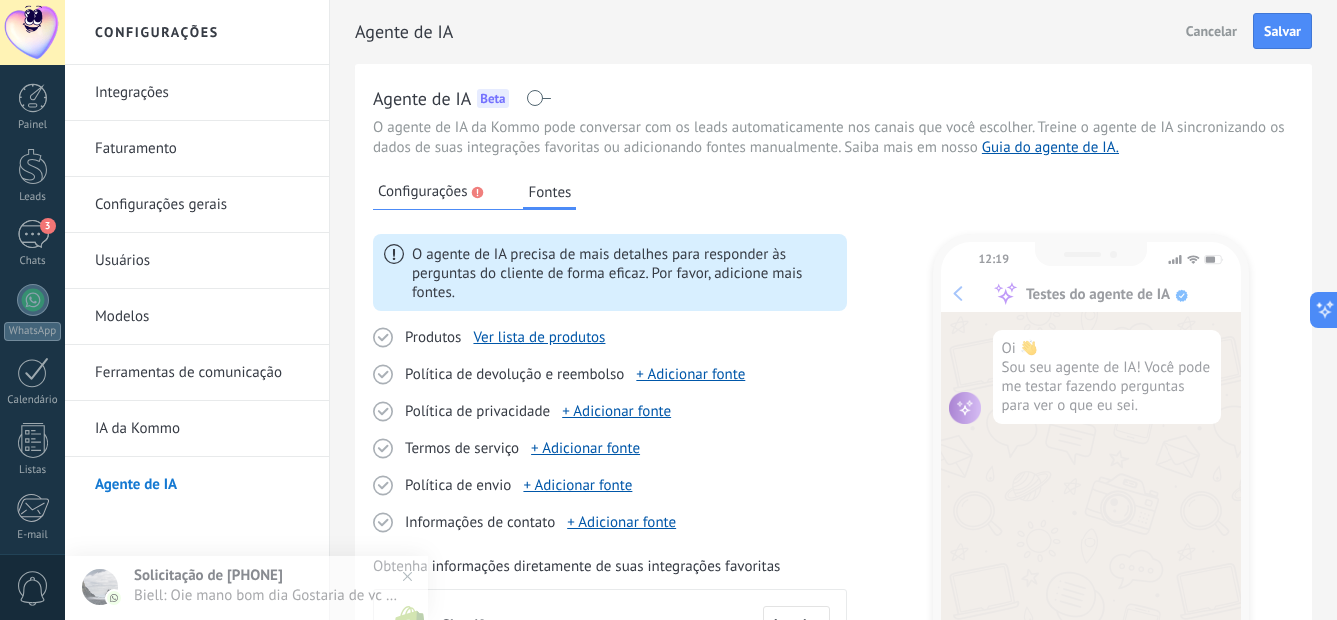 click at bounding box center (538, 98) 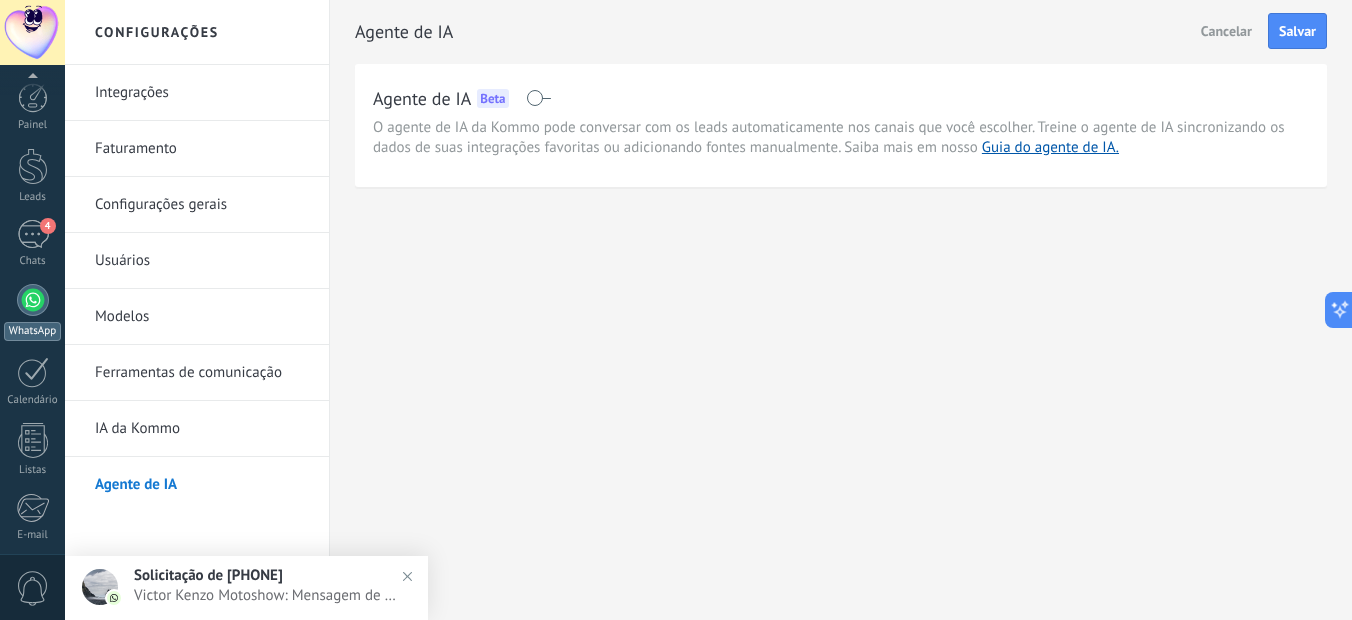 scroll, scrollTop: 212, scrollLeft: 0, axis: vertical 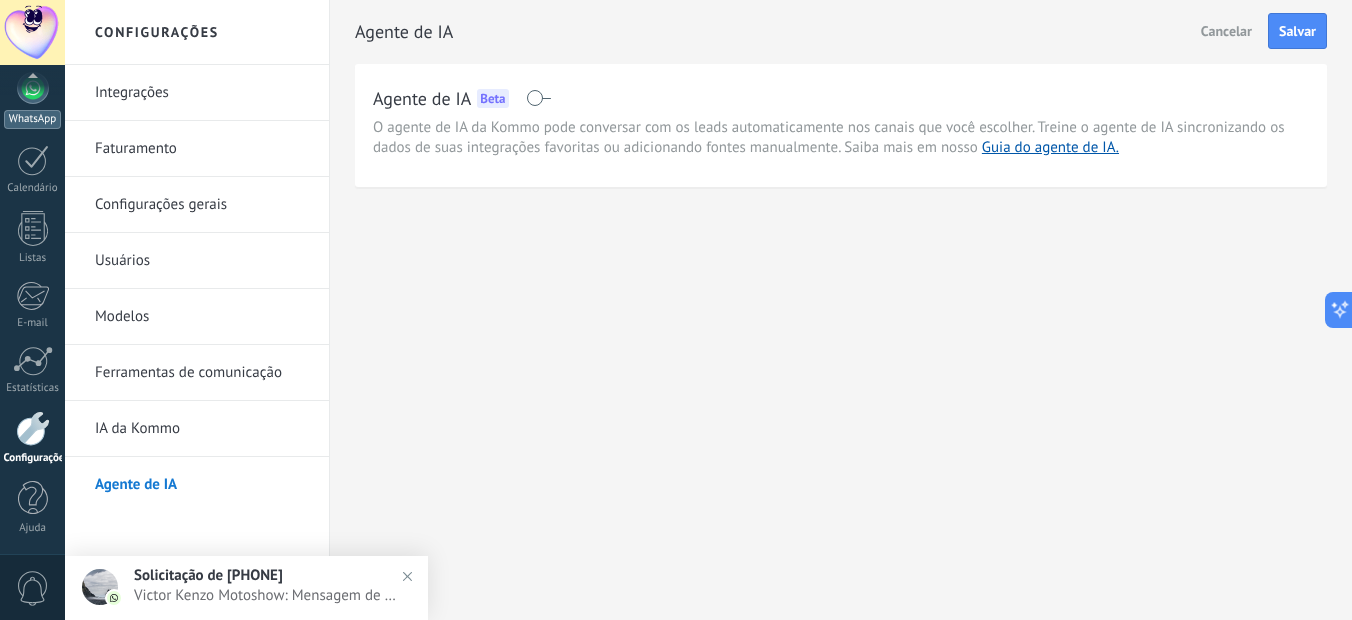 click on "WhatsApp" at bounding box center (32, 119) 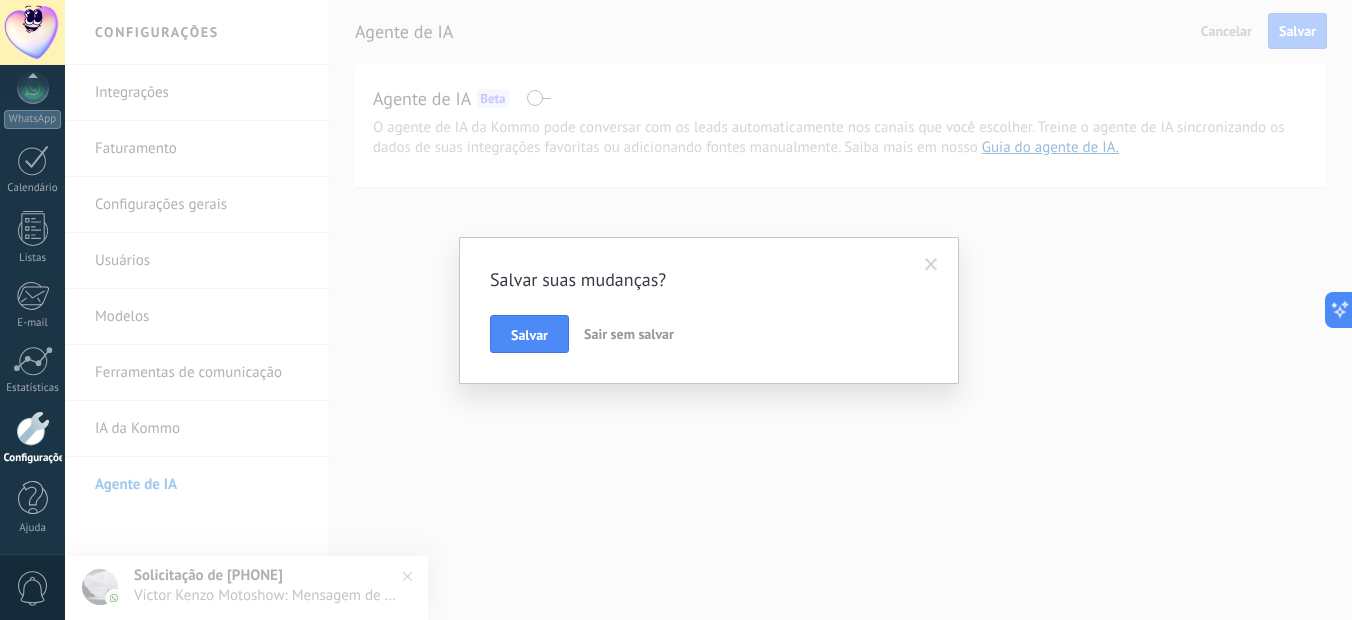 click on "Sair sem salvar" at bounding box center [629, 334] 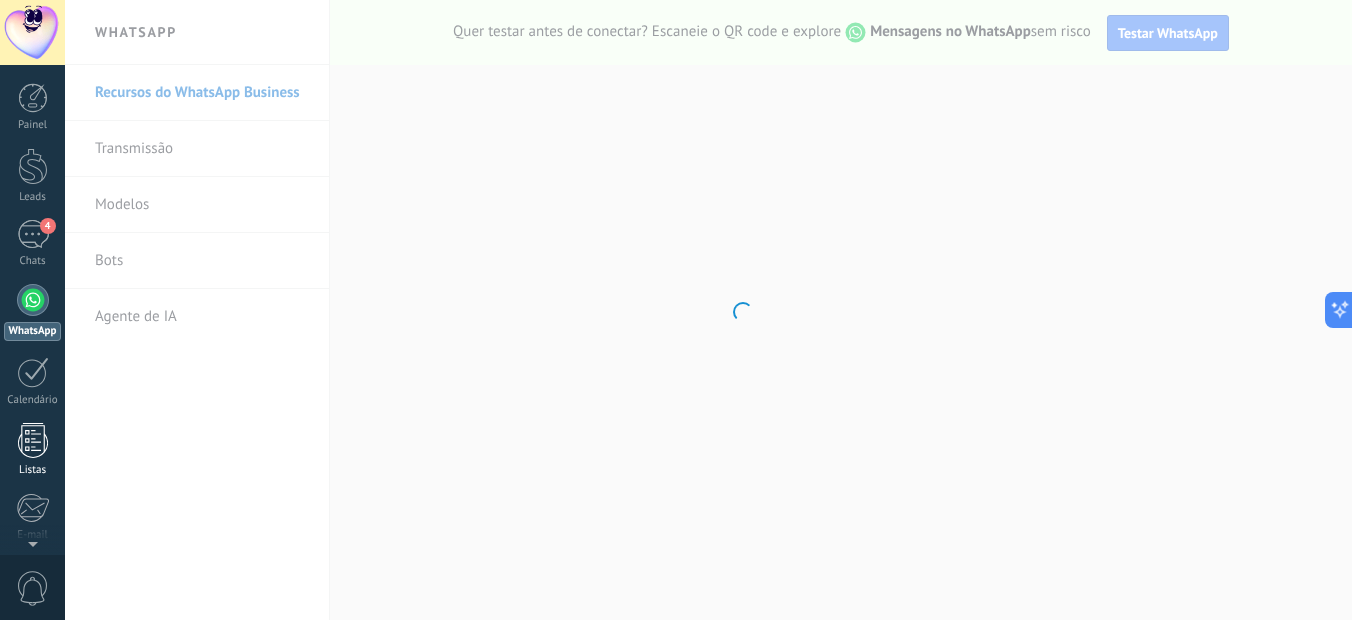 scroll, scrollTop: 100, scrollLeft: 0, axis: vertical 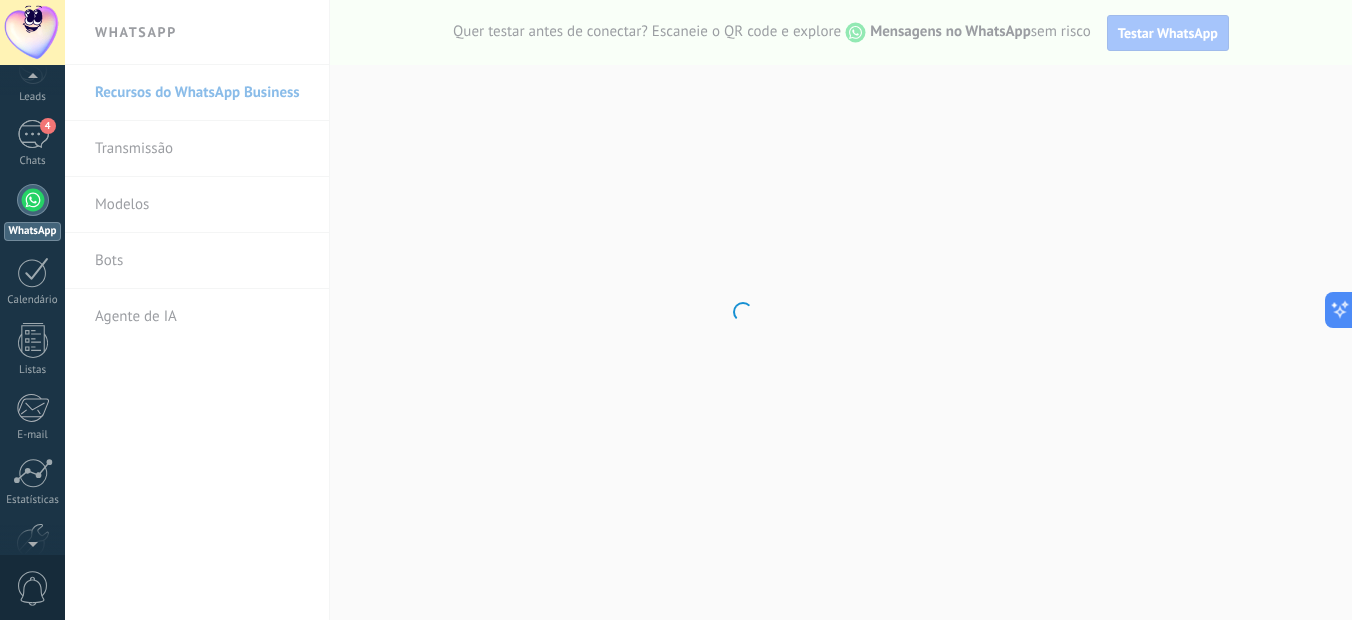 click at bounding box center (32, 540) 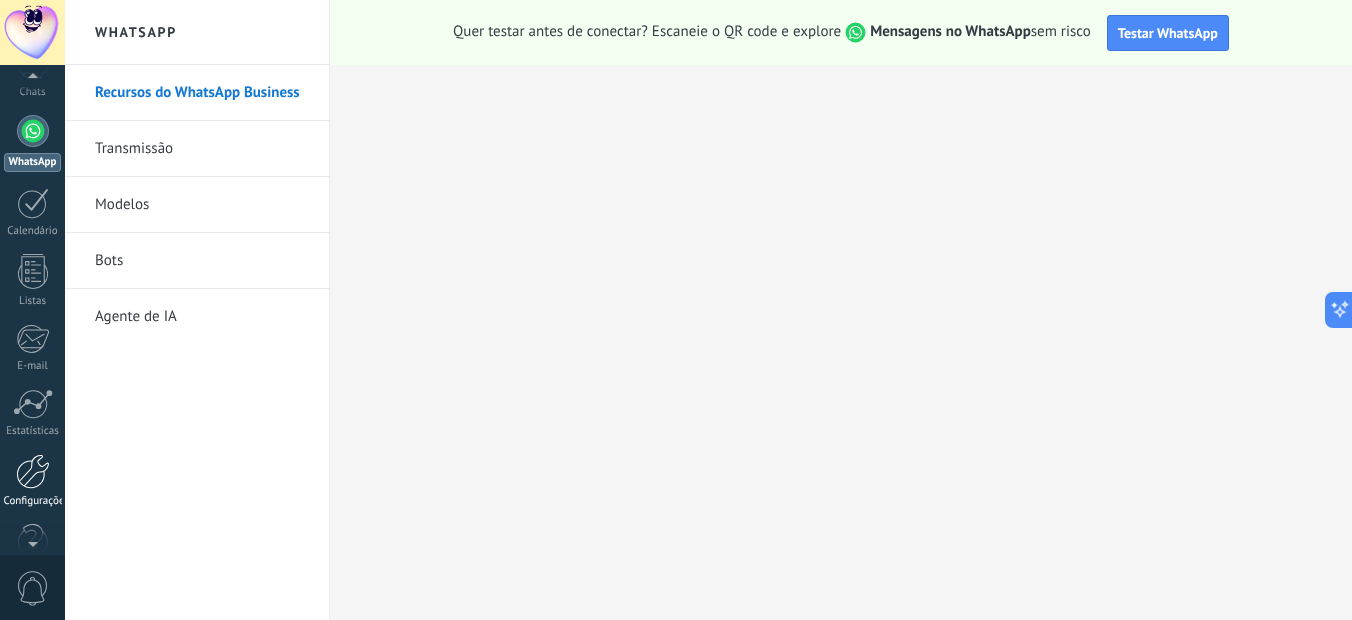 click at bounding box center [33, 471] 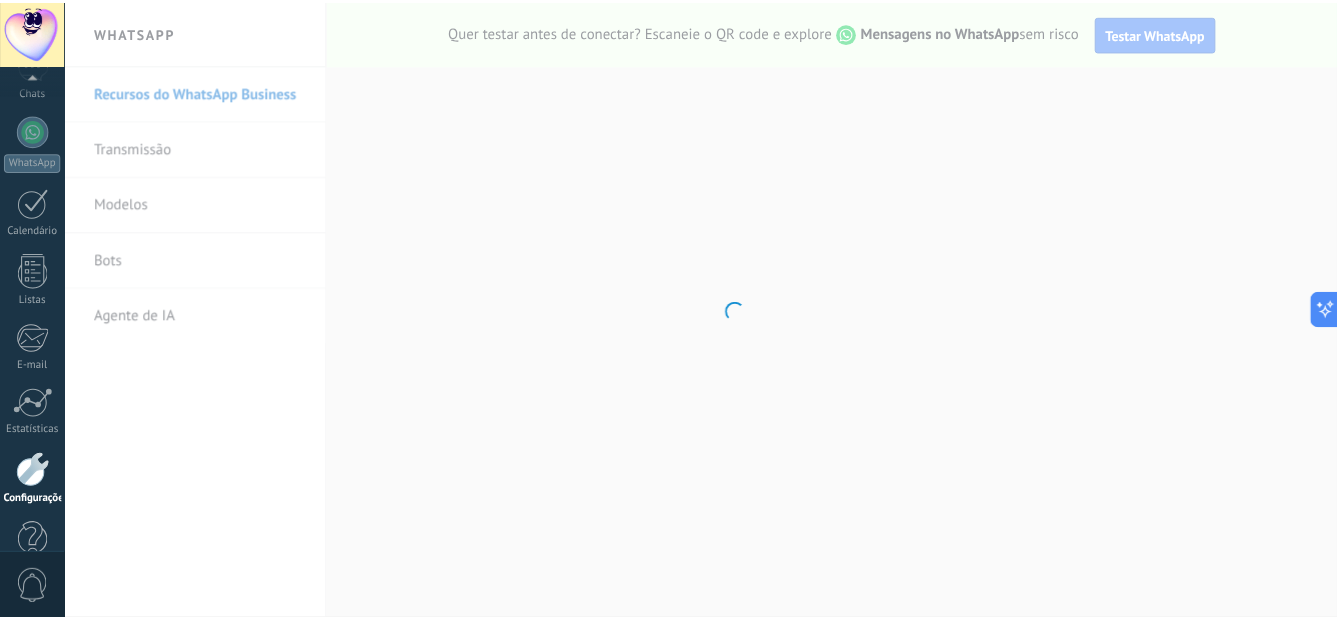 scroll, scrollTop: 212, scrollLeft: 0, axis: vertical 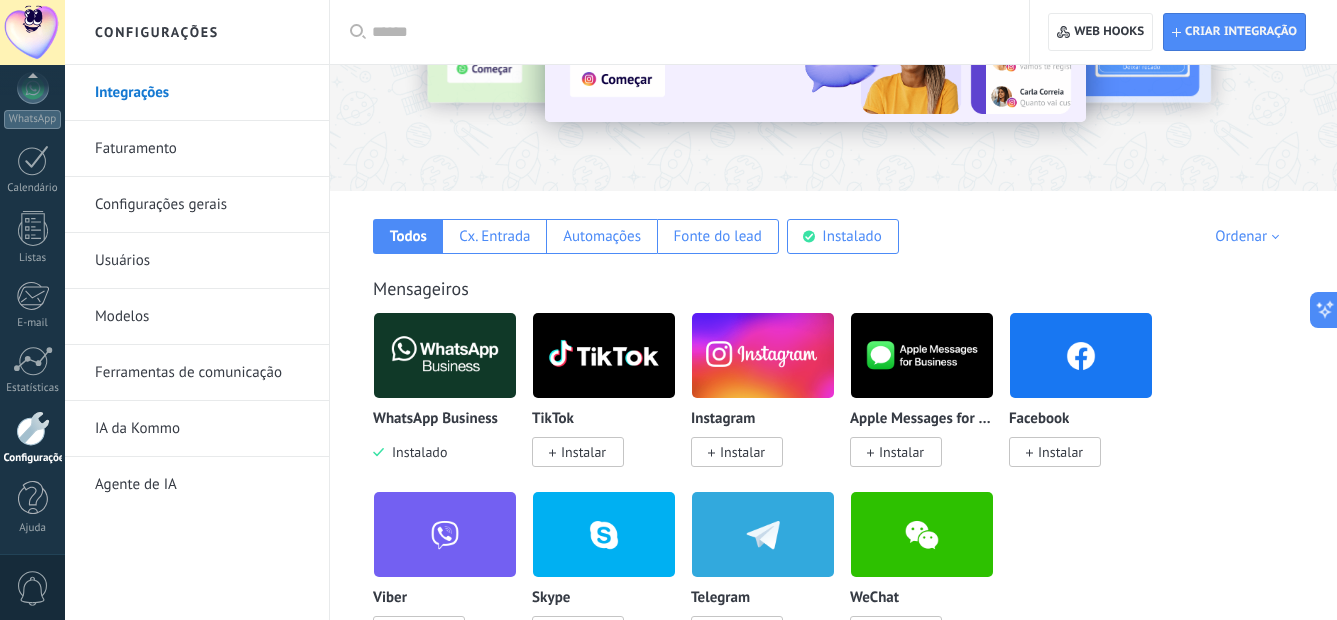 click on "Agente de IA" at bounding box center (202, 485) 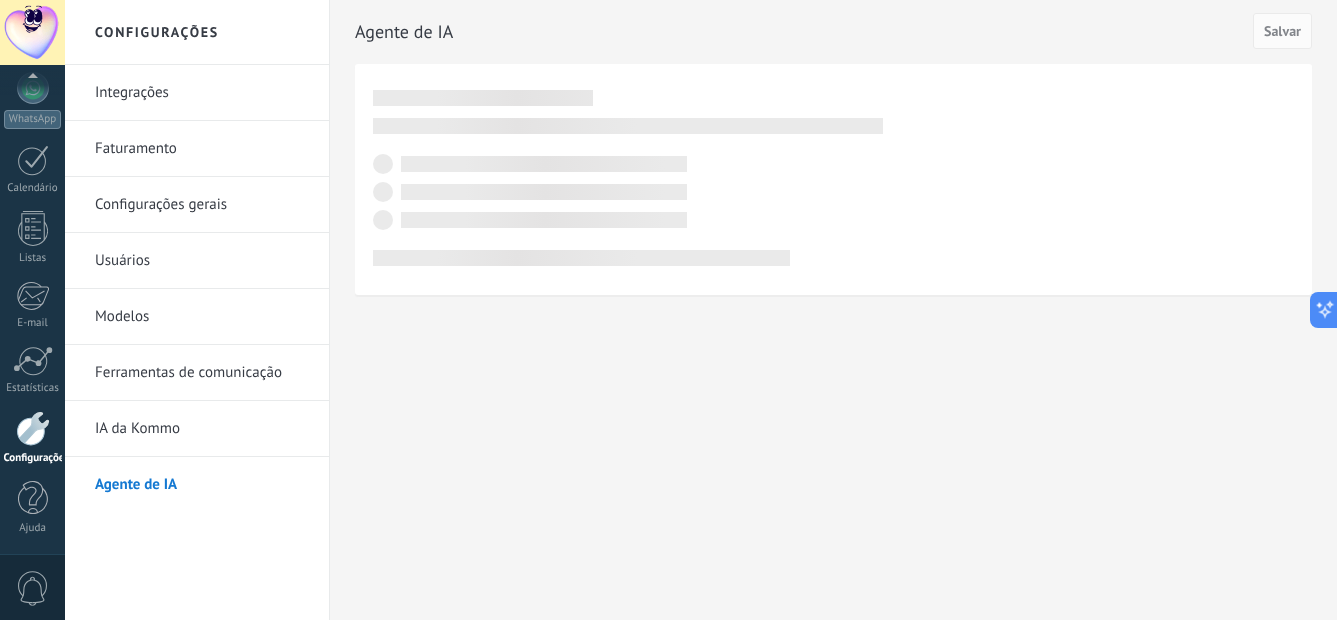 scroll, scrollTop: 0, scrollLeft: 0, axis: both 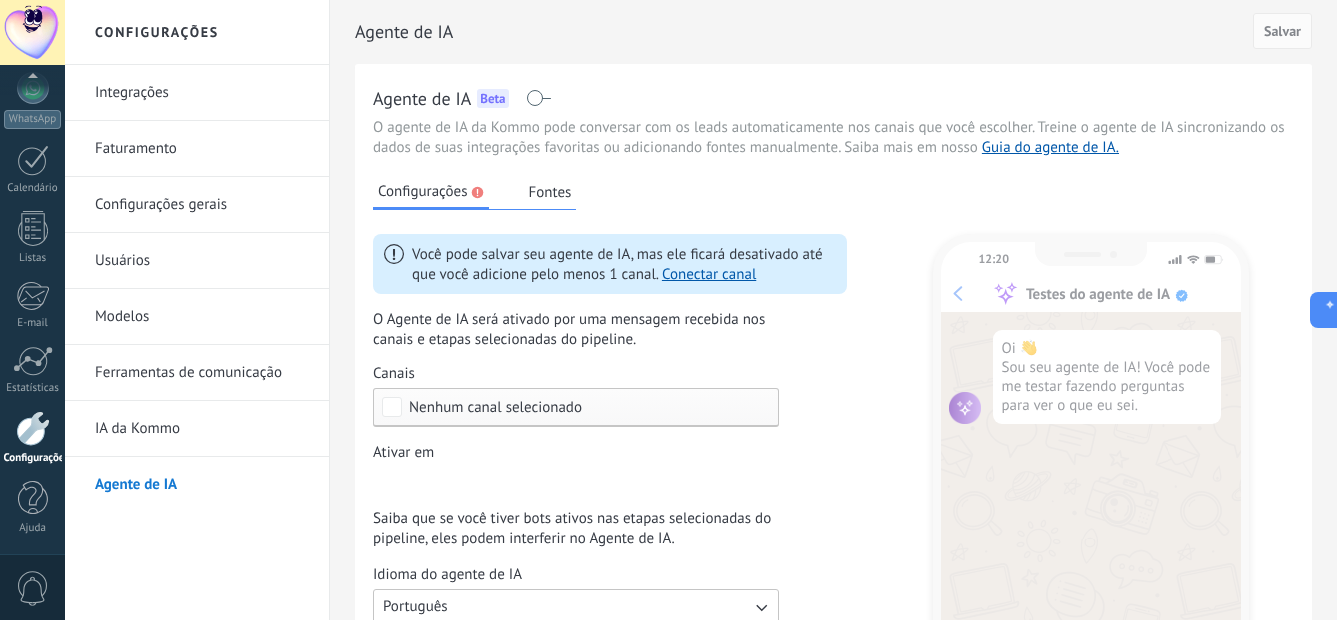 click at bounding box center [538, 98] 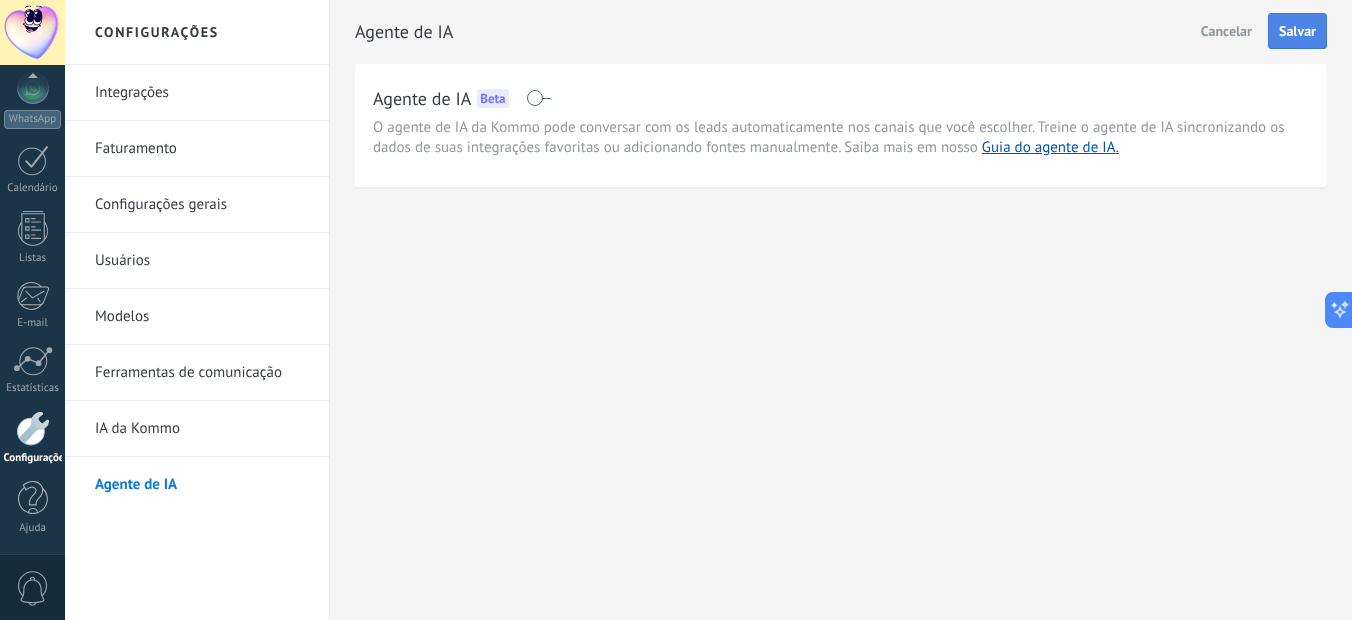 click on "Salvar" at bounding box center [1297, 31] 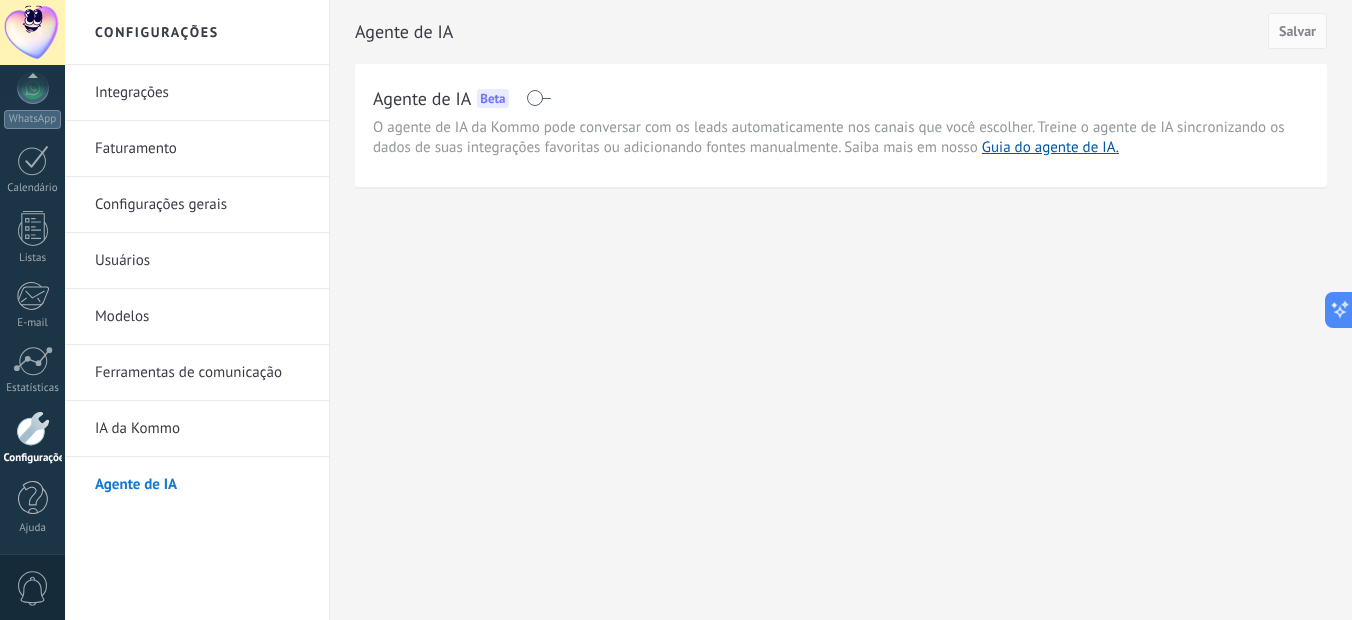 click on "IA da Kommo" at bounding box center [202, 429] 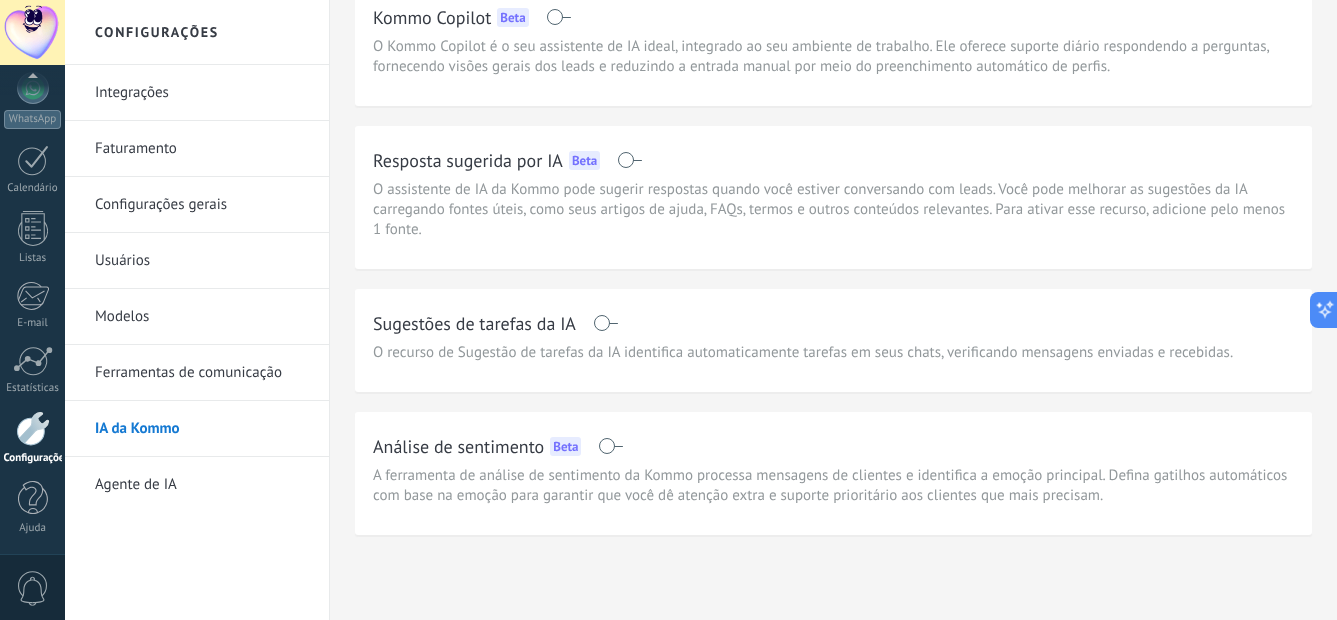 scroll, scrollTop: 0, scrollLeft: 0, axis: both 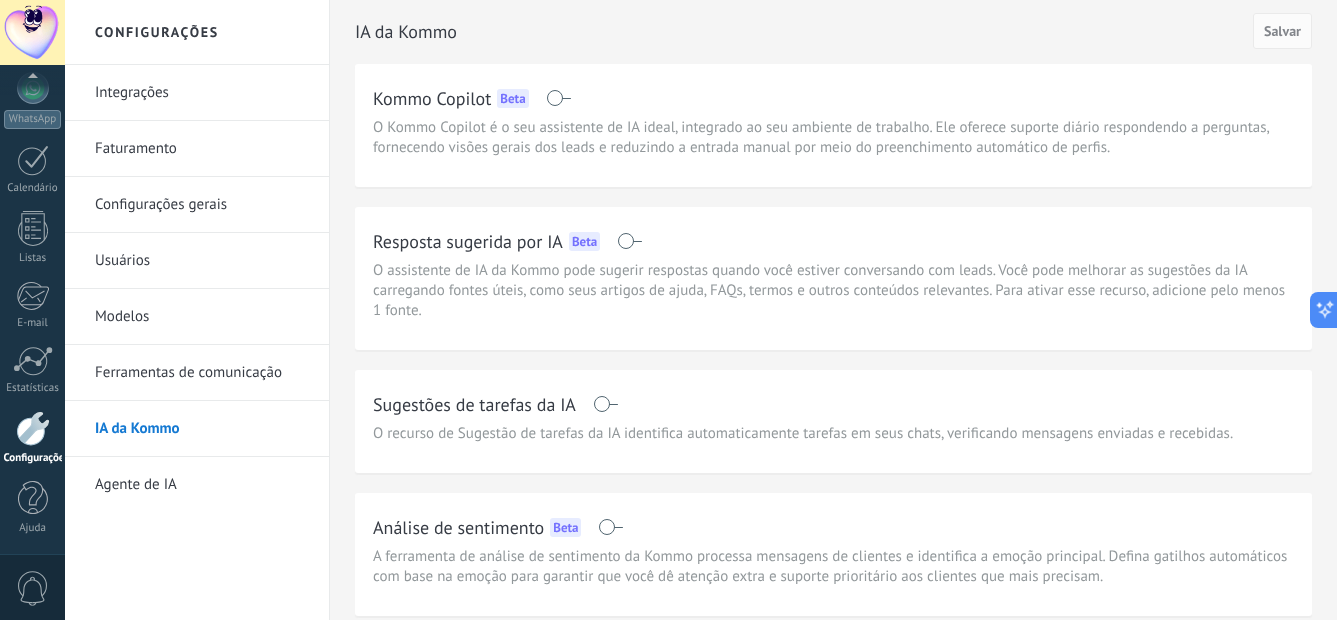 click on "Kommo Copilot Beta" at bounding box center [833, 98] 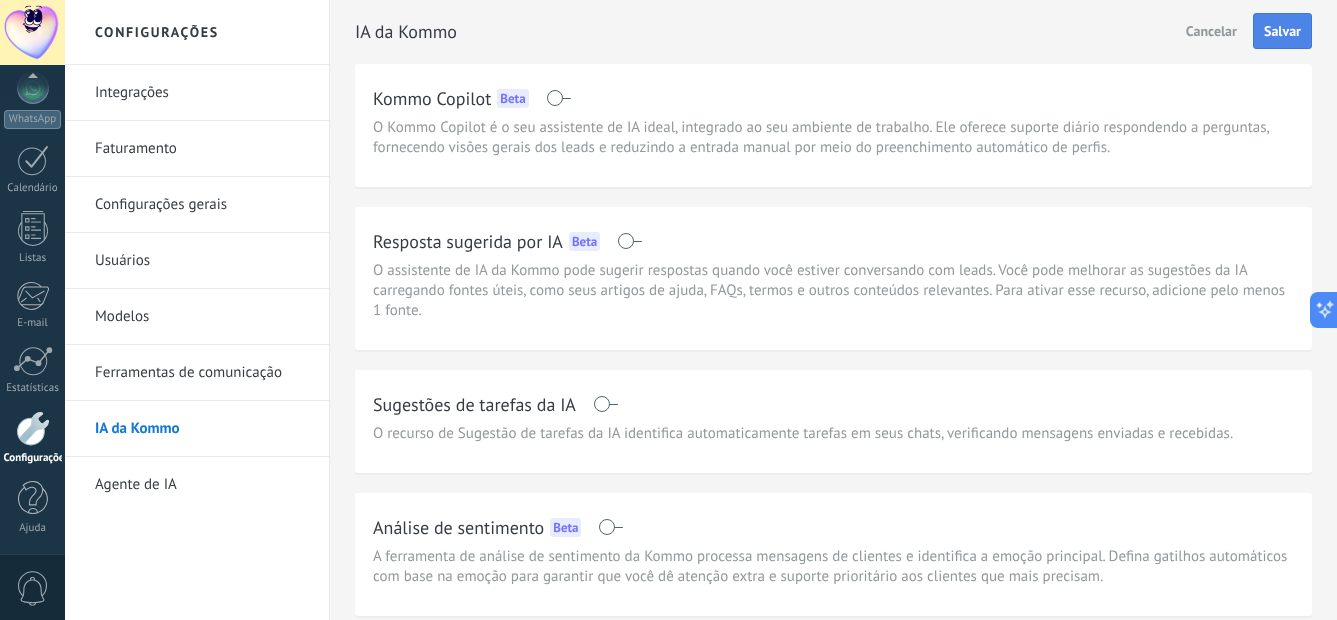 click on "Salvar" at bounding box center [1282, 31] 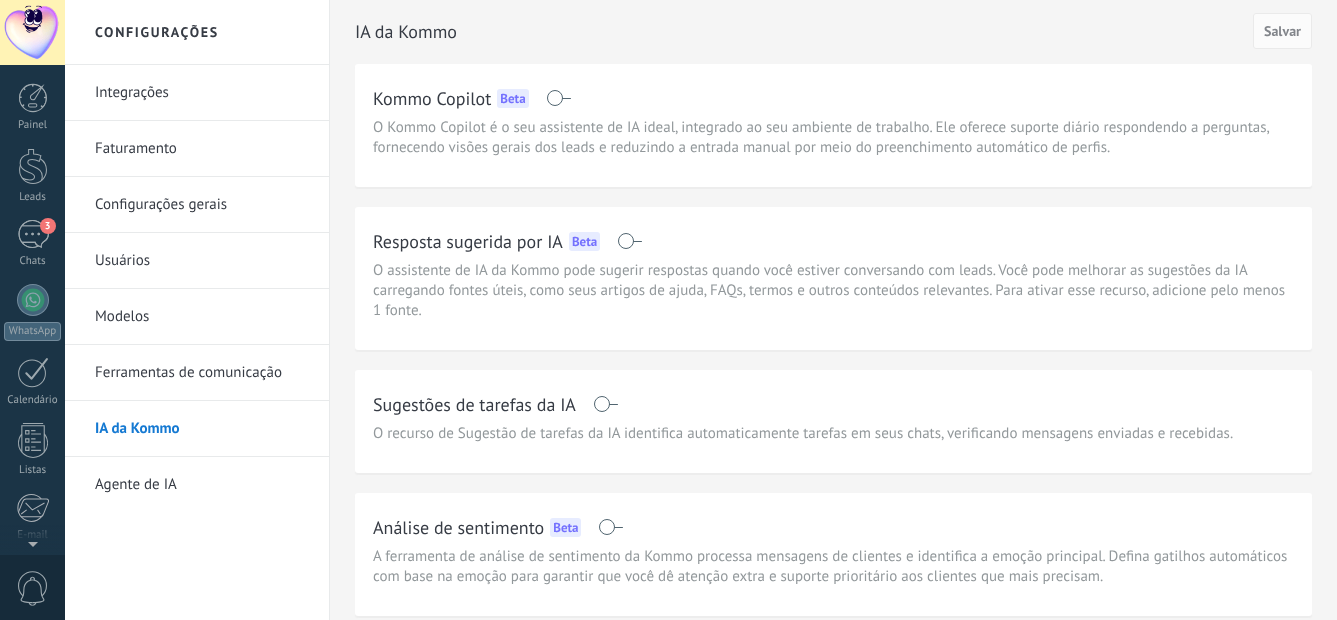scroll, scrollTop: 212, scrollLeft: 0, axis: vertical 